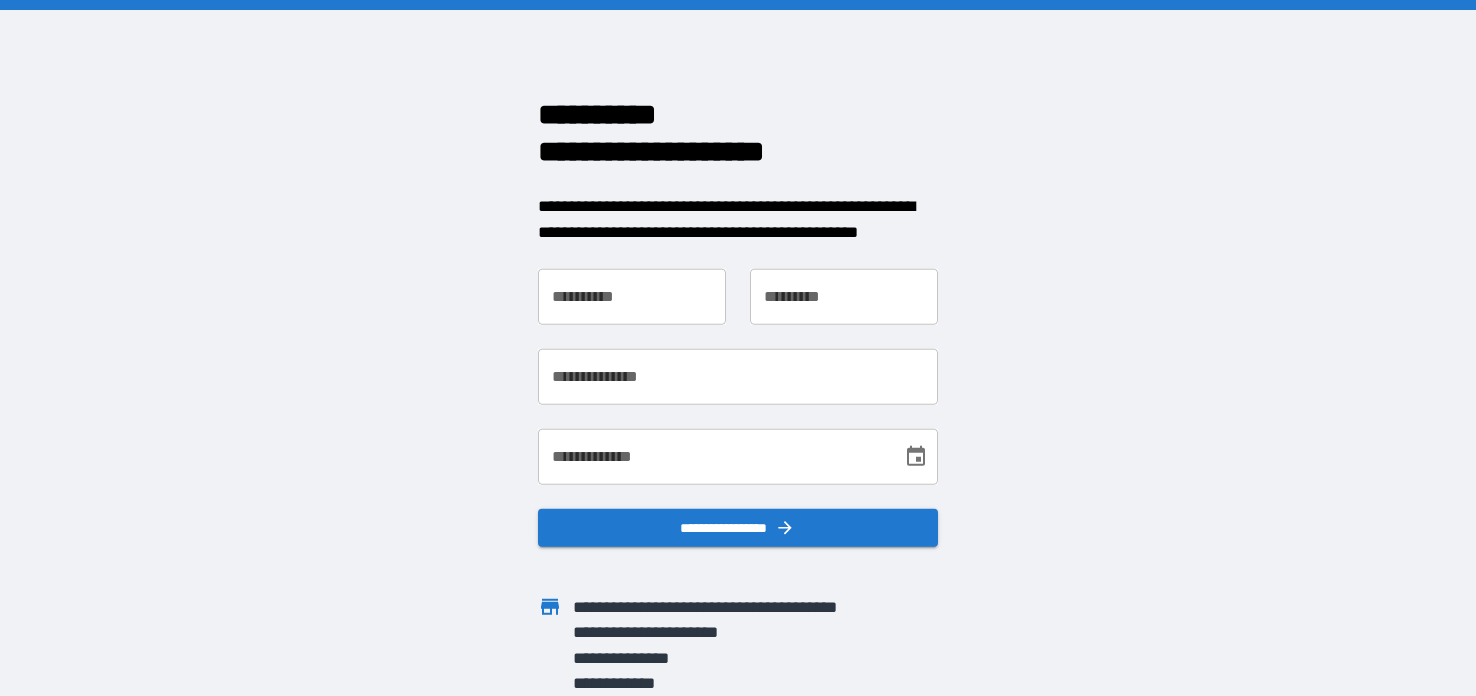 scroll, scrollTop: 0, scrollLeft: 0, axis: both 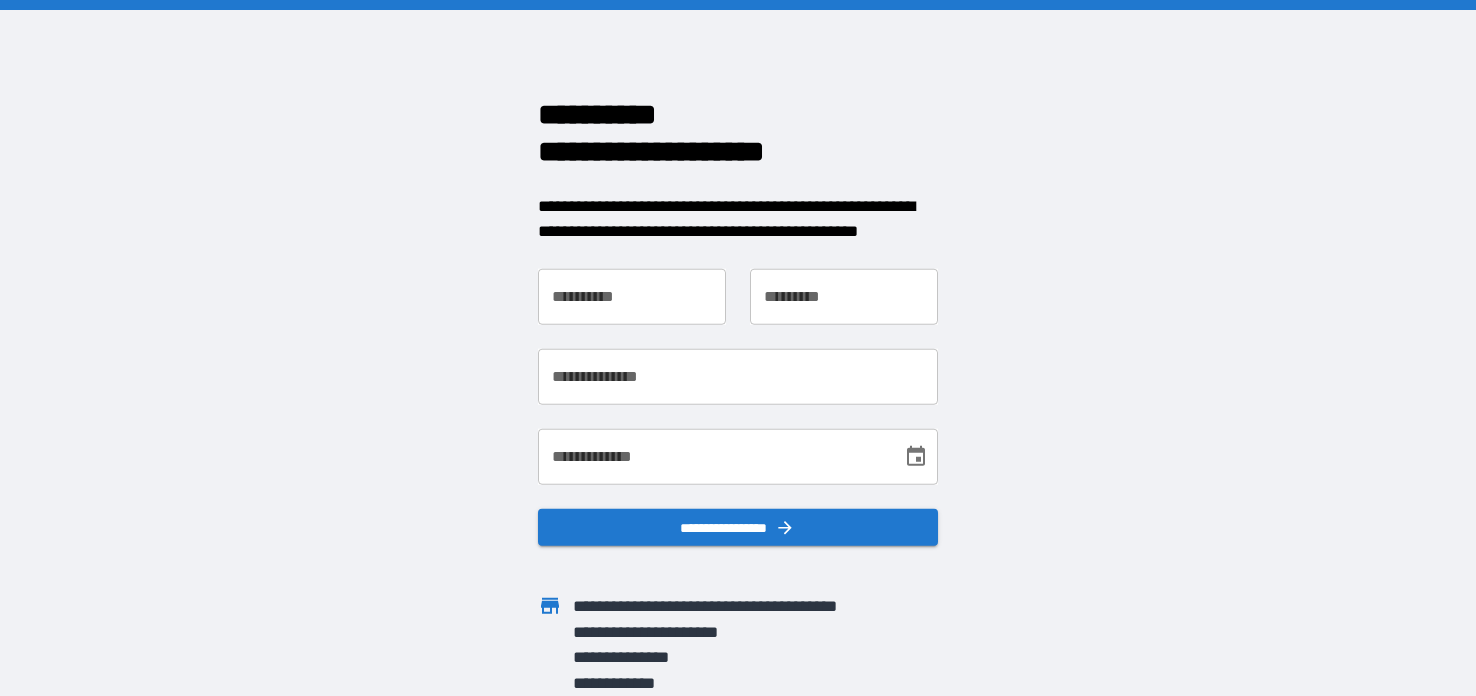 click on "**********" at bounding box center [632, 297] 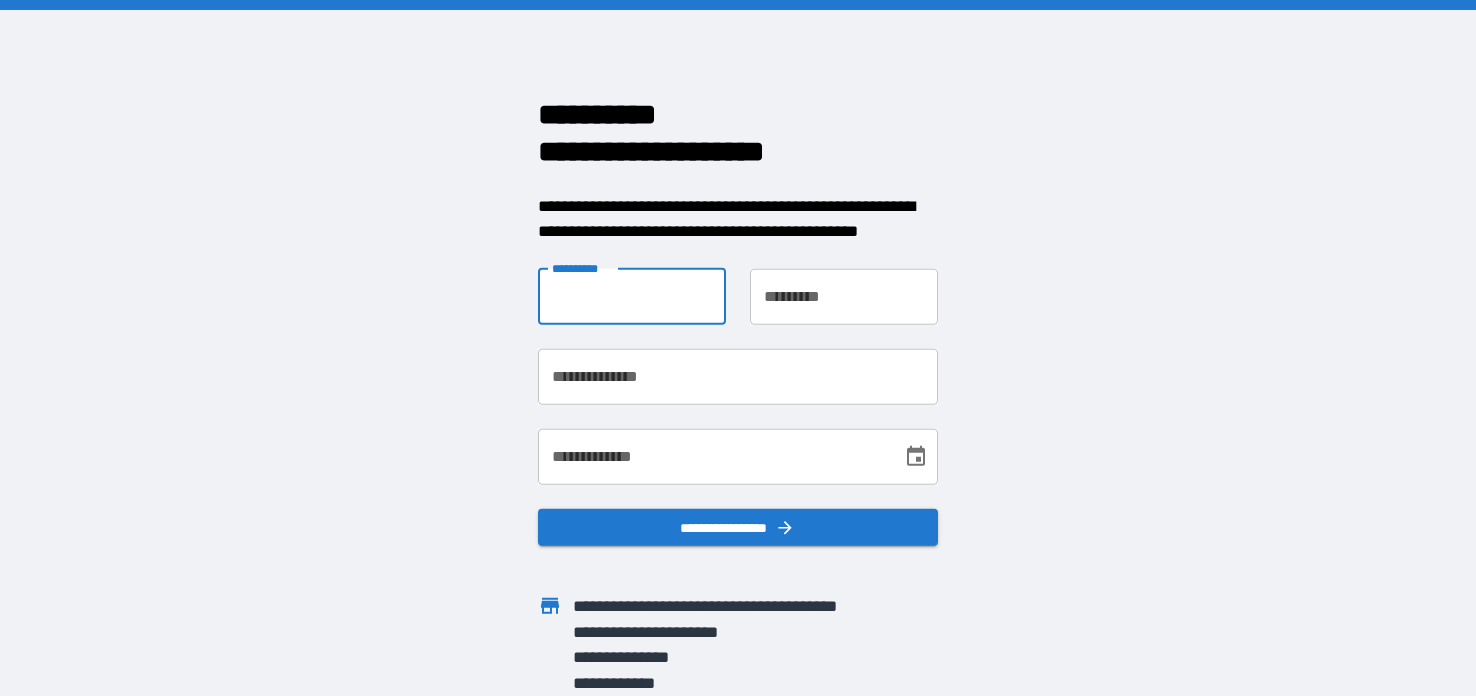 type on "*******" 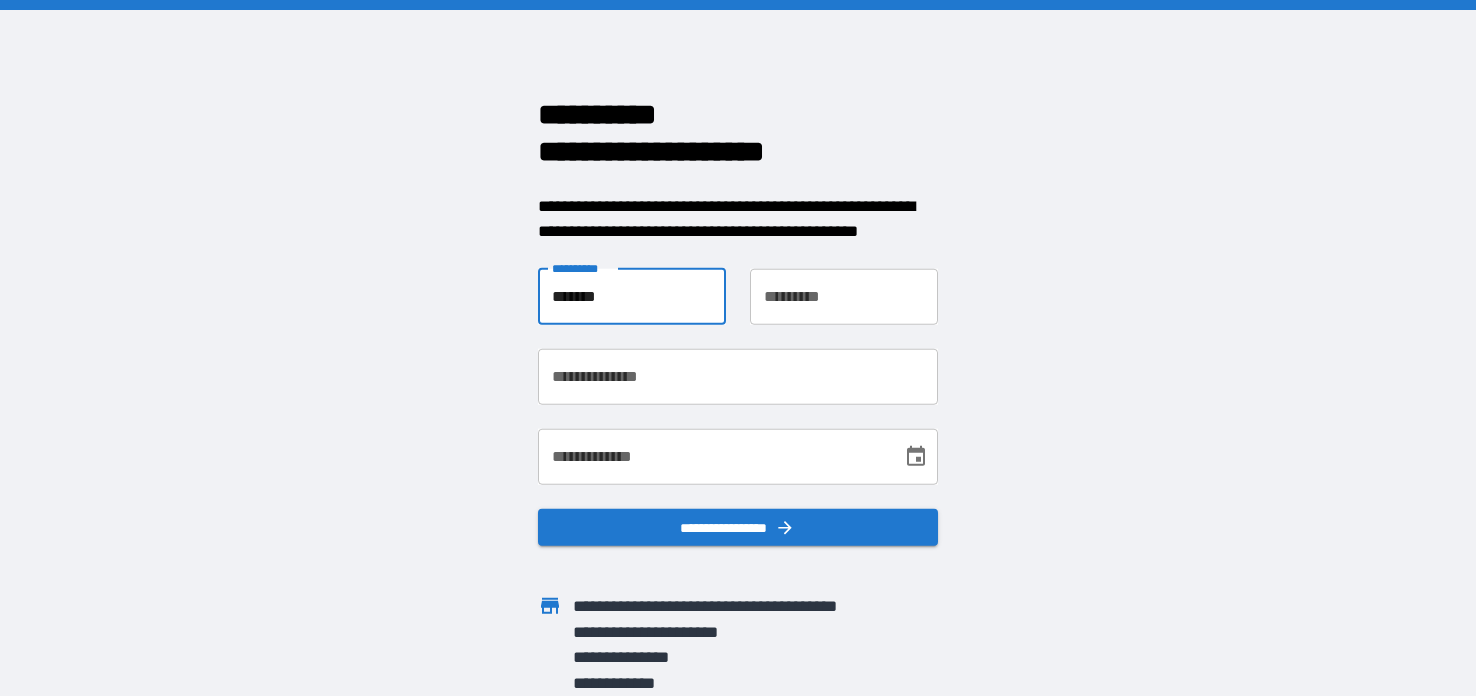 type on "**********" 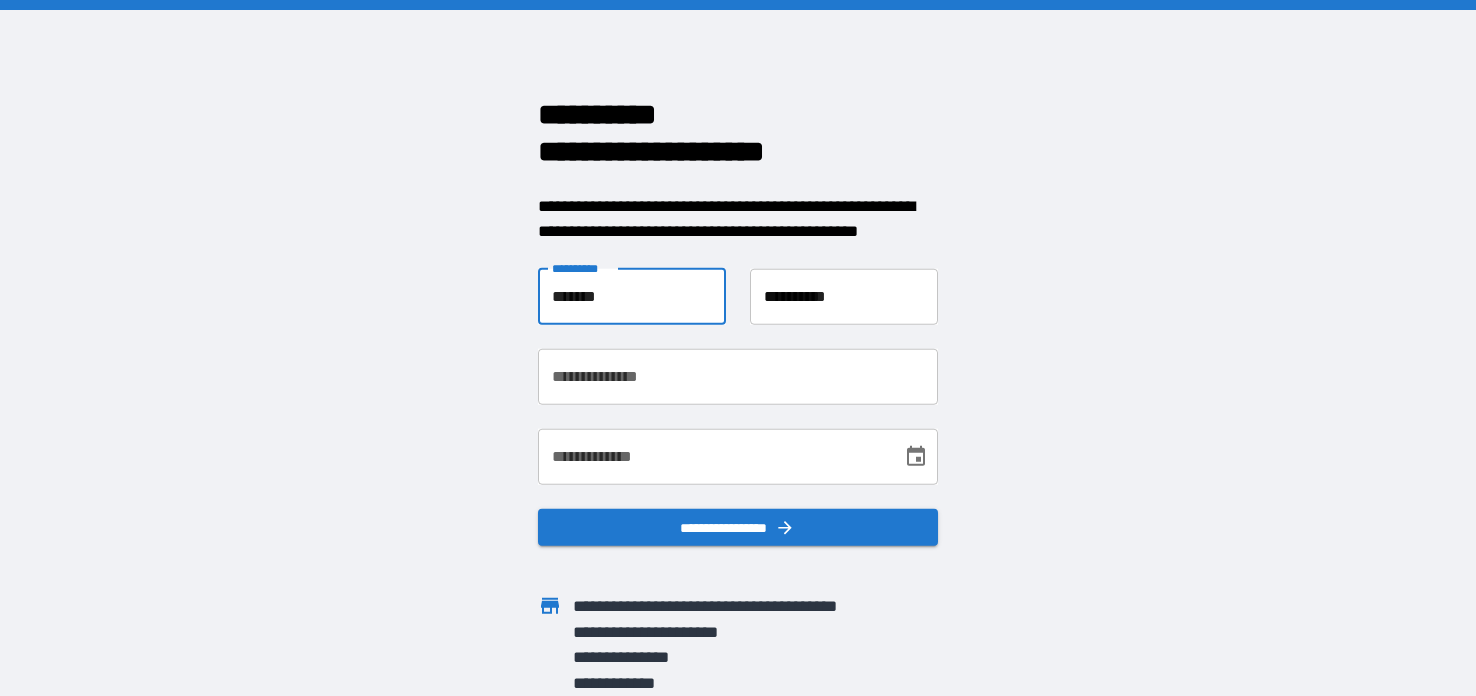 type on "**********" 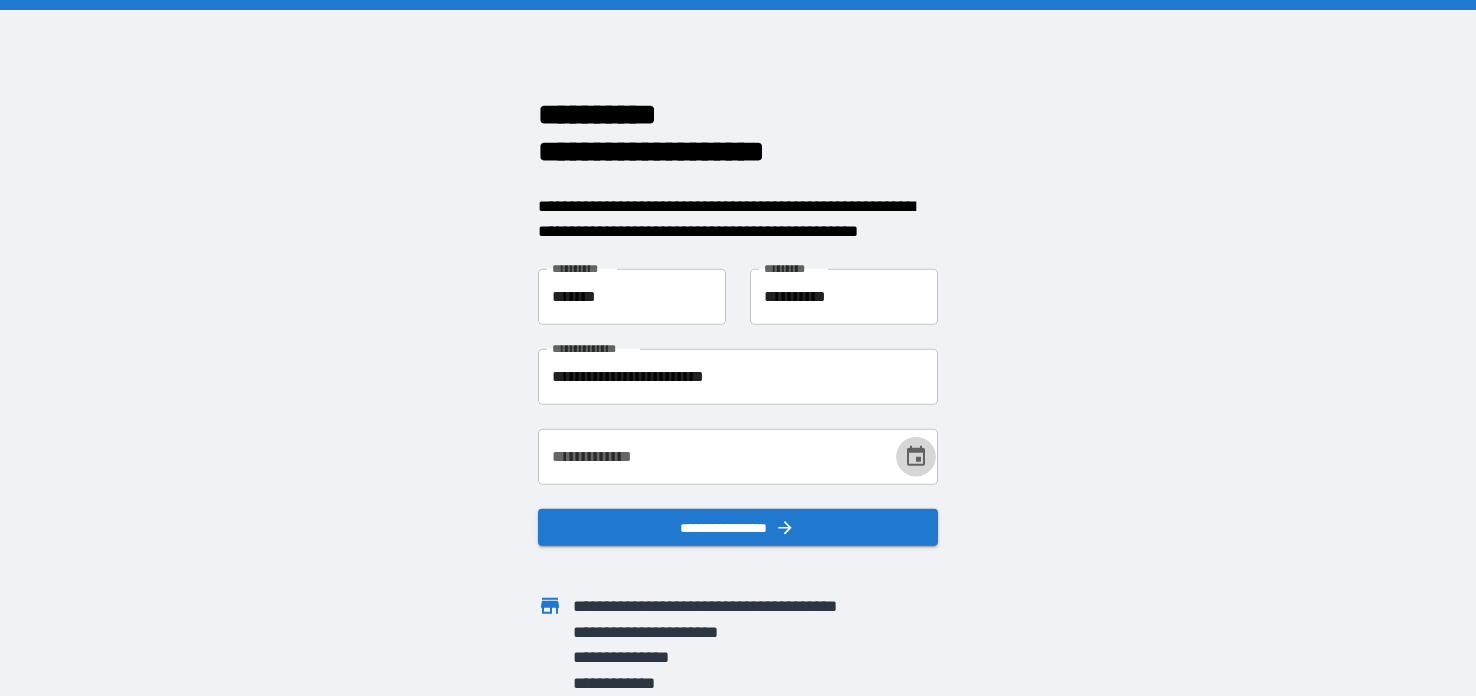 click 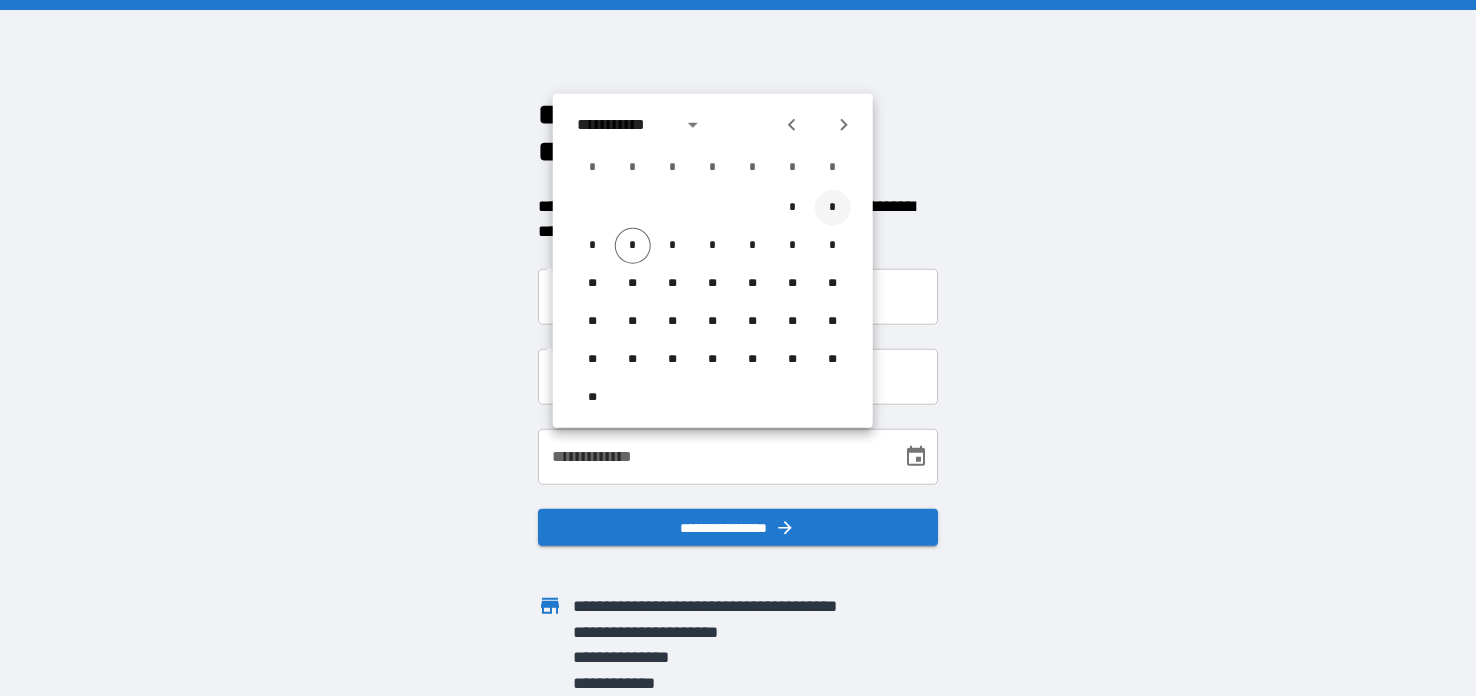 drag, startPoint x: 832, startPoint y: 203, endPoint x: 836, endPoint y: 218, distance: 15.524175 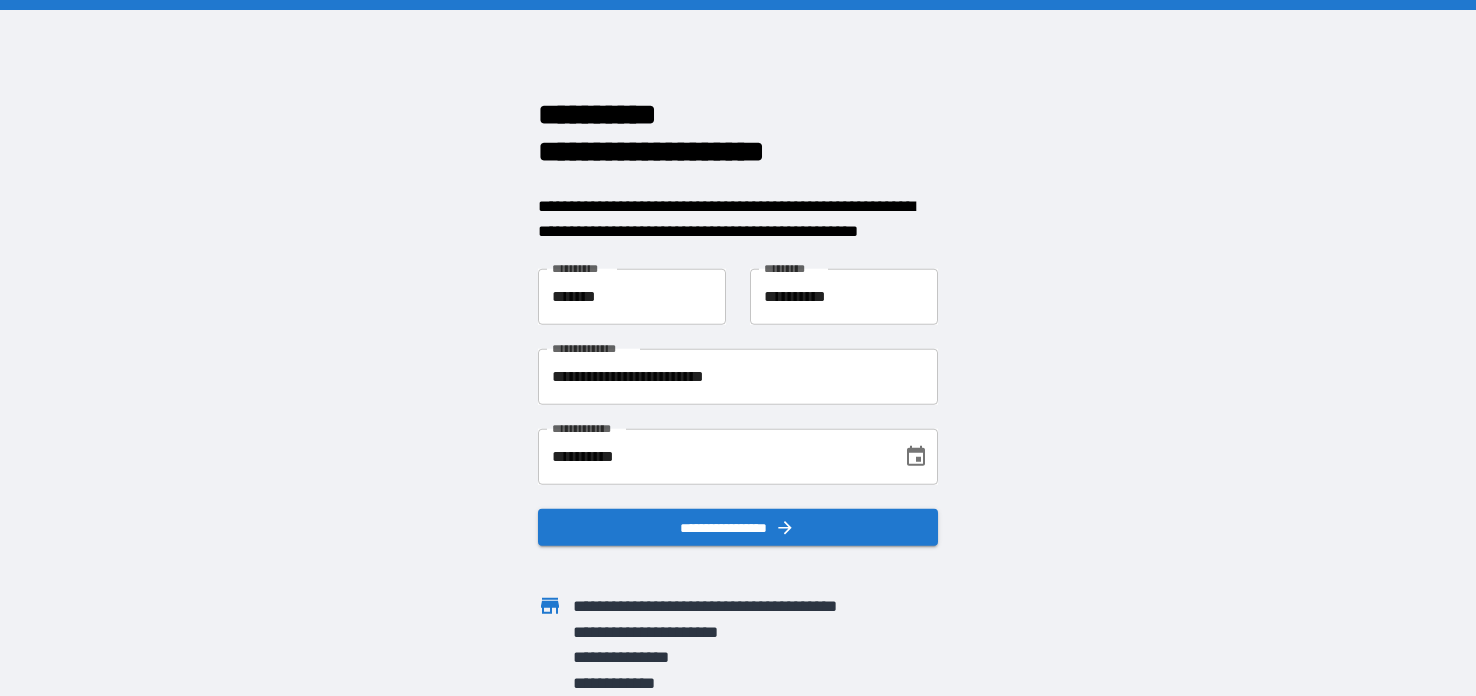 click on "**********" at bounding box center (713, 457) 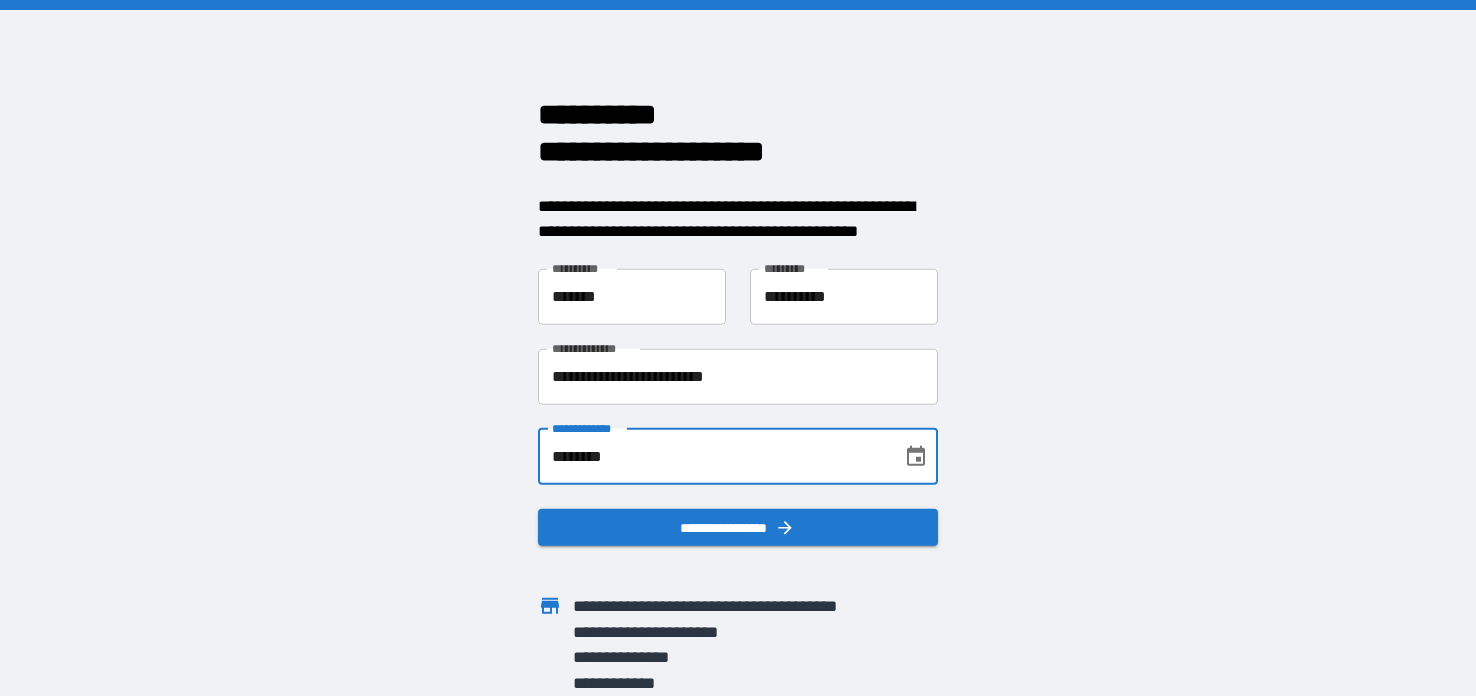 click on "********" at bounding box center (713, 457) 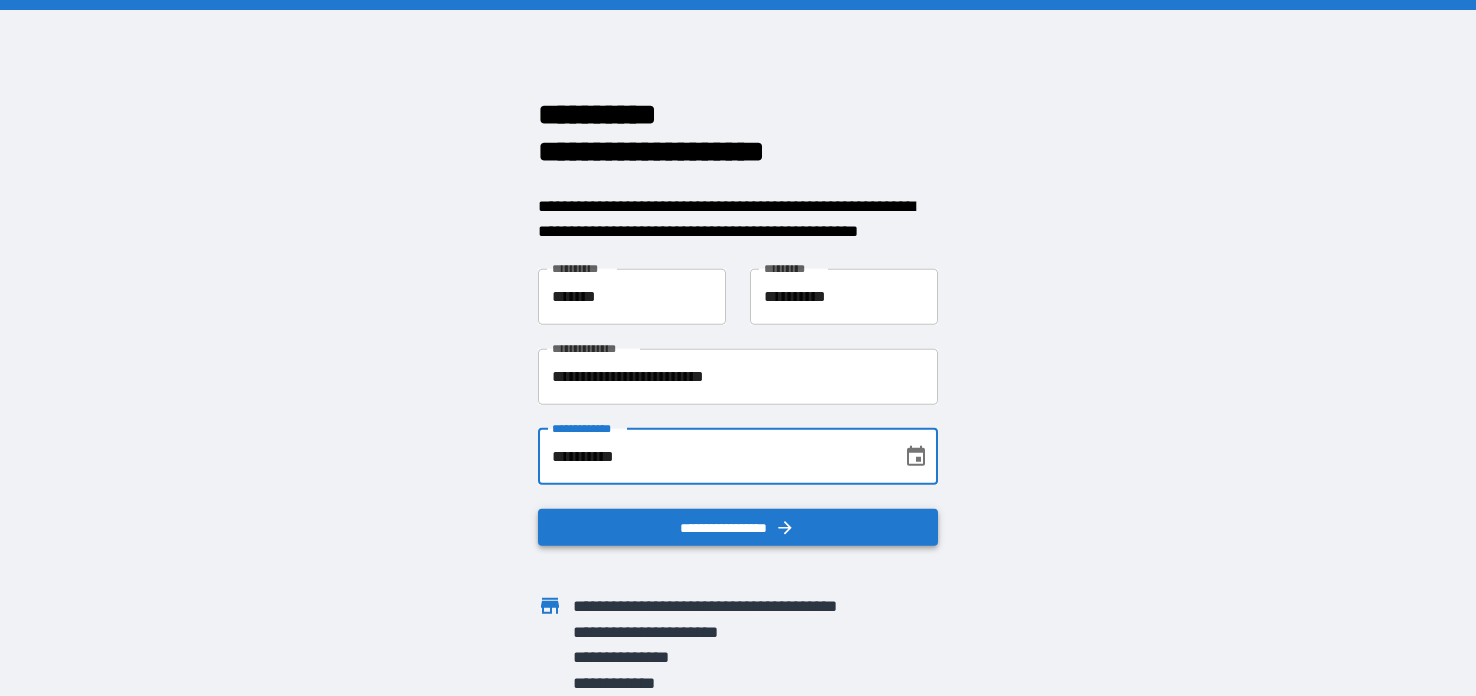 type on "**********" 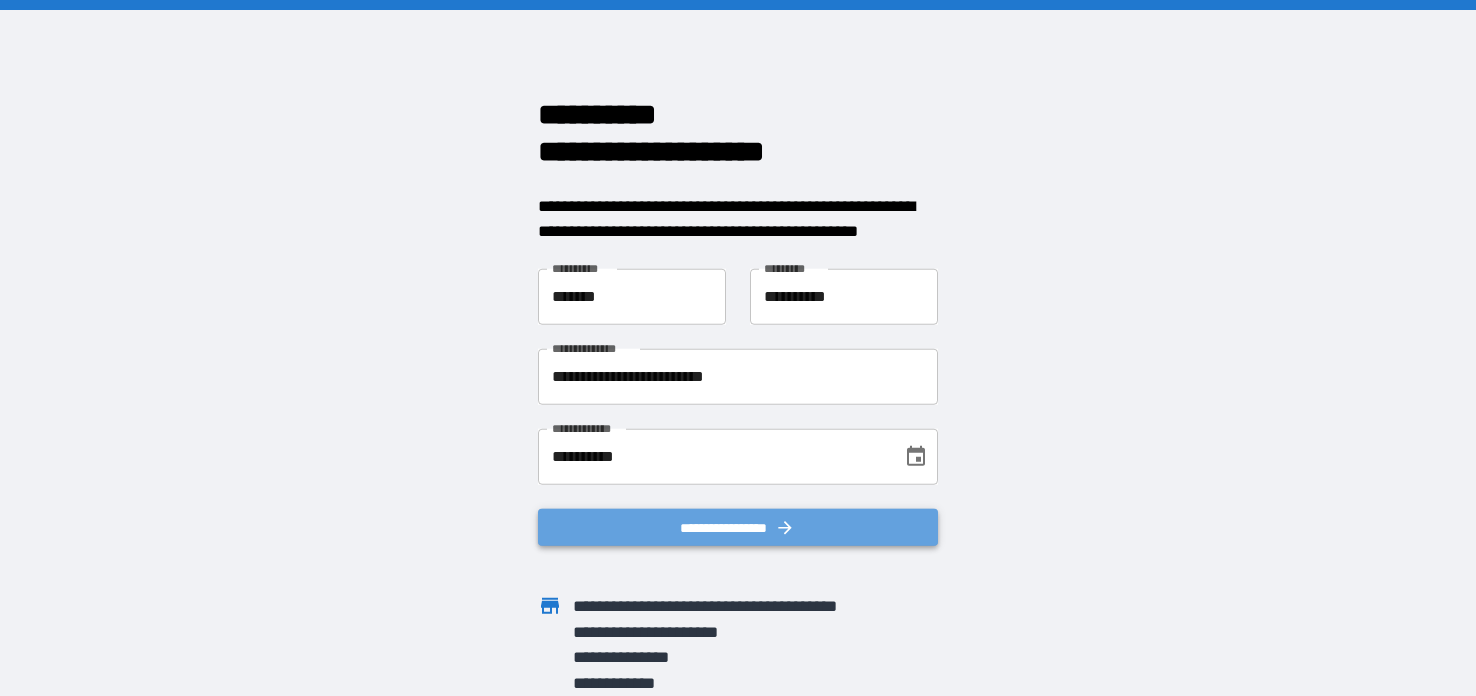 click on "**********" at bounding box center (738, 527) 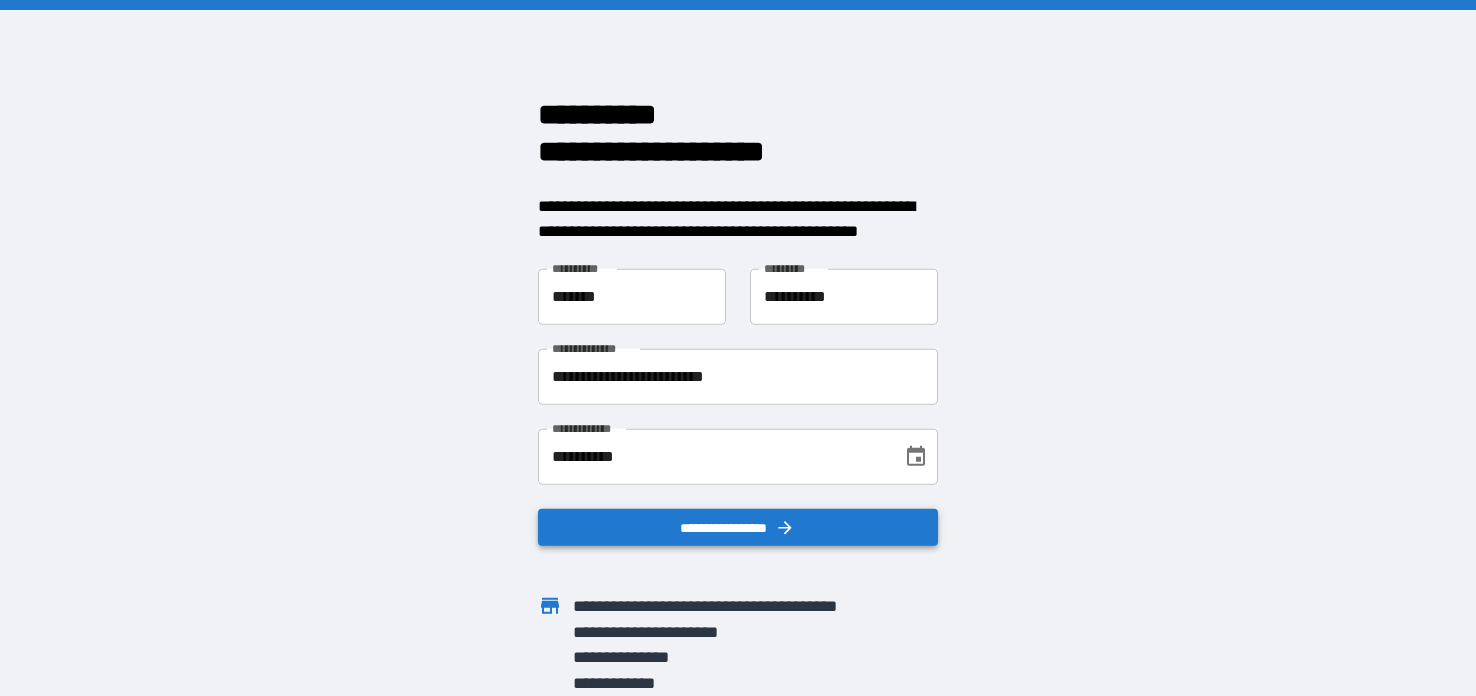 scroll, scrollTop: 0, scrollLeft: 0, axis: both 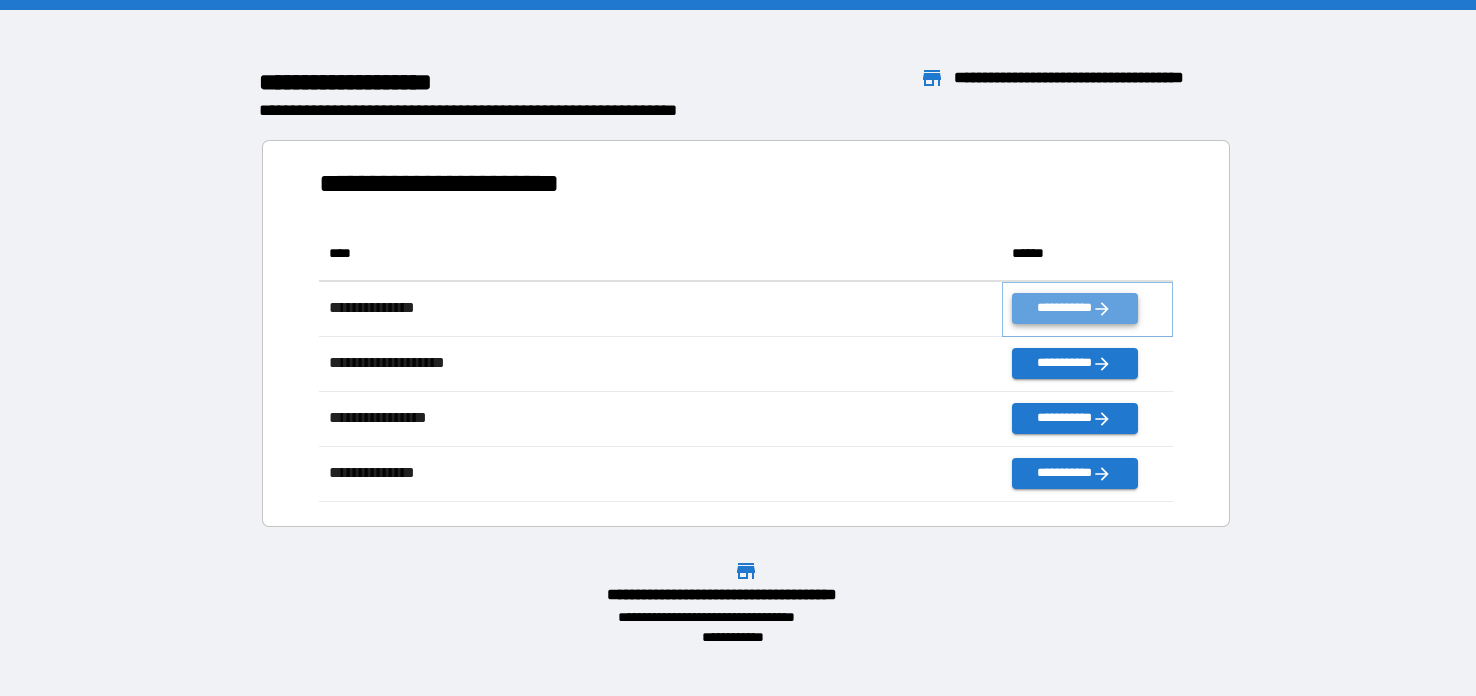 click 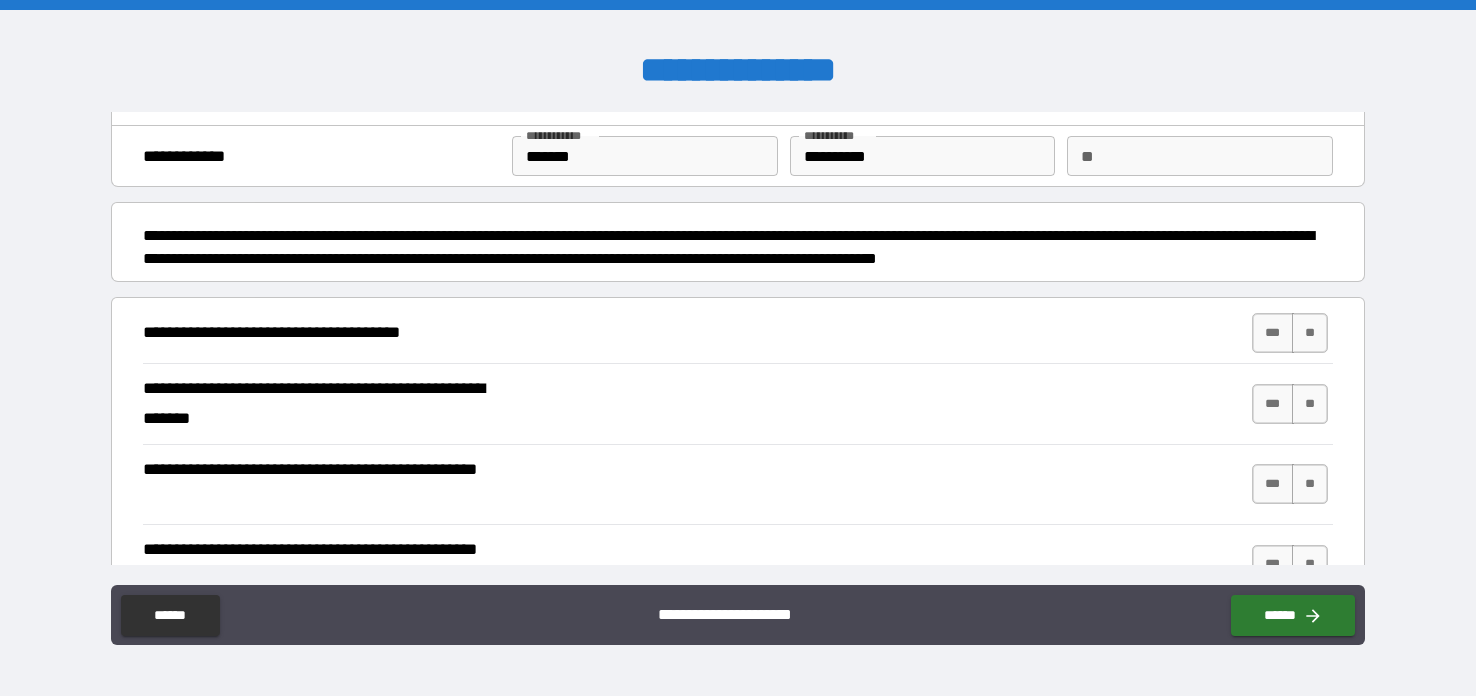 scroll, scrollTop: 56, scrollLeft: 0, axis: vertical 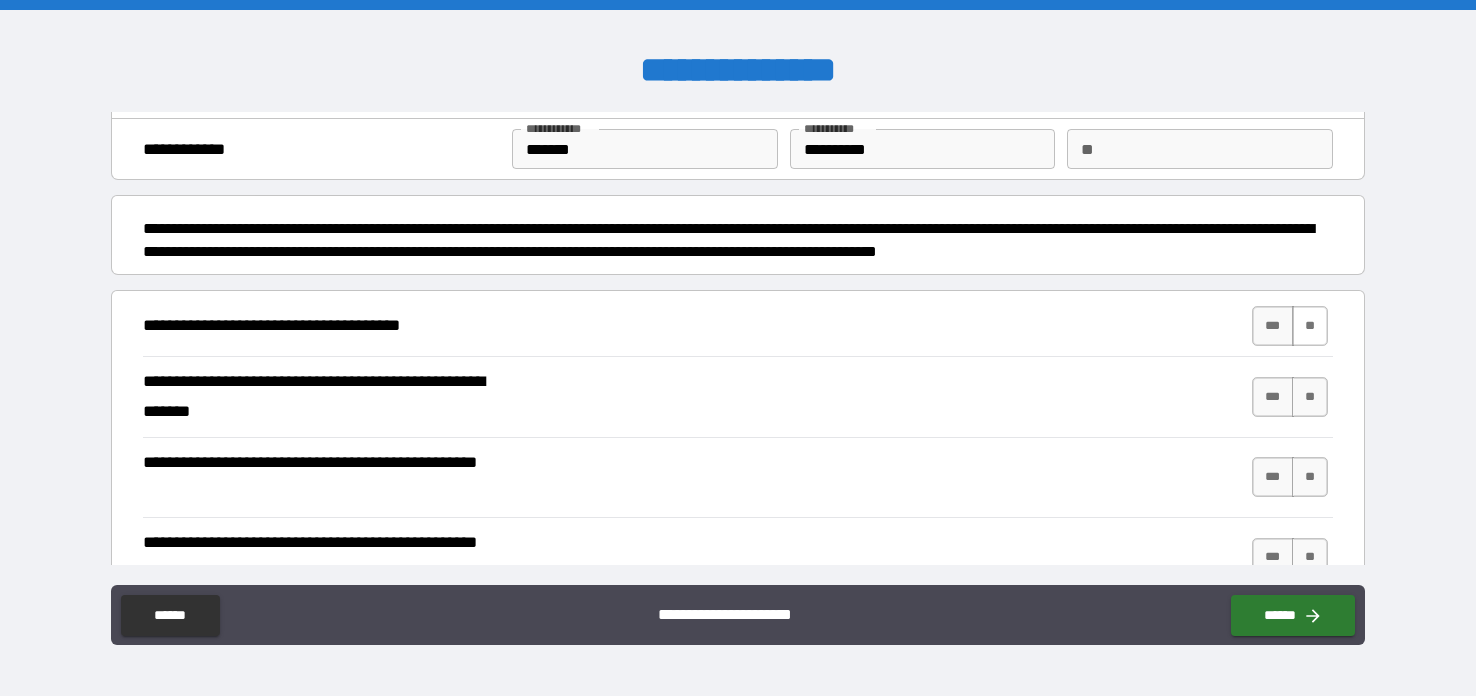 click on "**" at bounding box center [1310, 326] 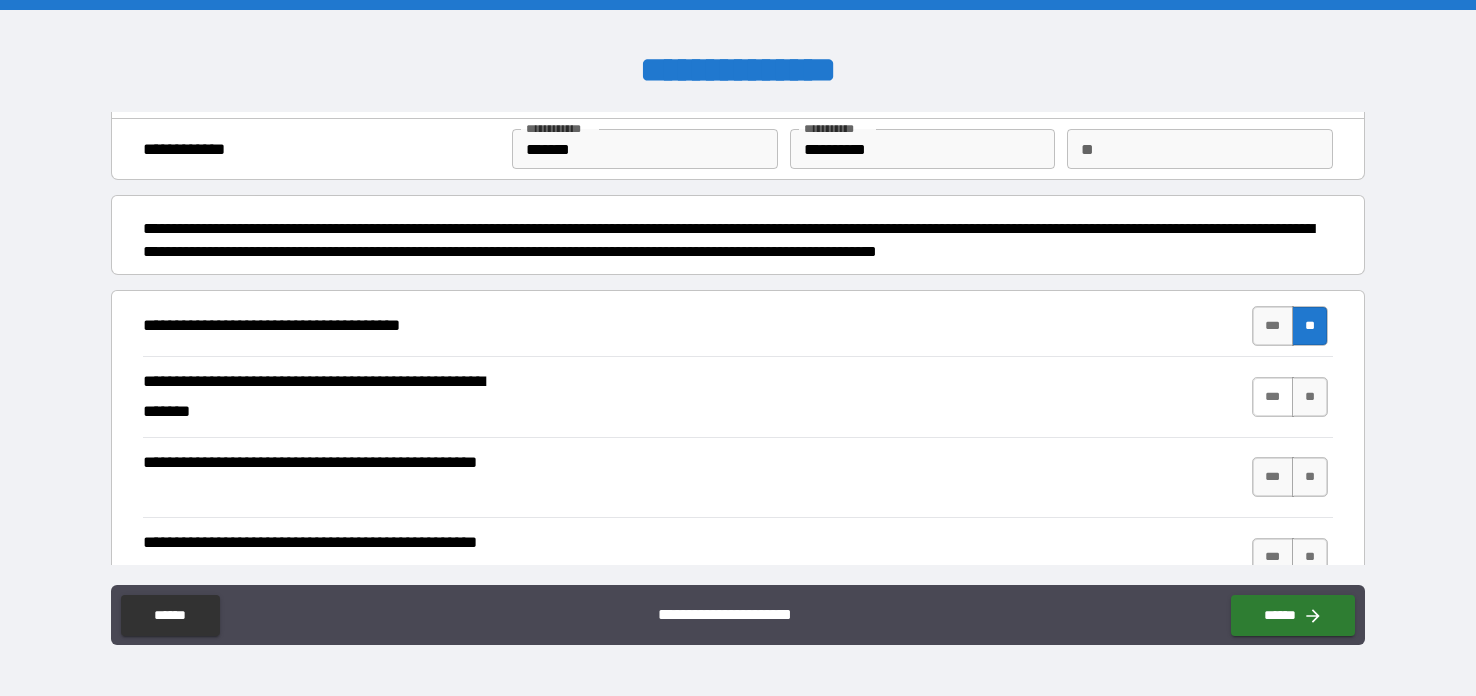 click on "***" at bounding box center [1273, 397] 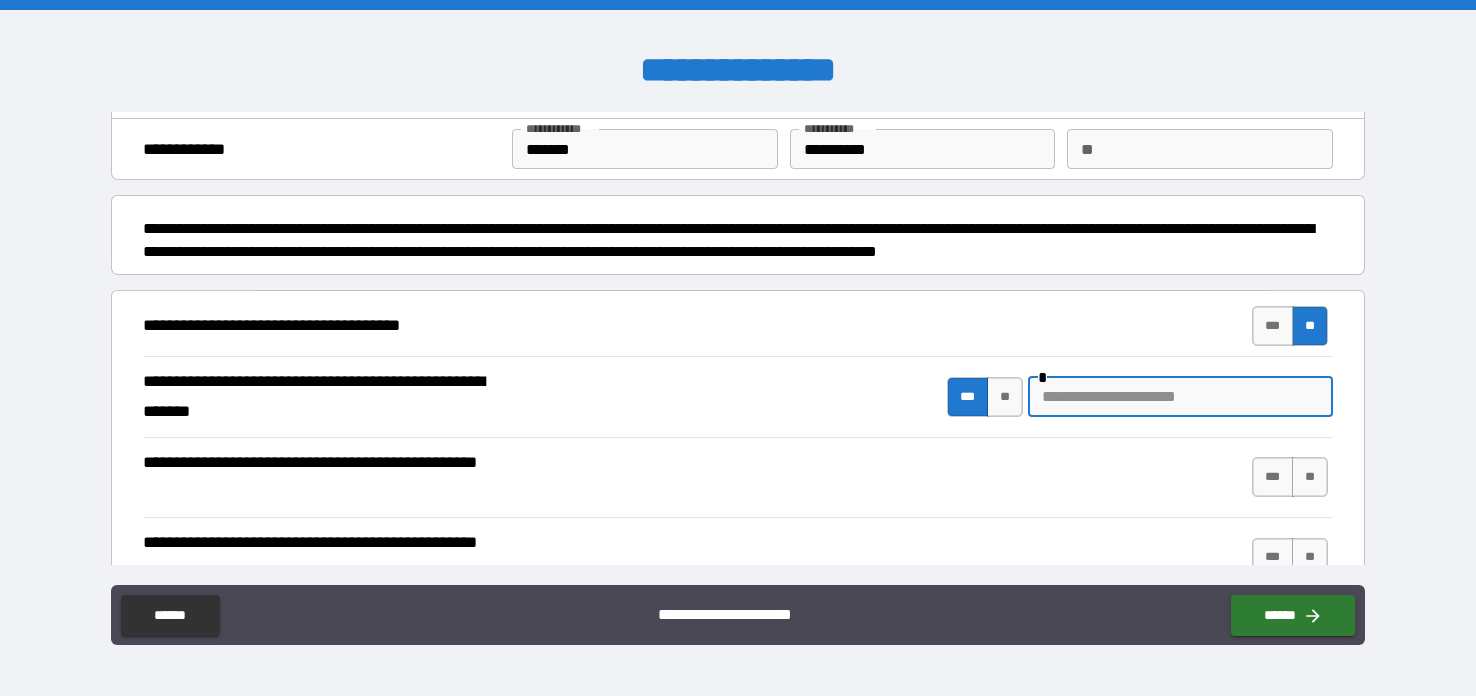 click at bounding box center (1180, 397) 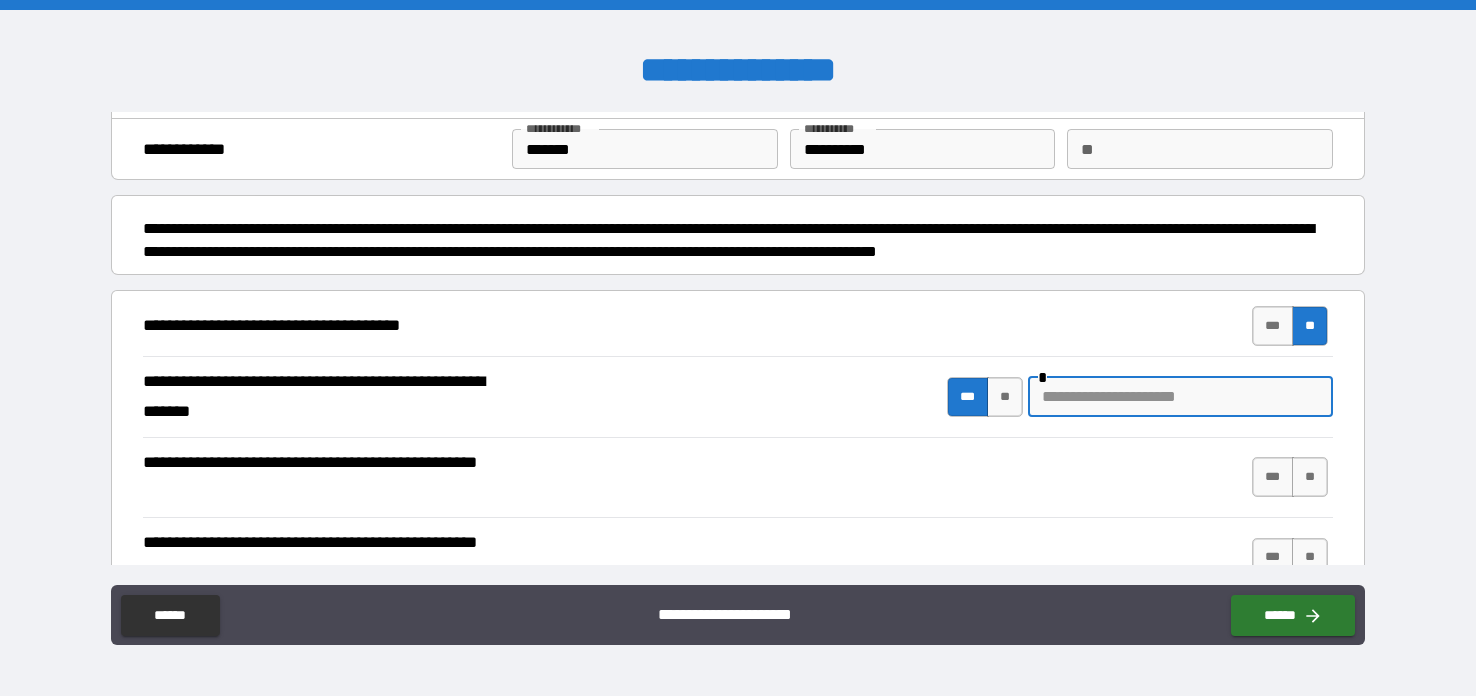 type on "*" 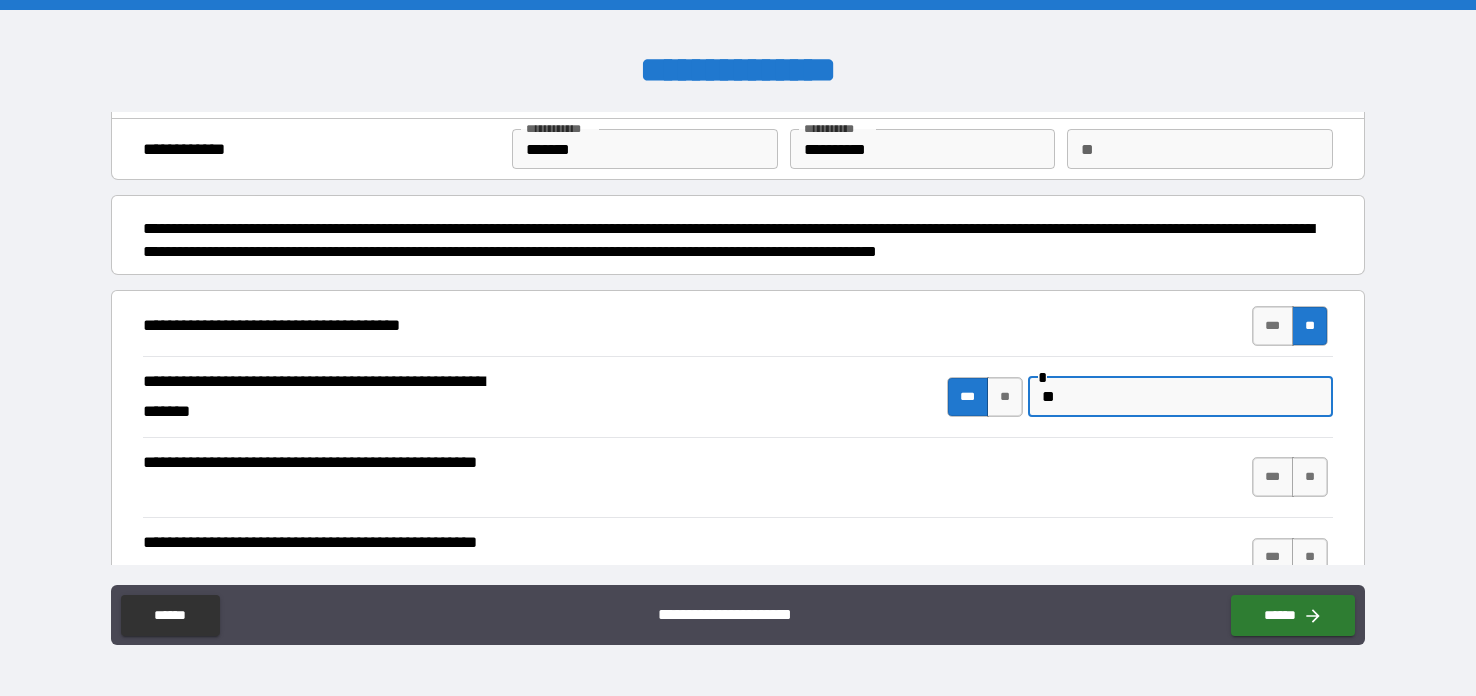 type on "*" 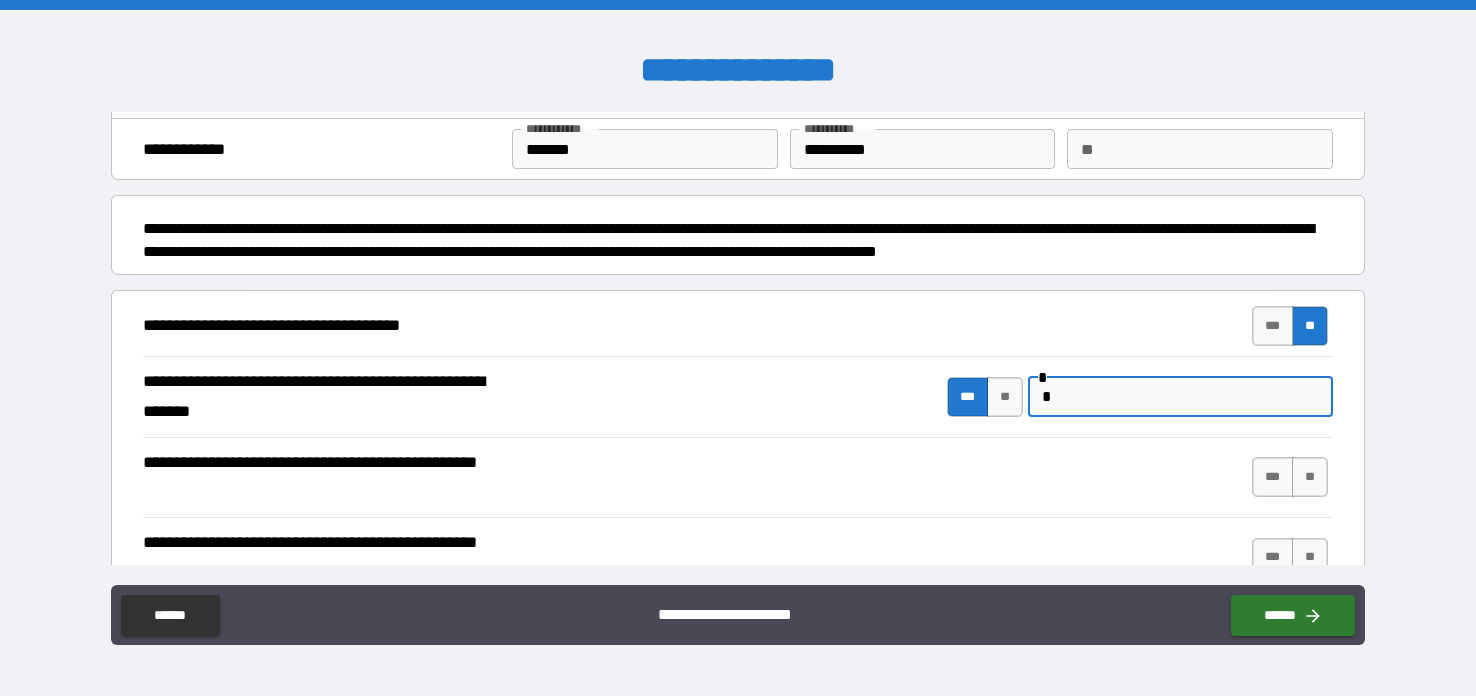 type 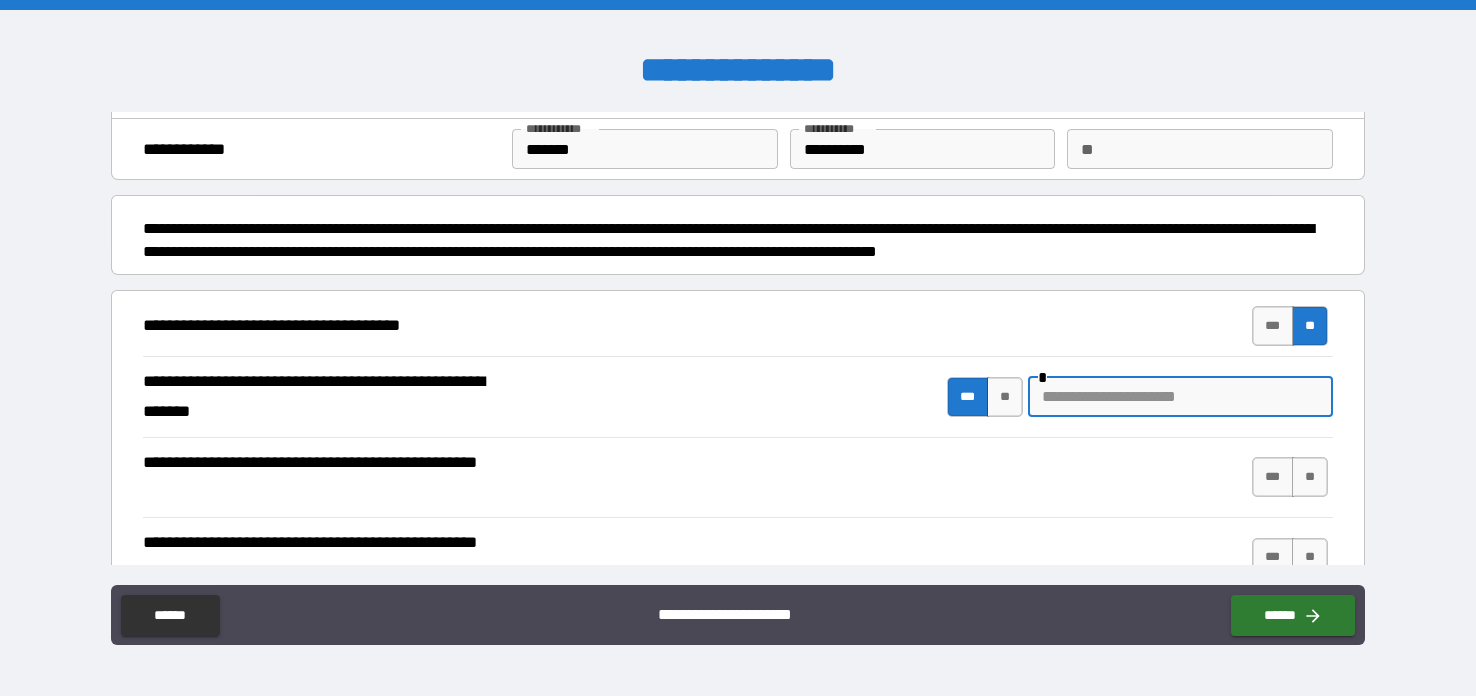 click on "**" at bounding box center (1310, 477) 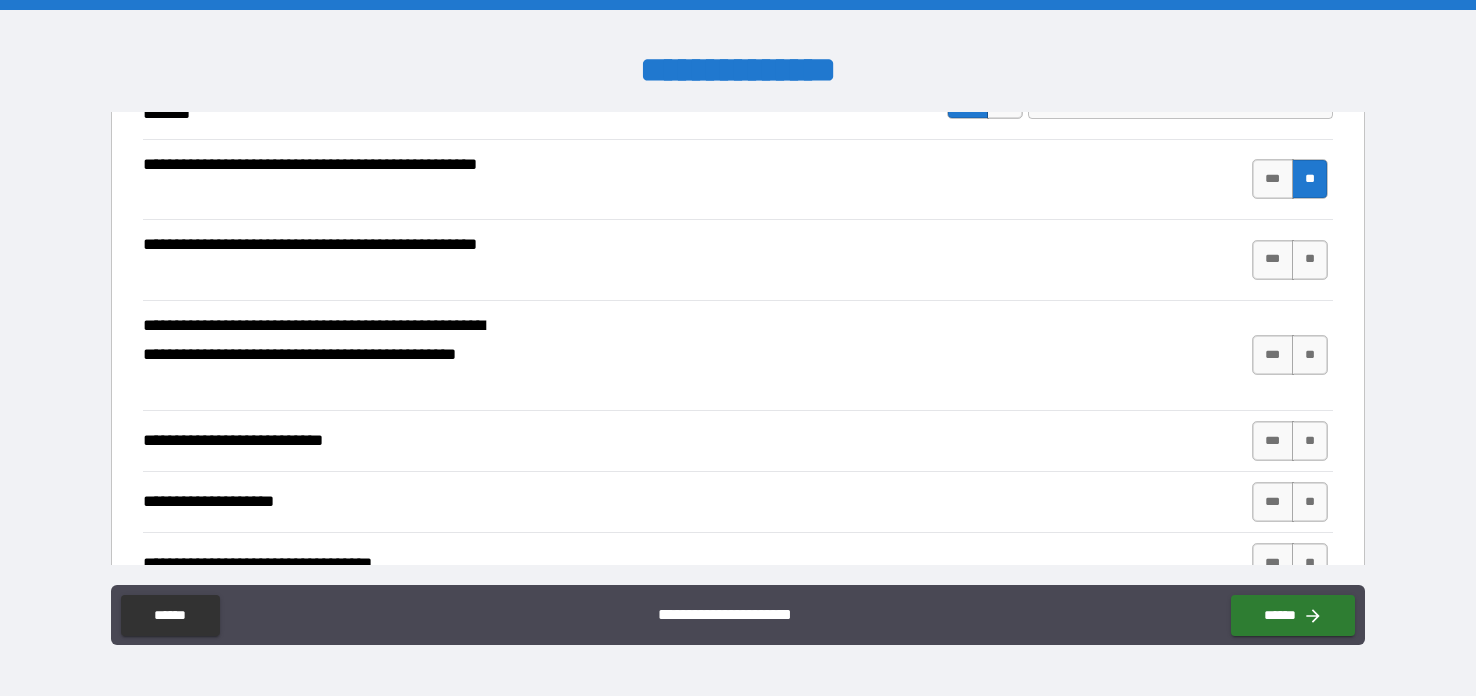 scroll, scrollTop: 358, scrollLeft: 0, axis: vertical 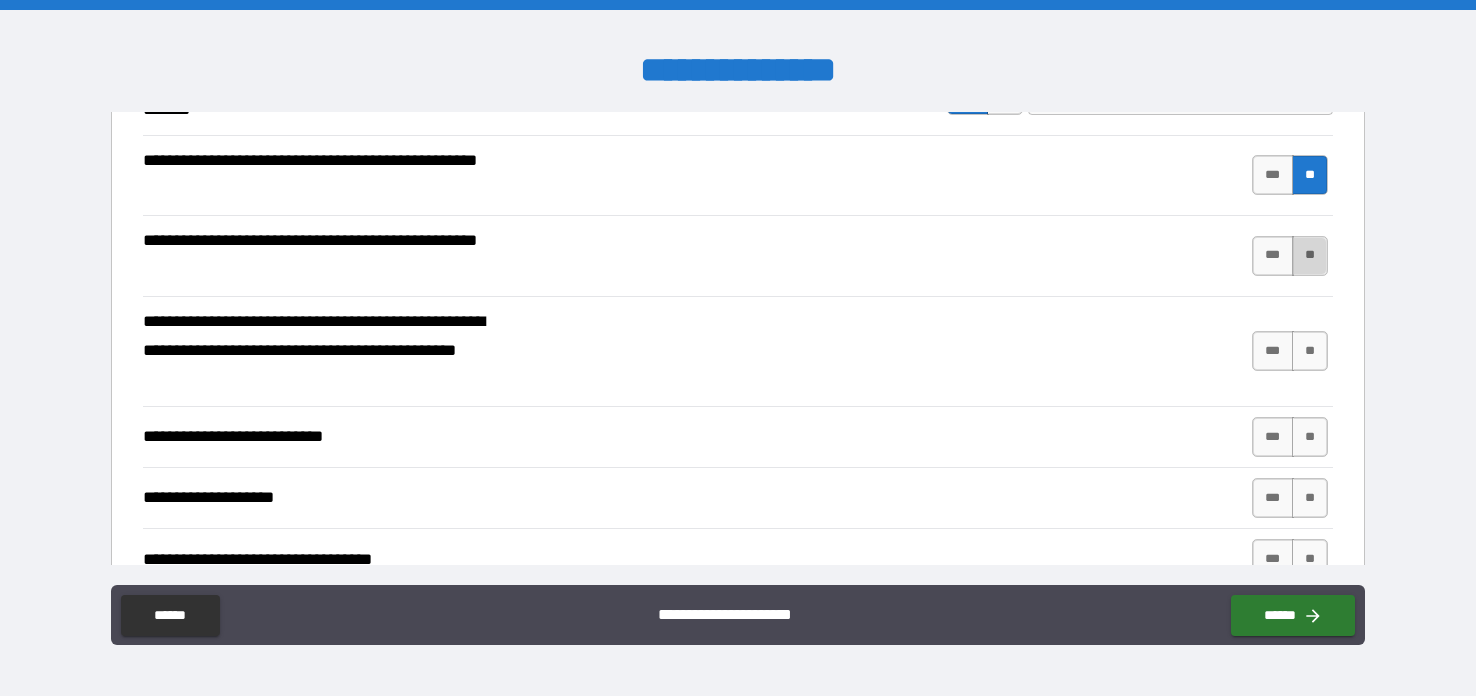 click on "**" at bounding box center [1310, 256] 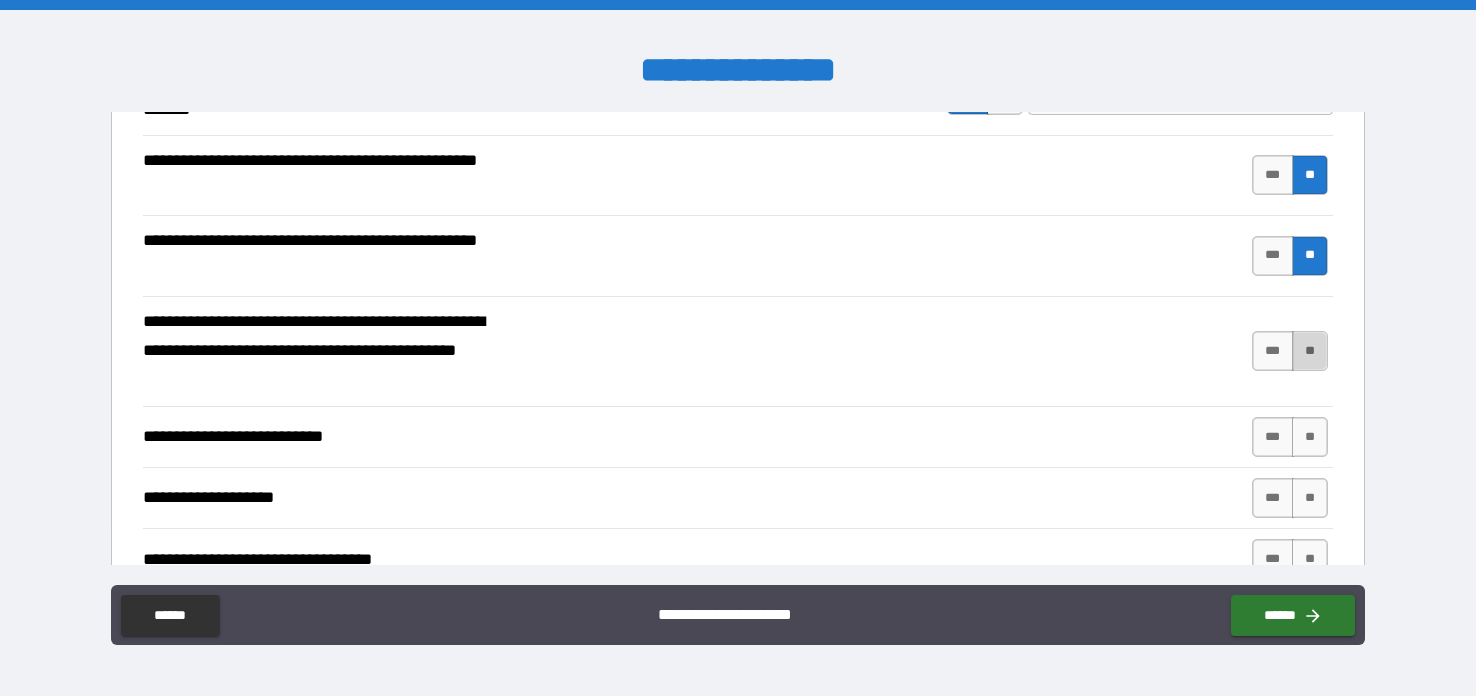 click on "**" at bounding box center (1310, 351) 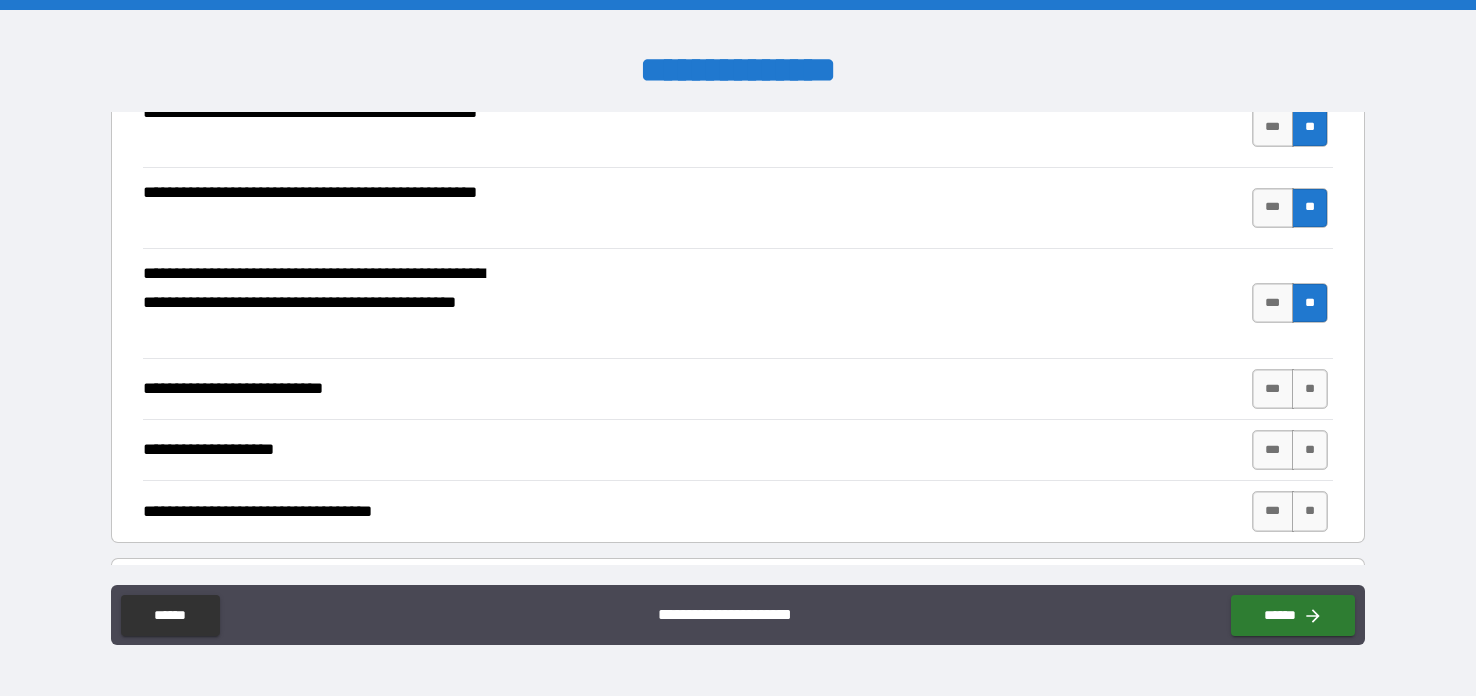 scroll, scrollTop: 411, scrollLeft: 0, axis: vertical 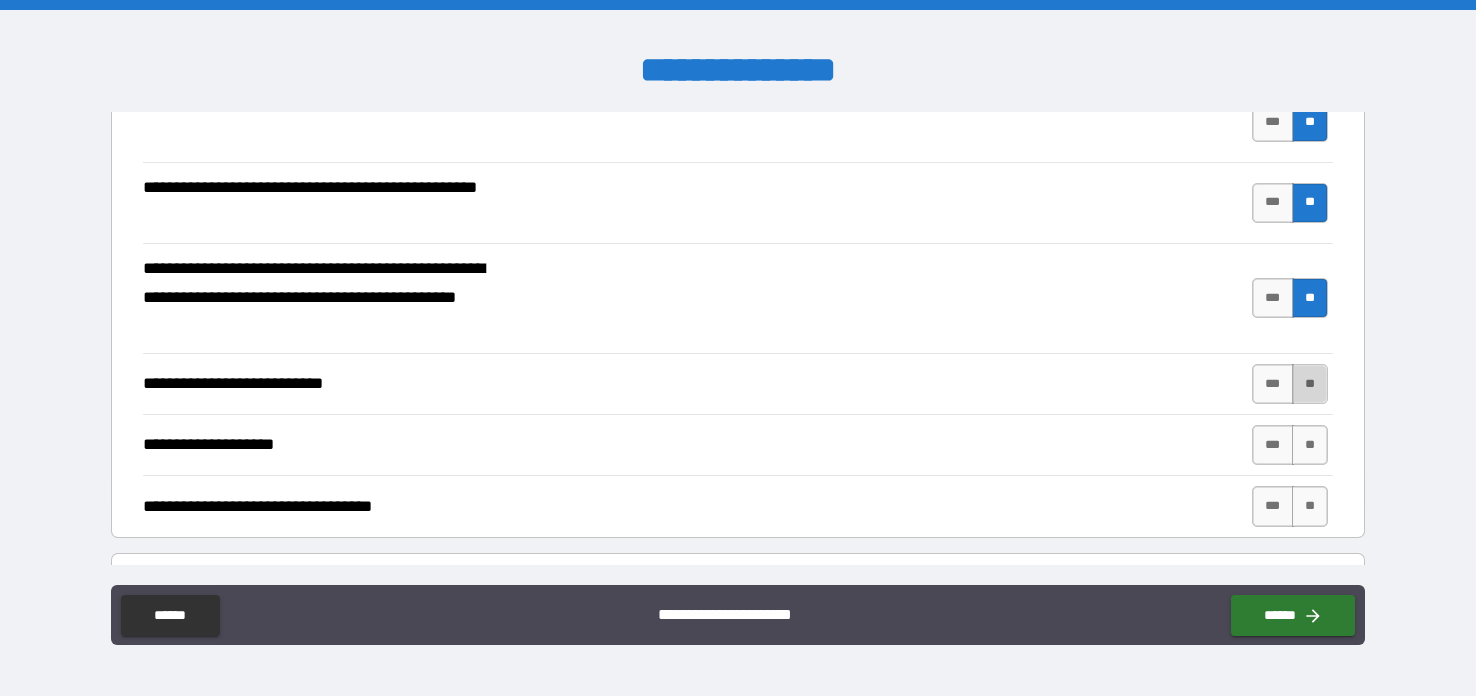 click on "**" at bounding box center (1310, 384) 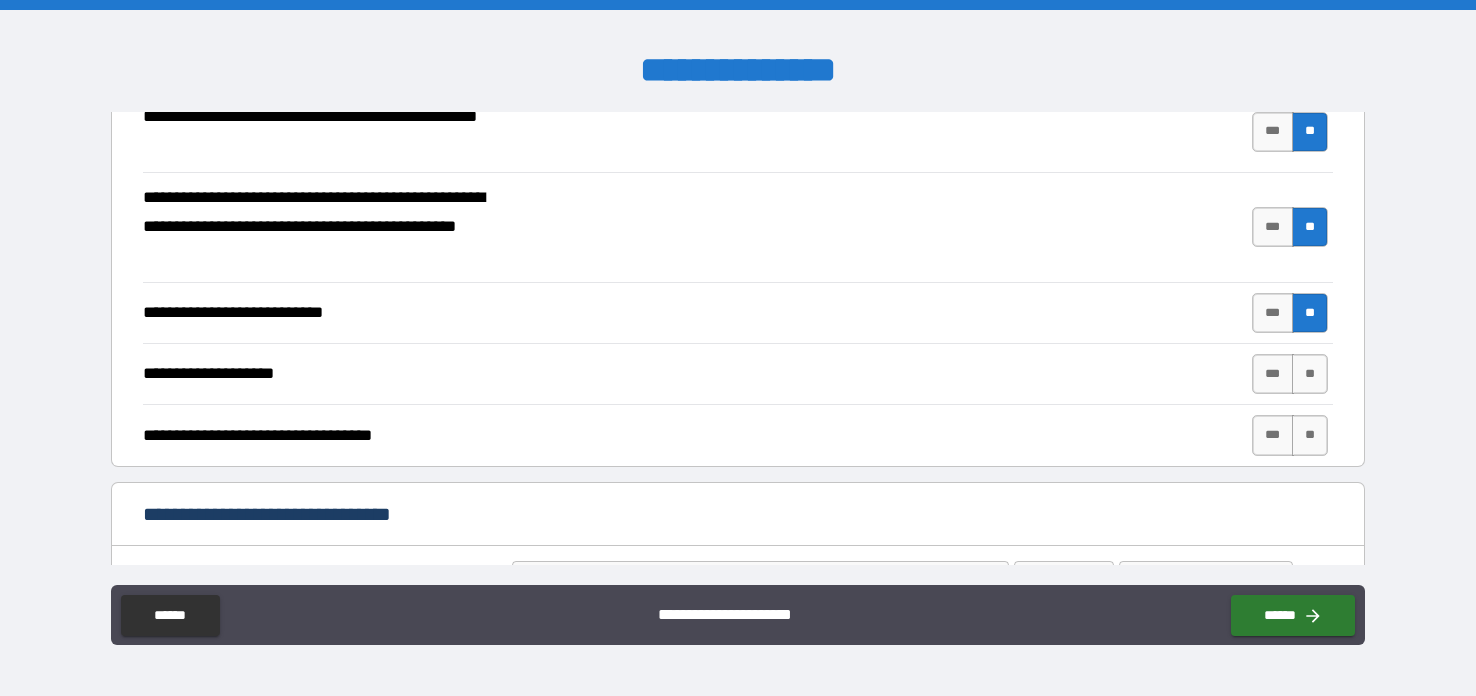 scroll, scrollTop: 492, scrollLeft: 0, axis: vertical 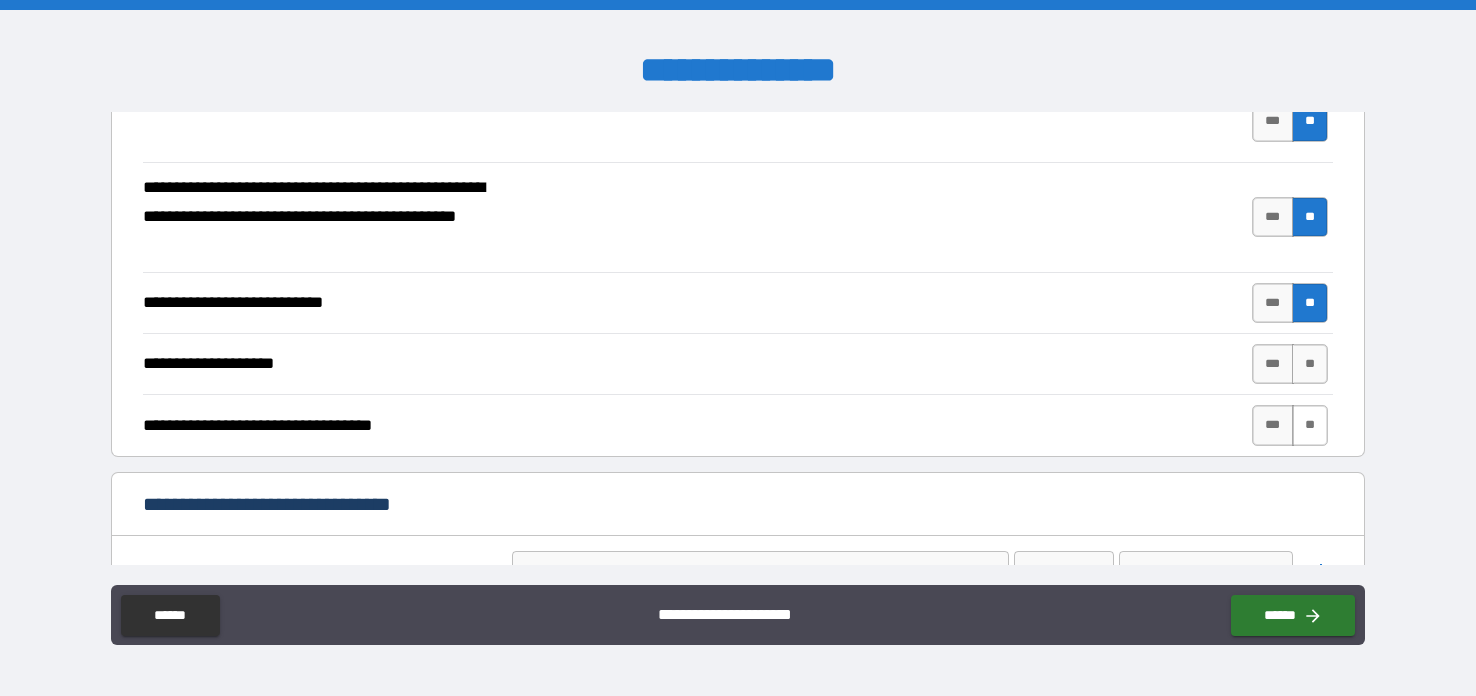 drag, startPoint x: 1296, startPoint y: 362, endPoint x: 1308, endPoint y: 416, distance: 55.31727 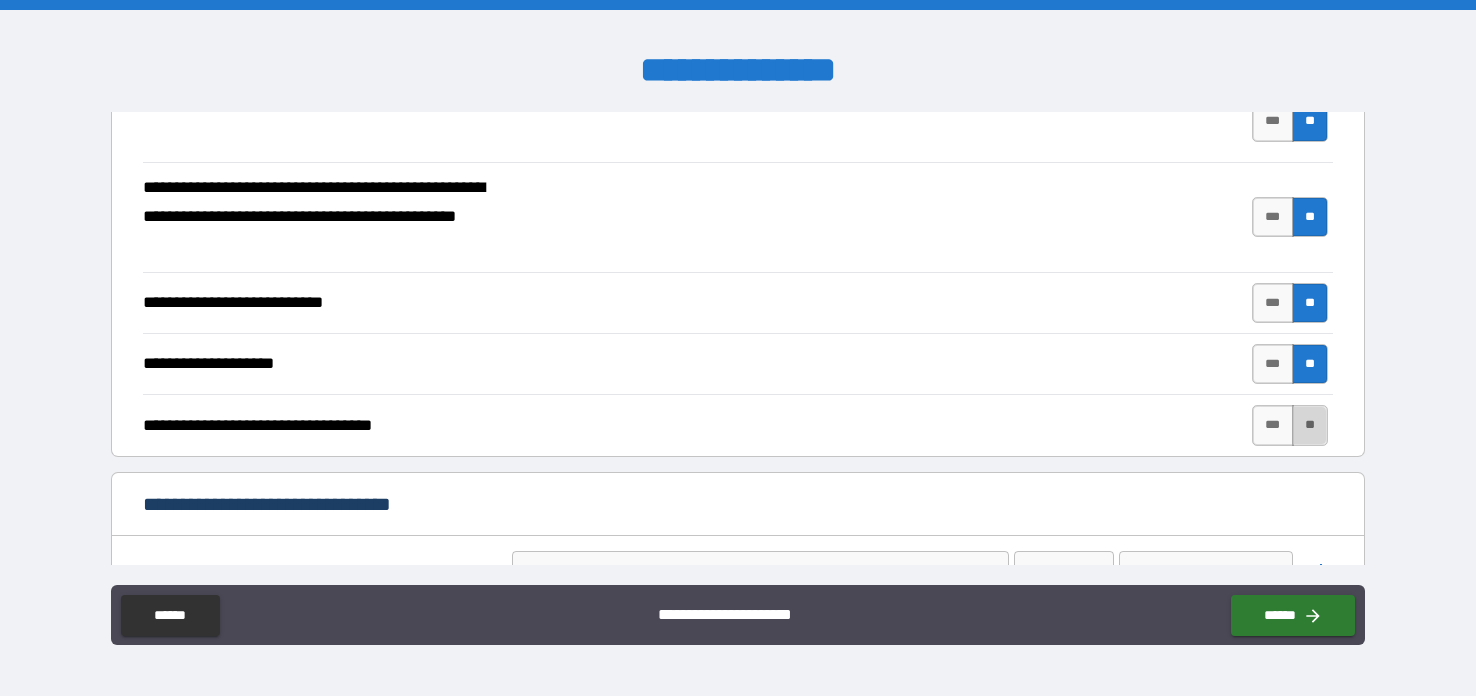 click on "**" at bounding box center (1310, 425) 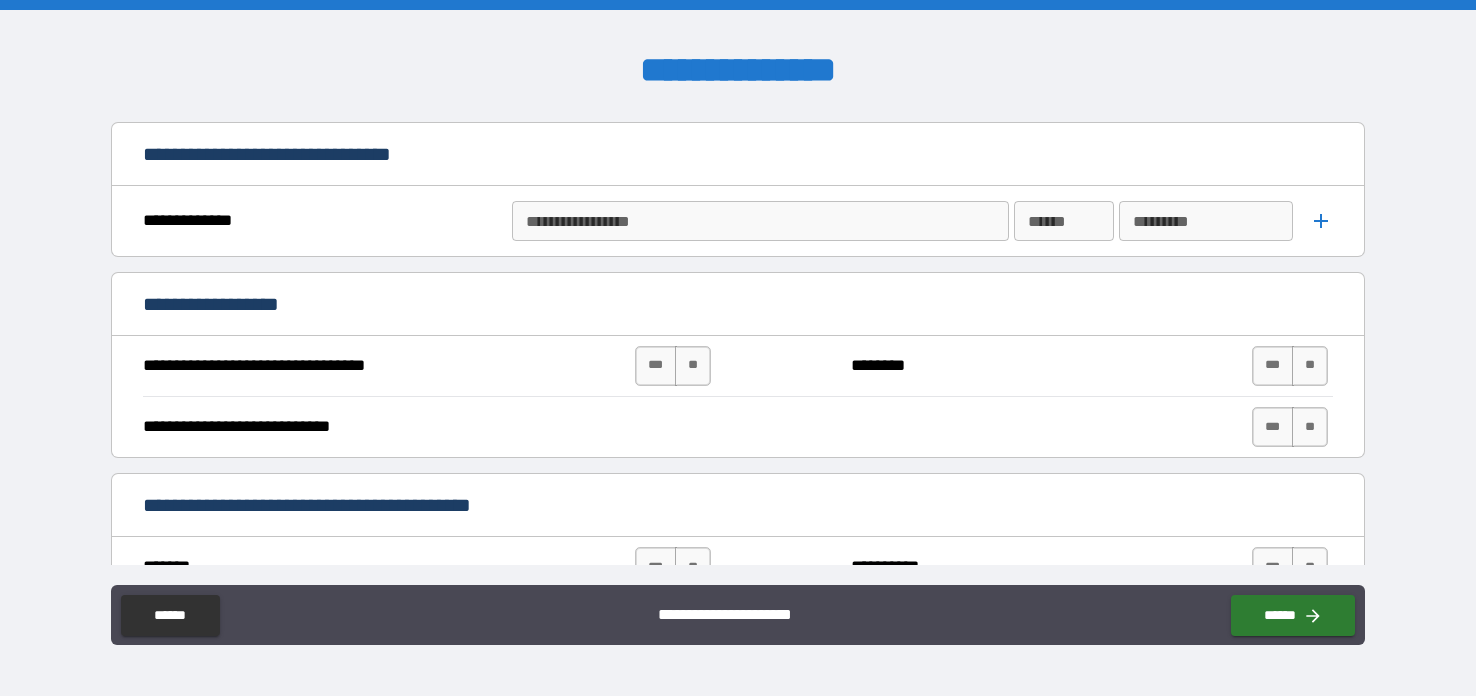 scroll, scrollTop: 854, scrollLeft: 0, axis: vertical 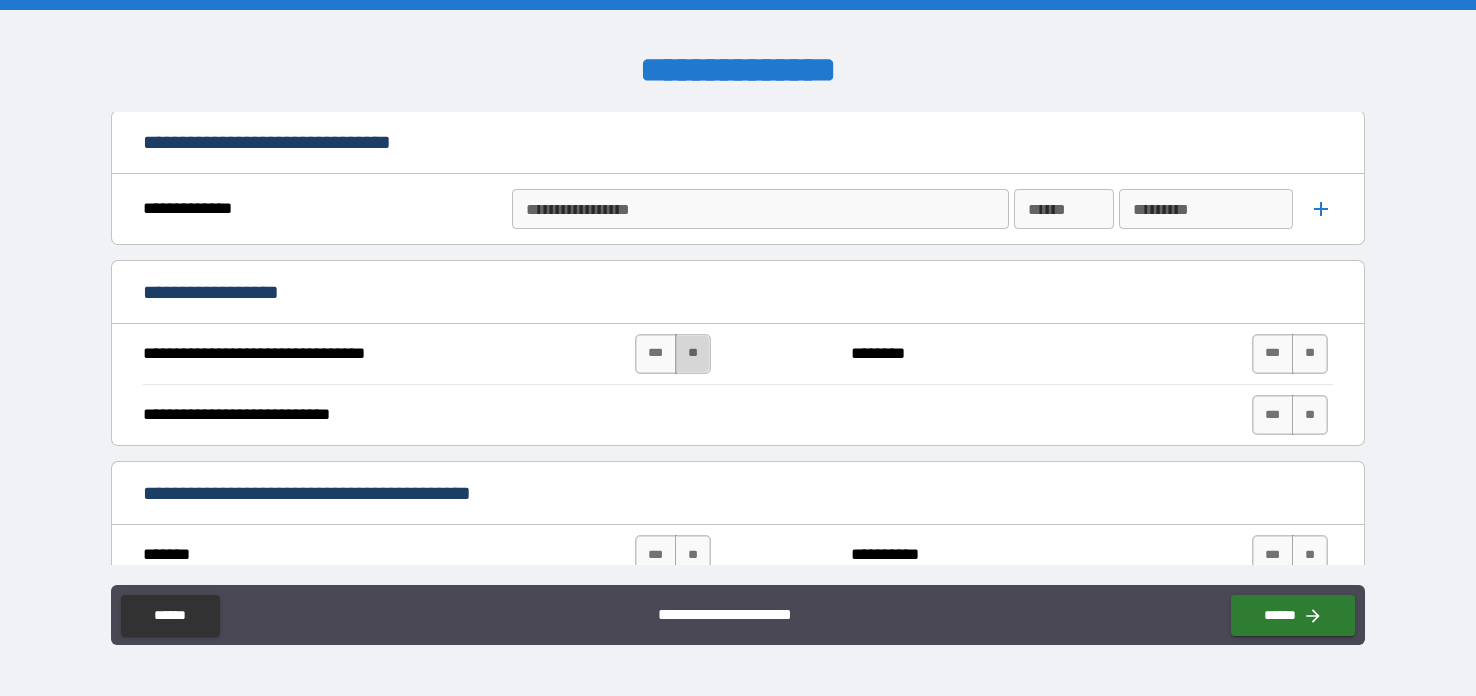 click on "**" at bounding box center [693, 354] 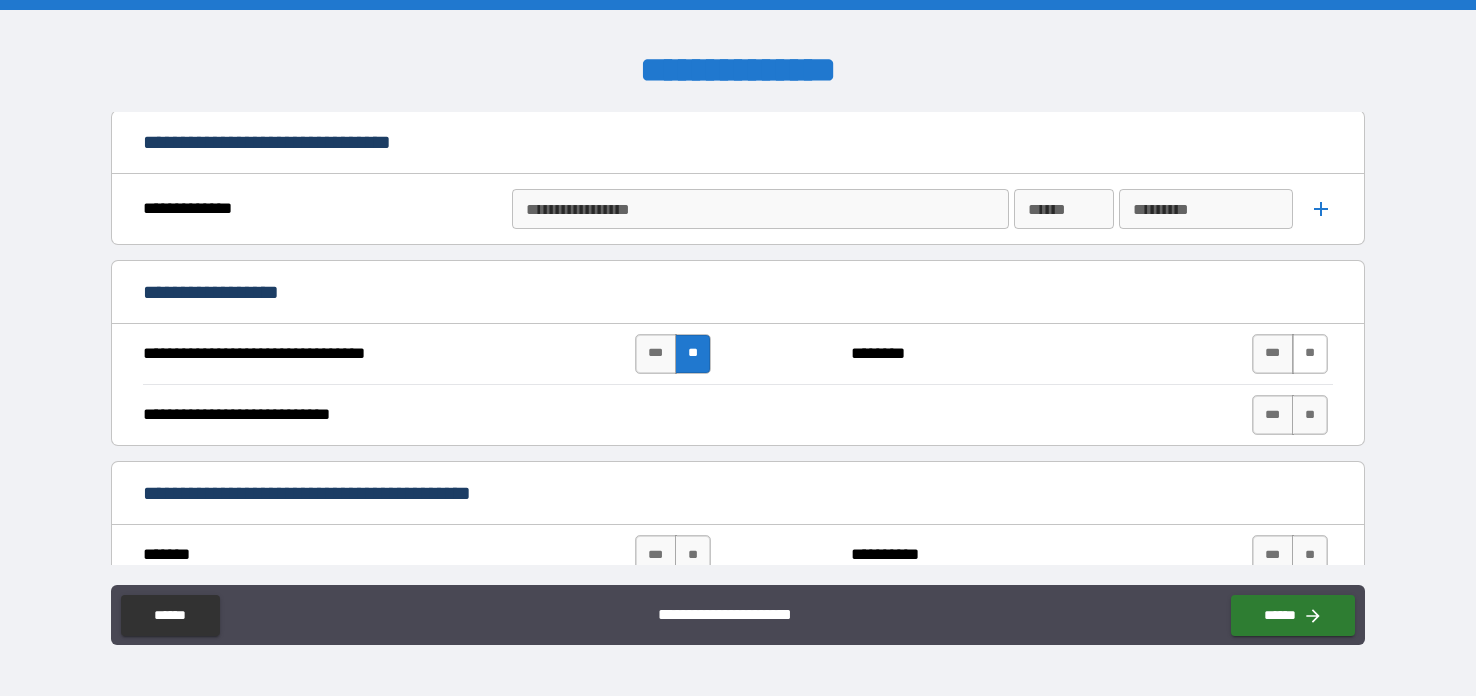 click on "**" at bounding box center [1310, 354] 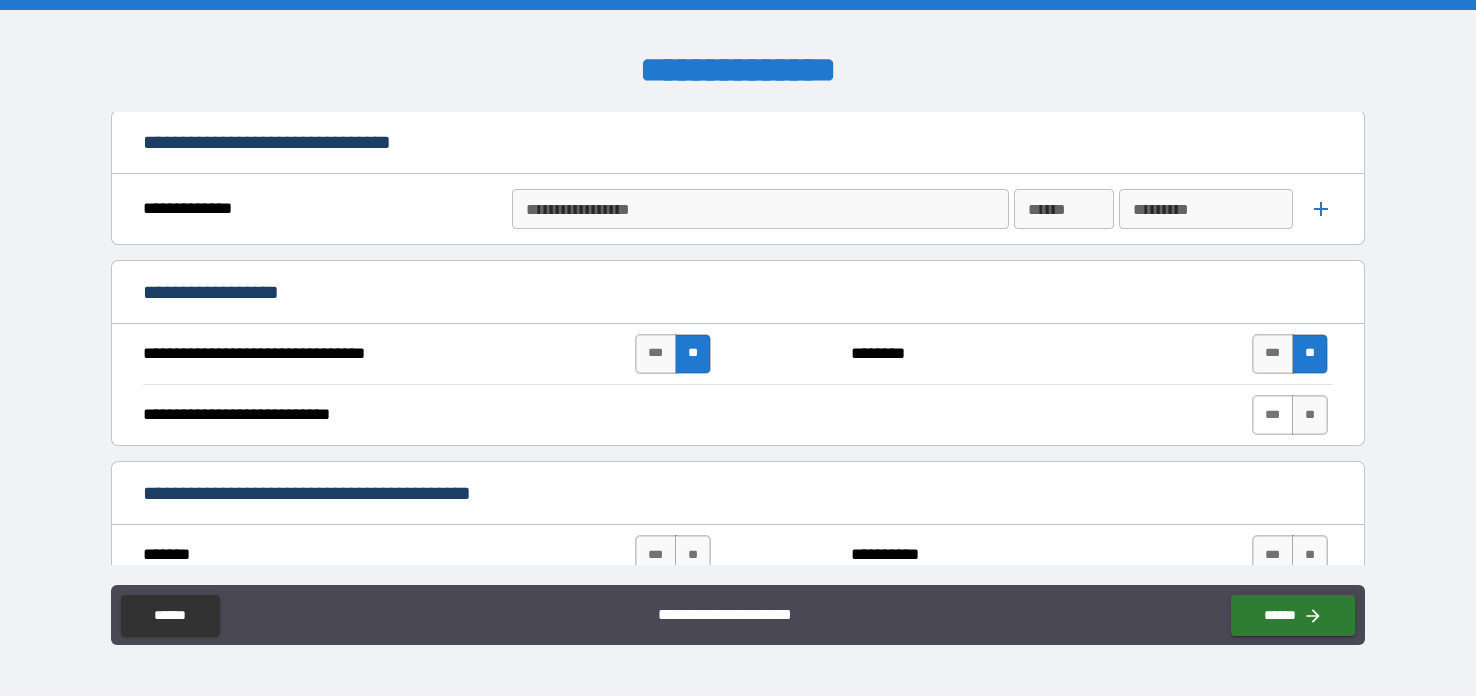 click on "***" at bounding box center [1273, 415] 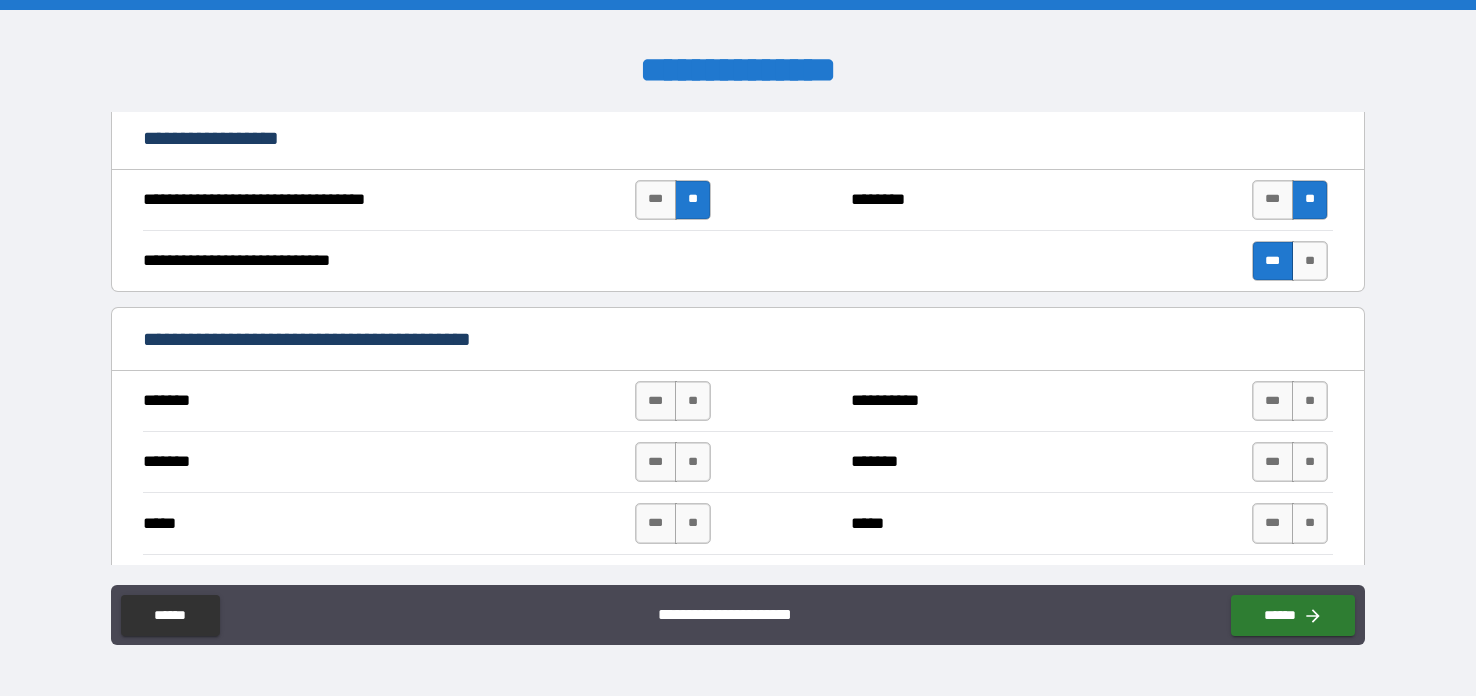 scroll, scrollTop: 1009, scrollLeft: 0, axis: vertical 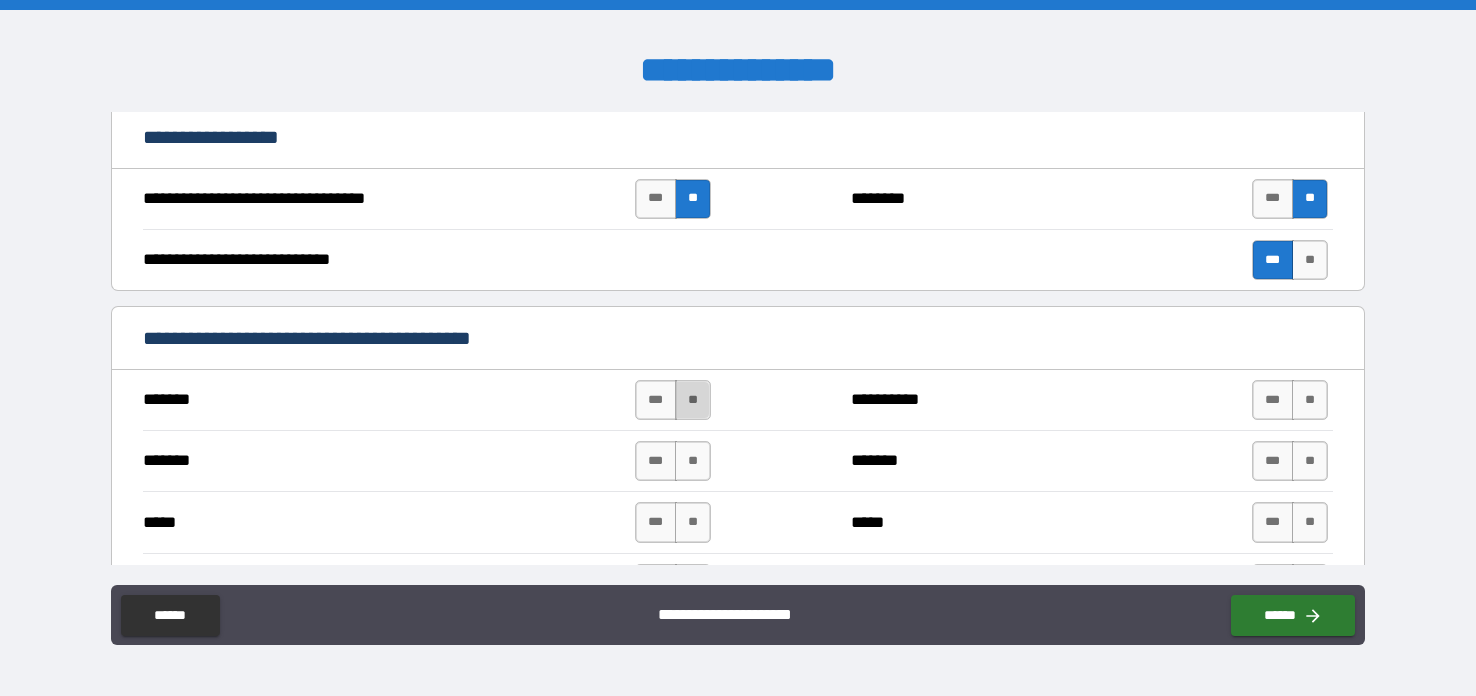 click on "**" at bounding box center [693, 400] 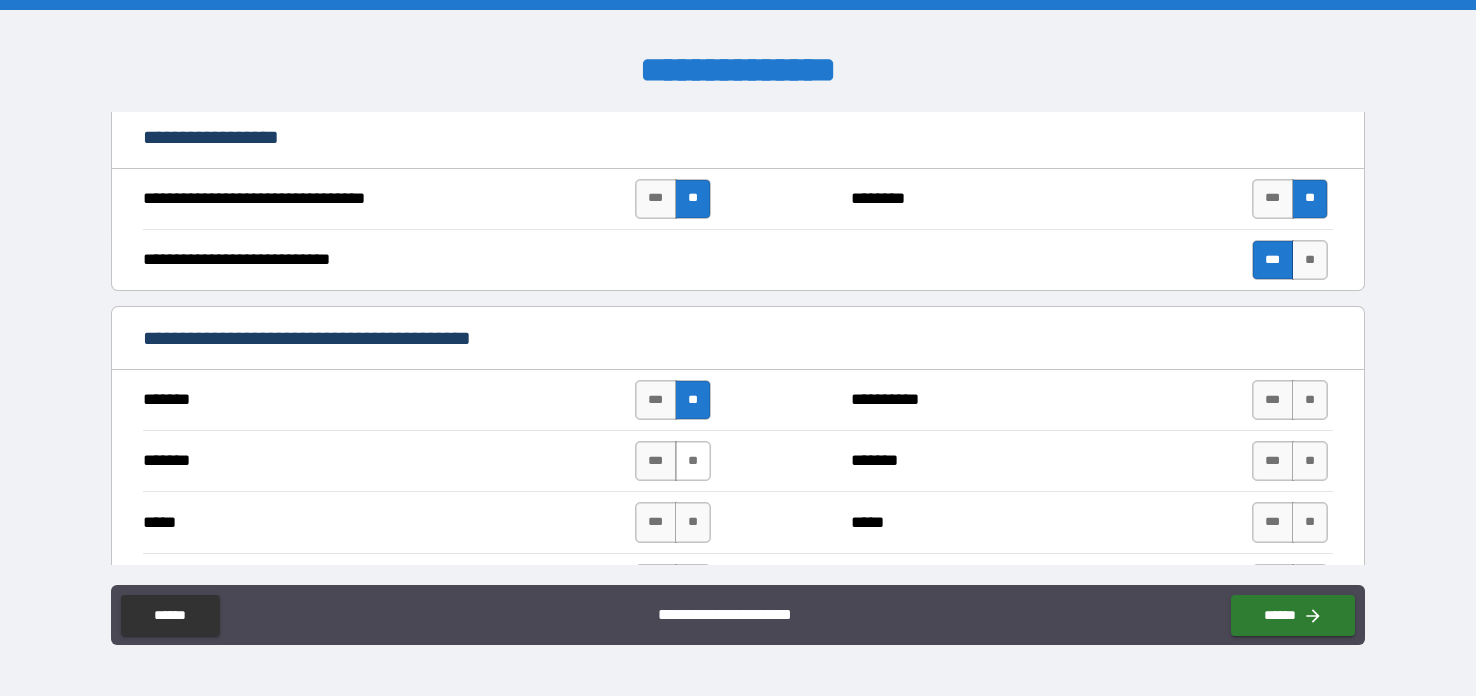 click on "**" at bounding box center [693, 461] 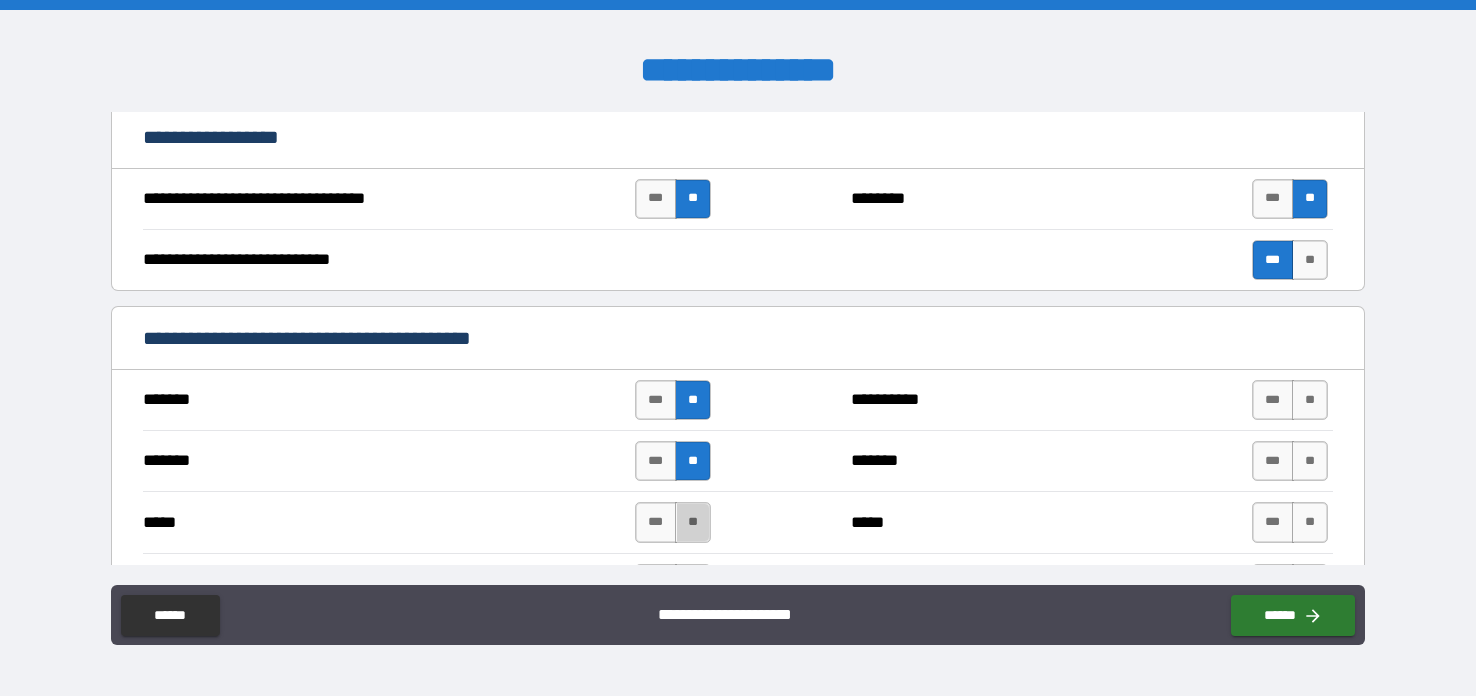 drag, startPoint x: 688, startPoint y: 515, endPoint x: 737, endPoint y: 397, distance: 127.769325 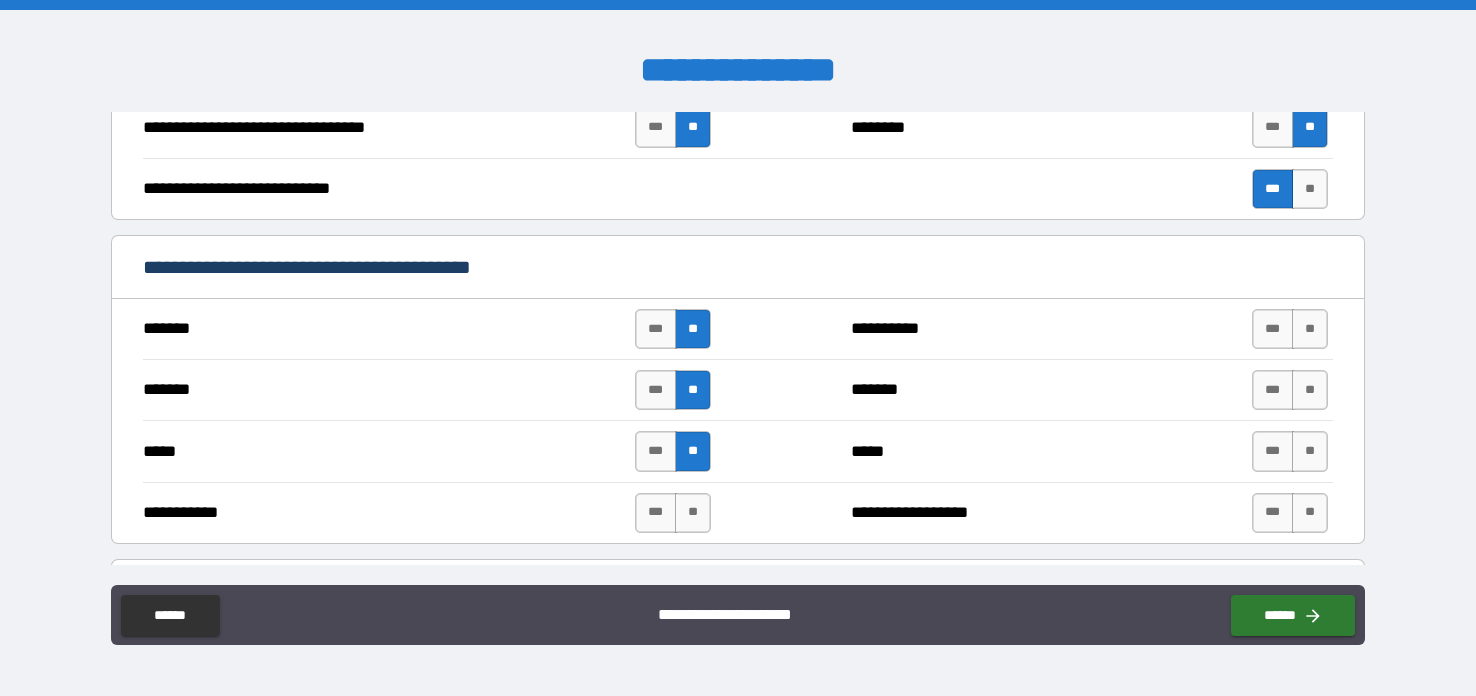scroll, scrollTop: 1080, scrollLeft: 0, axis: vertical 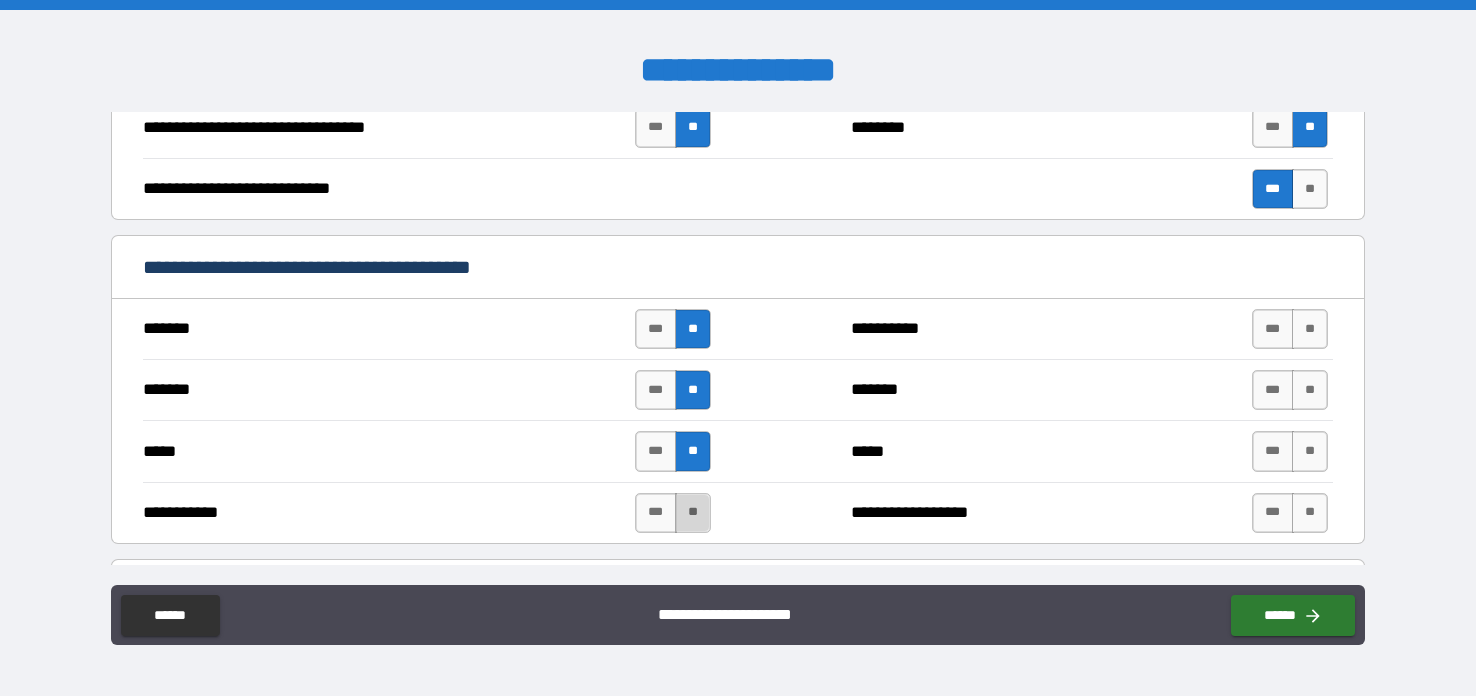 click on "**" at bounding box center (693, 513) 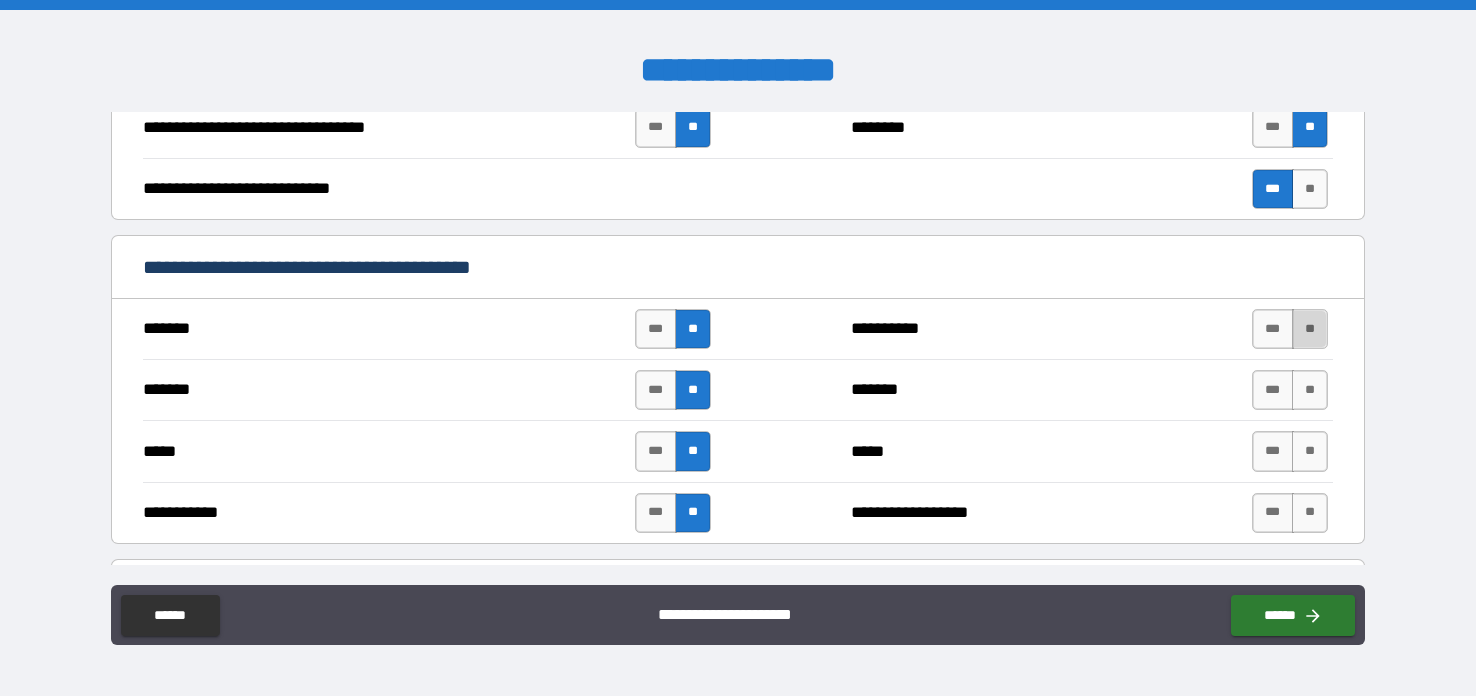 click on "**" at bounding box center (1310, 329) 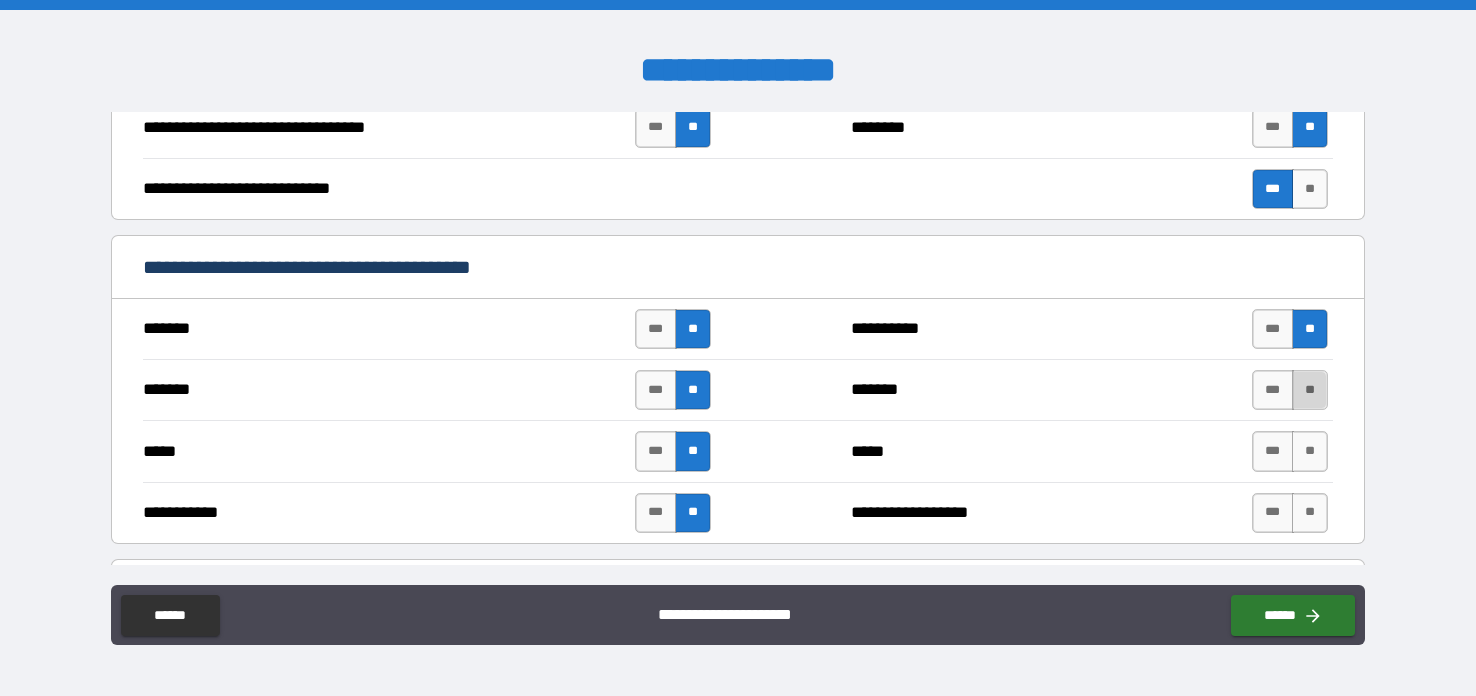 click on "**" at bounding box center [1310, 390] 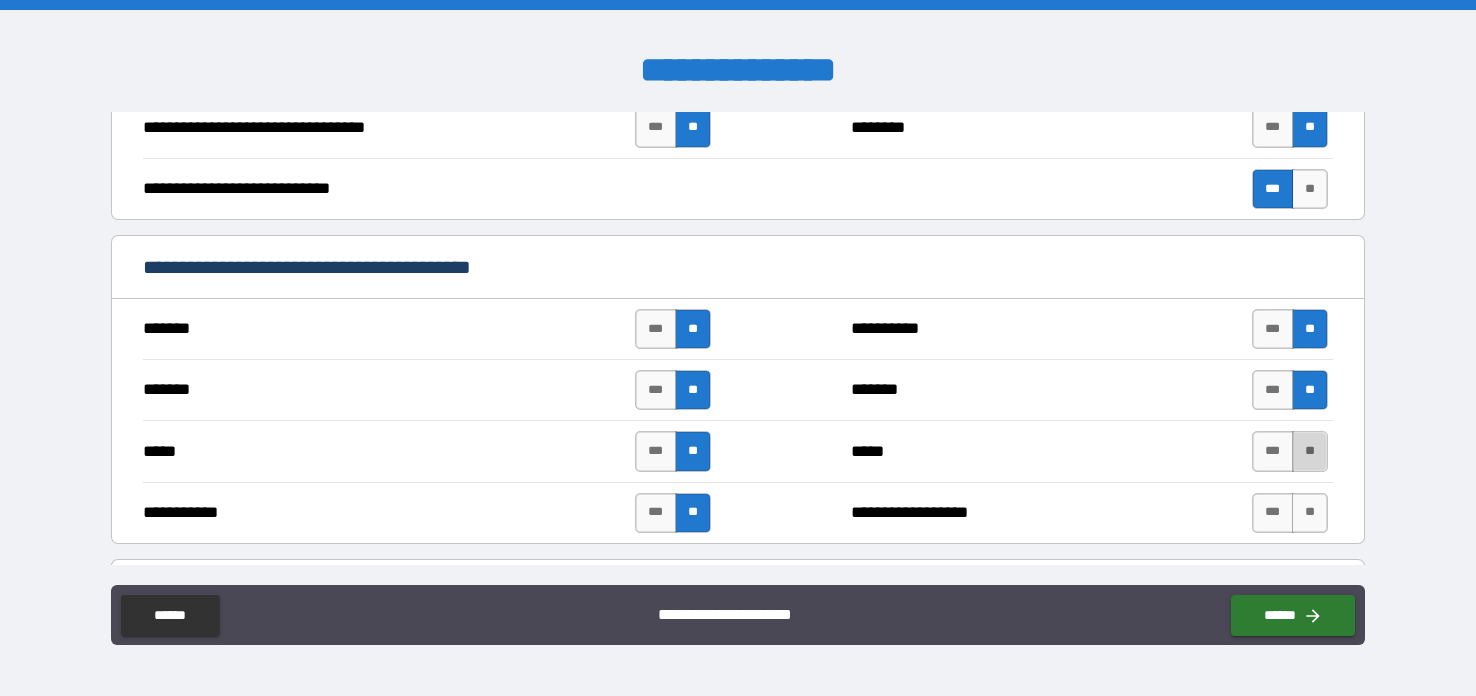 click on "**" at bounding box center [1310, 451] 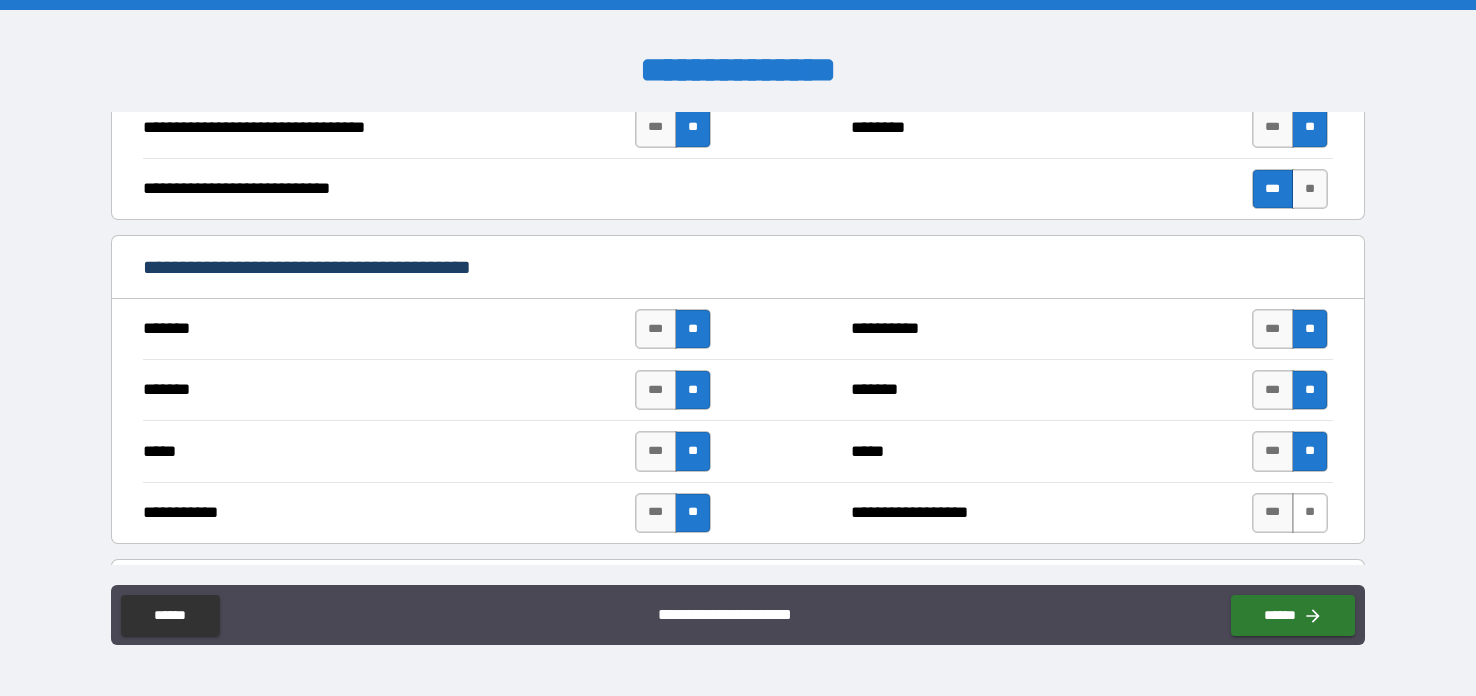 click on "**" at bounding box center (1310, 513) 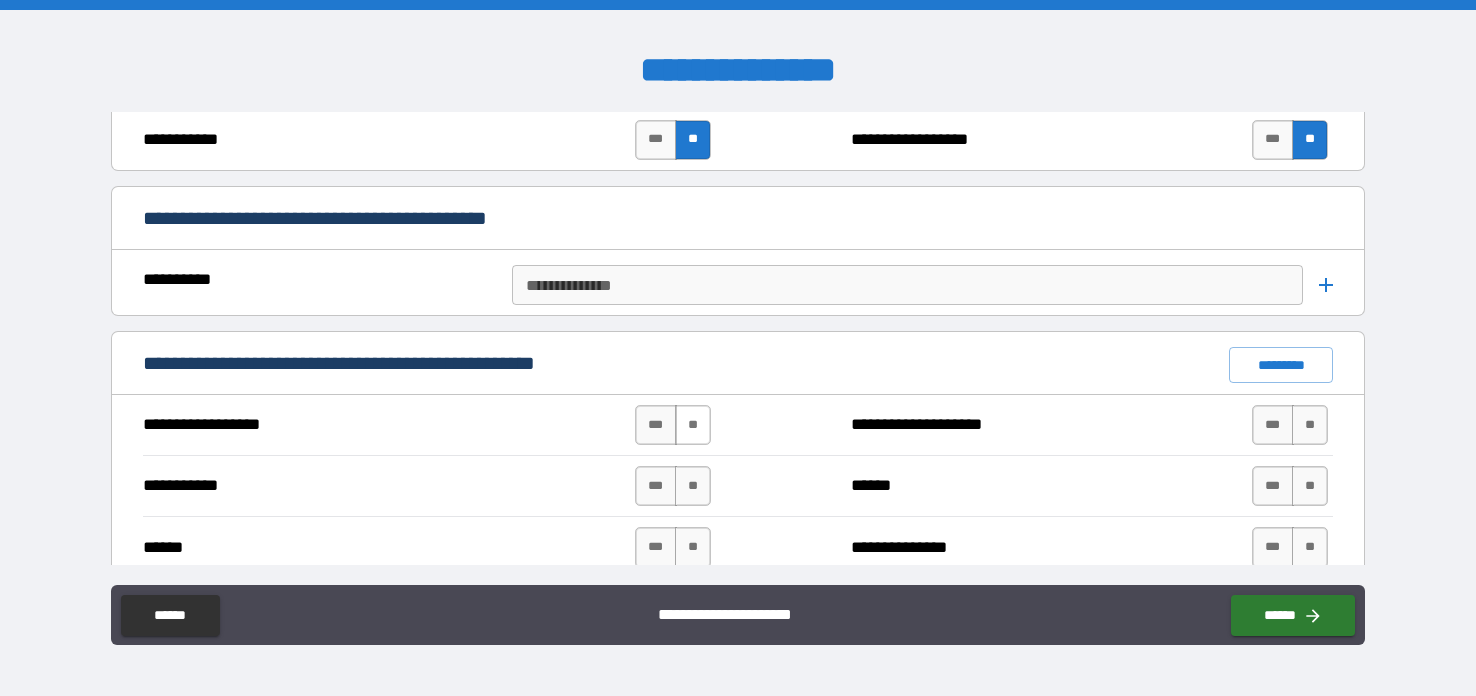 scroll, scrollTop: 1458, scrollLeft: 0, axis: vertical 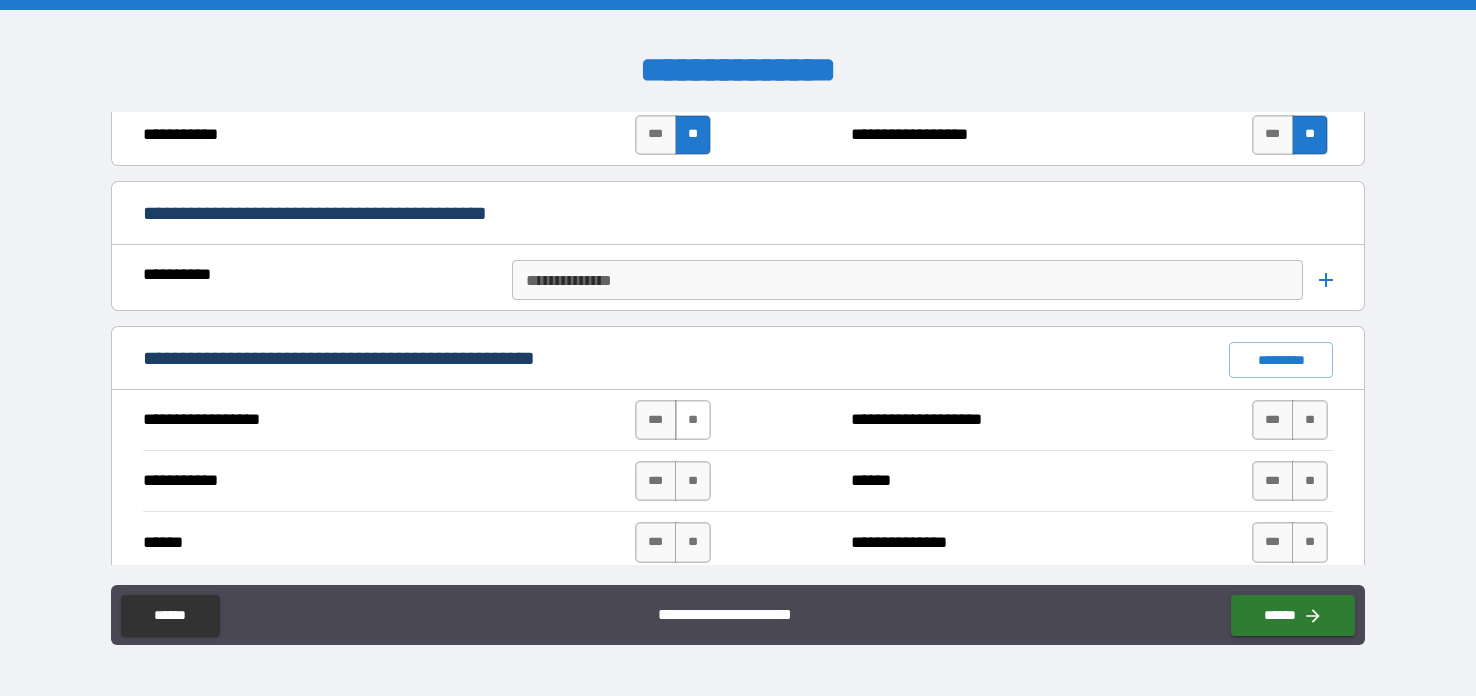 click on "**" at bounding box center [693, 420] 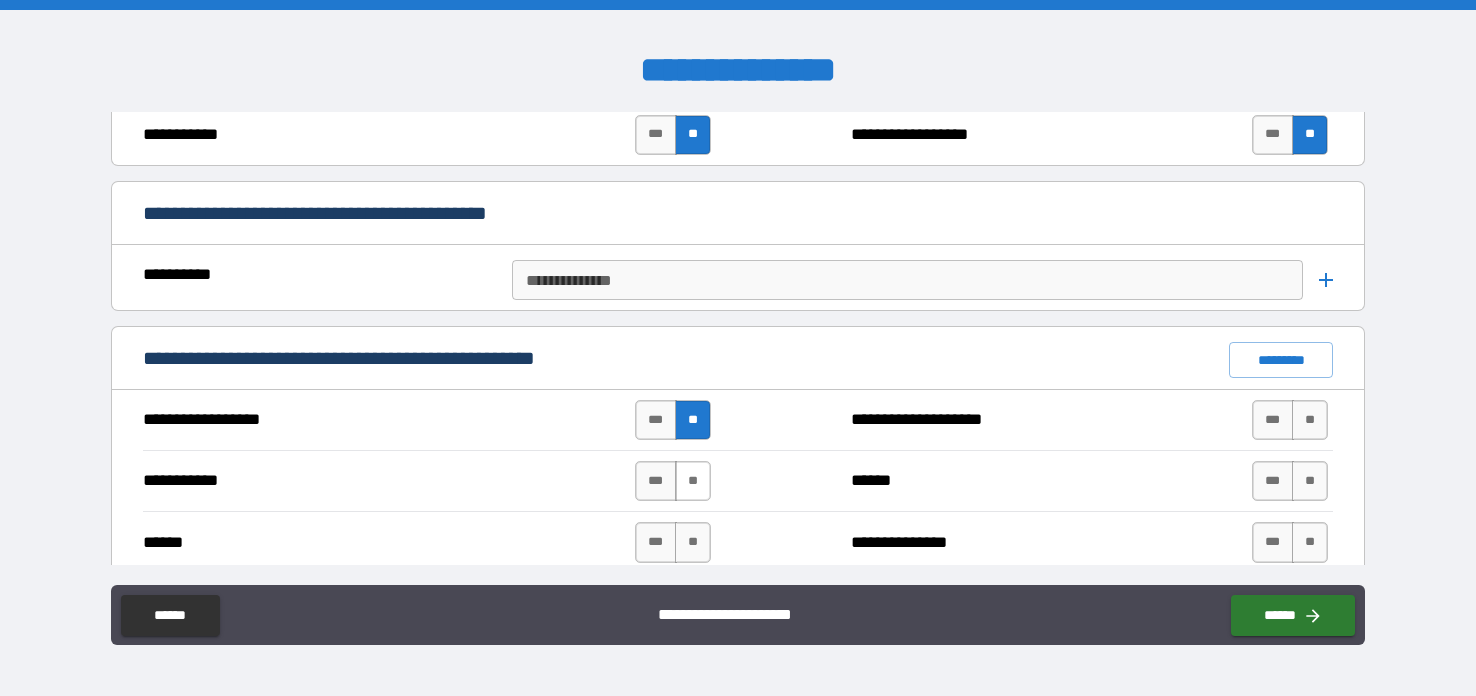 click on "**" at bounding box center (693, 481) 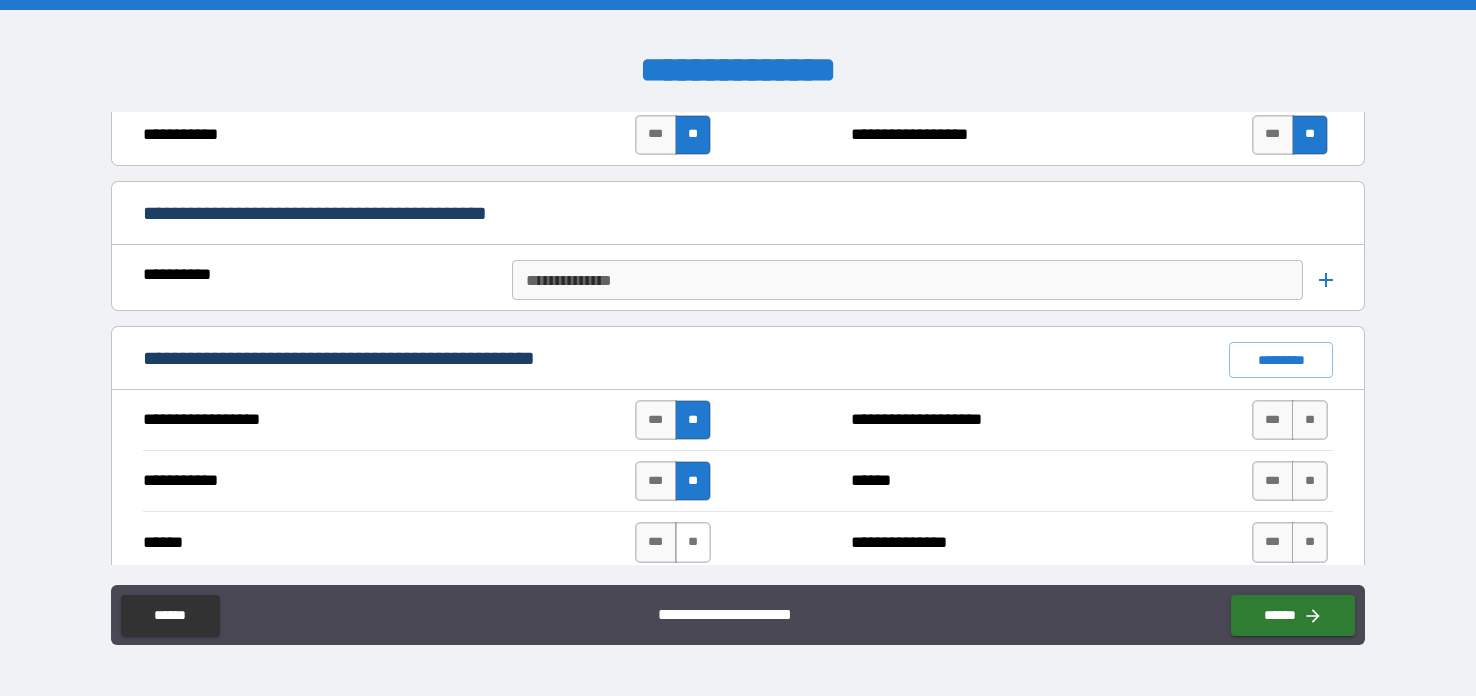 click on "**" at bounding box center [693, 542] 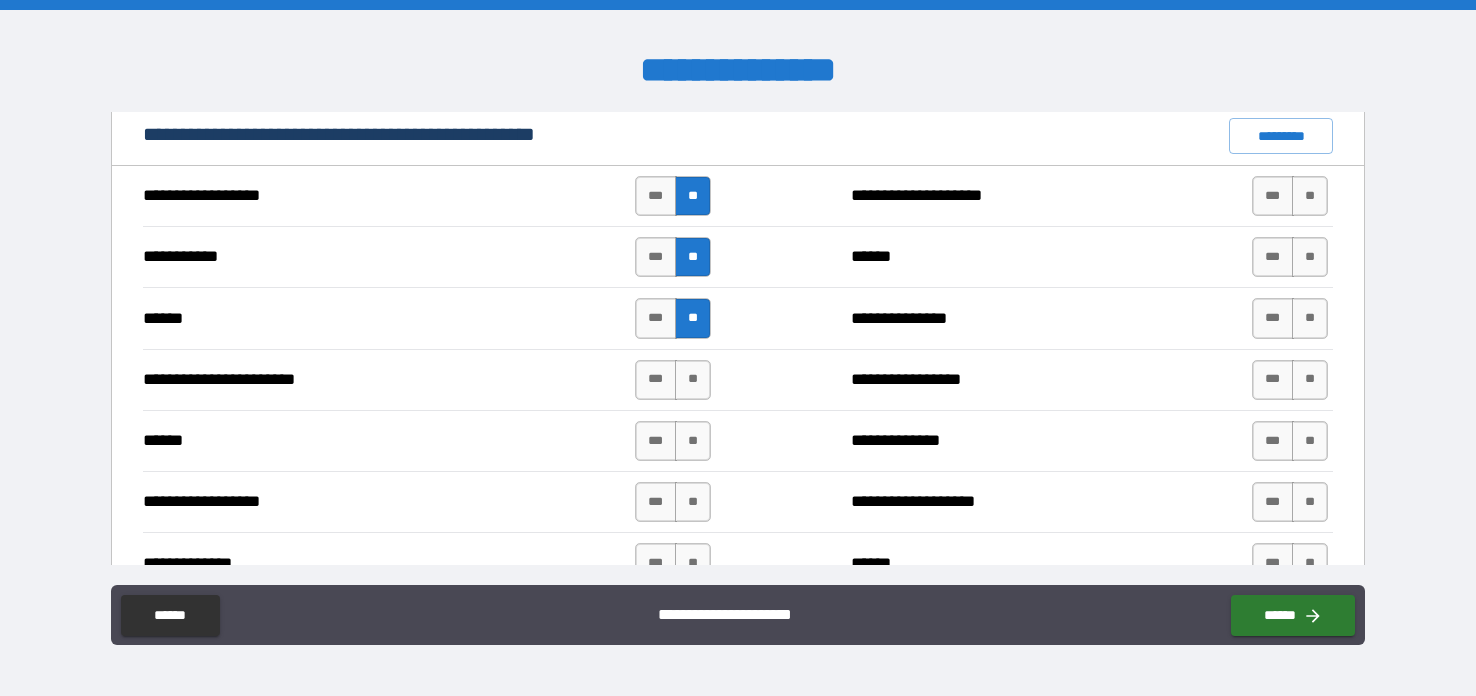 scroll, scrollTop: 1716, scrollLeft: 0, axis: vertical 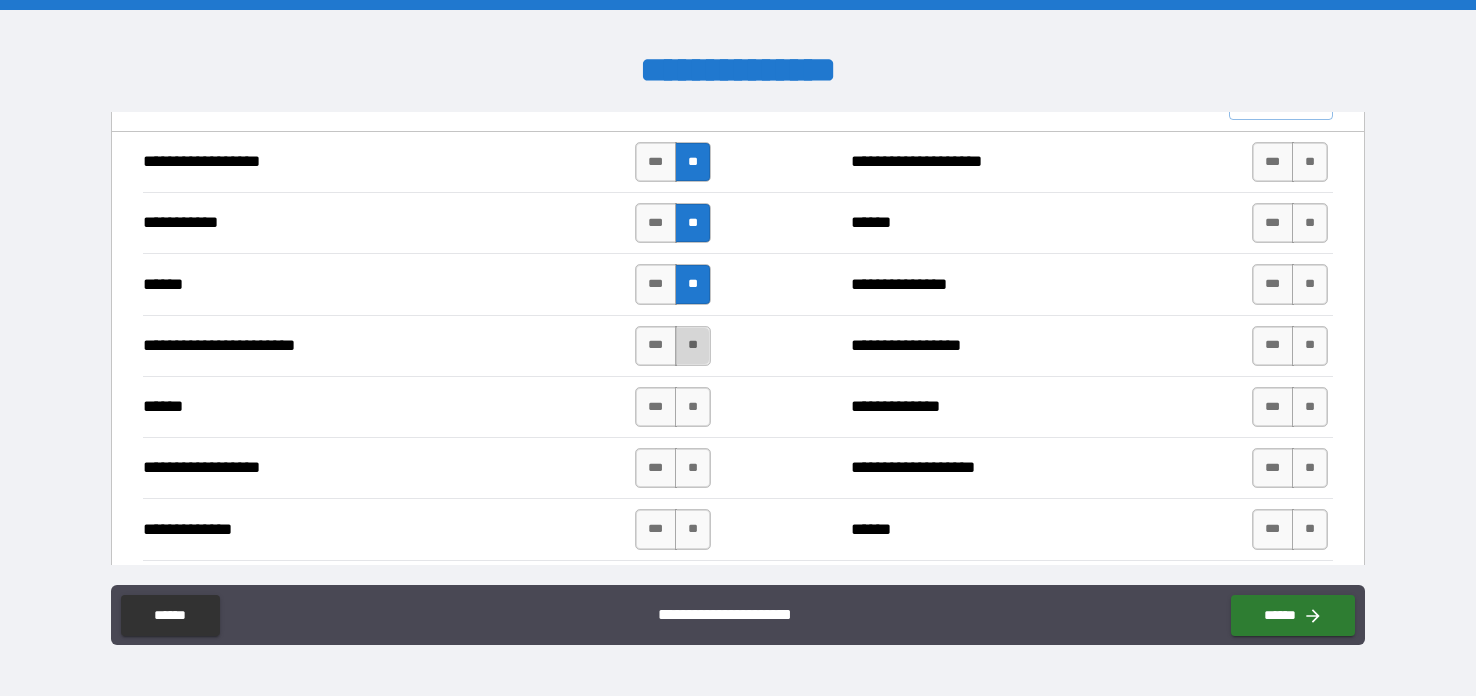 click on "**" at bounding box center [693, 346] 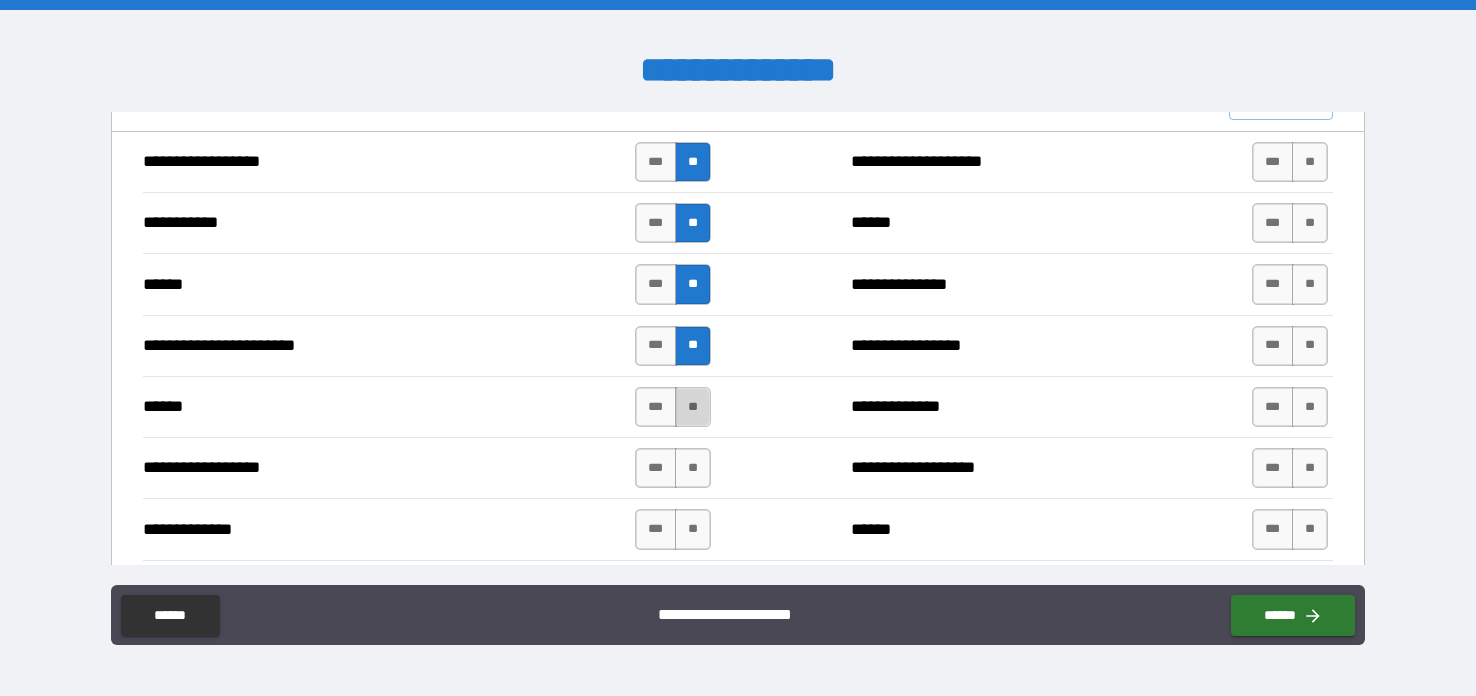 click on "**" at bounding box center (693, 407) 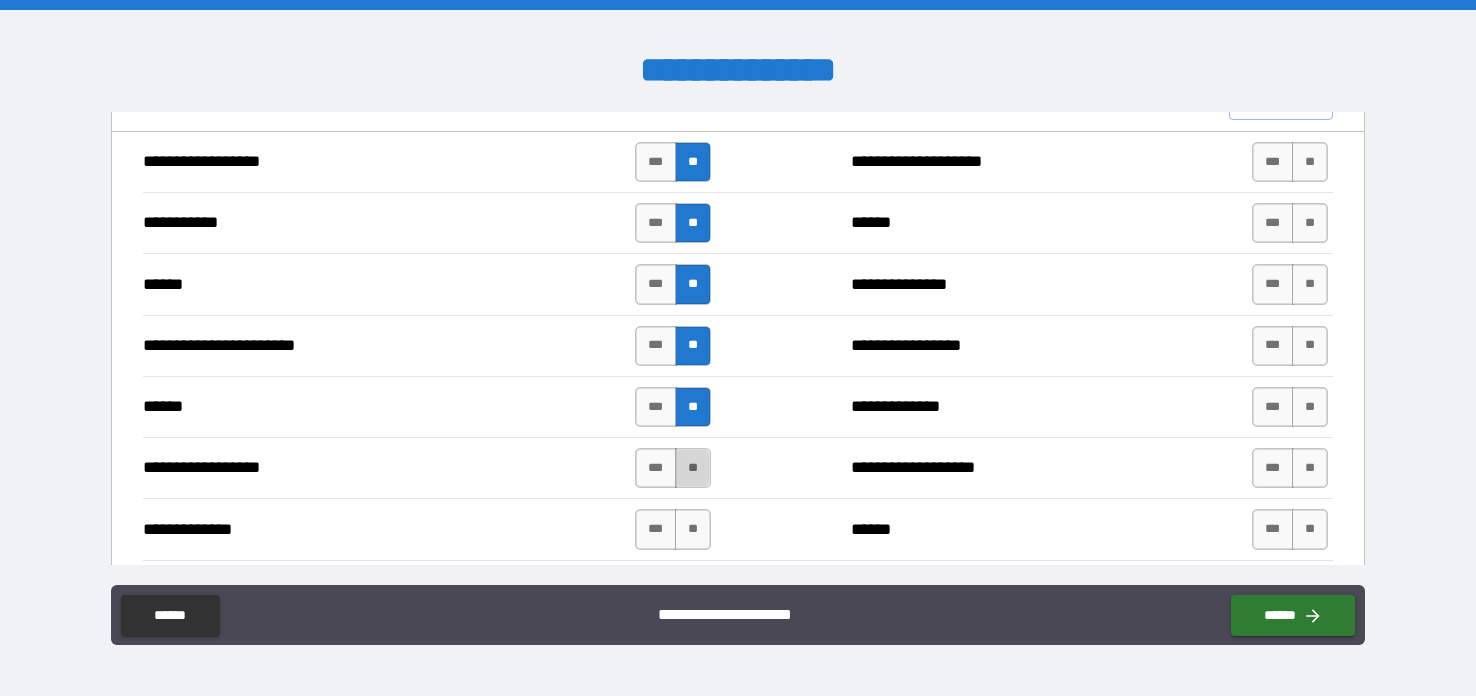 click on "**" at bounding box center (693, 468) 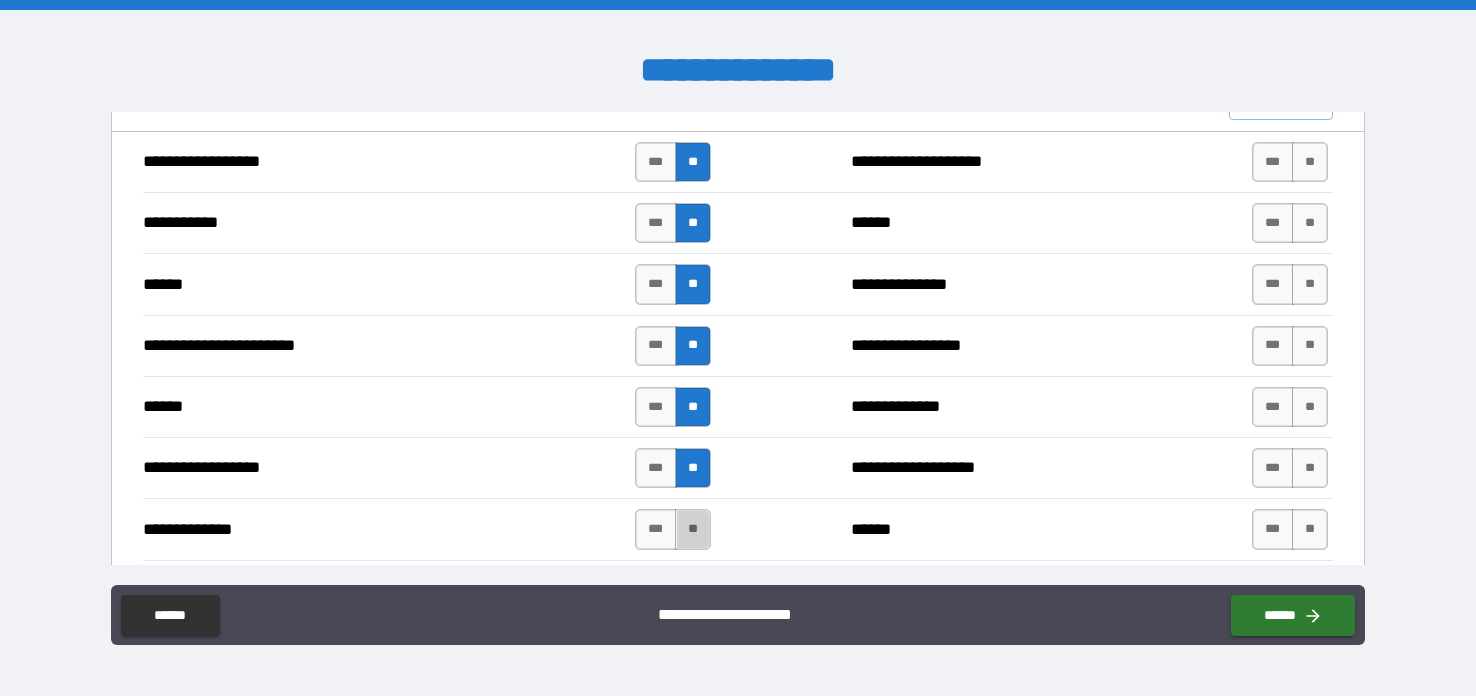 drag, startPoint x: 686, startPoint y: 513, endPoint x: 761, endPoint y: 442, distance: 103.27633 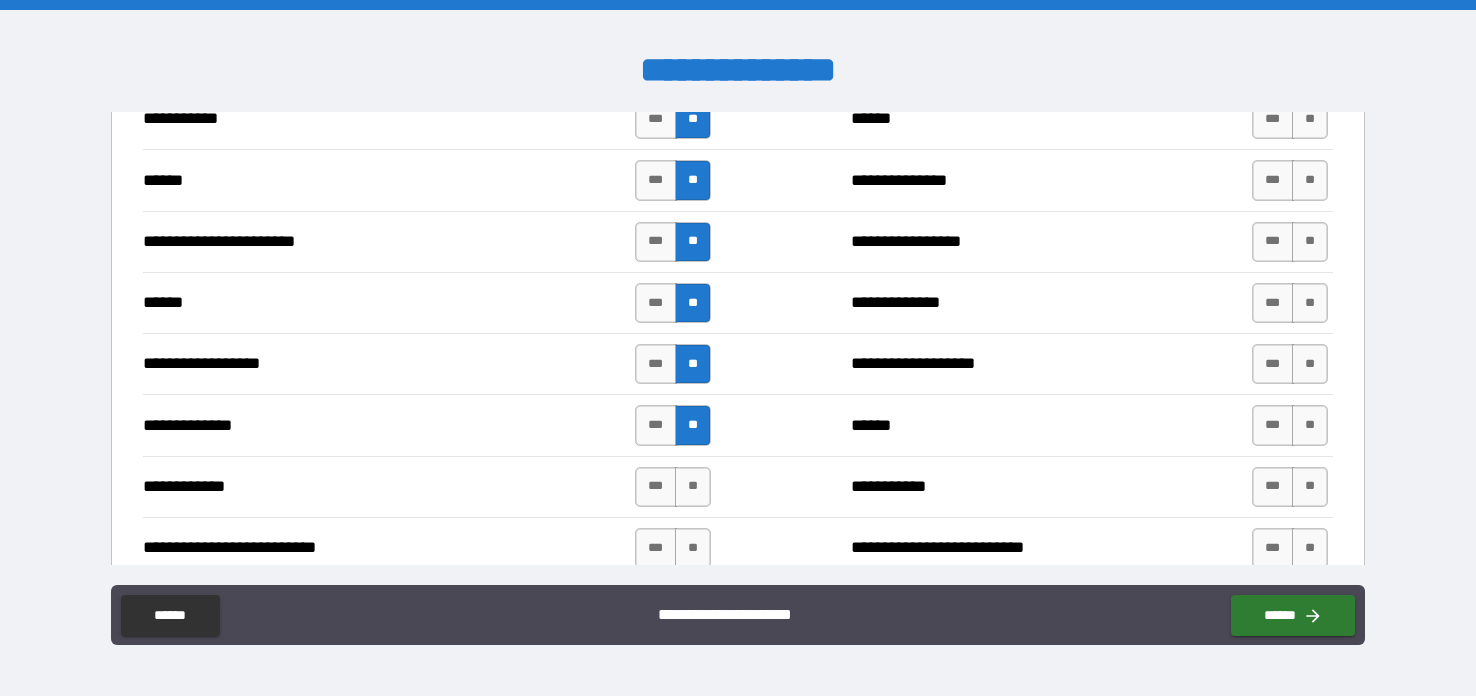 scroll, scrollTop: 1824, scrollLeft: 0, axis: vertical 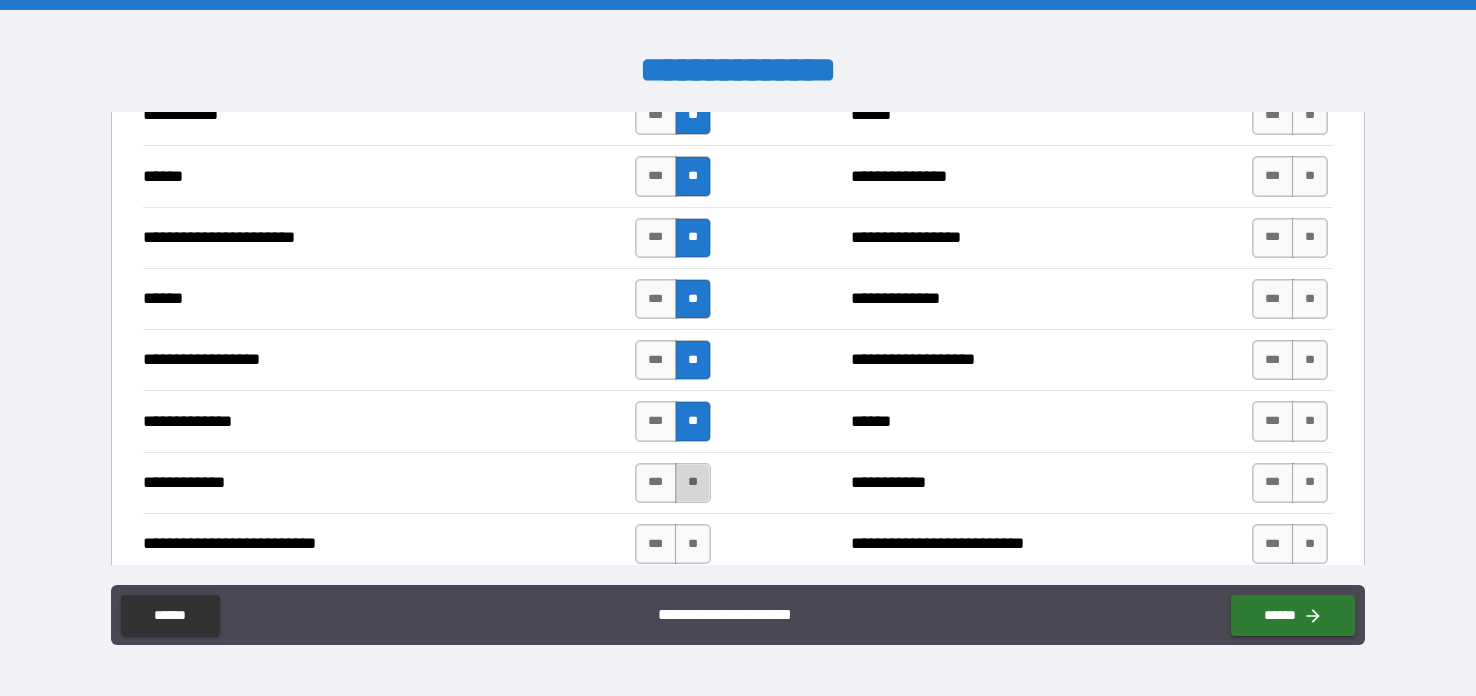 click on "**" at bounding box center (693, 483) 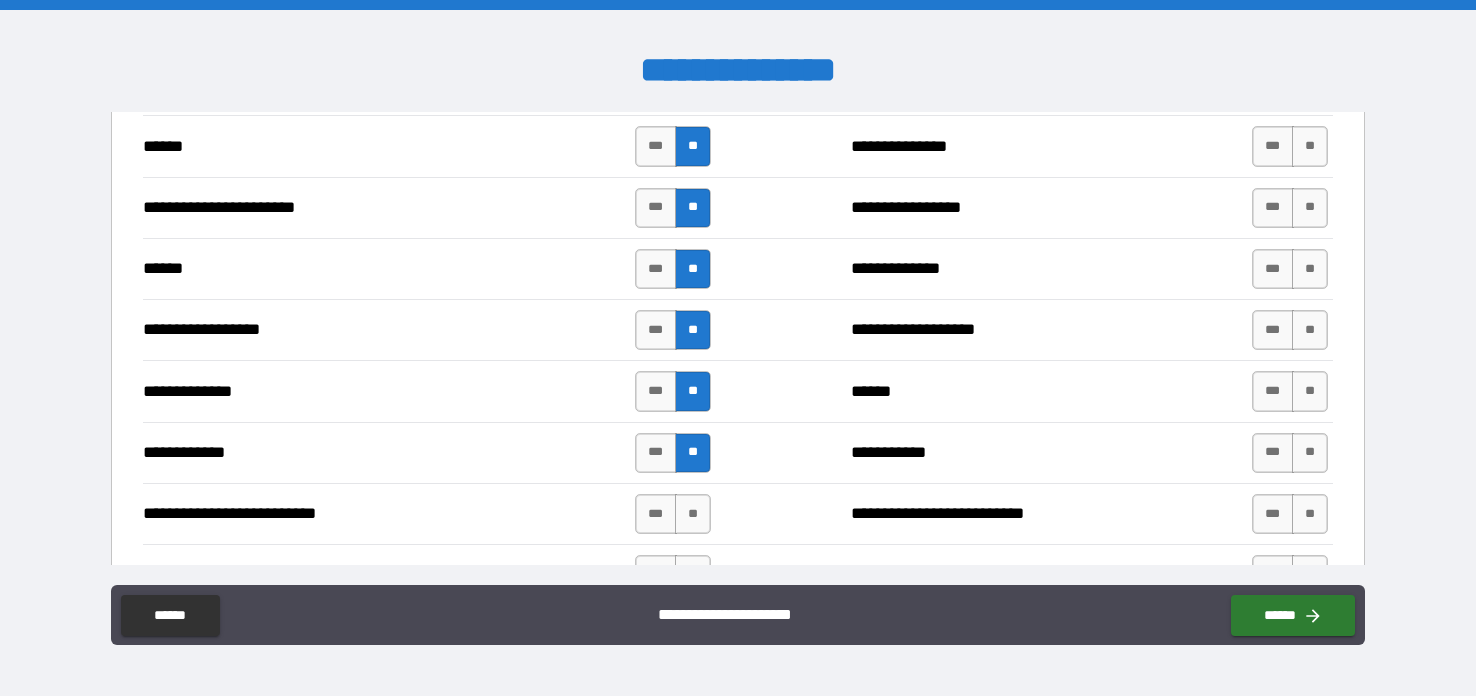 scroll, scrollTop: 1855, scrollLeft: 0, axis: vertical 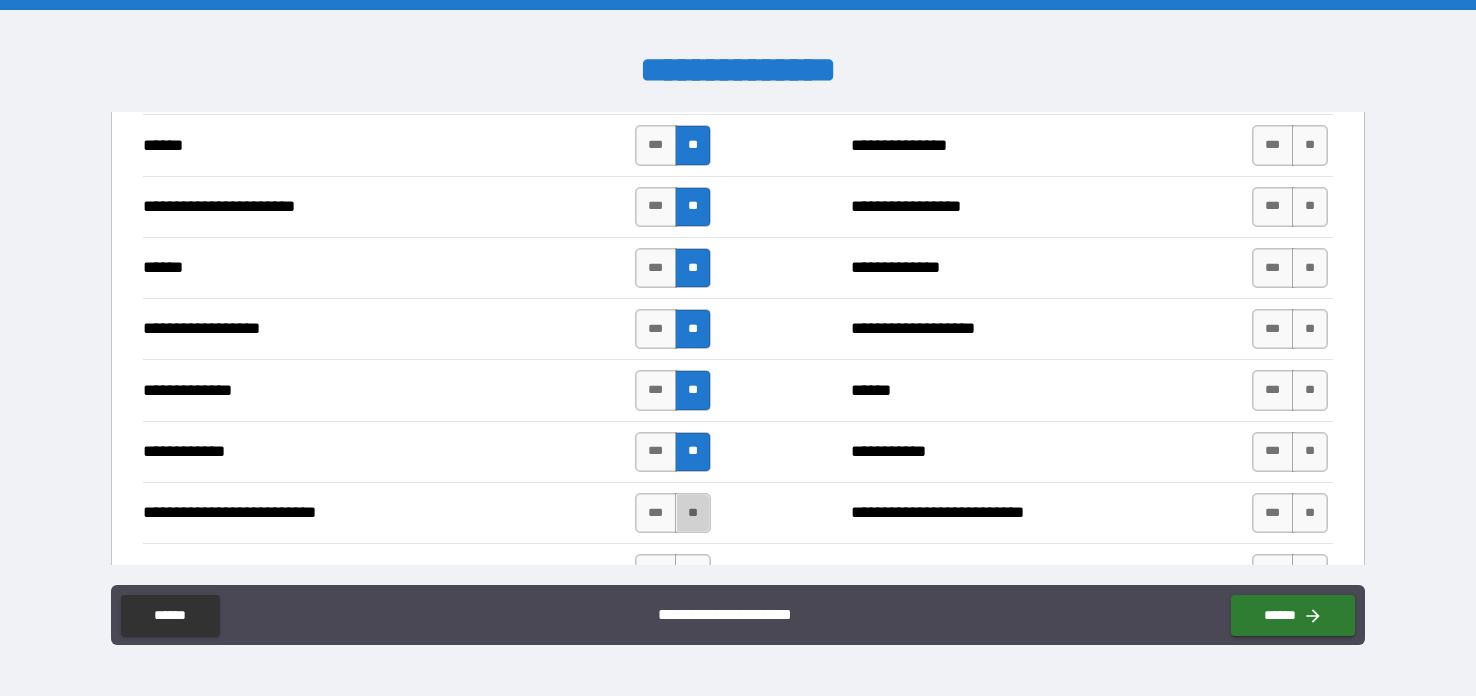 drag, startPoint x: 688, startPoint y: 498, endPoint x: 766, endPoint y: 452, distance: 90.55385 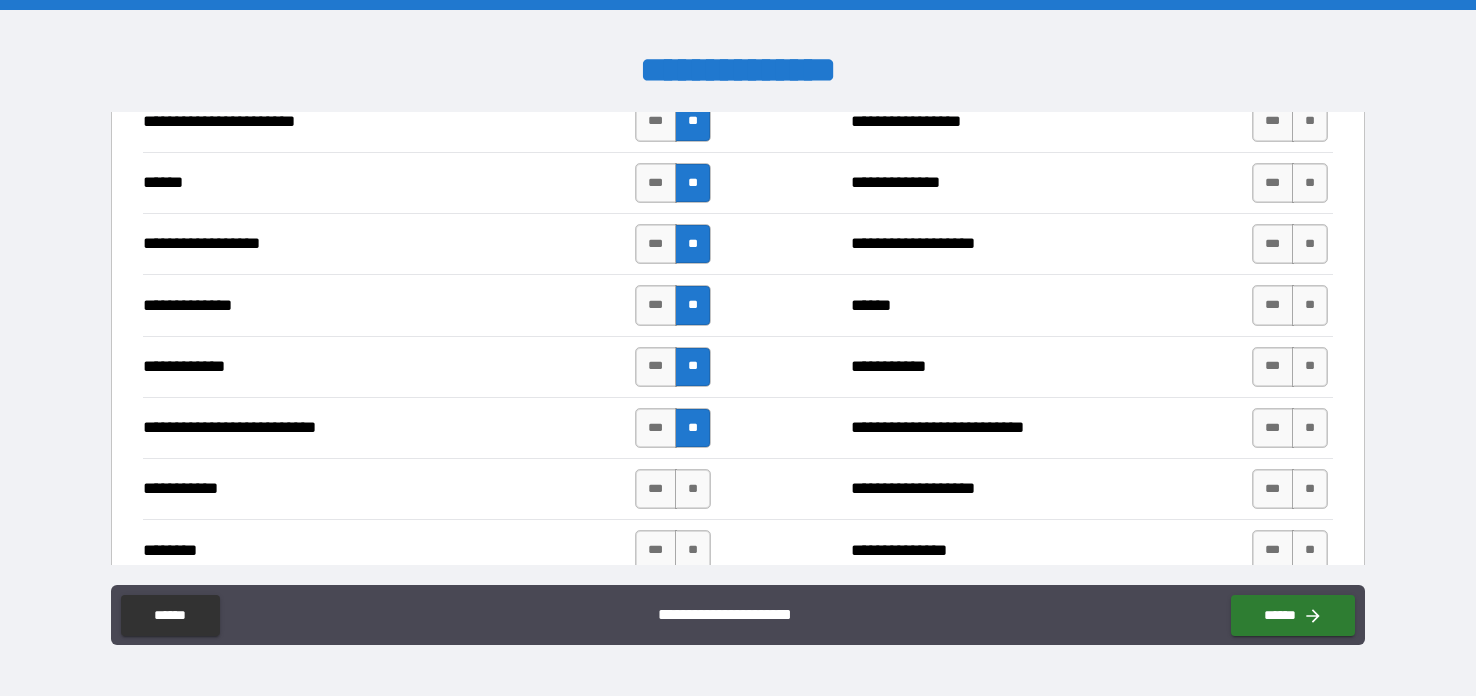scroll, scrollTop: 1967, scrollLeft: 0, axis: vertical 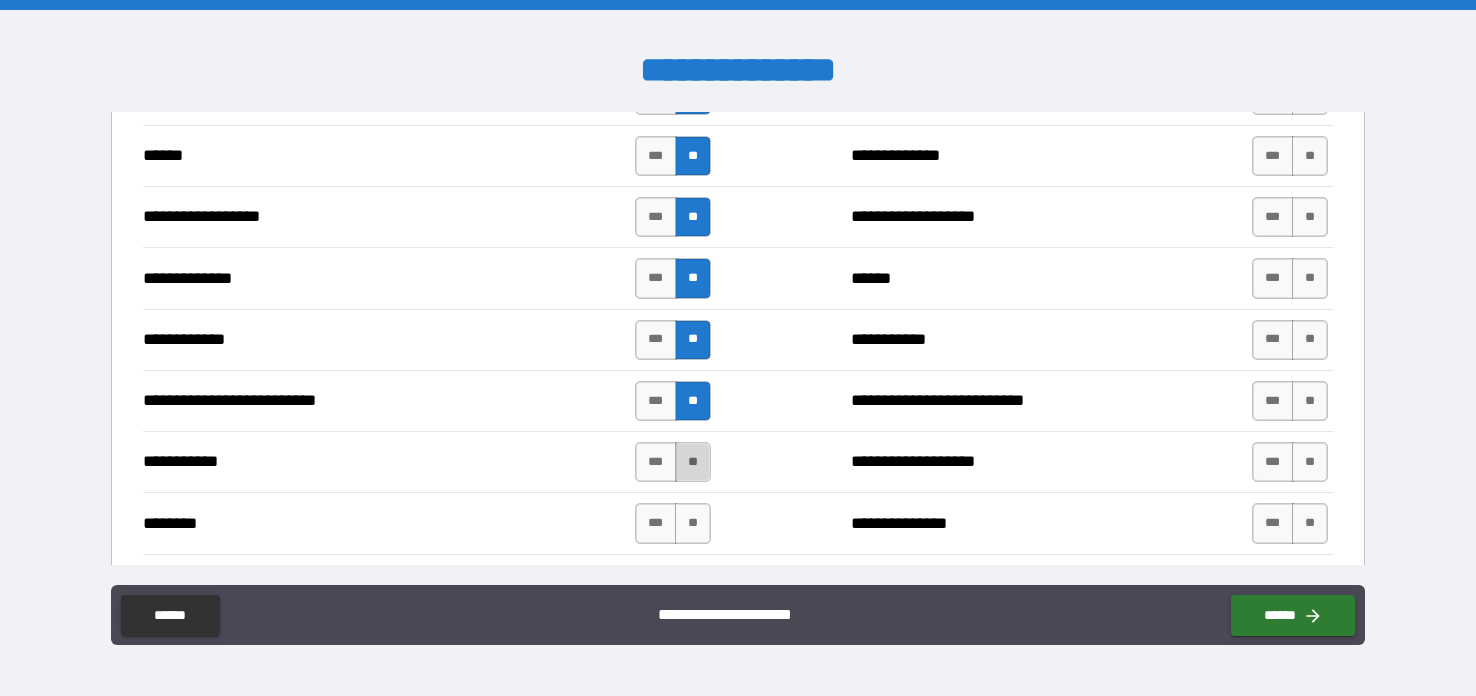 click on "**" at bounding box center [693, 462] 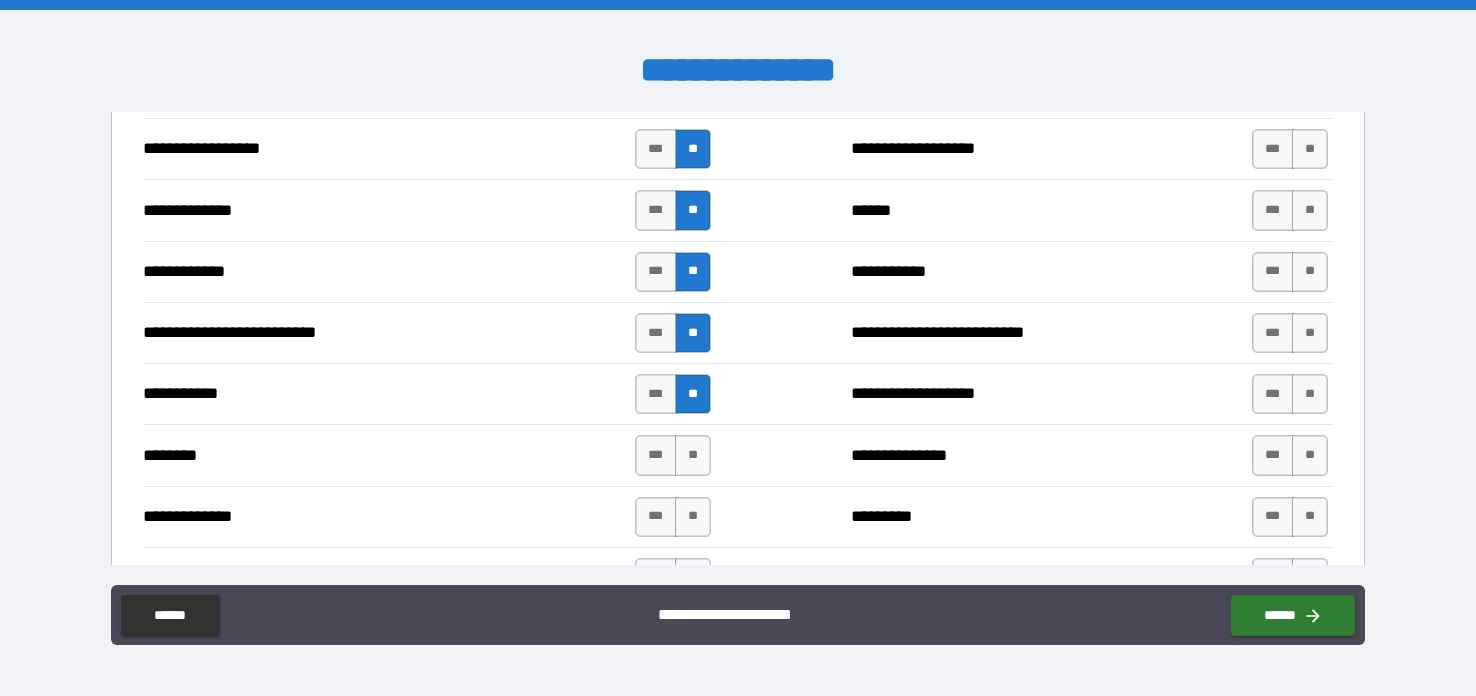 scroll, scrollTop: 2047, scrollLeft: 0, axis: vertical 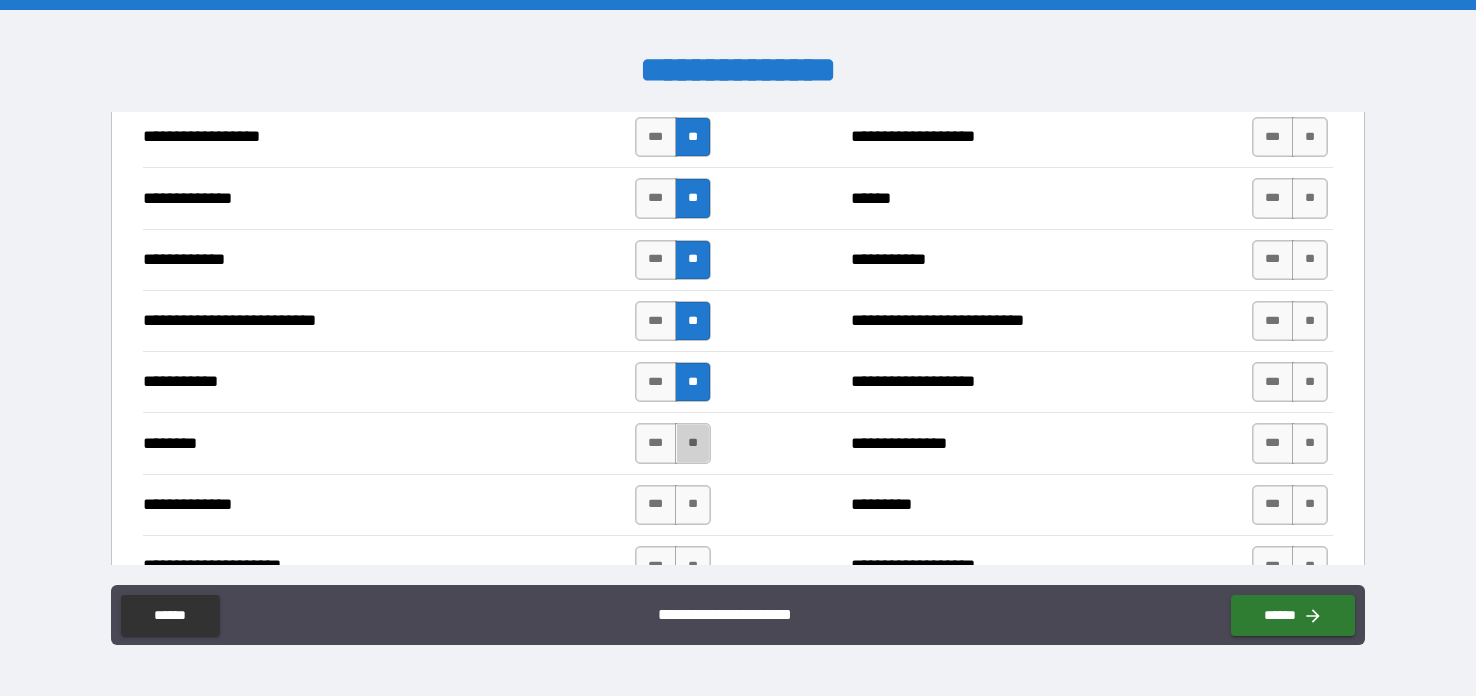 drag, startPoint x: 689, startPoint y: 423, endPoint x: 745, endPoint y: 414, distance: 56.718605 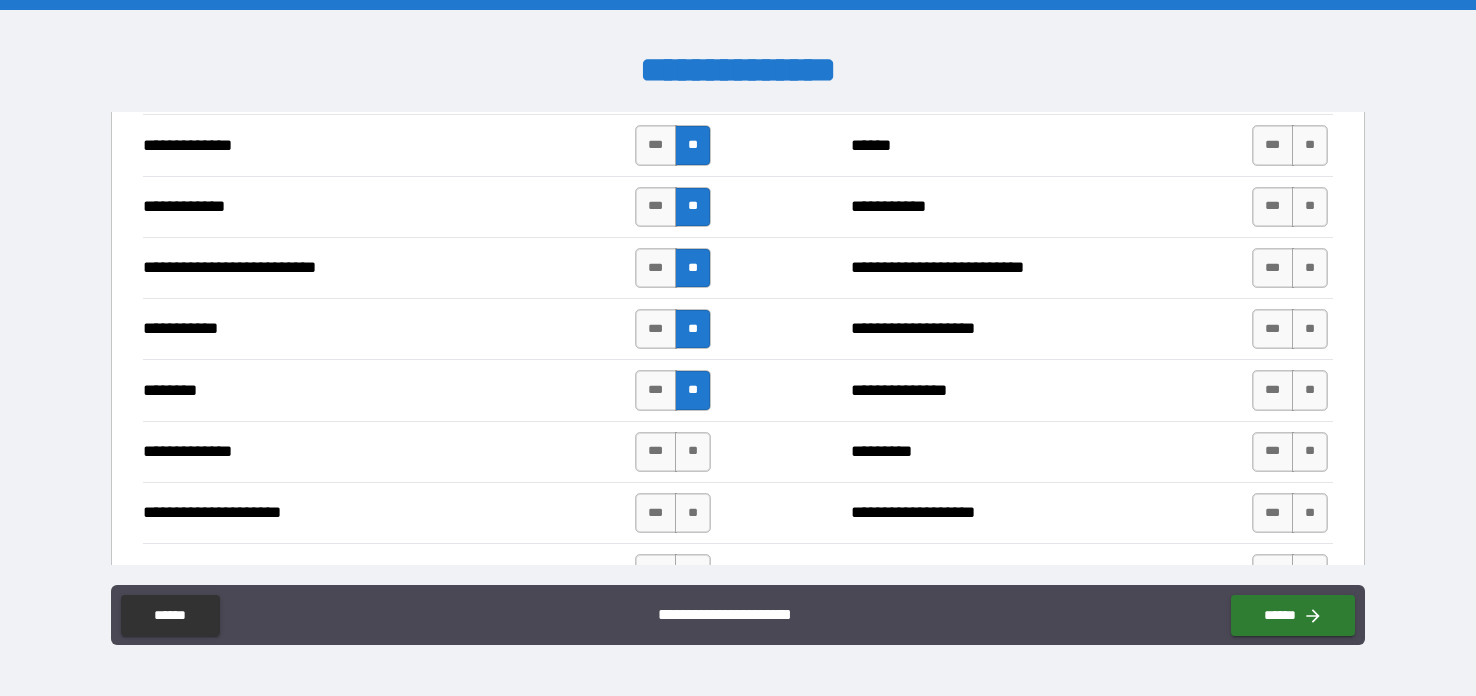 scroll, scrollTop: 2130, scrollLeft: 0, axis: vertical 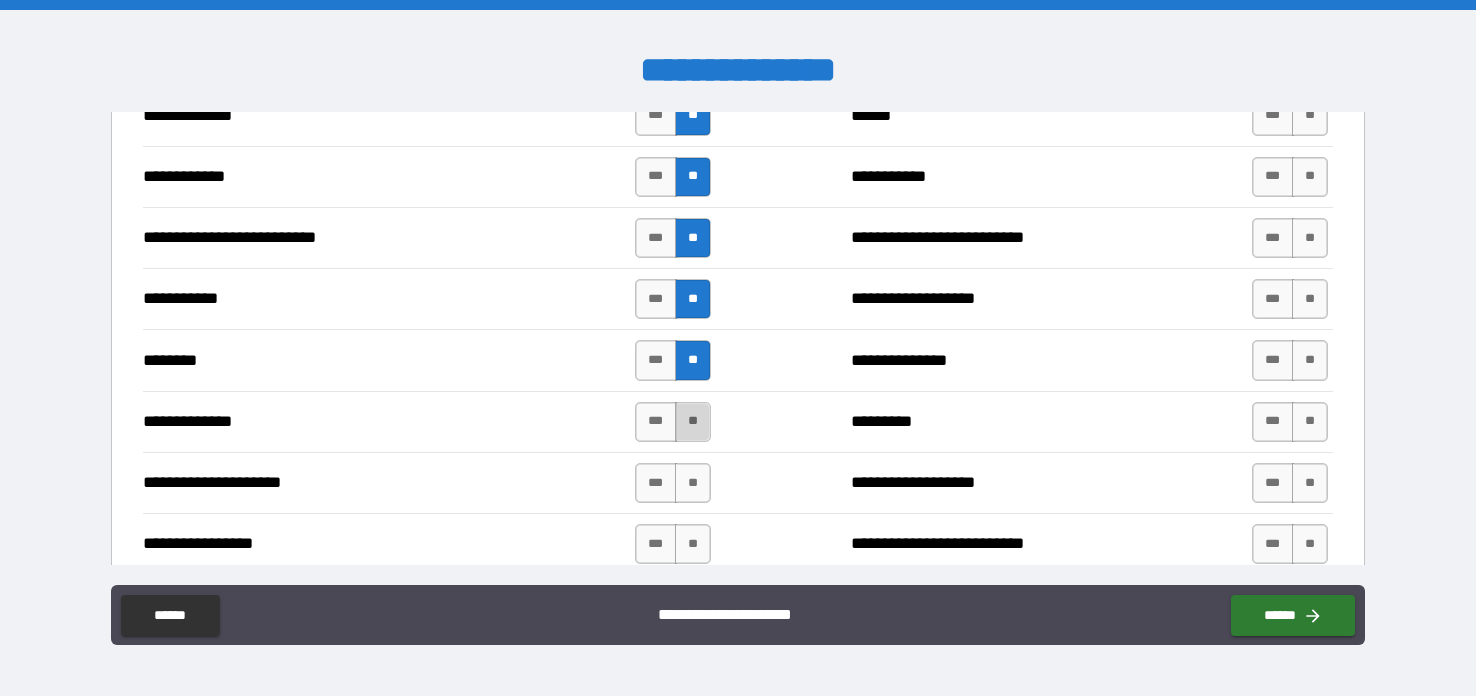 click on "**" at bounding box center [693, 422] 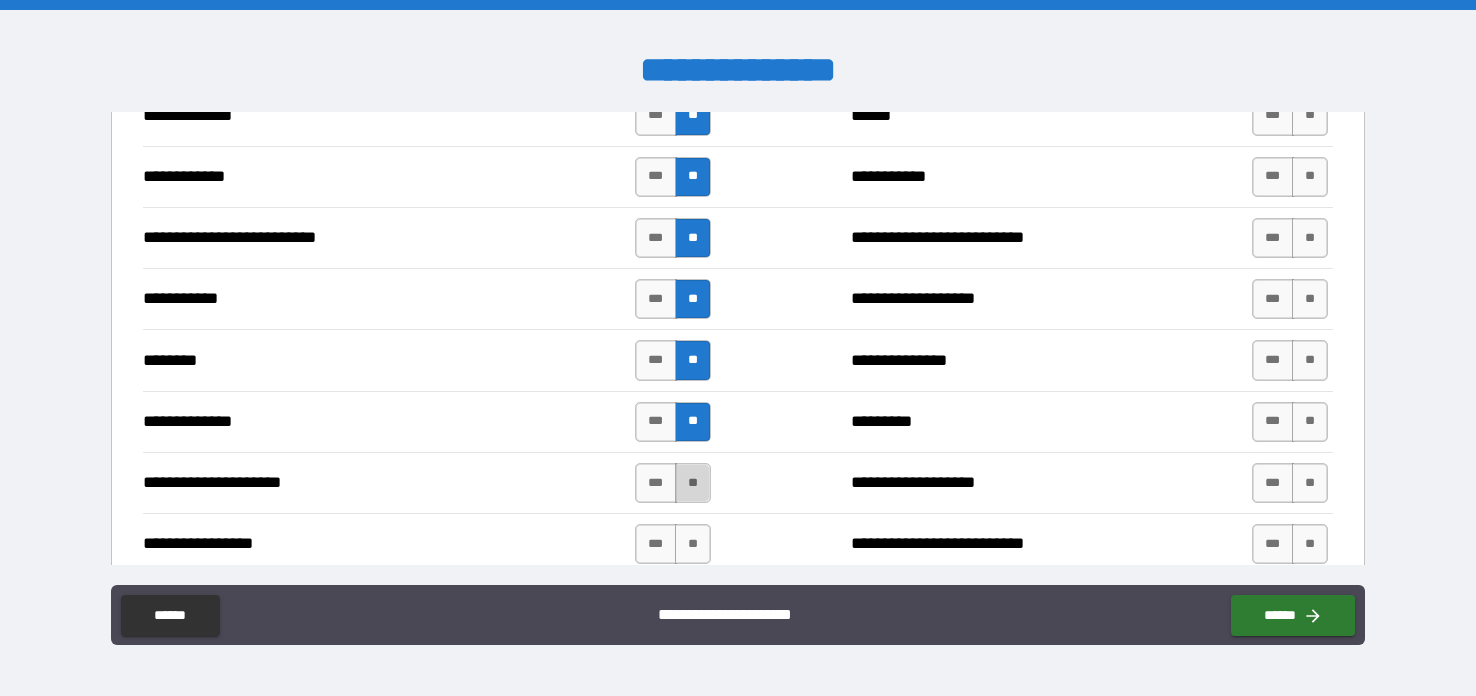 click on "**" at bounding box center (693, 483) 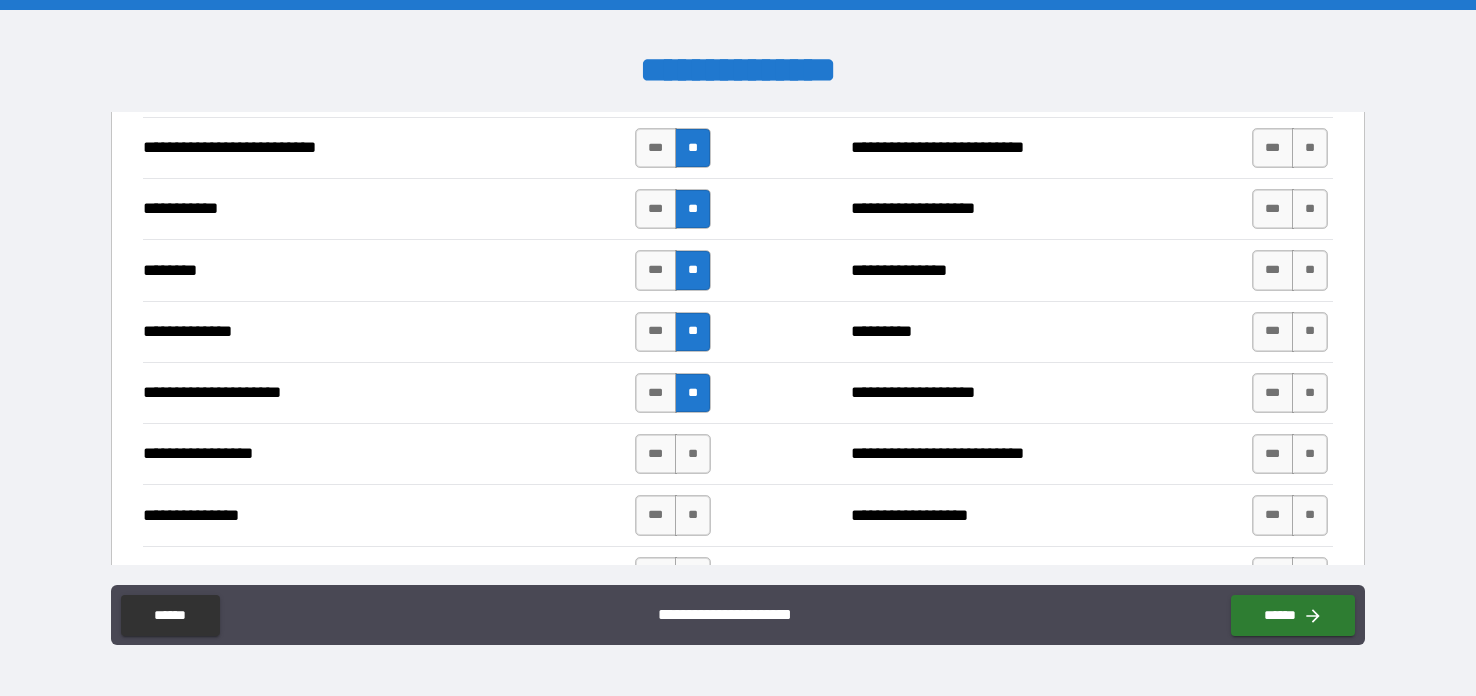 scroll, scrollTop: 2224, scrollLeft: 0, axis: vertical 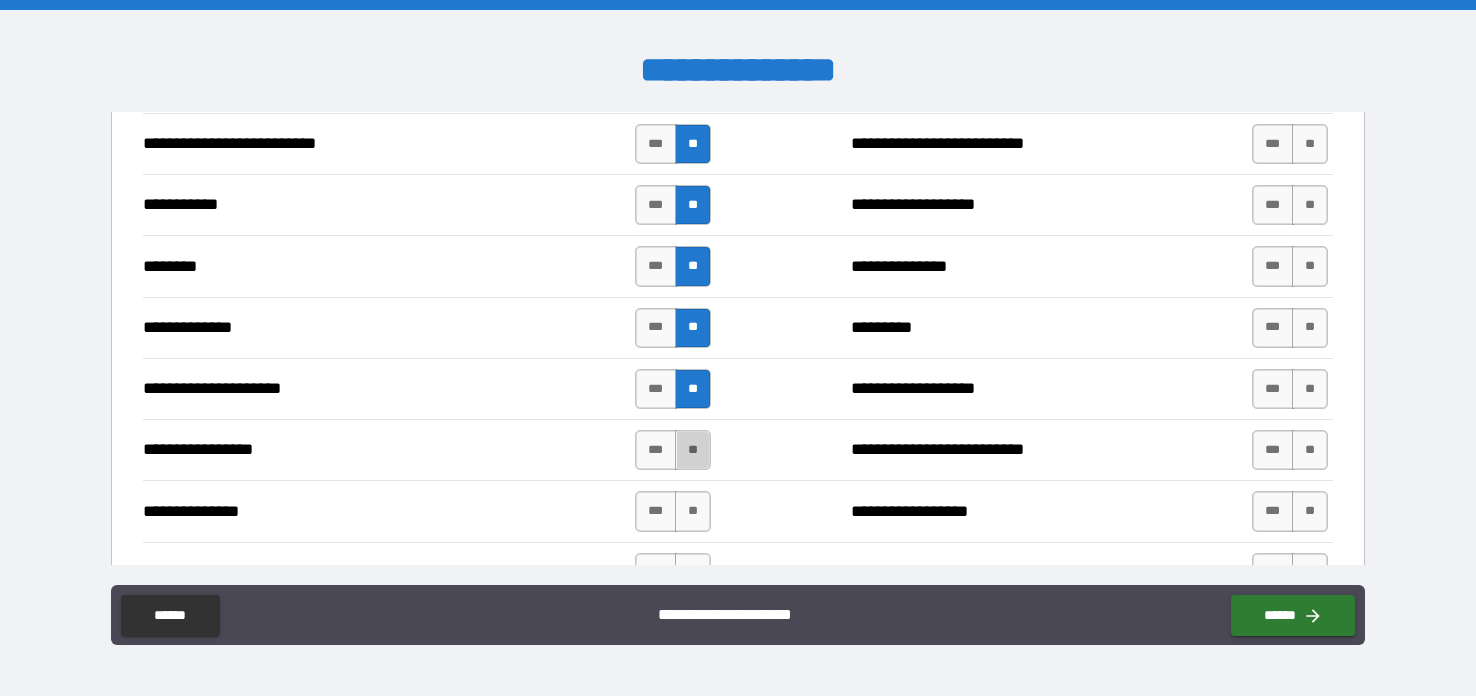 drag, startPoint x: 687, startPoint y: 436, endPoint x: 757, endPoint y: 433, distance: 70.064255 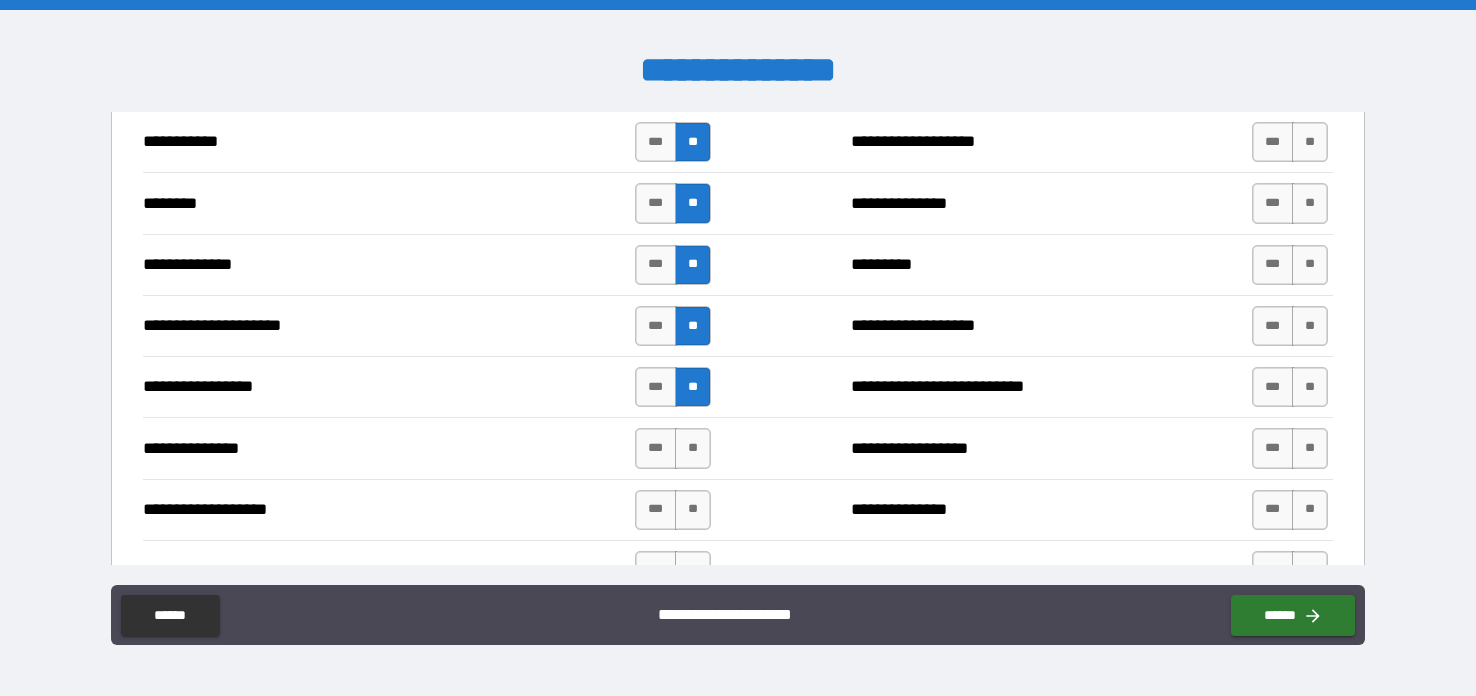 scroll, scrollTop: 2297, scrollLeft: 0, axis: vertical 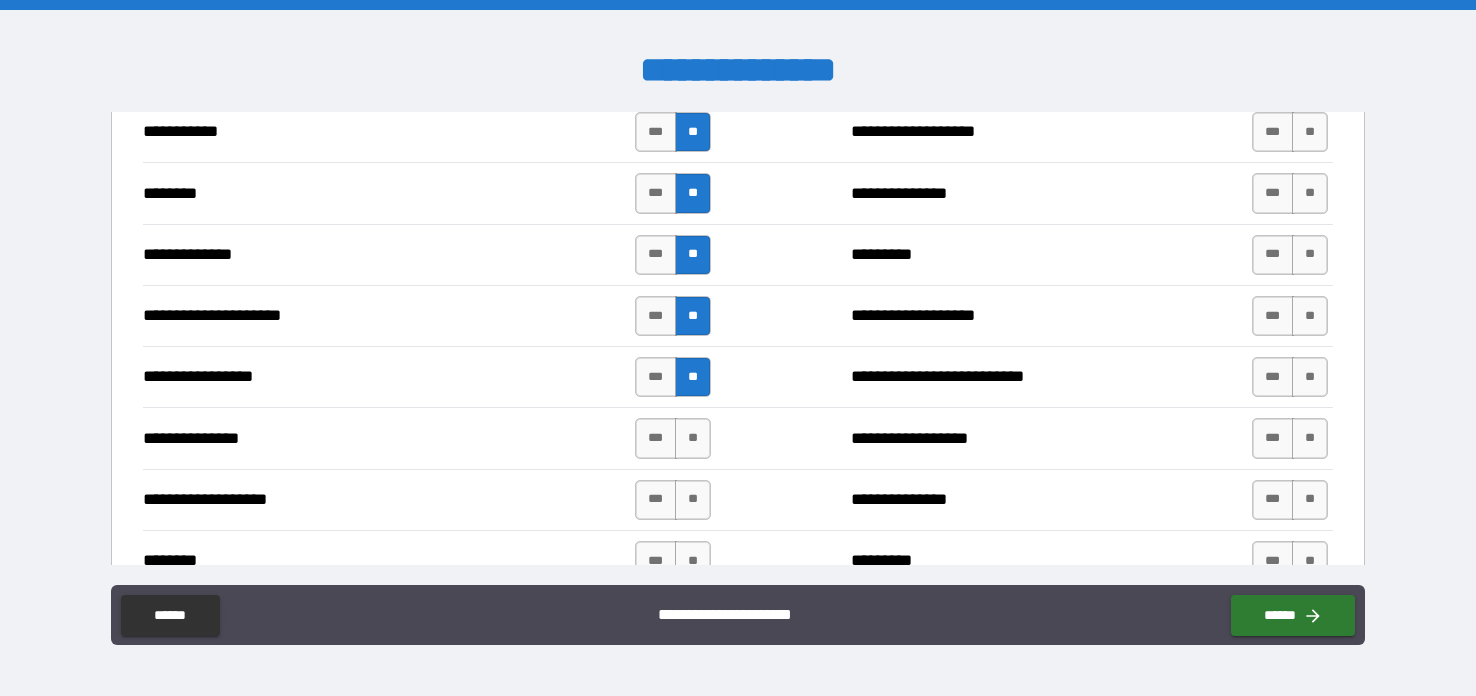 drag, startPoint x: 694, startPoint y: 427, endPoint x: 735, endPoint y: 429, distance: 41.04875 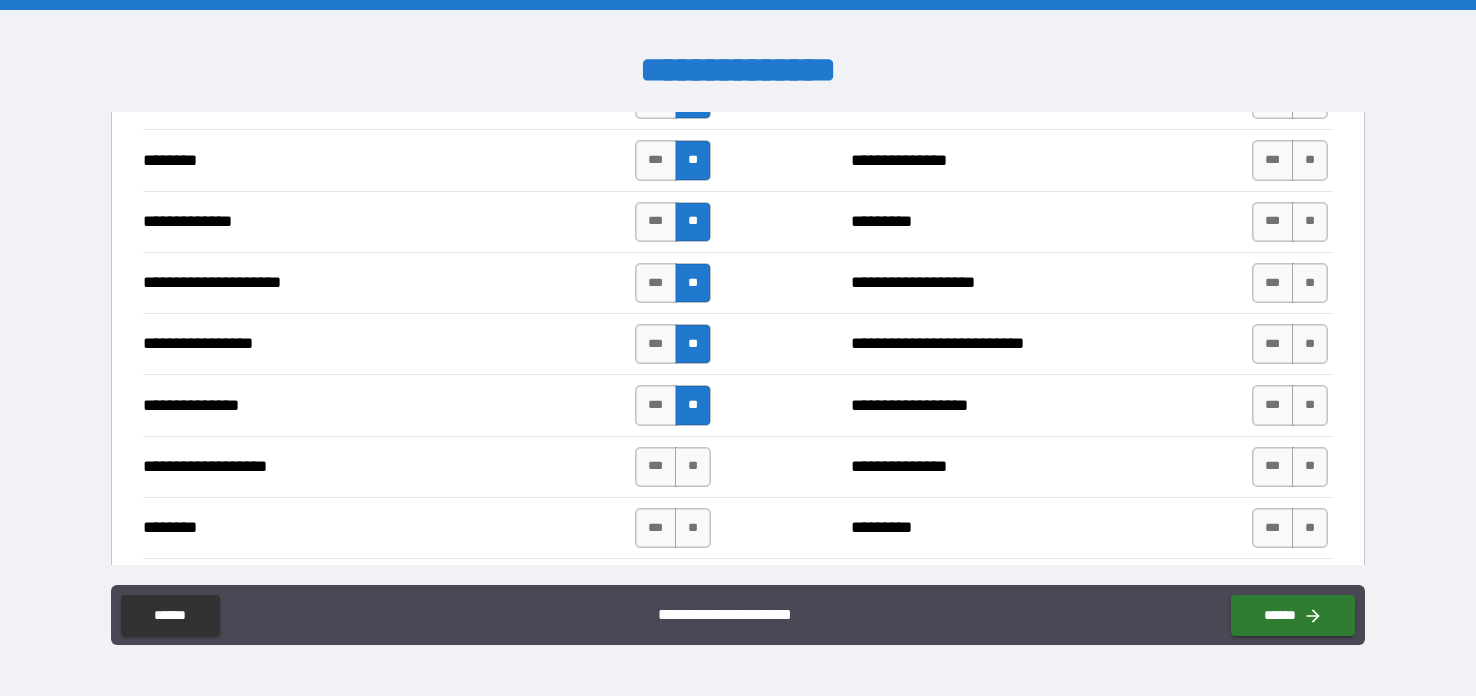 scroll, scrollTop: 2330, scrollLeft: 0, axis: vertical 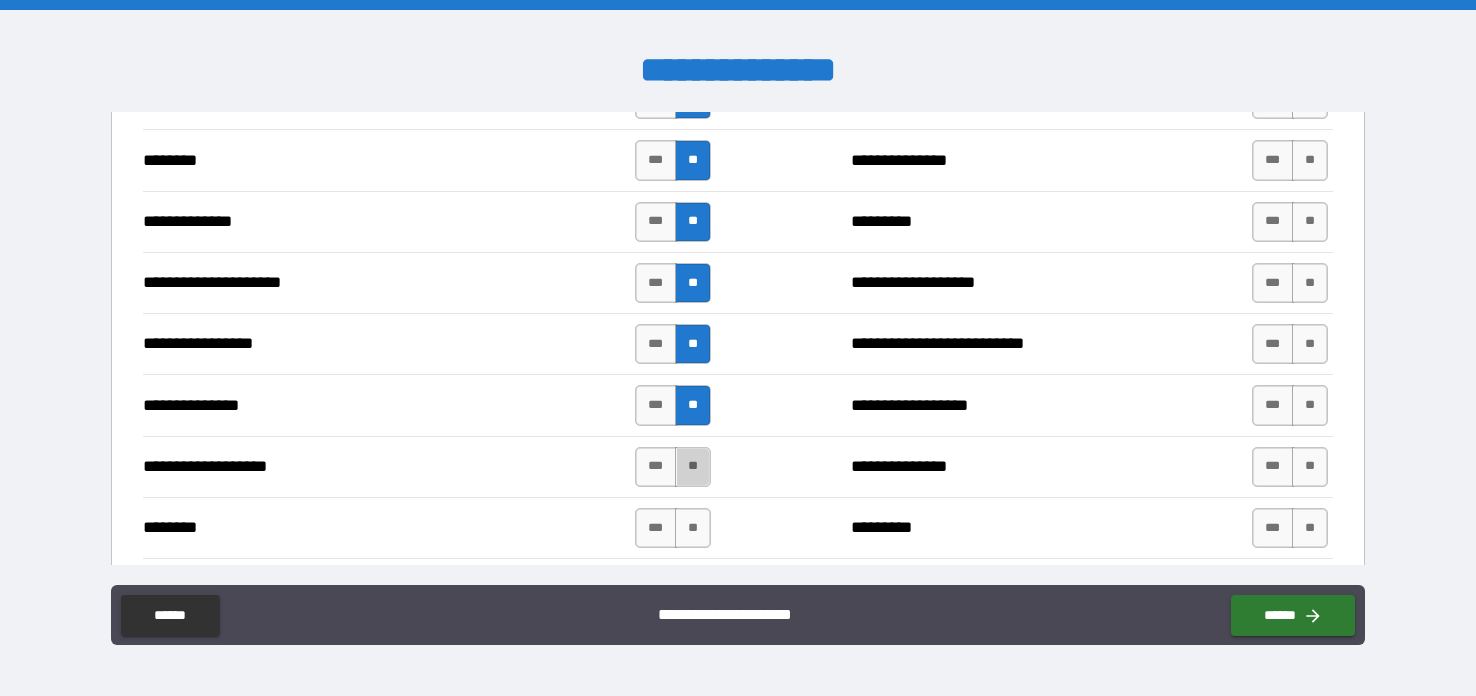 drag, startPoint x: 691, startPoint y: 445, endPoint x: 724, endPoint y: 440, distance: 33.37664 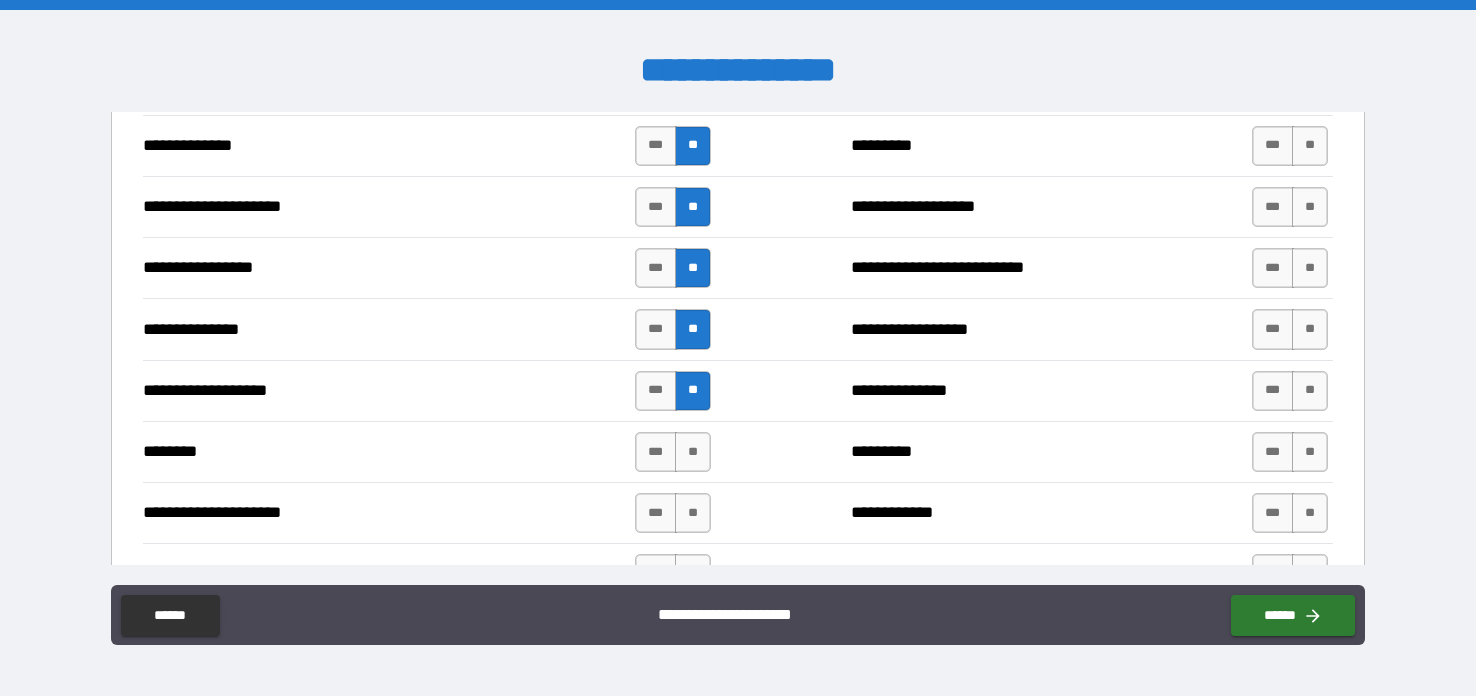 scroll, scrollTop: 2413, scrollLeft: 0, axis: vertical 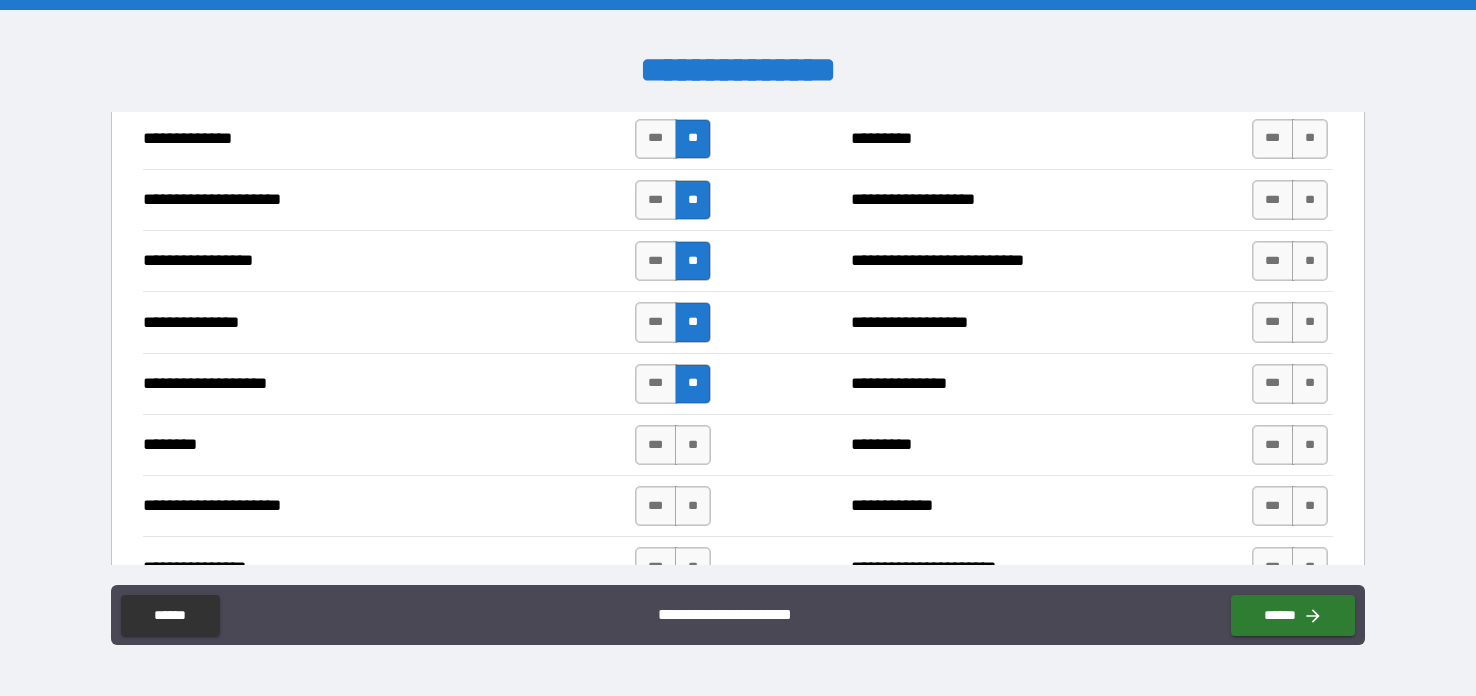 drag, startPoint x: 688, startPoint y: 436, endPoint x: 723, endPoint y: 423, distance: 37.336308 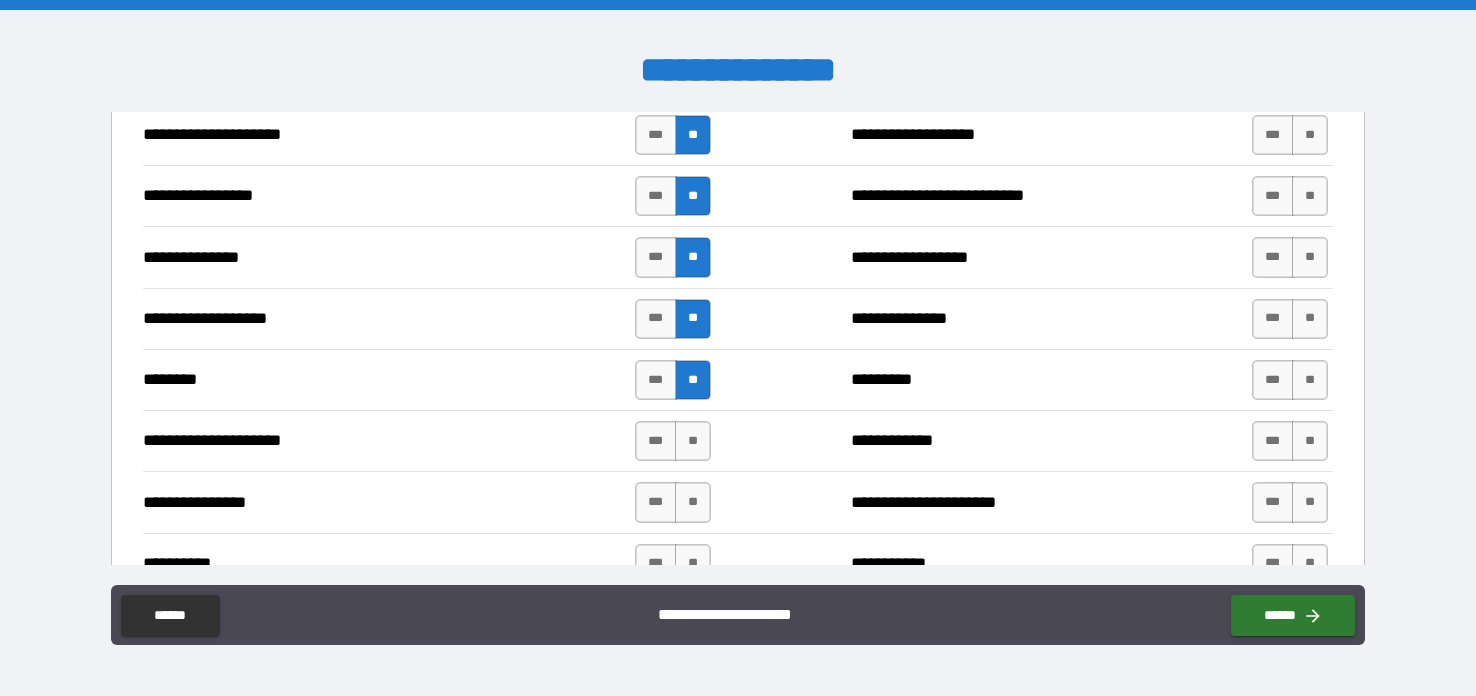 scroll, scrollTop: 2490, scrollLeft: 0, axis: vertical 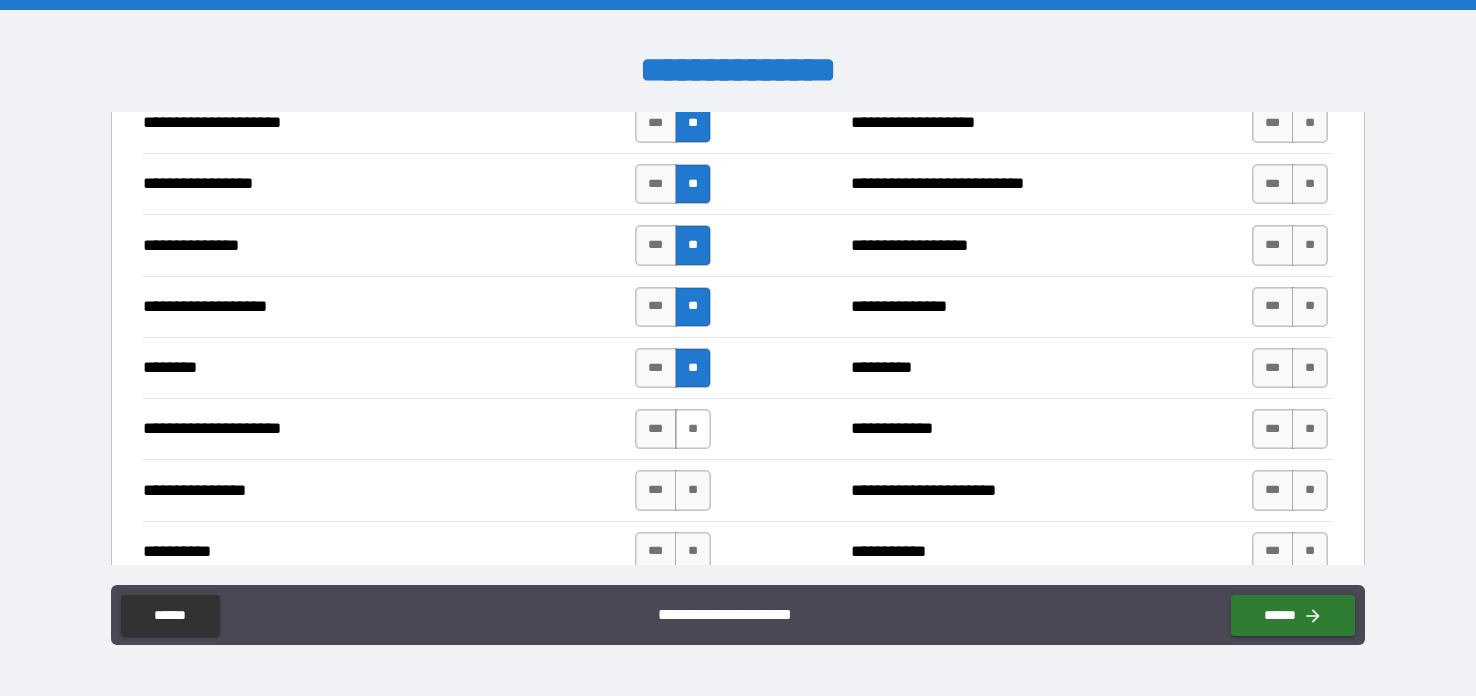 click on "**" at bounding box center [693, 429] 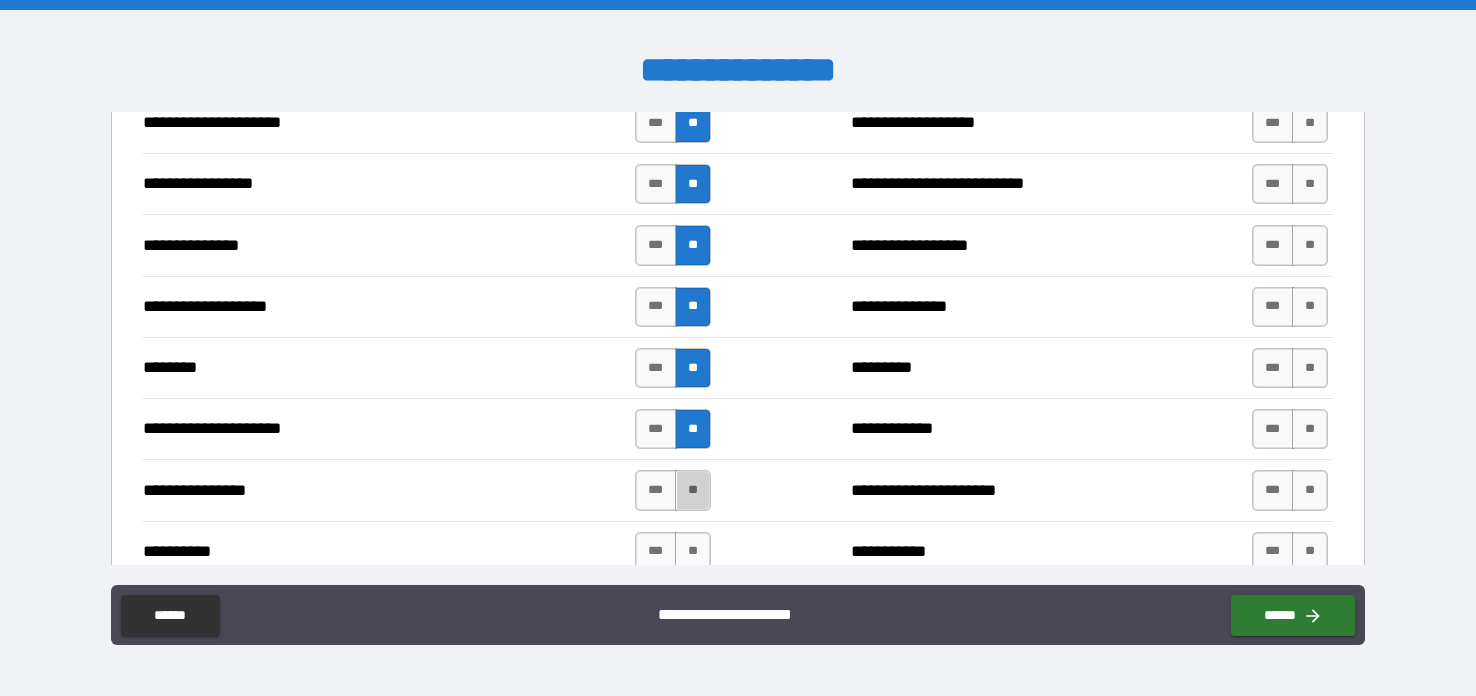 drag, startPoint x: 691, startPoint y: 484, endPoint x: 732, endPoint y: 463, distance: 46.06517 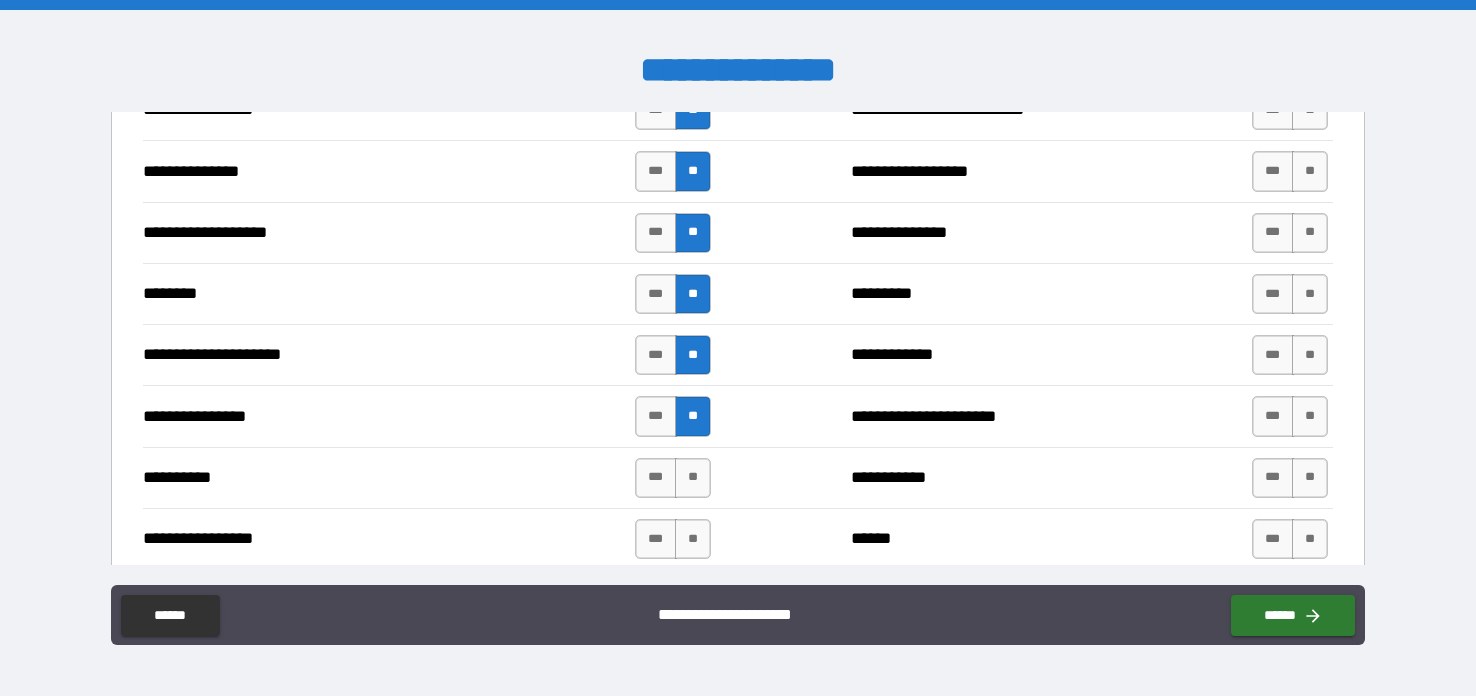 scroll, scrollTop: 2577, scrollLeft: 0, axis: vertical 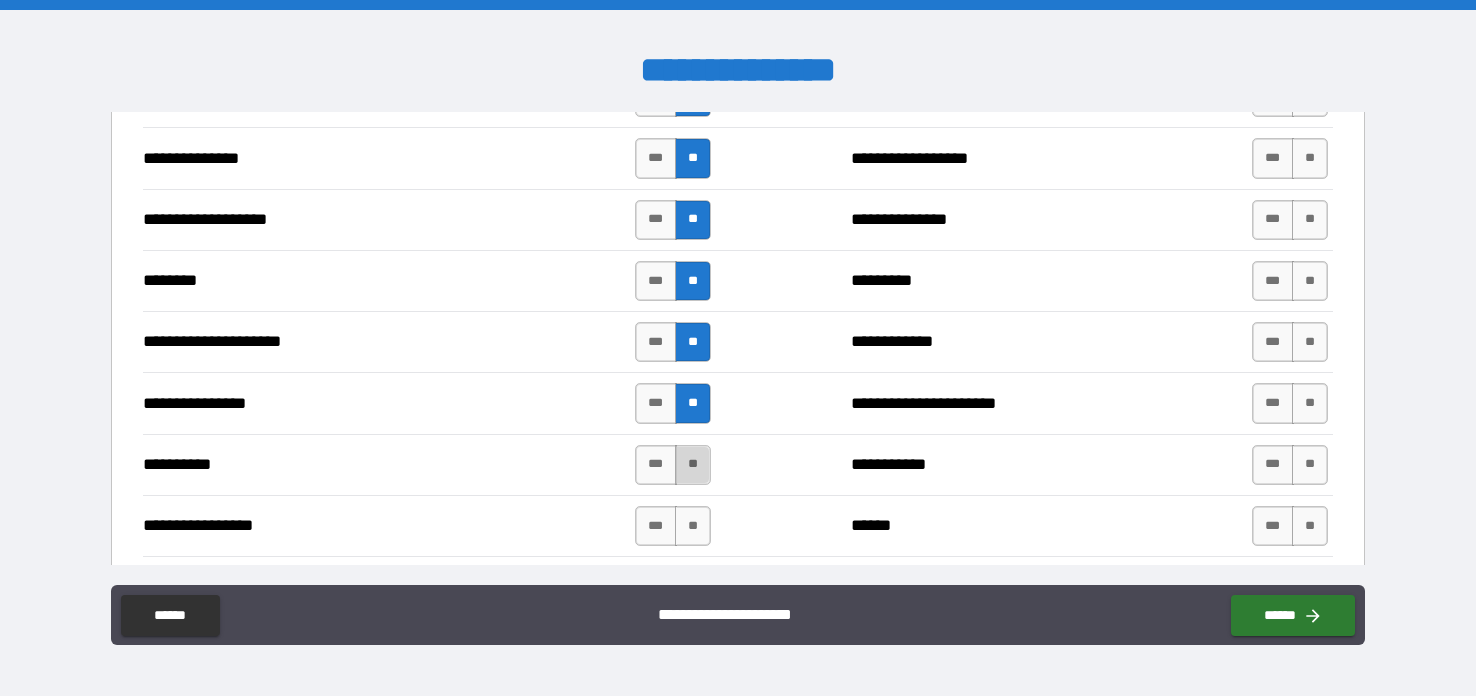 click on "**" at bounding box center [693, 465] 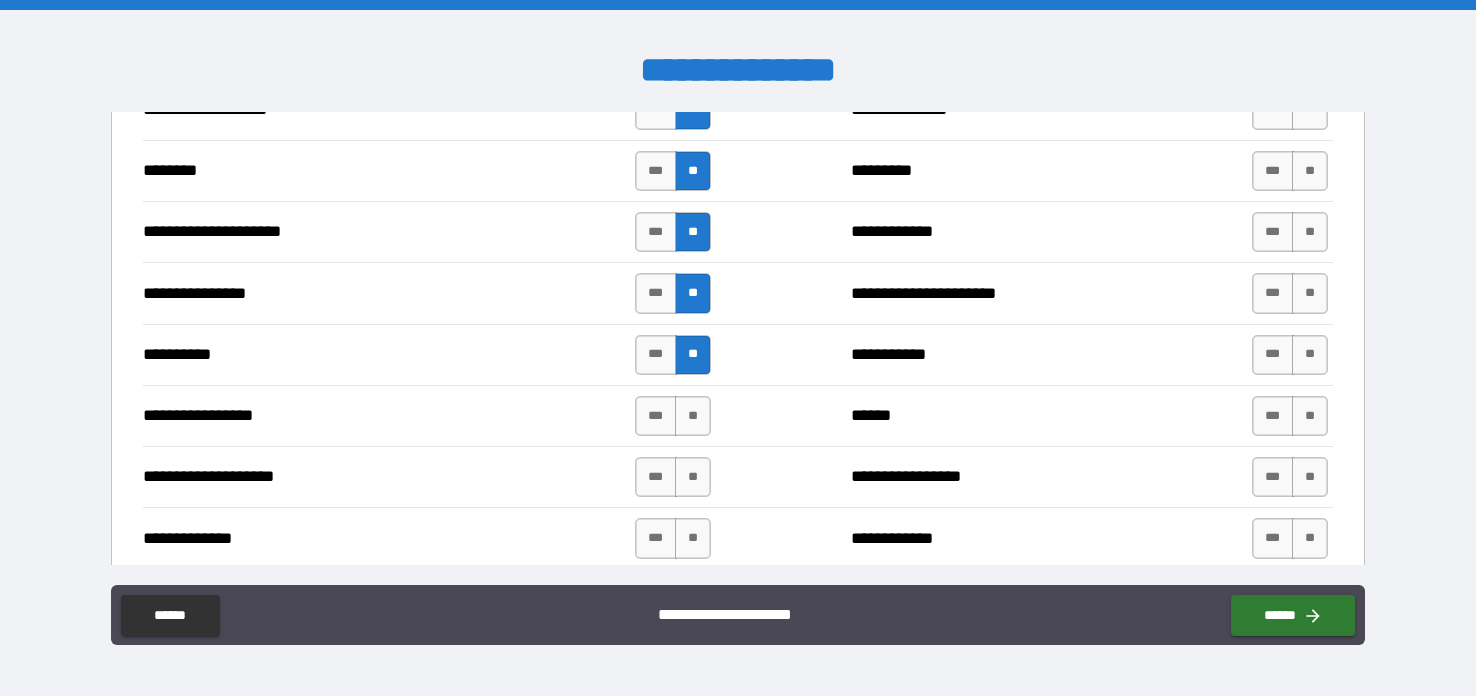 scroll, scrollTop: 2693, scrollLeft: 0, axis: vertical 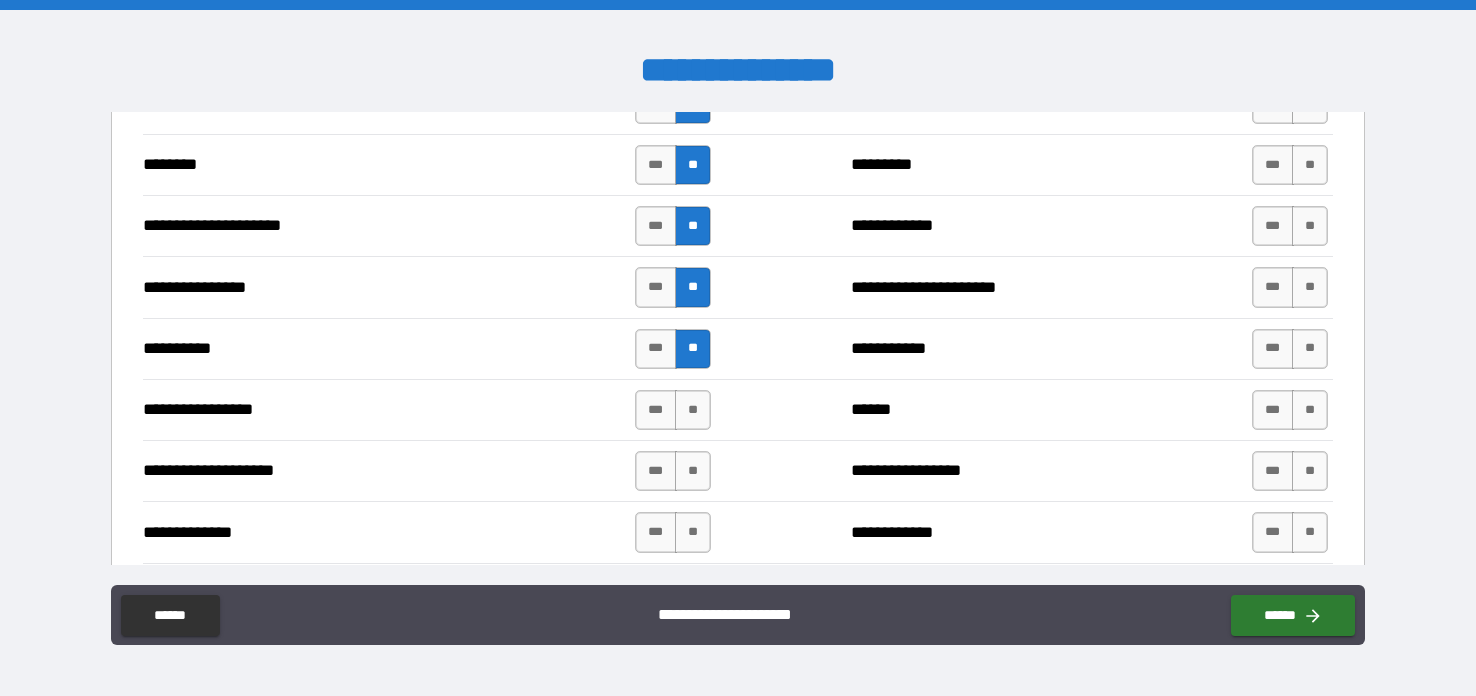 drag, startPoint x: 689, startPoint y: 396, endPoint x: 744, endPoint y: 397, distance: 55.00909 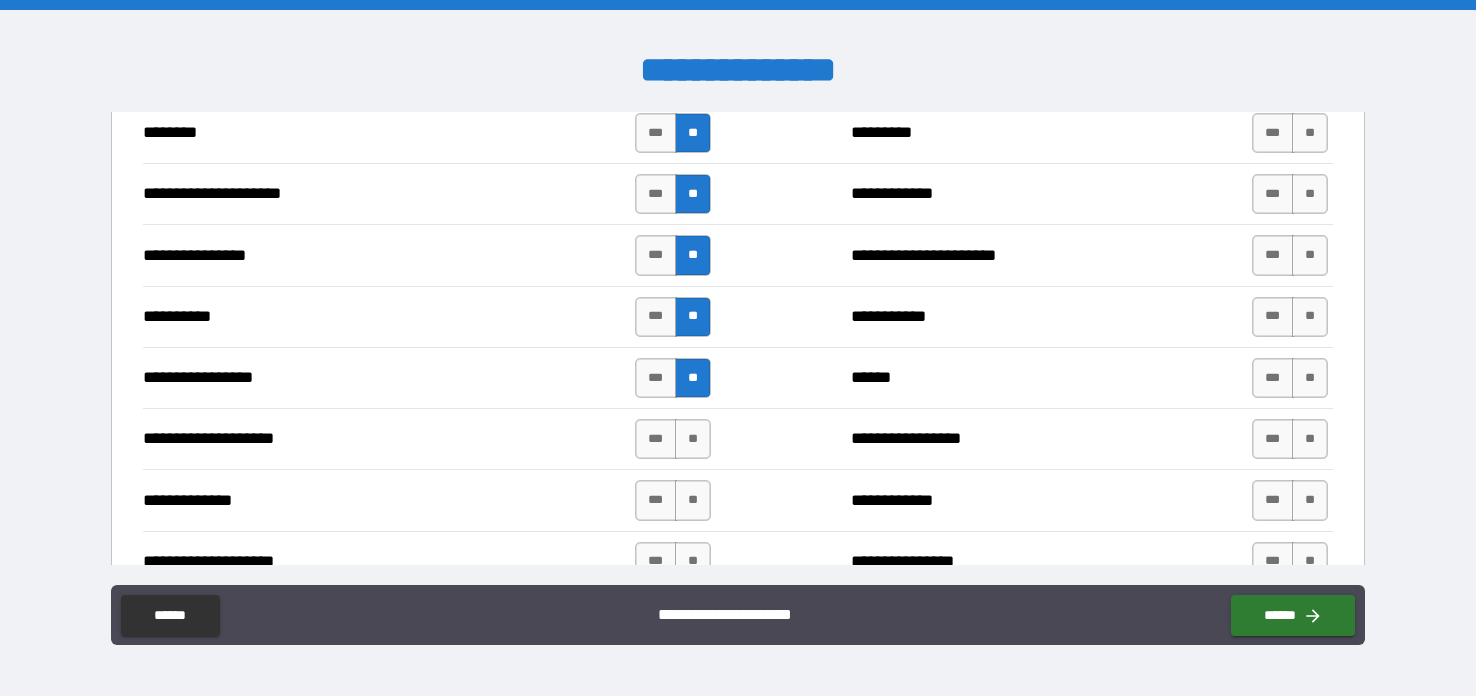 scroll, scrollTop: 2726, scrollLeft: 0, axis: vertical 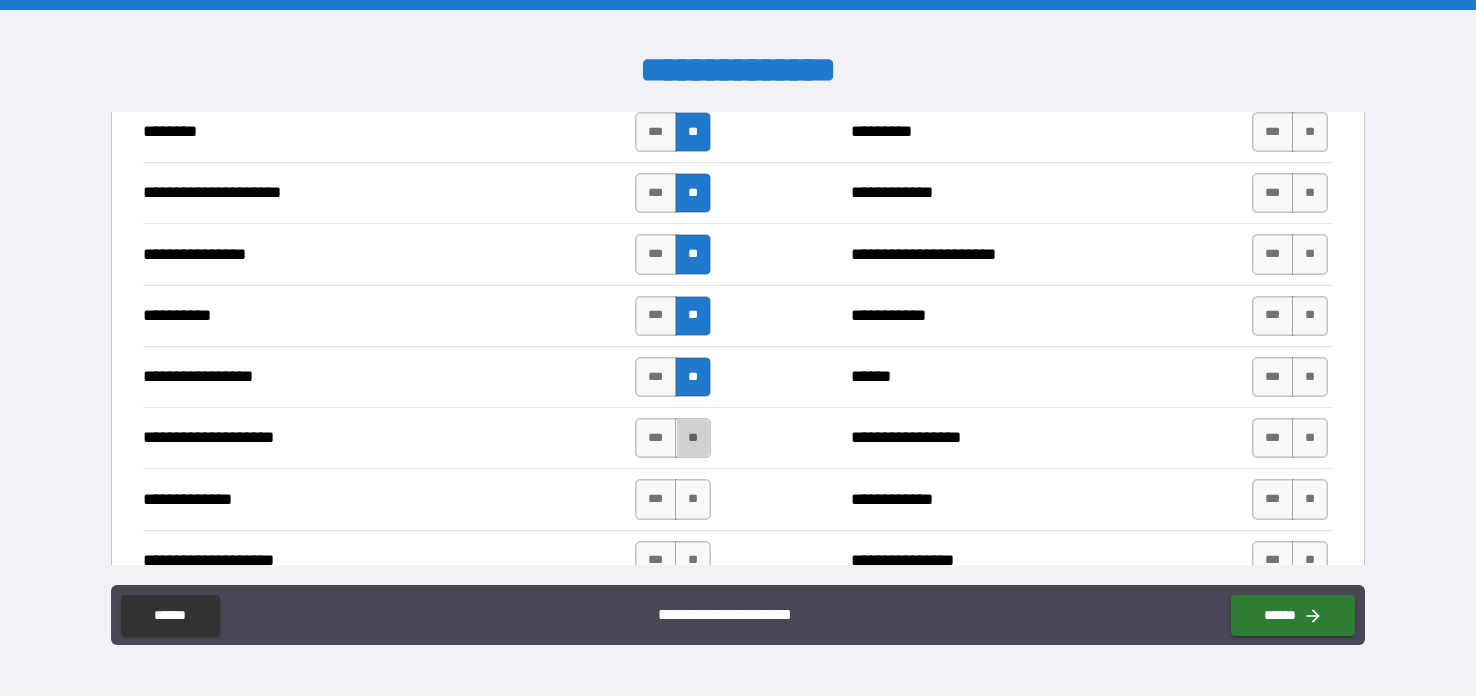 drag, startPoint x: 690, startPoint y: 417, endPoint x: 735, endPoint y: 416, distance: 45.01111 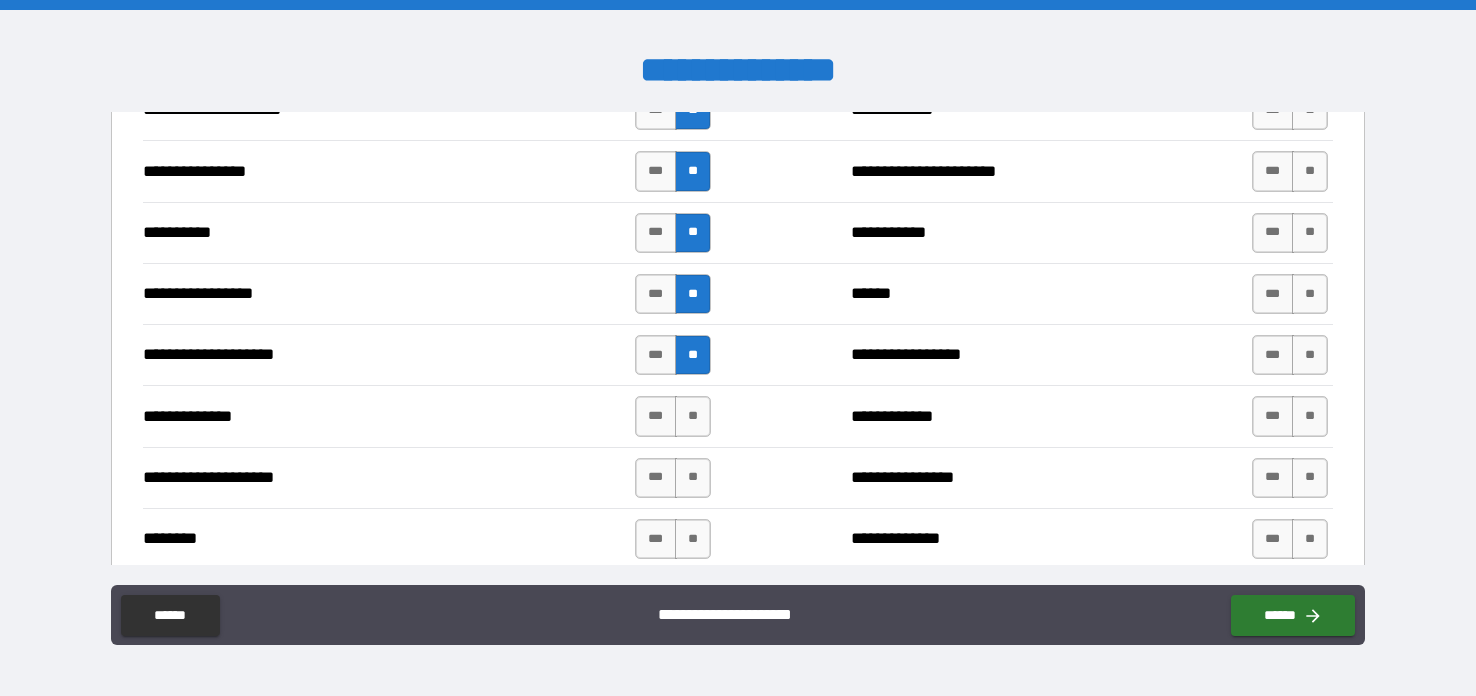 scroll, scrollTop: 2845, scrollLeft: 0, axis: vertical 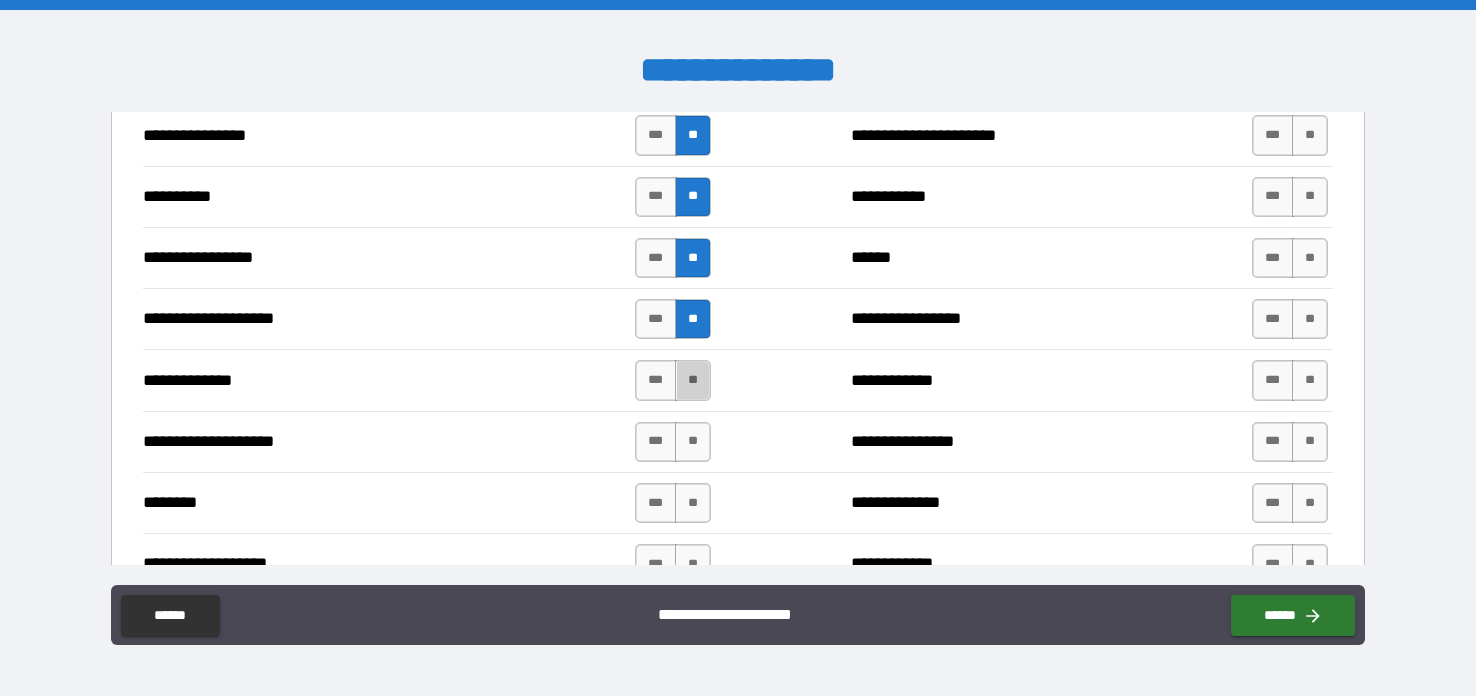 drag, startPoint x: 689, startPoint y: 367, endPoint x: 721, endPoint y: 392, distance: 40.60788 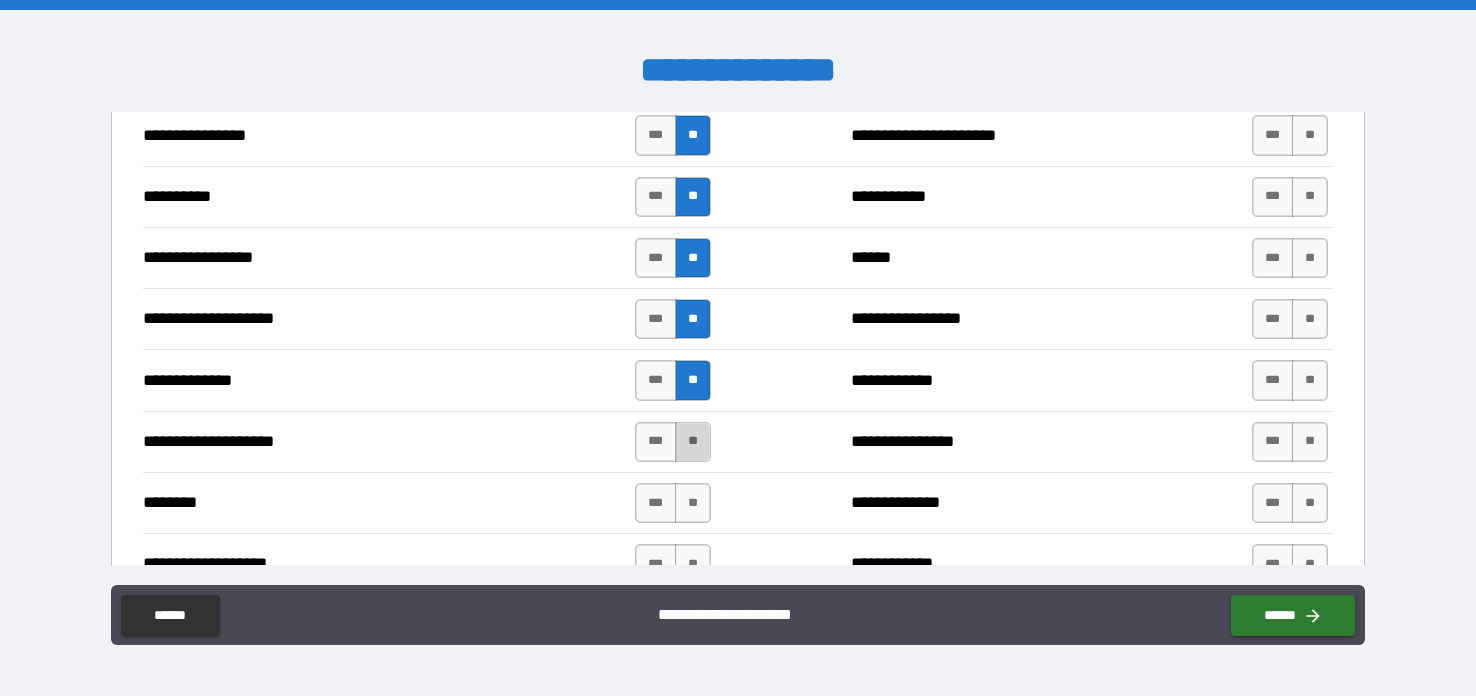 click on "**" at bounding box center (693, 442) 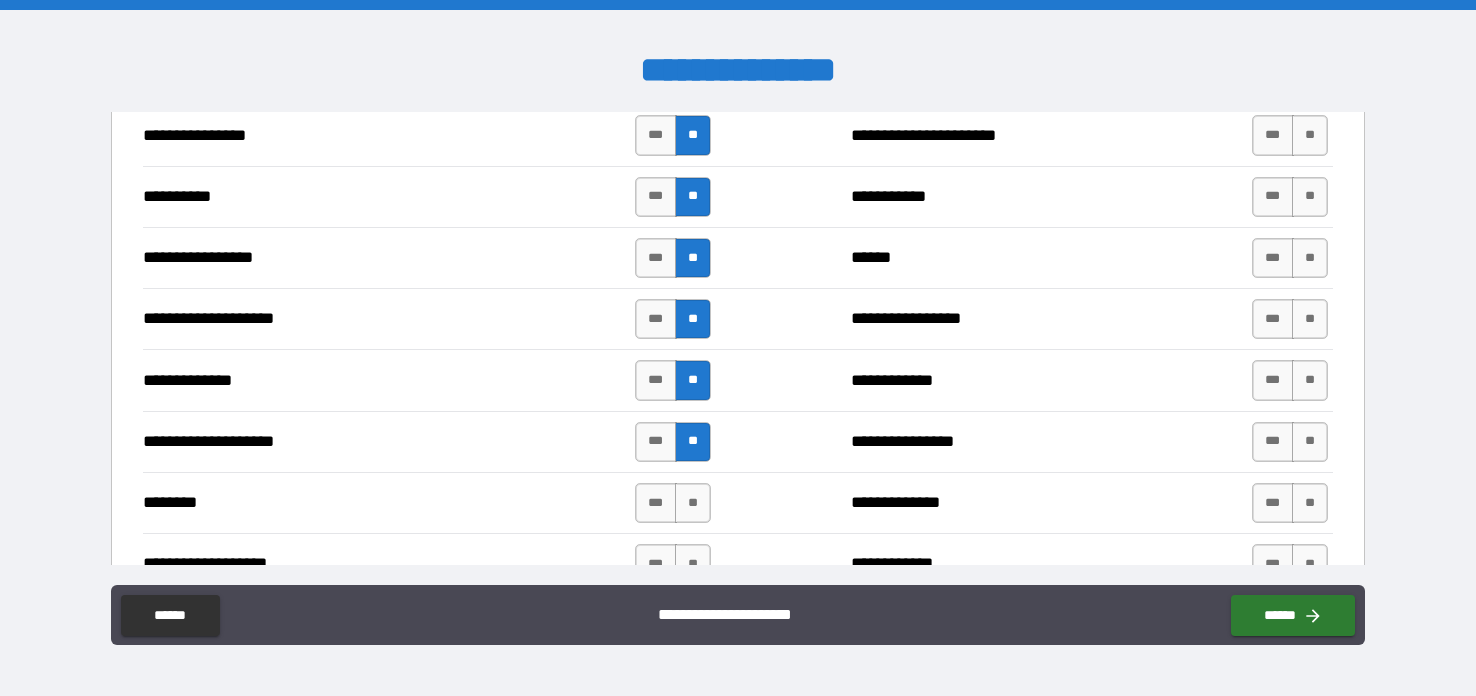 drag, startPoint x: 695, startPoint y: 488, endPoint x: 730, endPoint y: 465, distance: 41.880783 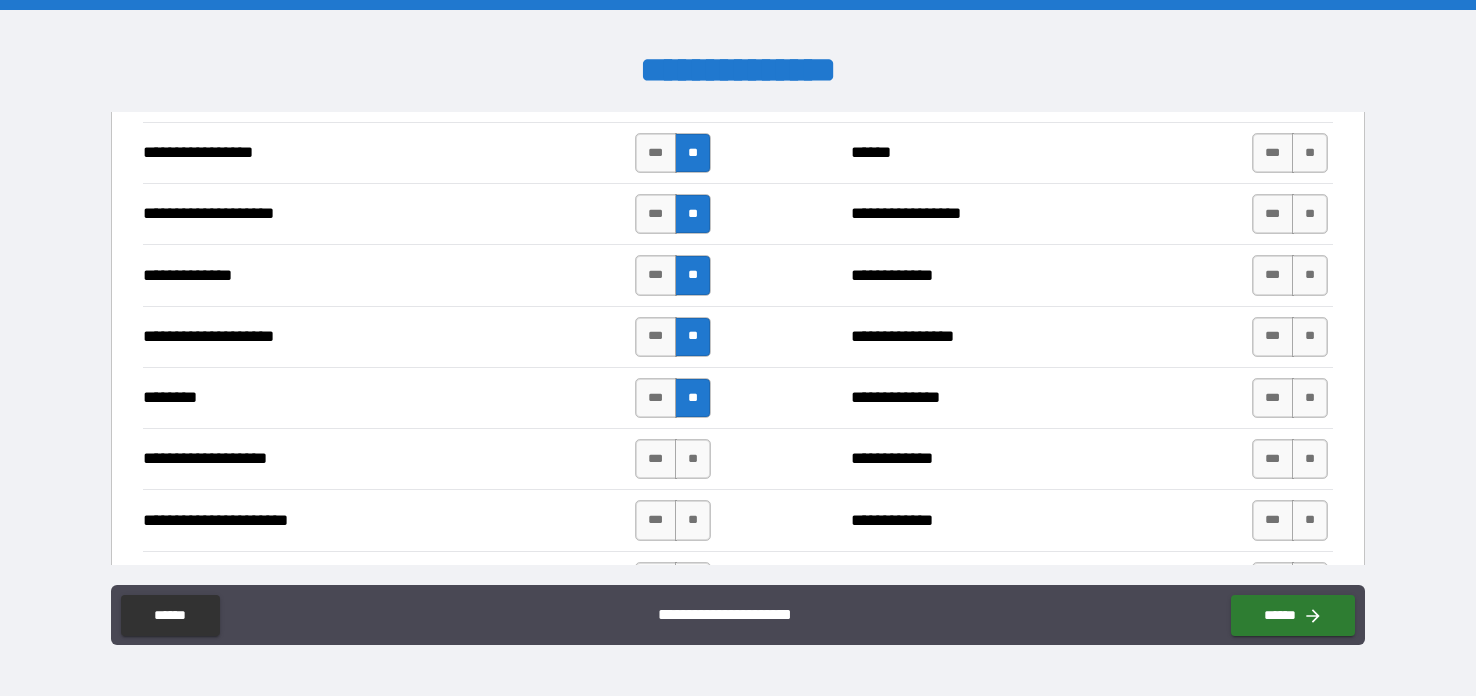 scroll, scrollTop: 2955, scrollLeft: 0, axis: vertical 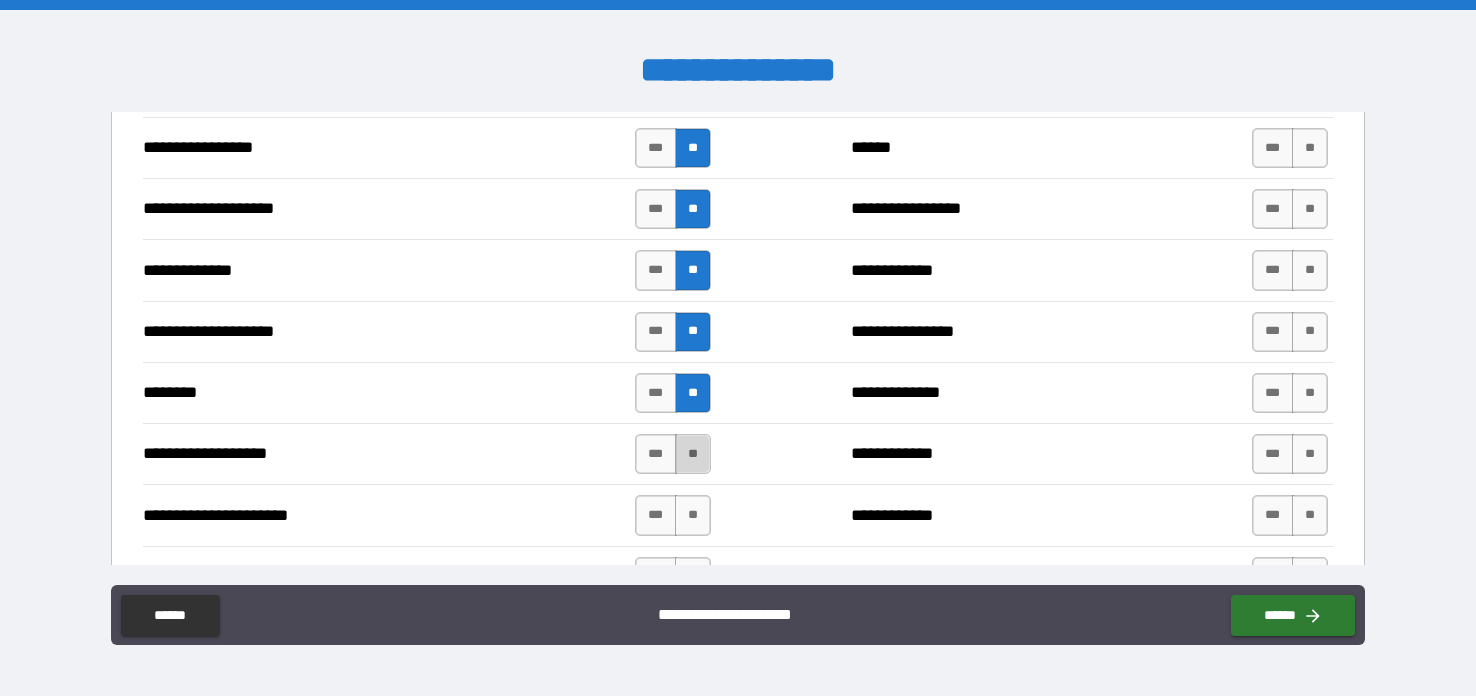 click on "**" at bounding box center (693, 454) 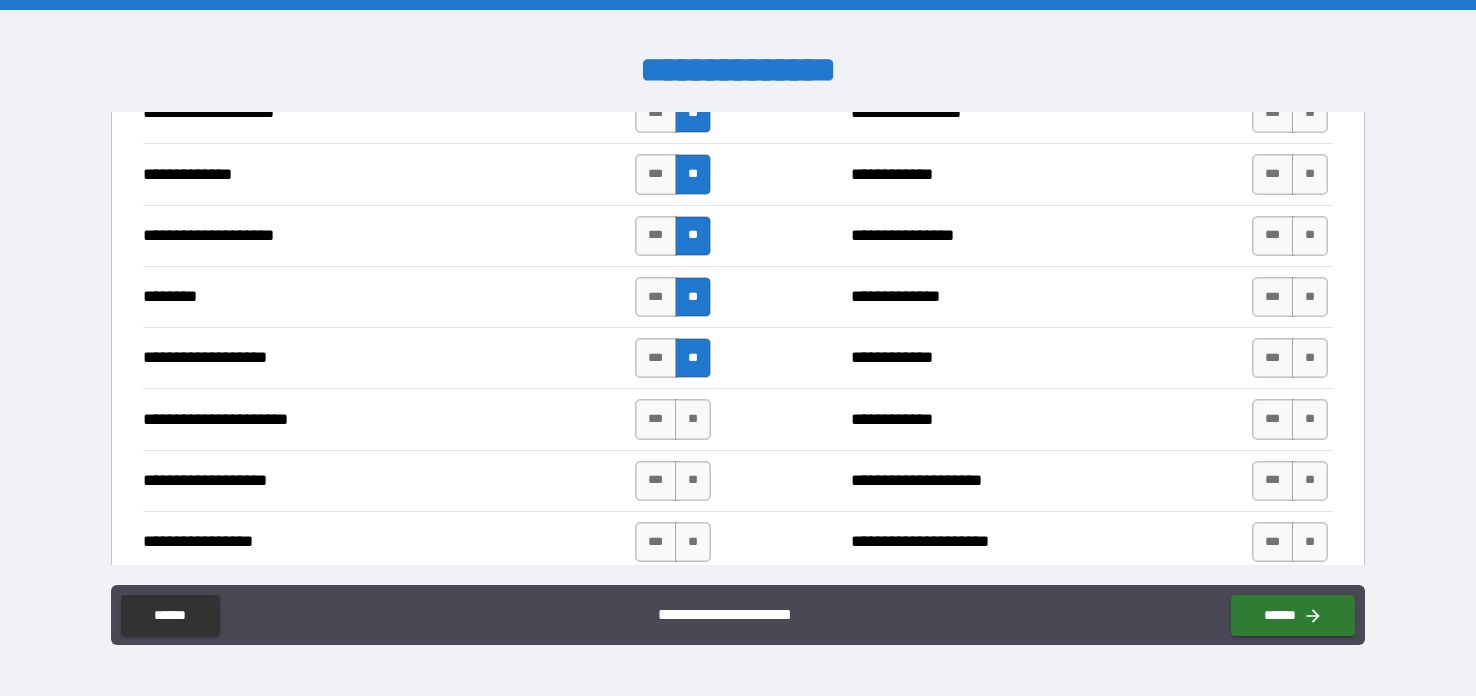 scroll, scrollTop: 3054, scrollLeft: 0, axis: vertical 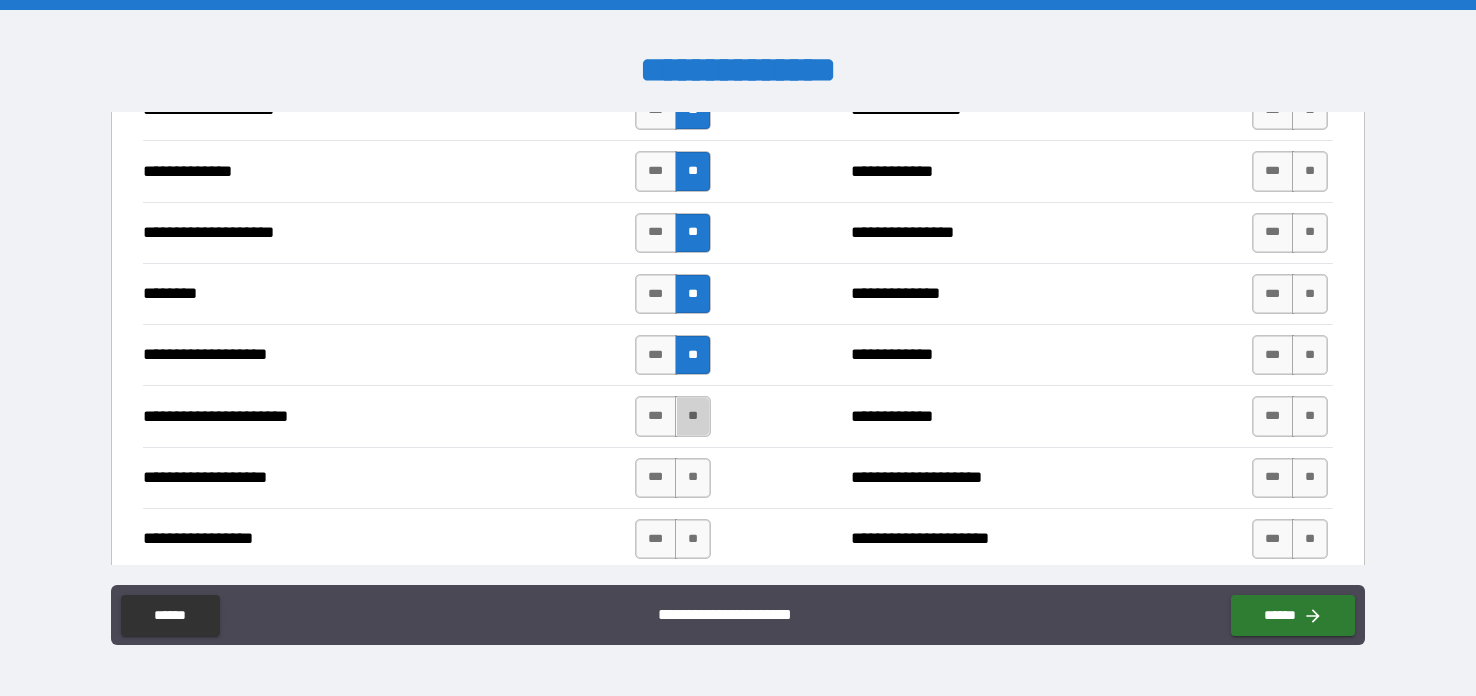 drag, startPoint x: 685, startPoint y: 399, endPoint x: 748, endPoint y: 404, distance: 63.1981 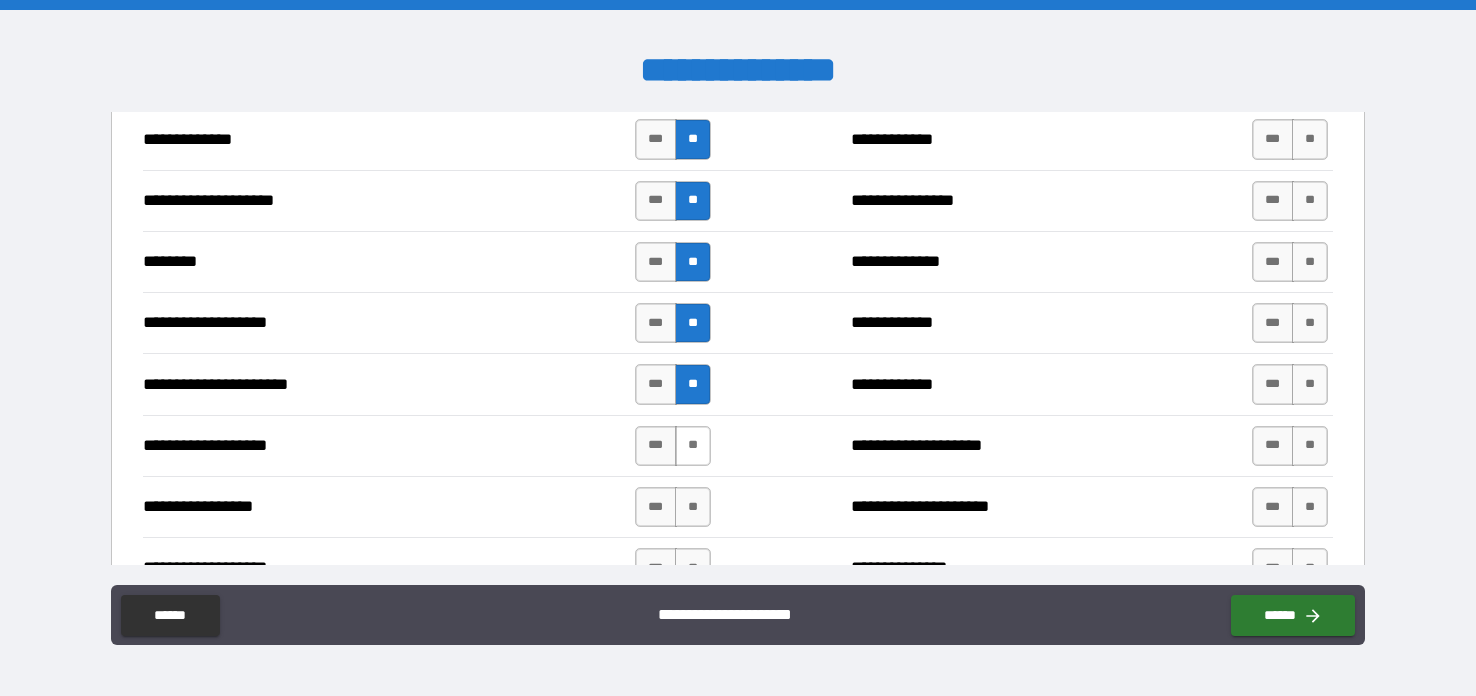 scroll, scrollTop: 3087, scrollLeft: 0, axis: vertical 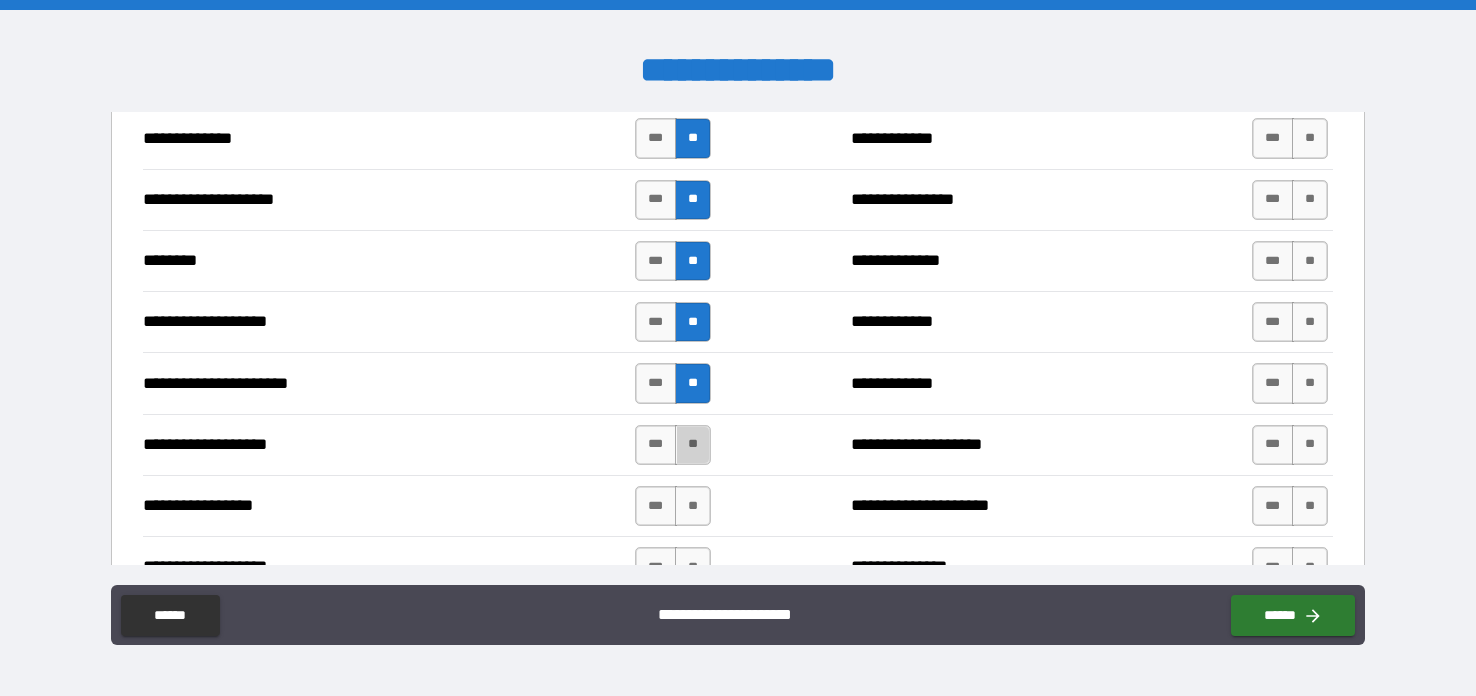drag, startPoint x: 682, startPoint y: 422, endPoint x: 738, endPoint y: 430, distance: 56.568542 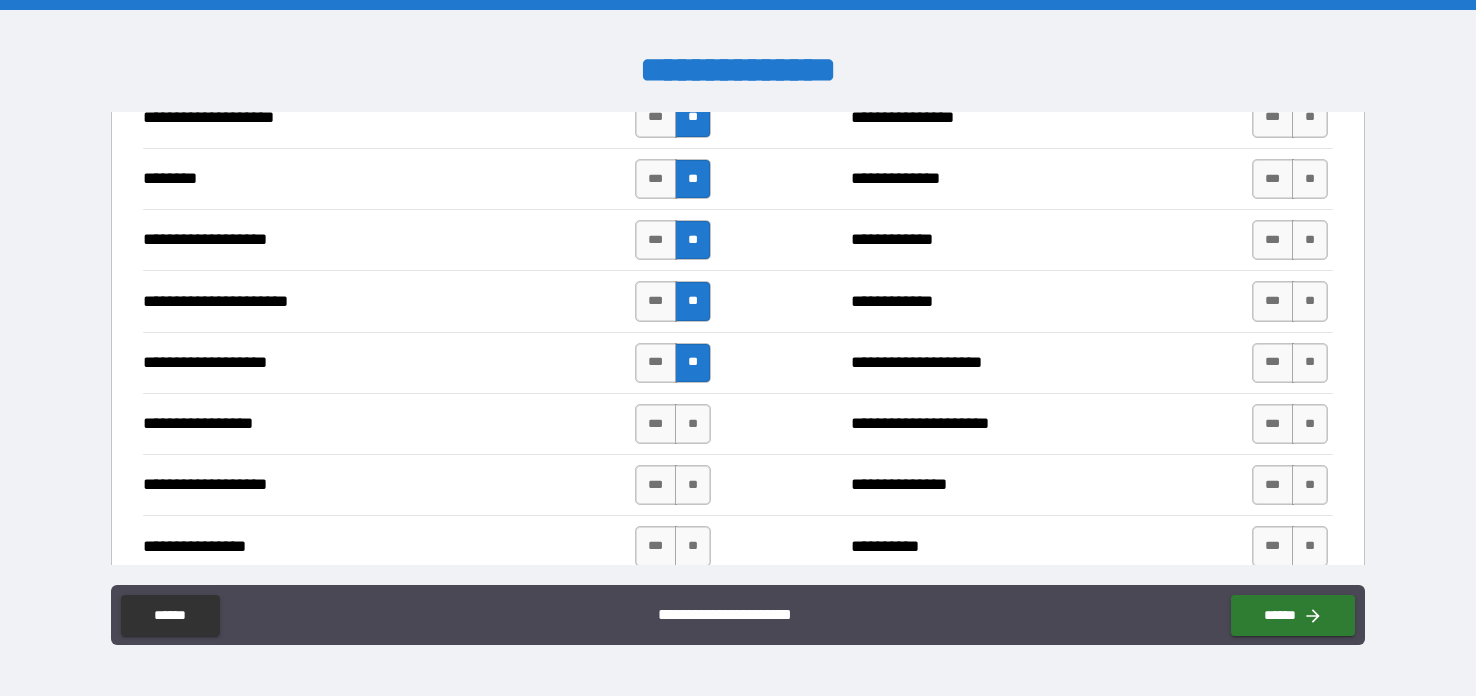 scroll, scrollTop: 3177, scrollLeft: 0, axis: vertical 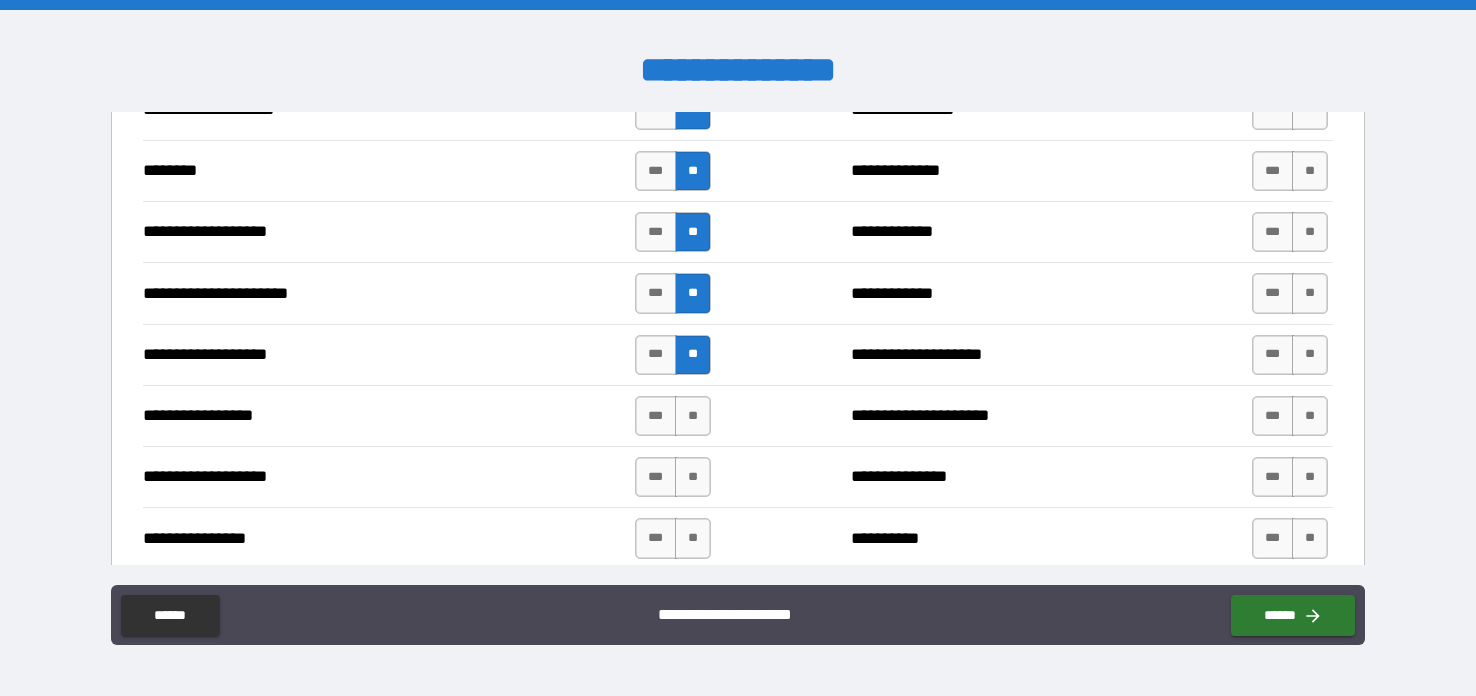 drag, startPoint x: 690, startPoint y: 402, endPoint x: 758, endPoint y: 404, distance: 68.0294 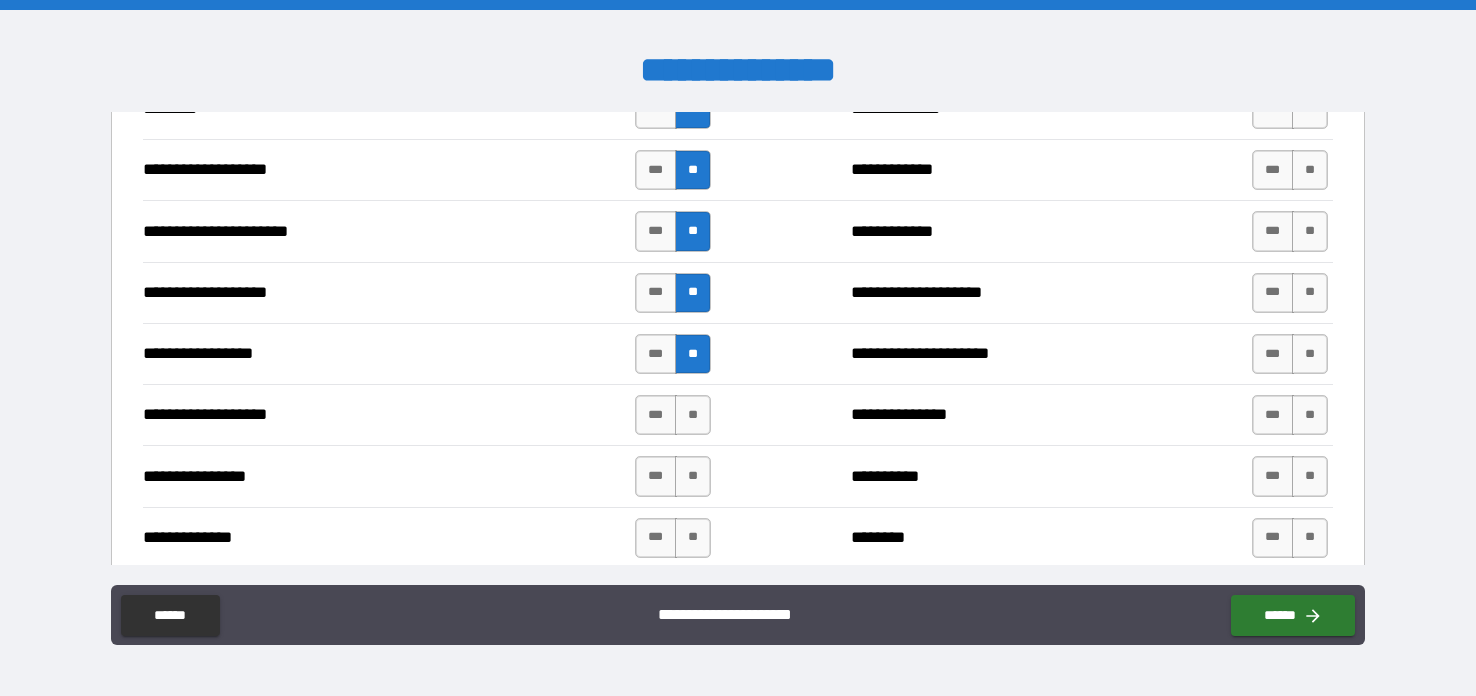 scroll, scrollTop: 3251, scrollLeft: 0, axis: vertical 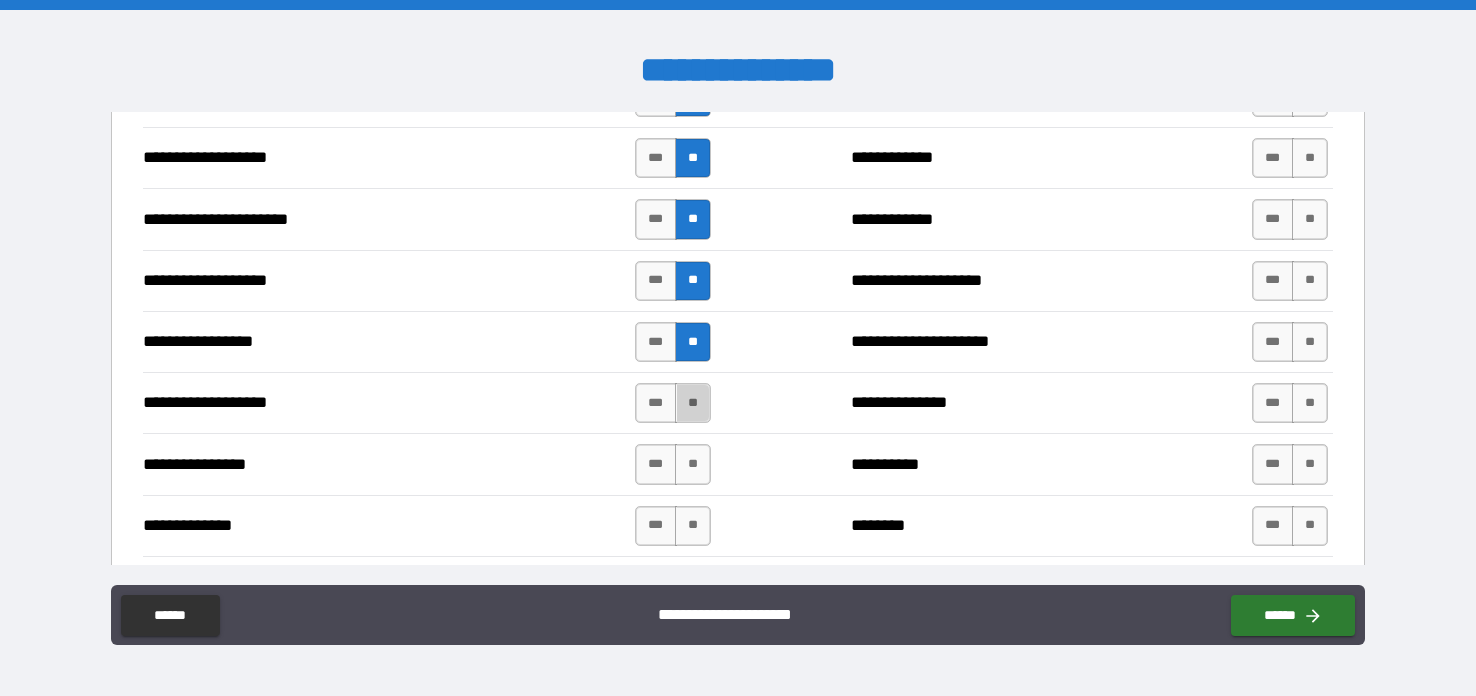drag, startPoint x: 675, startPoint y: 393, endPoint x: 773, endPoint y: 387, distance: 98.1835 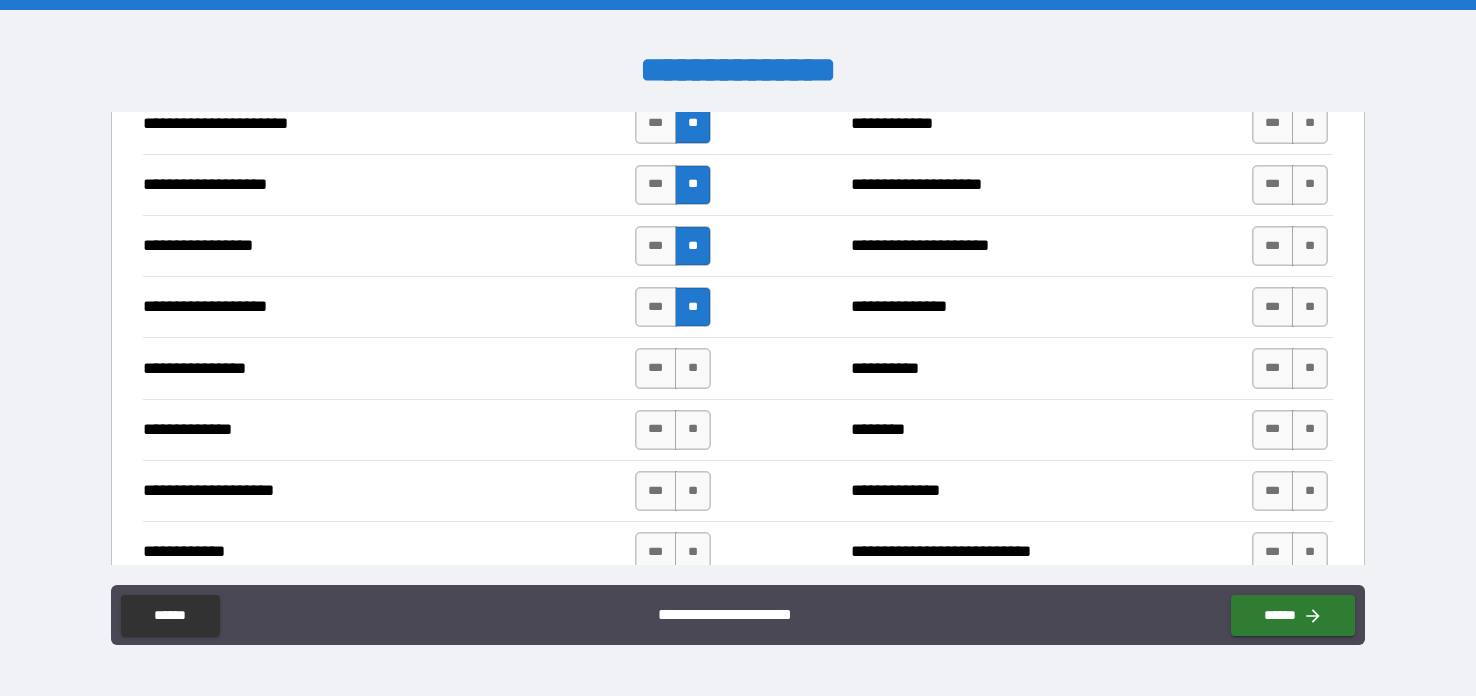 scroll, scrollTop: 3348, scrollLeft: 0, axis: vertical 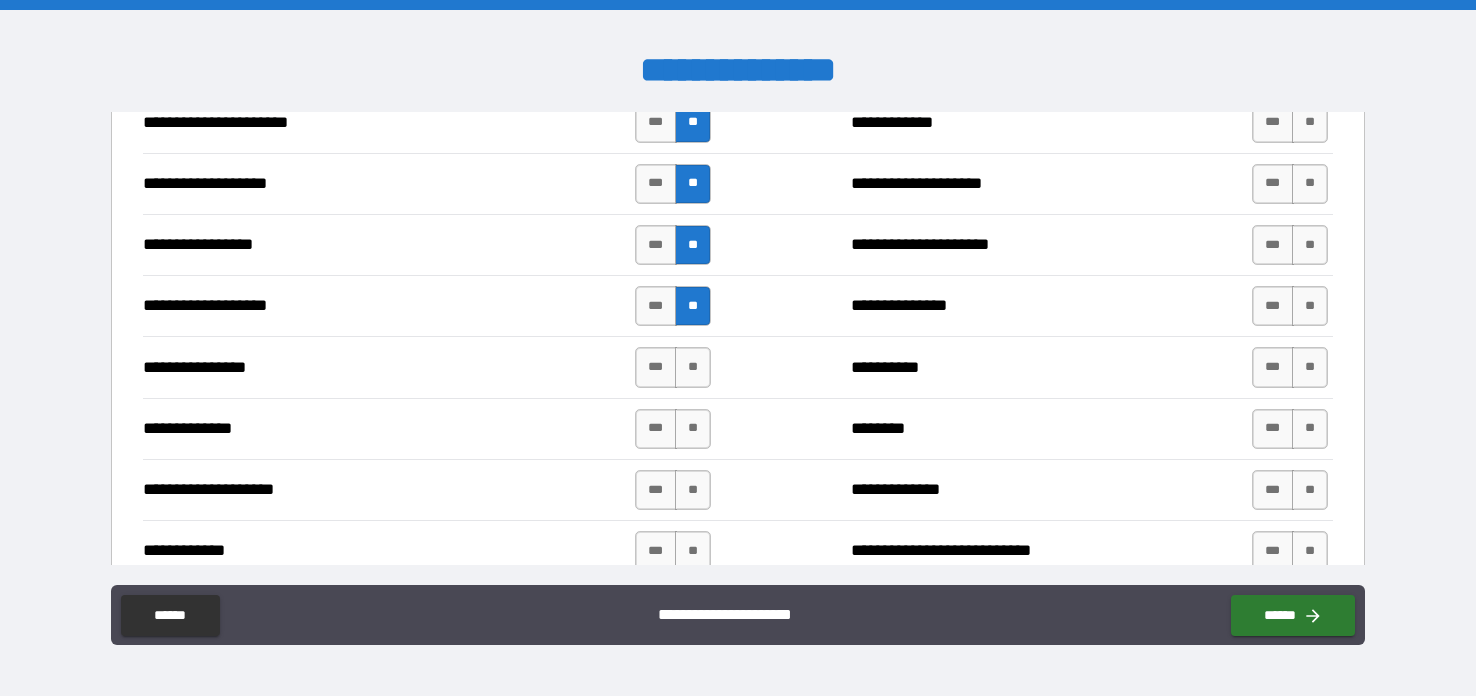 drag, startPoint x: 683, startPoint y: 347, endPoint x: 706, endPoint y: 357, distance: 25.079872 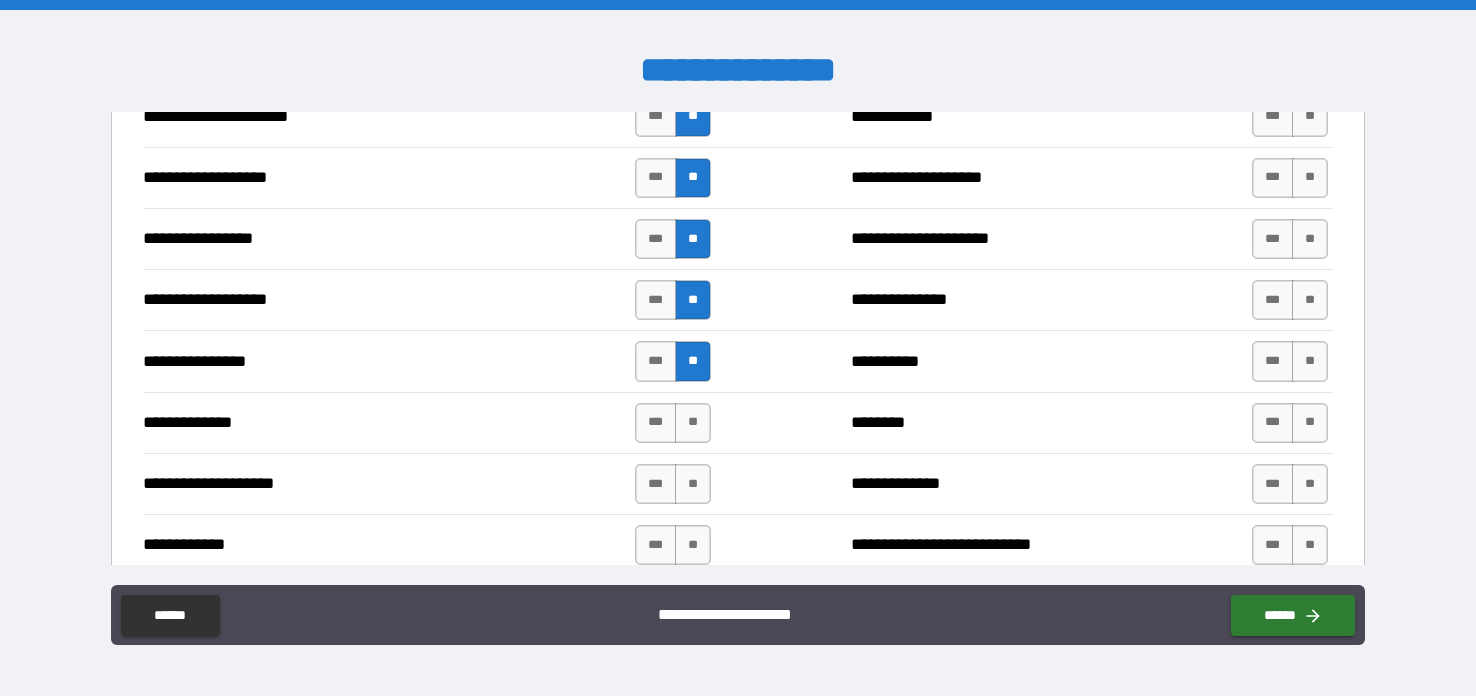 scroll, scrollTop: 3370, scrollLeft: 0, axis: vertical 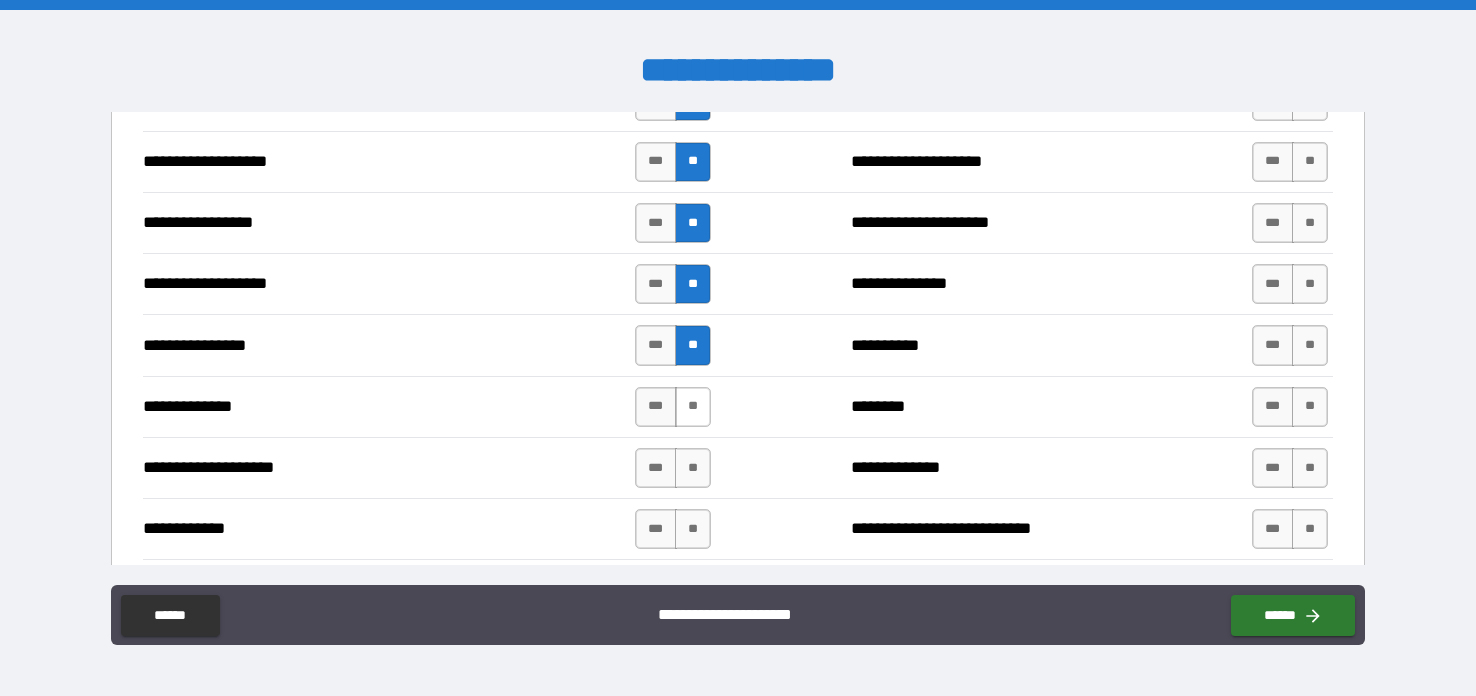 drag, startPoint x: 682, startPoint y: 389, endPoint x: 756, endPoint y: 390, distance: 74.00676 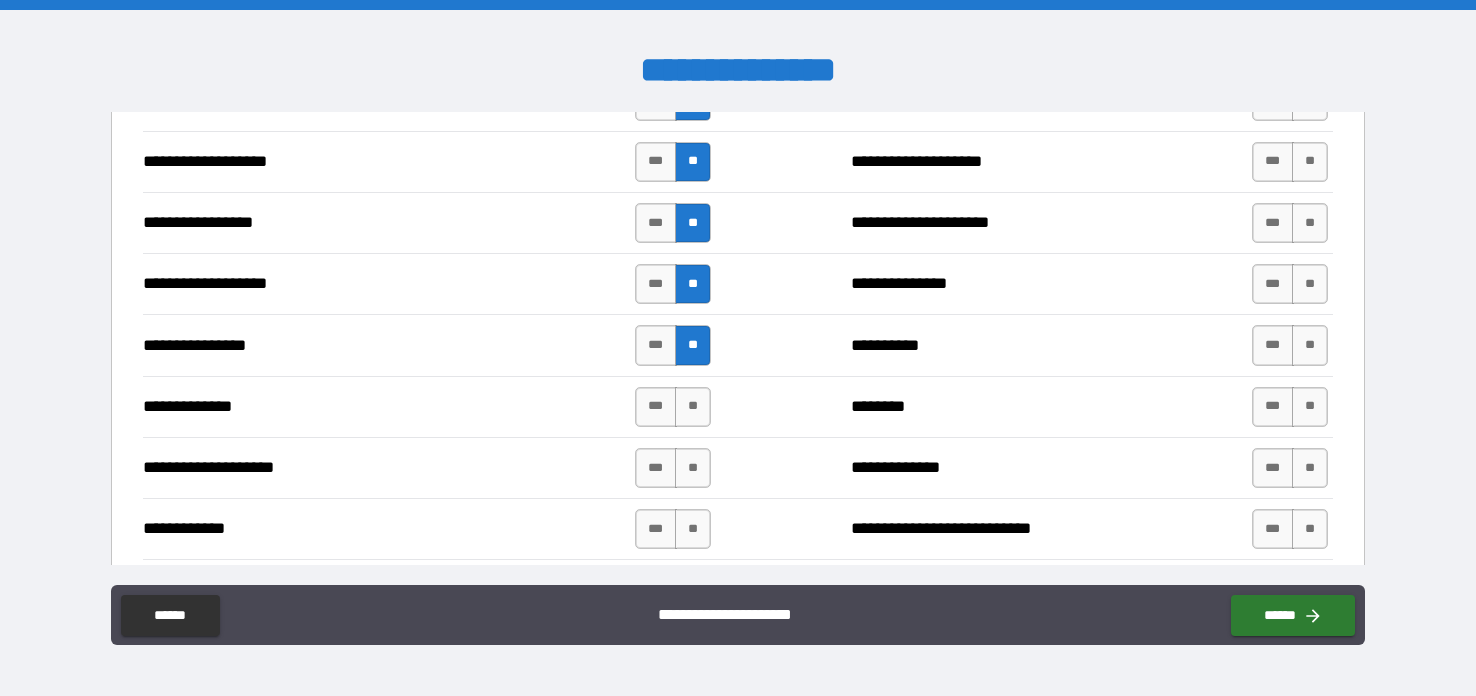 click on "**" at bounding box center [693, 407] 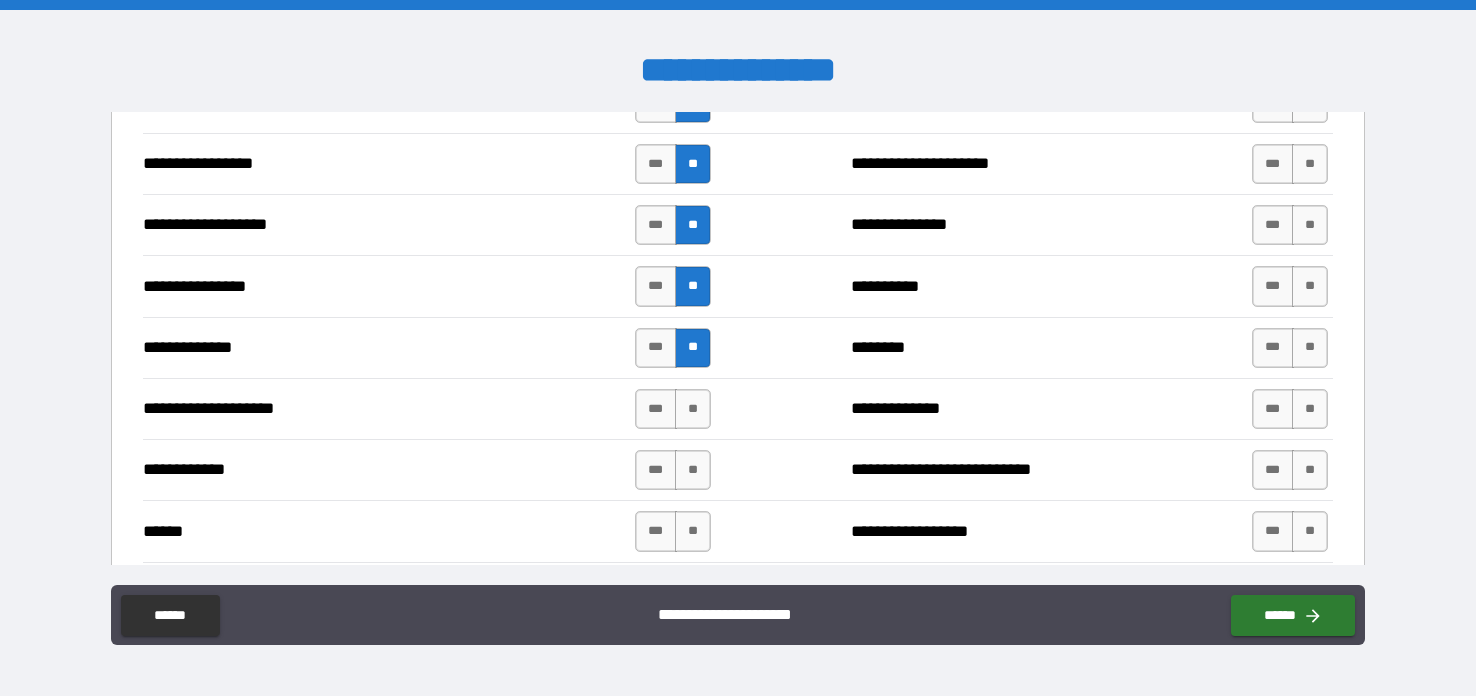 scroll, scrollTop: 3441, scrollLeft: 0, axis: vertical 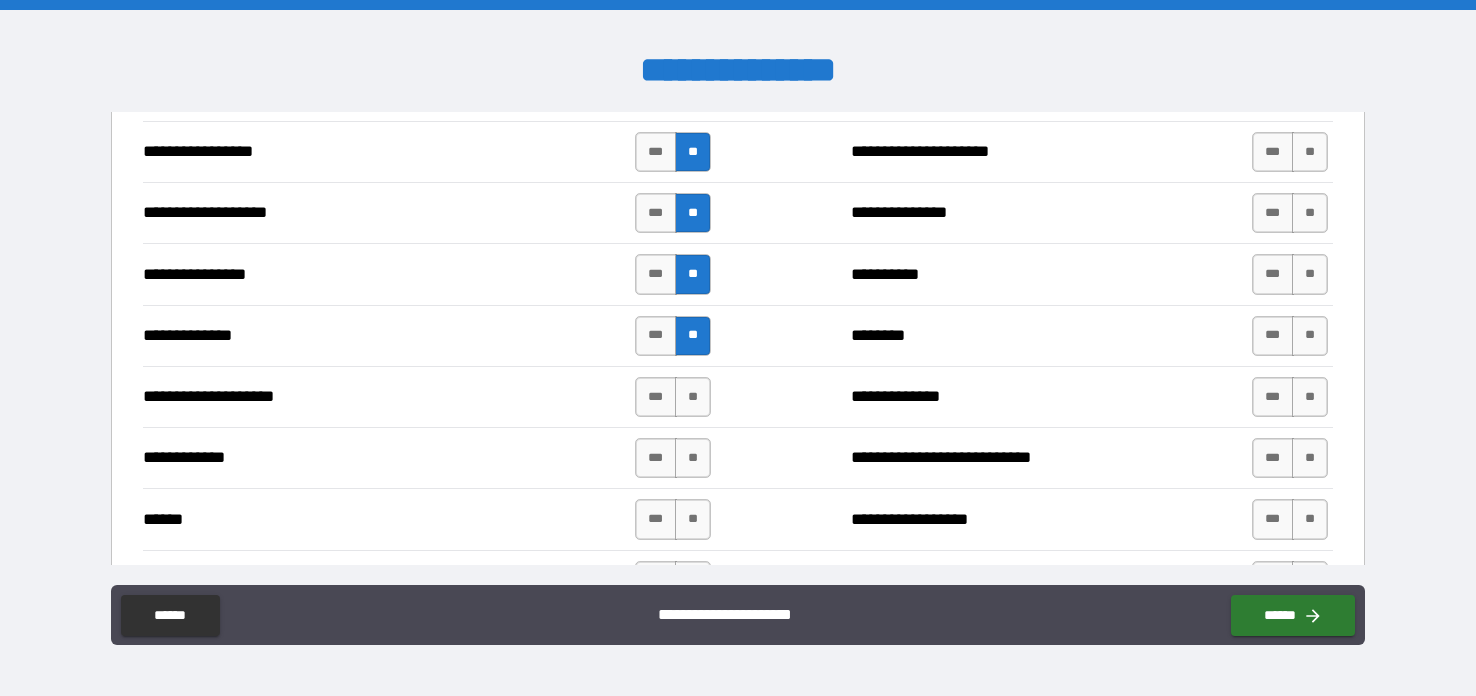 drag, startPoint x: 682, startPoint y: 378, endPoint x: 754, endPoint y: 389, distance: 72.835434 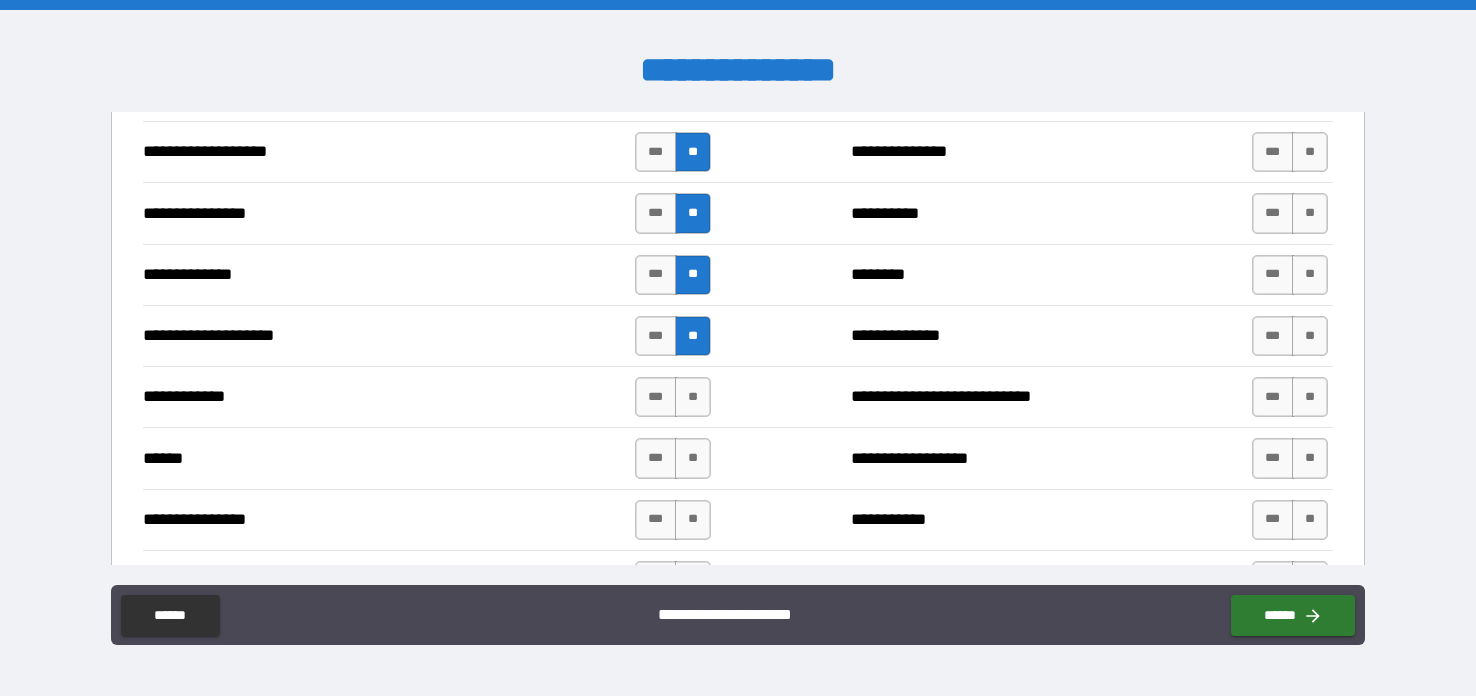 scroll, scrollTop: 3520, scrollLeft: 0, axis: vertical 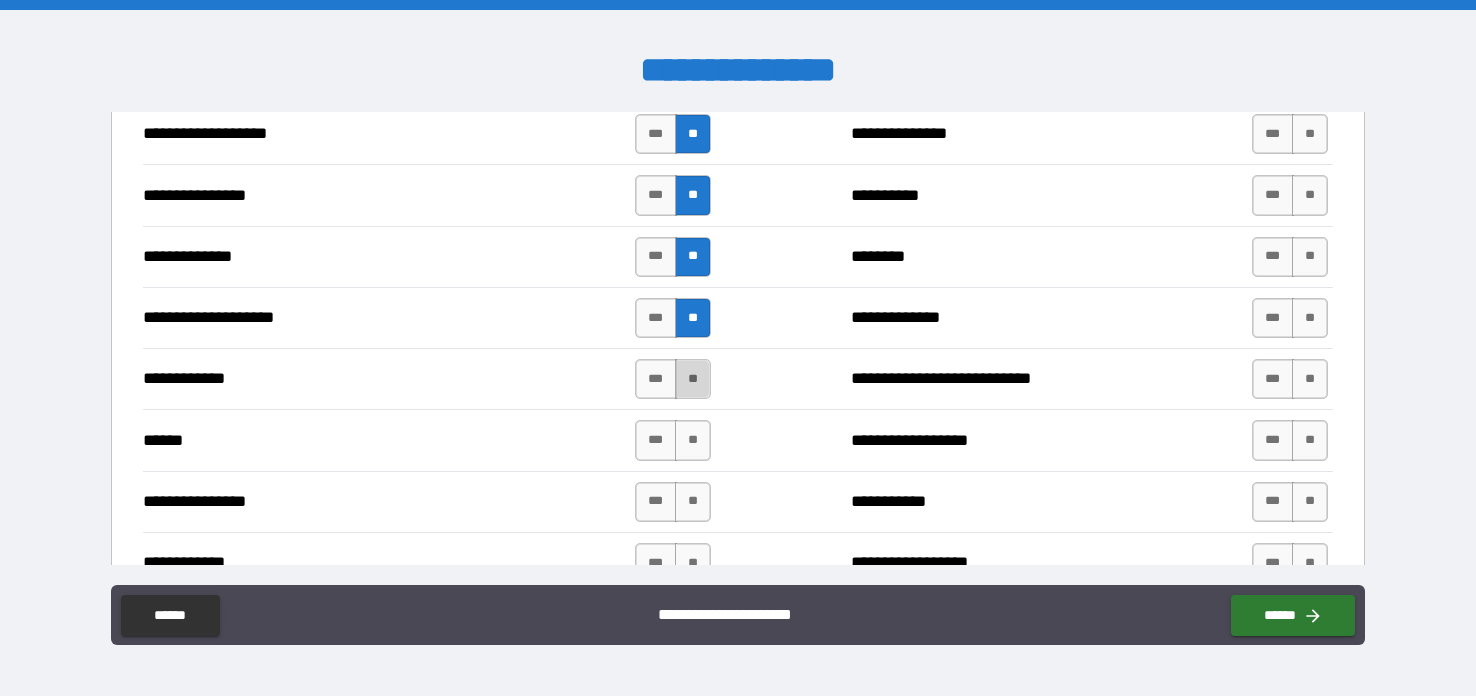 click on "**" at bounding box center [693, 379] 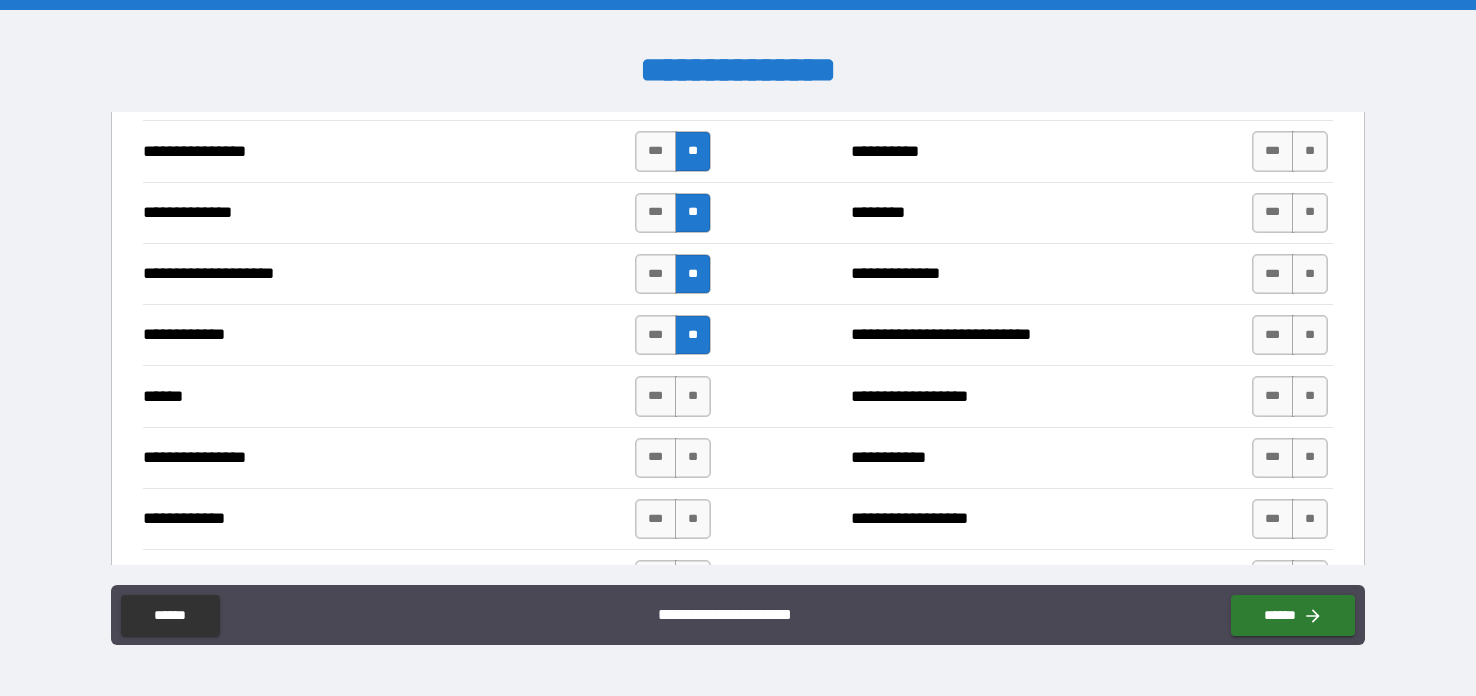 scroll, scrollTop: 3586, scrollLeft: 0, axis: vertical 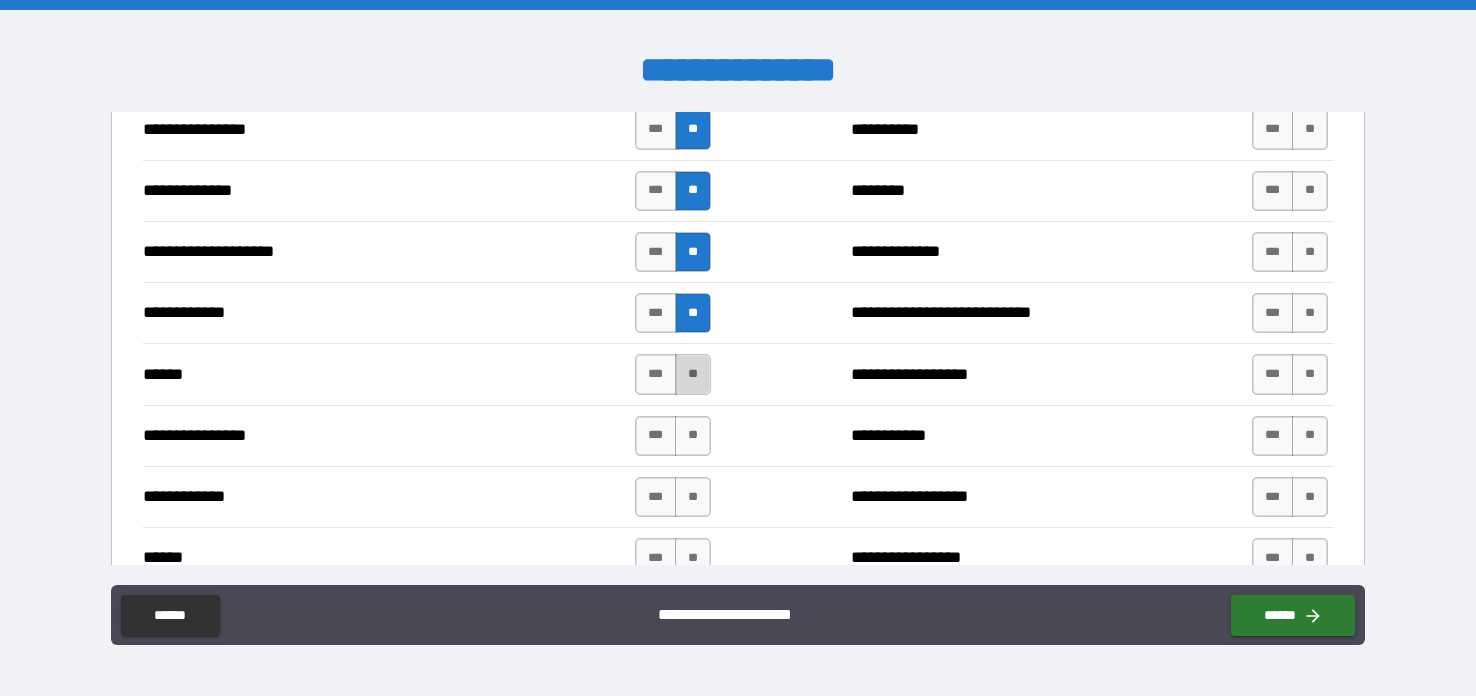 click on "**" at bounding box center (693, 374) 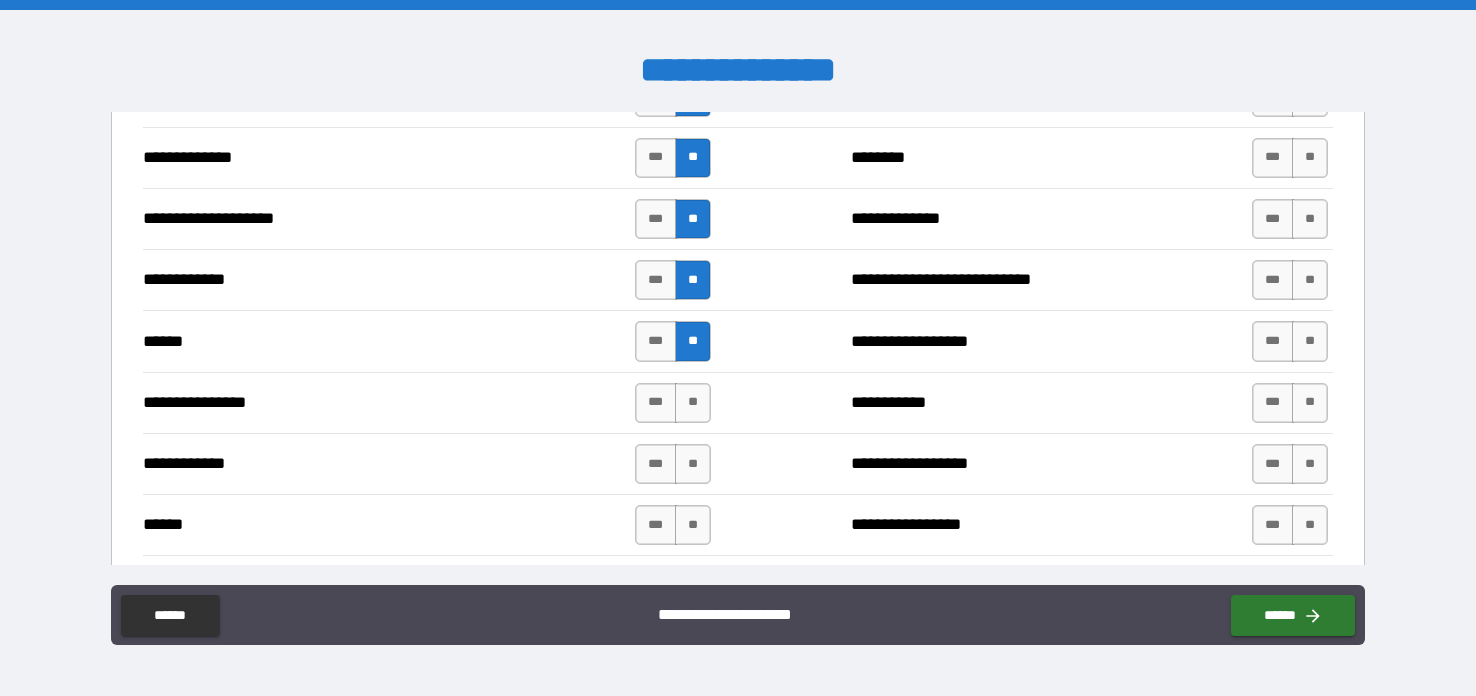 scroll, scrollTop: 3620, scrollLeft: 0, axis: vertical 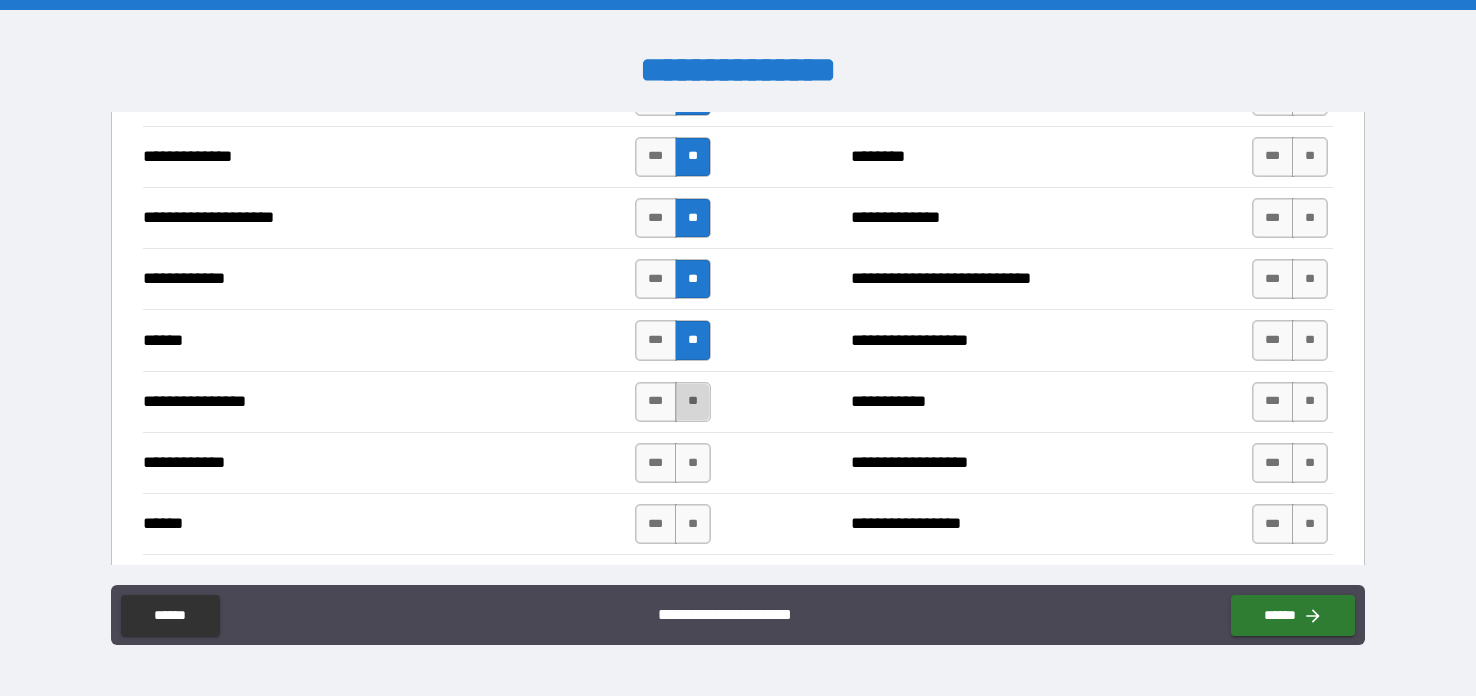 click on "**" at bounding box center [693, 402] 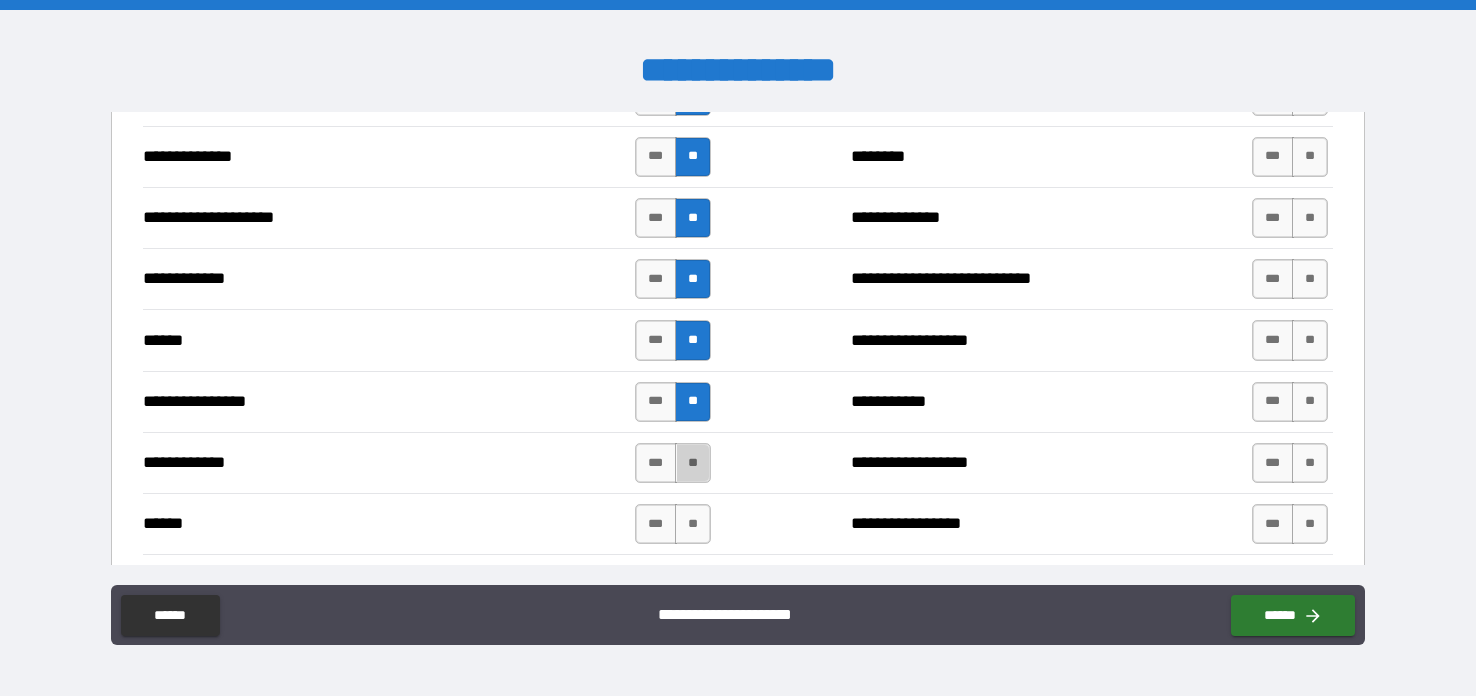 drag, startPoint x: 687, startPoint y: 436, endPoint x: 721, endPoint y: 418, distance: 38.470768 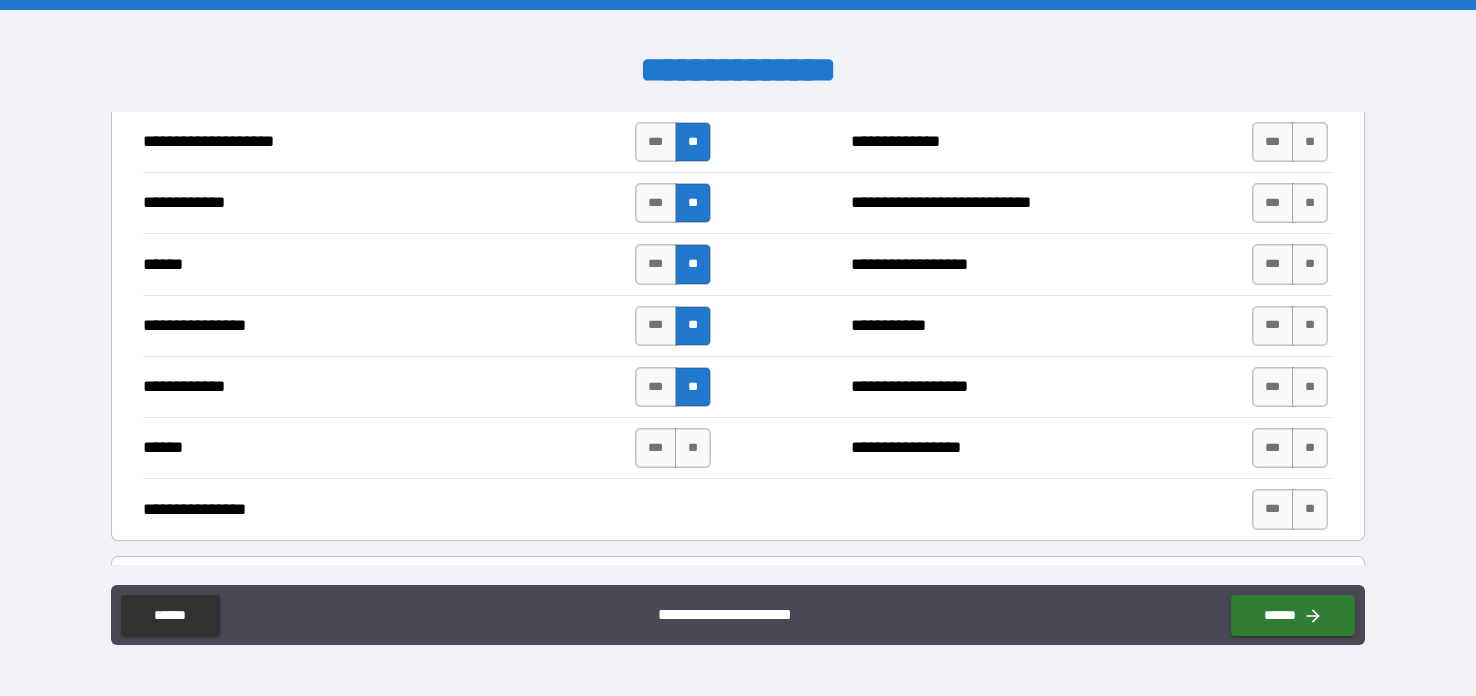 scroll, scrollTop: 3719, scrollLeft: 0, axis: vertical 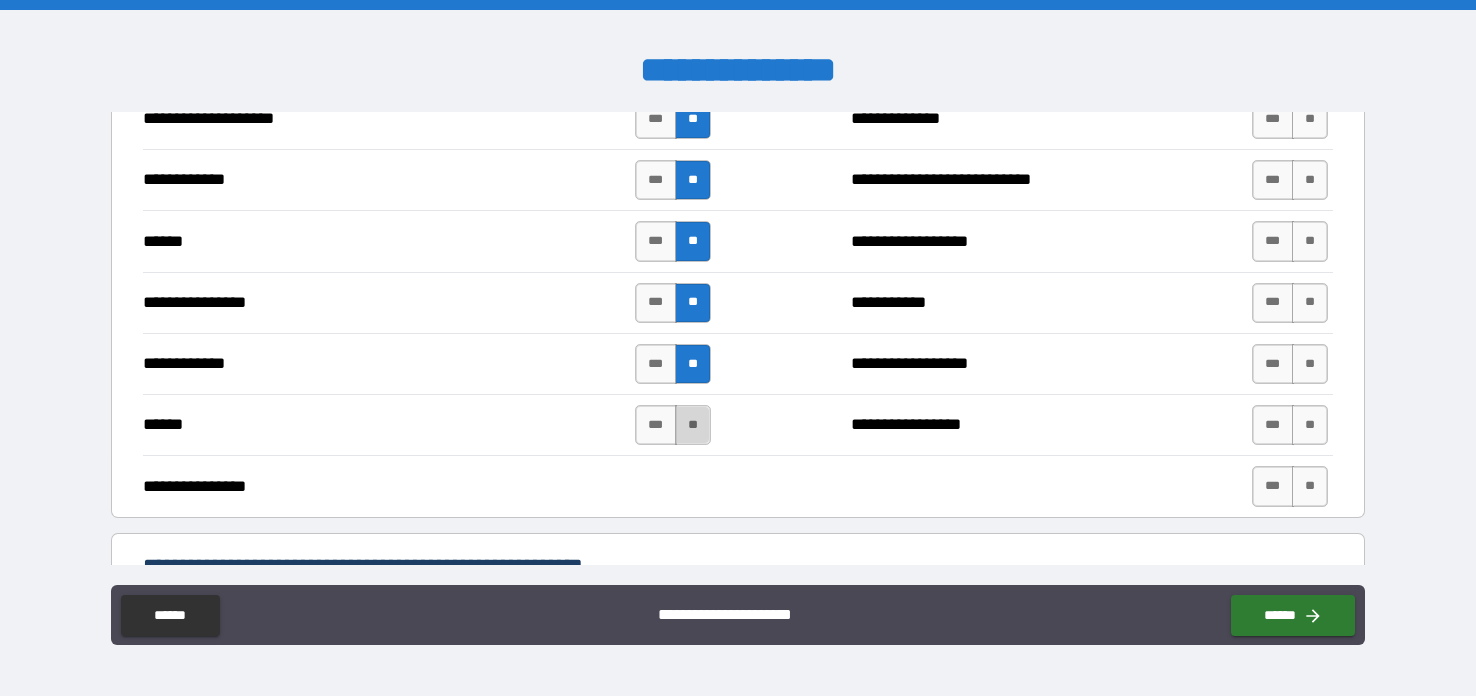 click on "**" at bounding box center [693, 425] 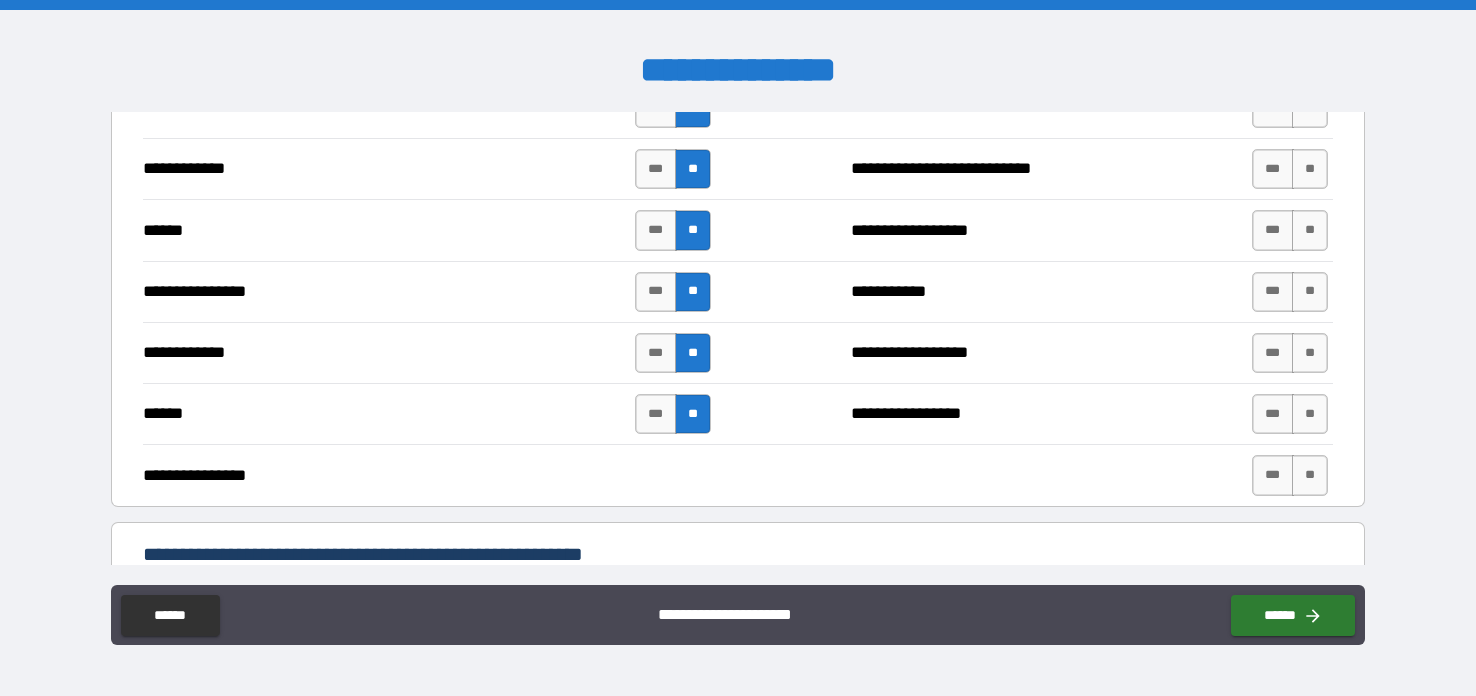 scroll, scrollTop: 3713, scrollLeft: 0, axis: vertical 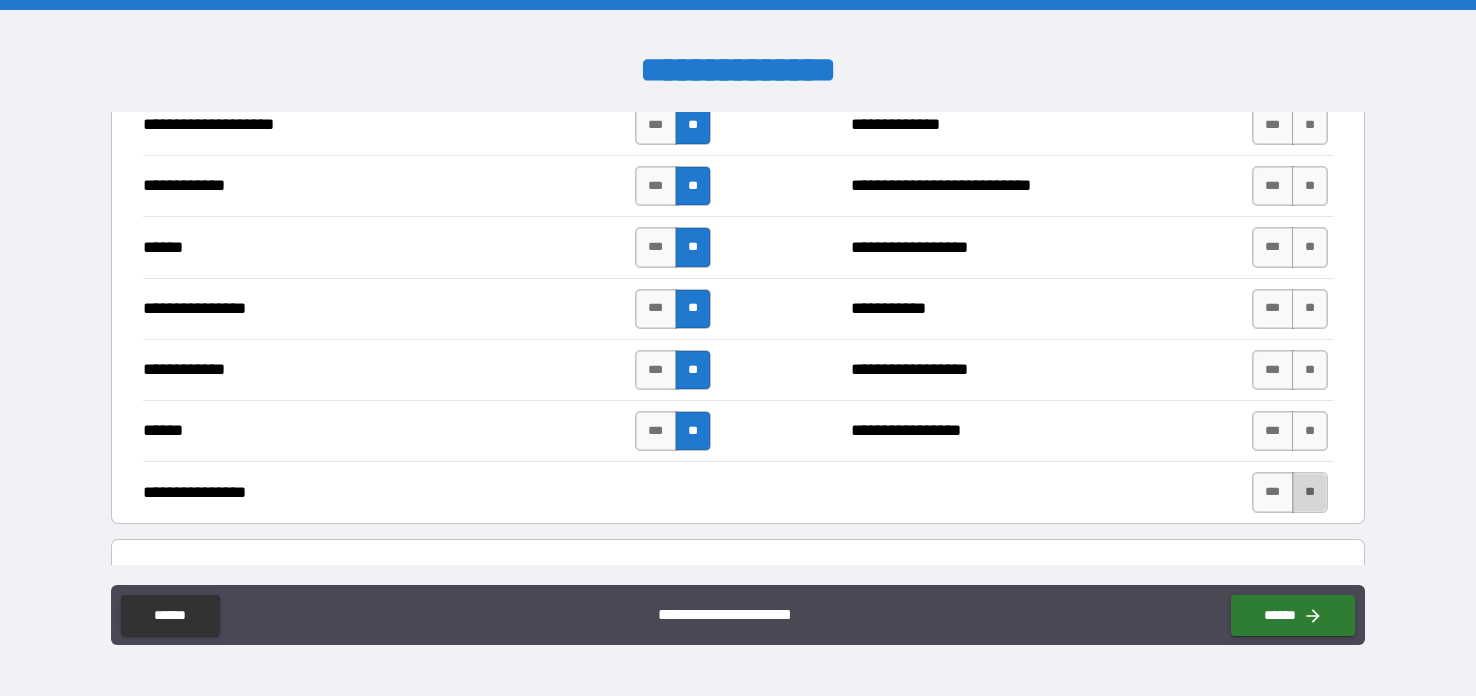 click on "**" at bounding box center [1310, 492] 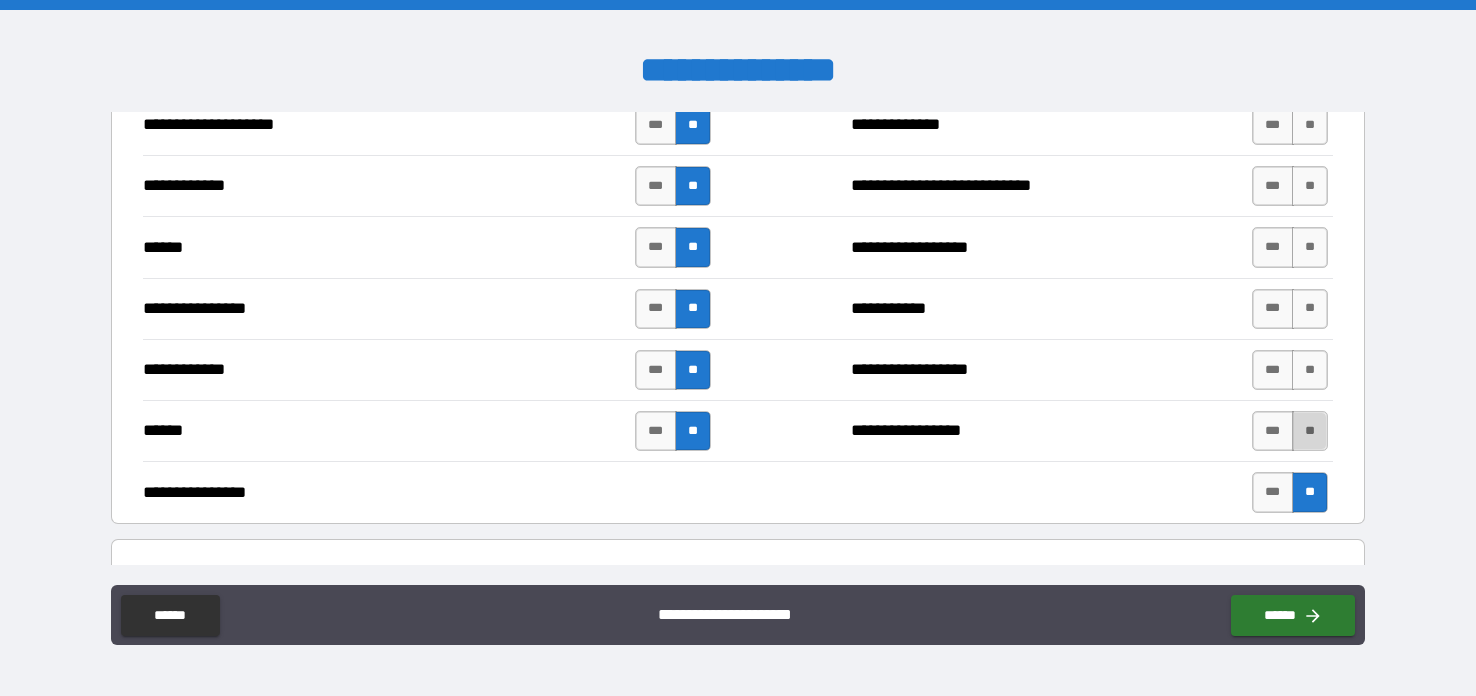 click on "**" at bounding box center [1310, 431] 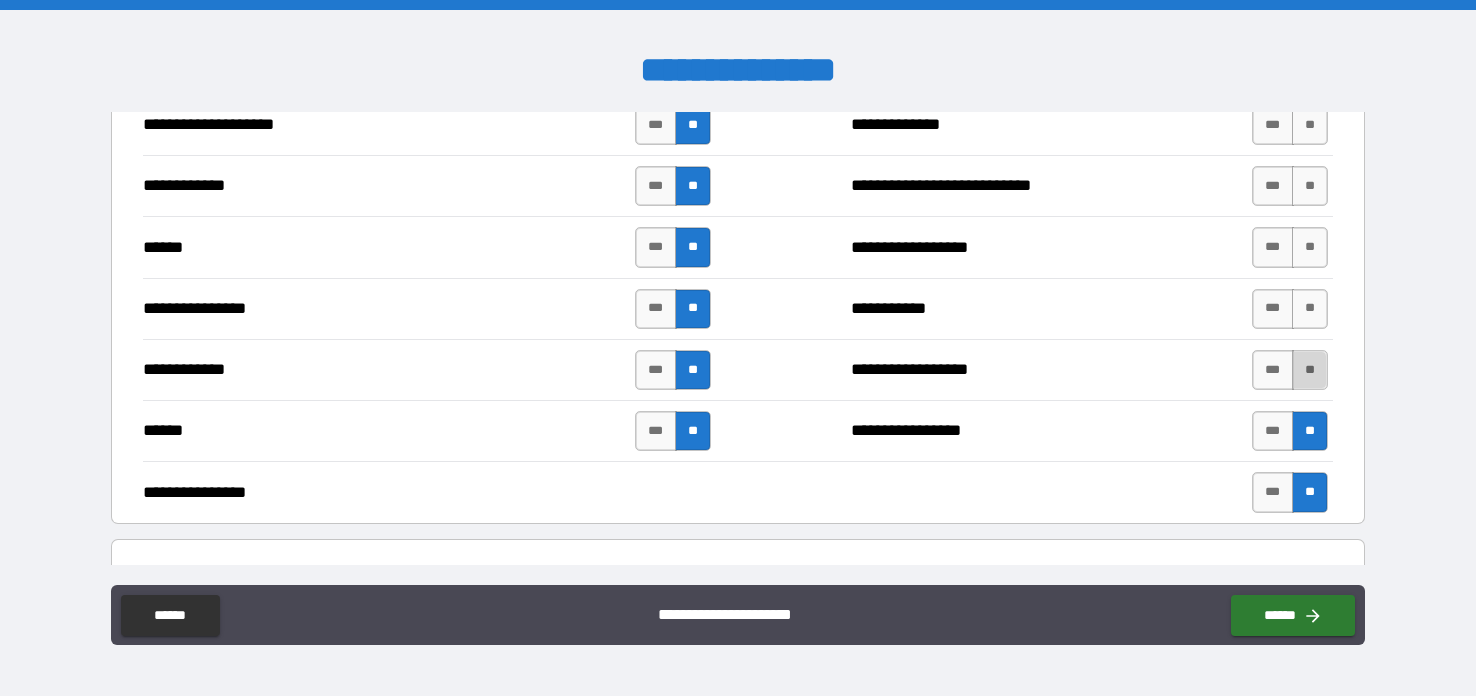click on "**" at bounding box center (1310, 370) 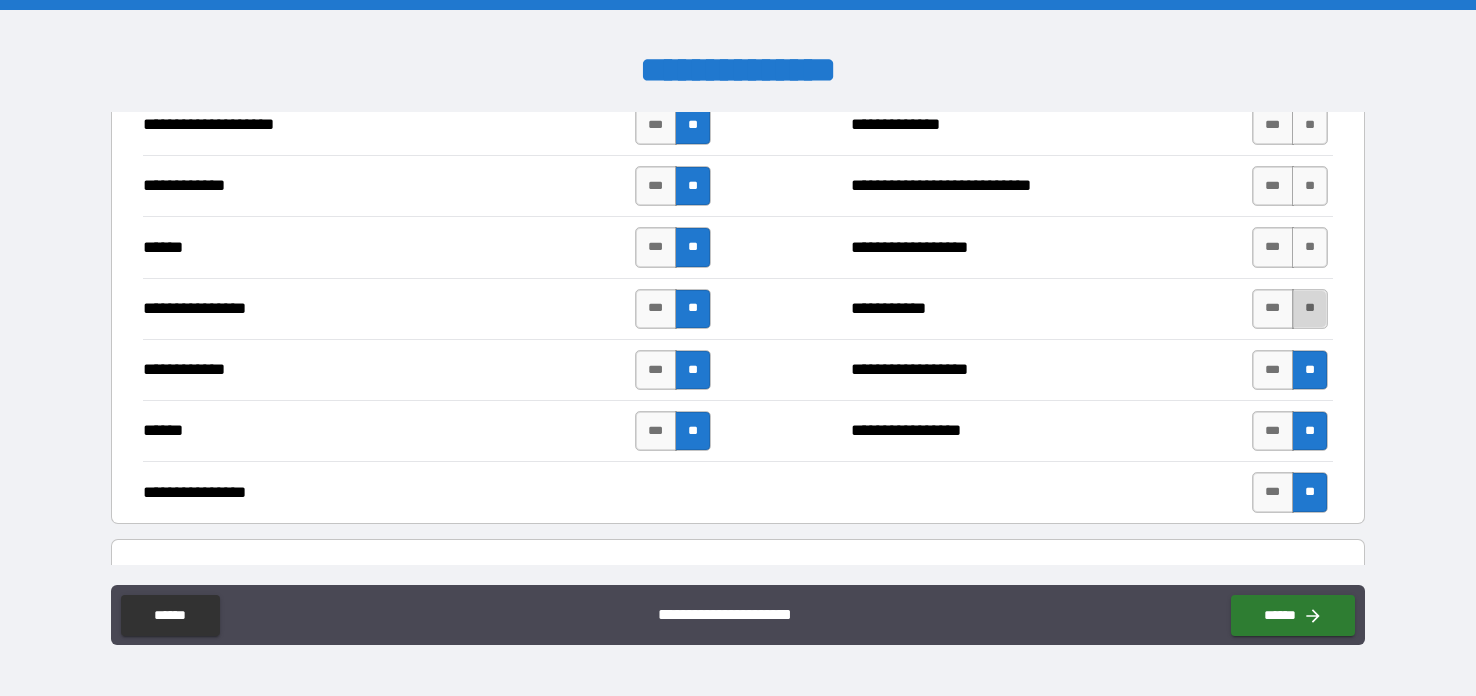click on "**" at bounding box center (1310, 309) 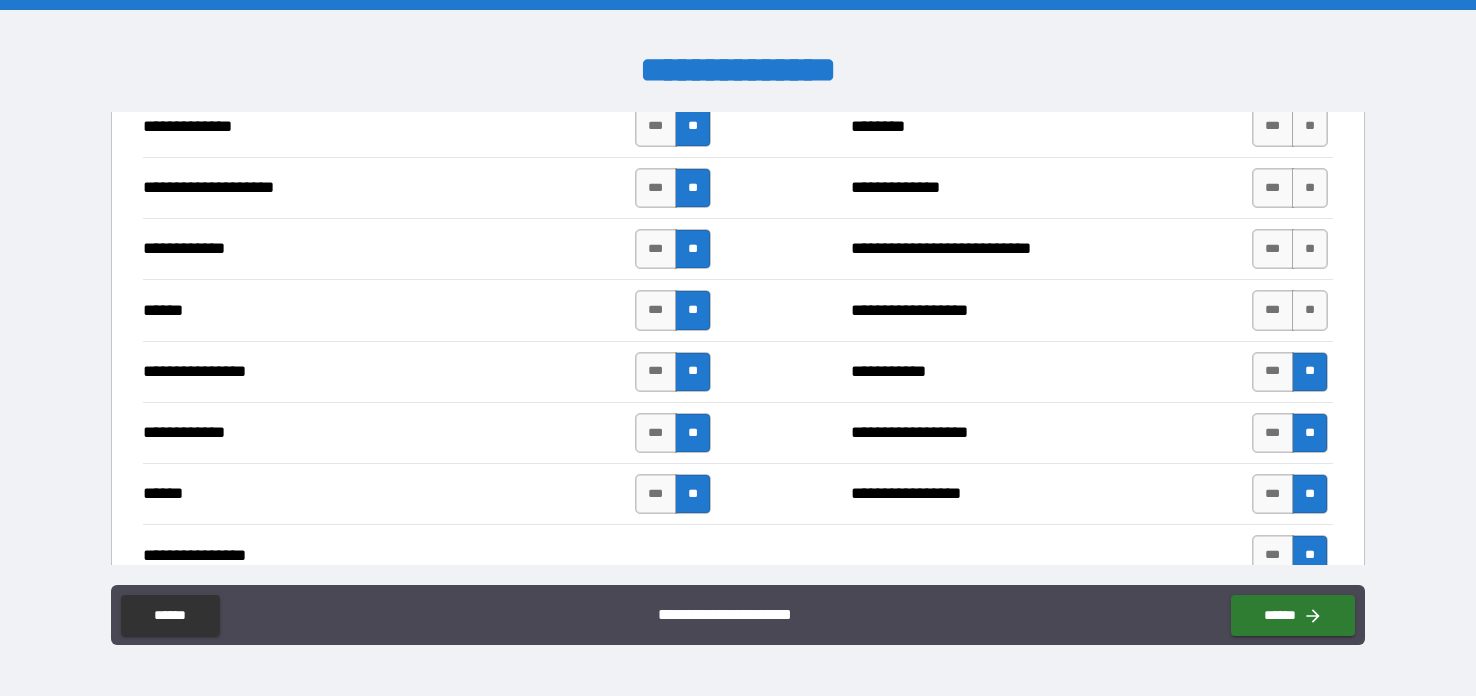 scroll, scrollTop: 3632, scrollLeft: 0, axis: vertical 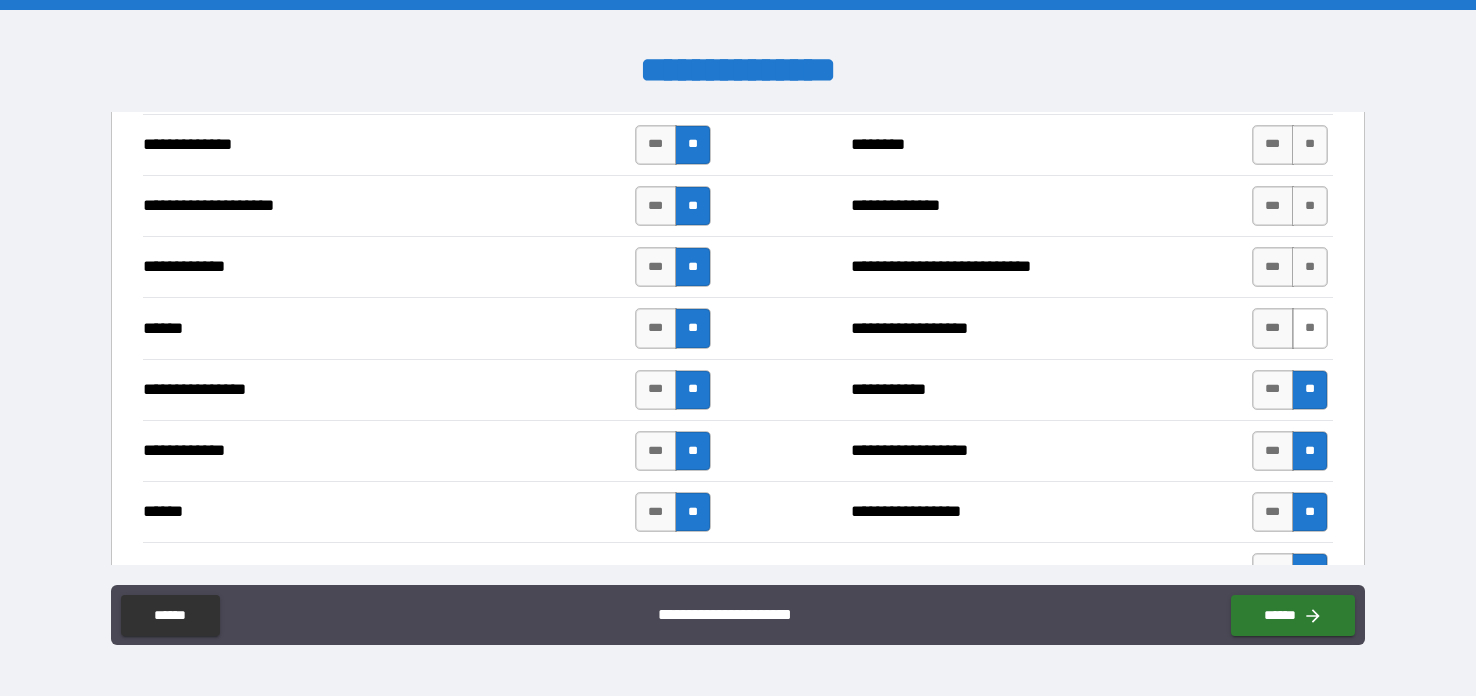 click on "**" at bounding box center (1310, 328) 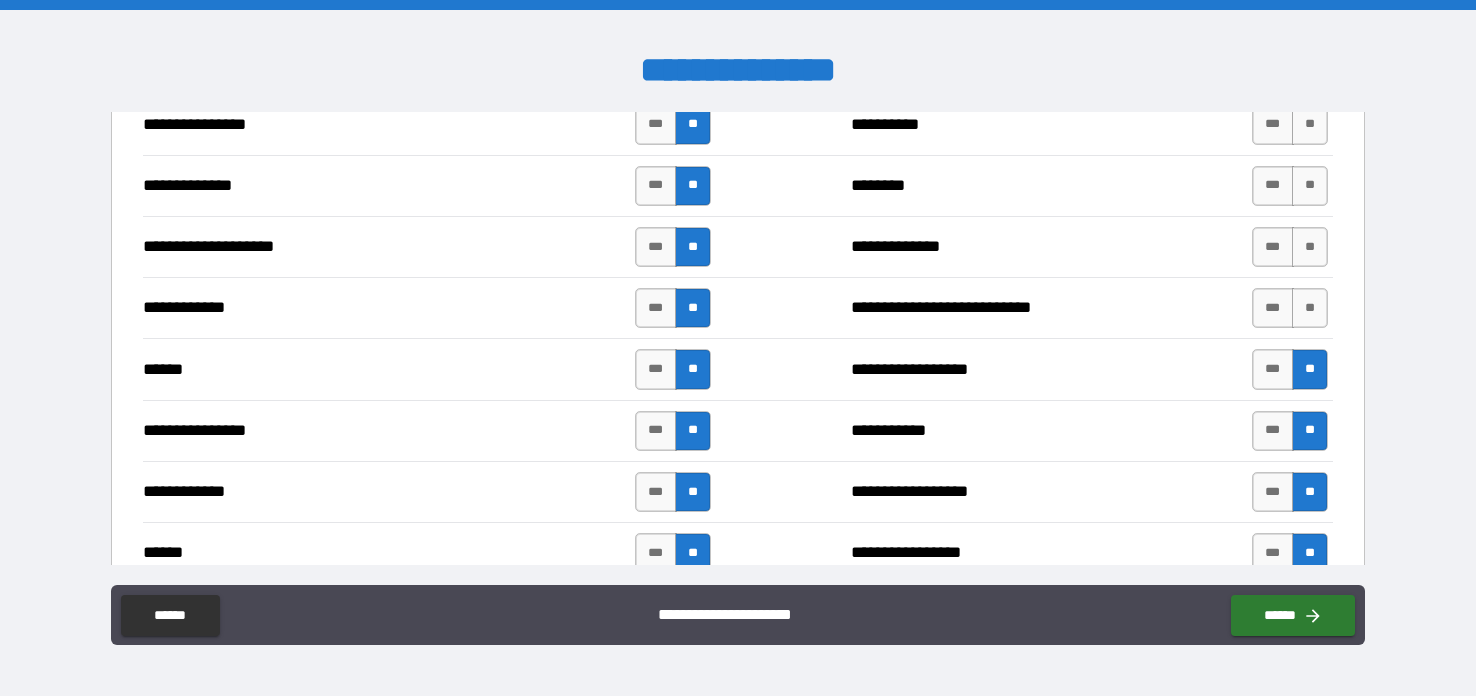 scroll, scrollTop: 3554, scrollLeft: 0, axis: vertical 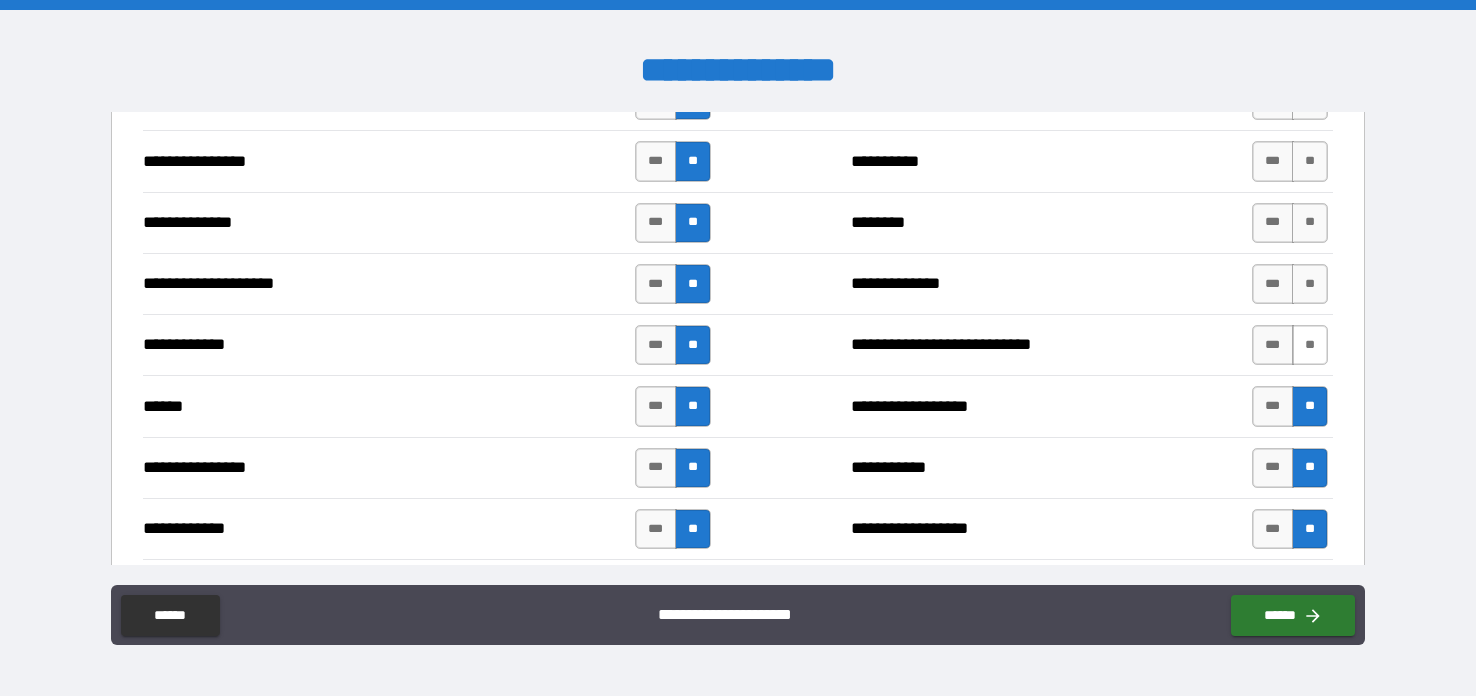 click on "**" at bounding box center (1310, 345) 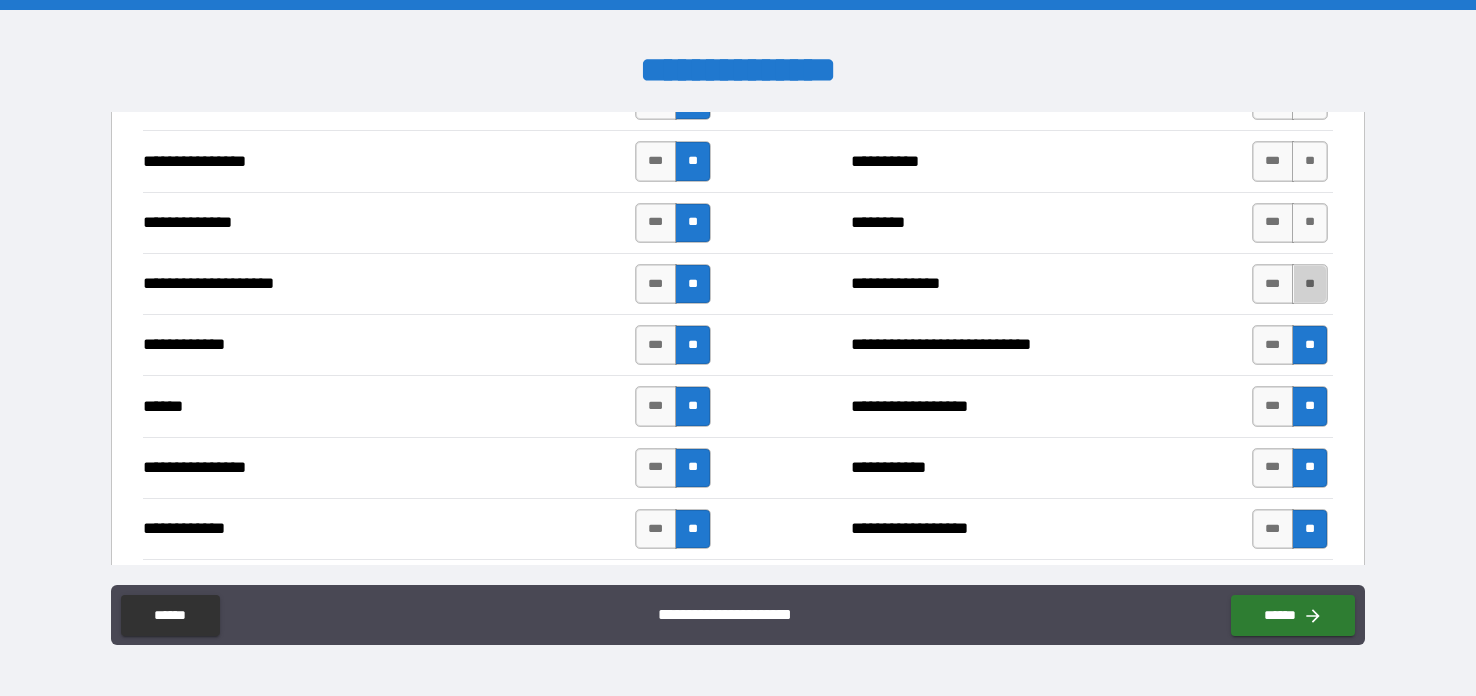 drag, startPoint x: 1301, startPoint y: 268, endPoint x: 1216, endPoint y: 292, distance: 88.32327 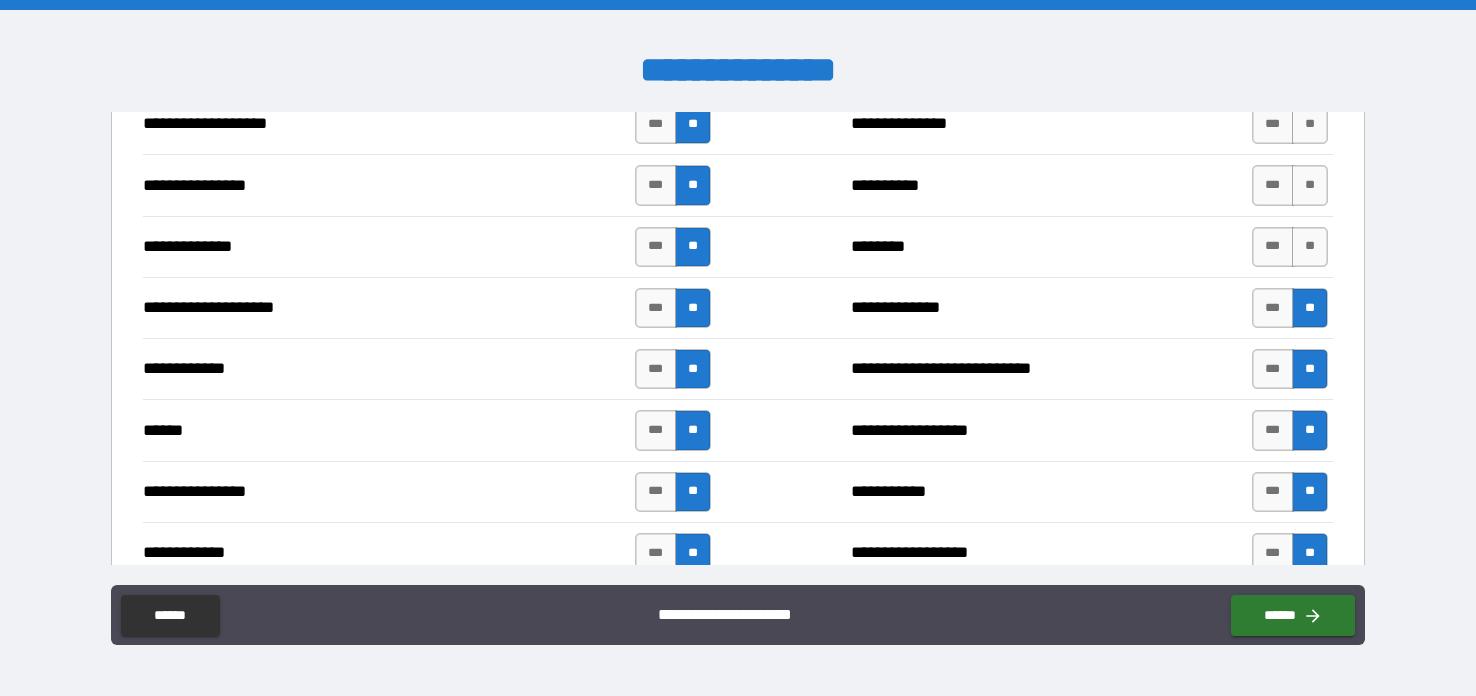 scroll, scrollTop: 3437, scrollLeft: 0, axis: vertical 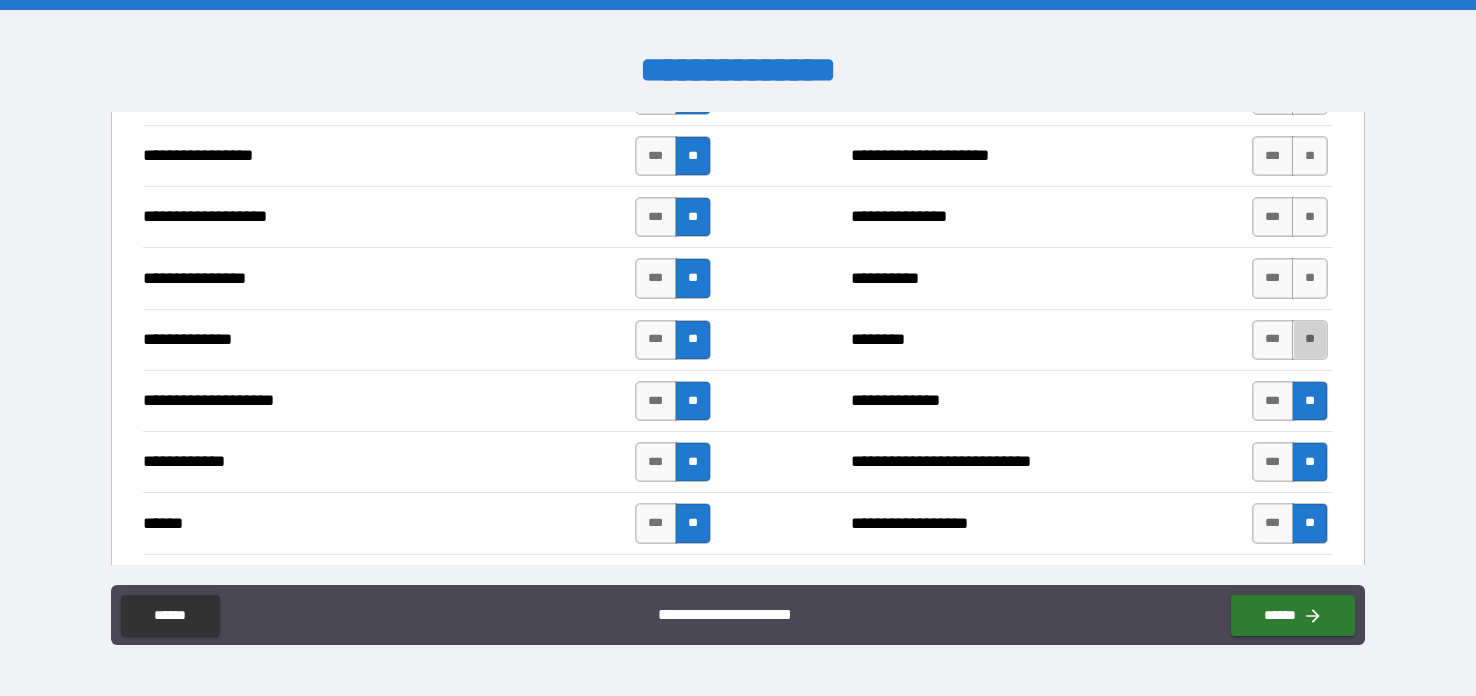 drag, startPoint x: 1300, startPoint y: 319, endPoint x: 1224, endPoint y: 320, distance: 76.00658 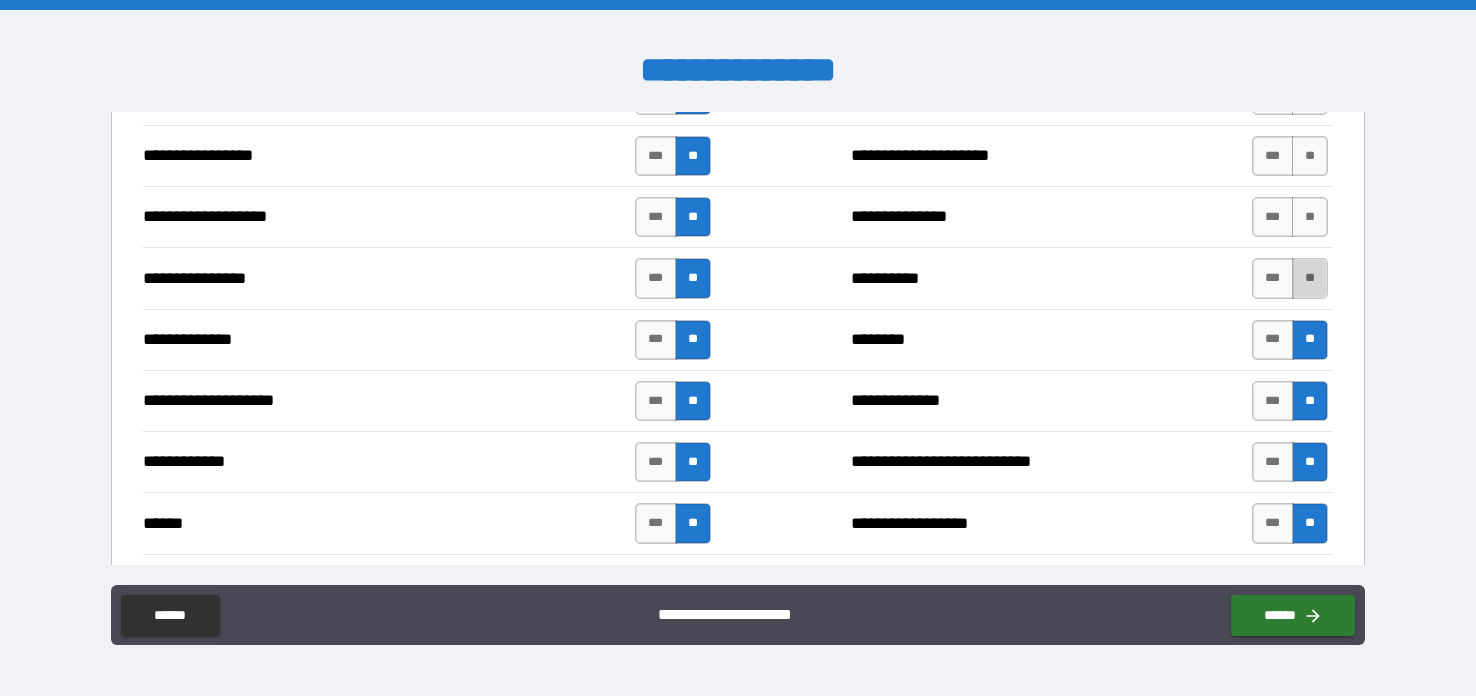 click on "**" at bounding box center (1310, 278) 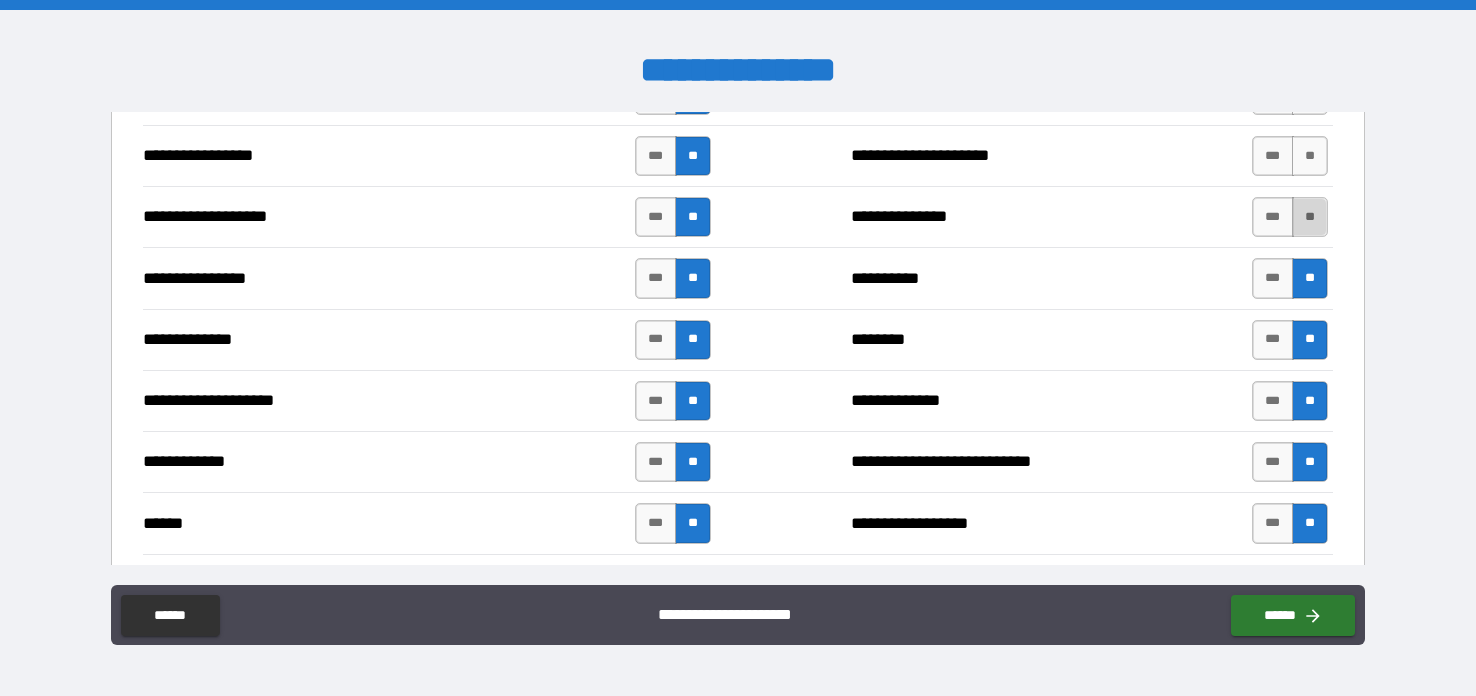 click on "**" at bounding box center (1310, 217) 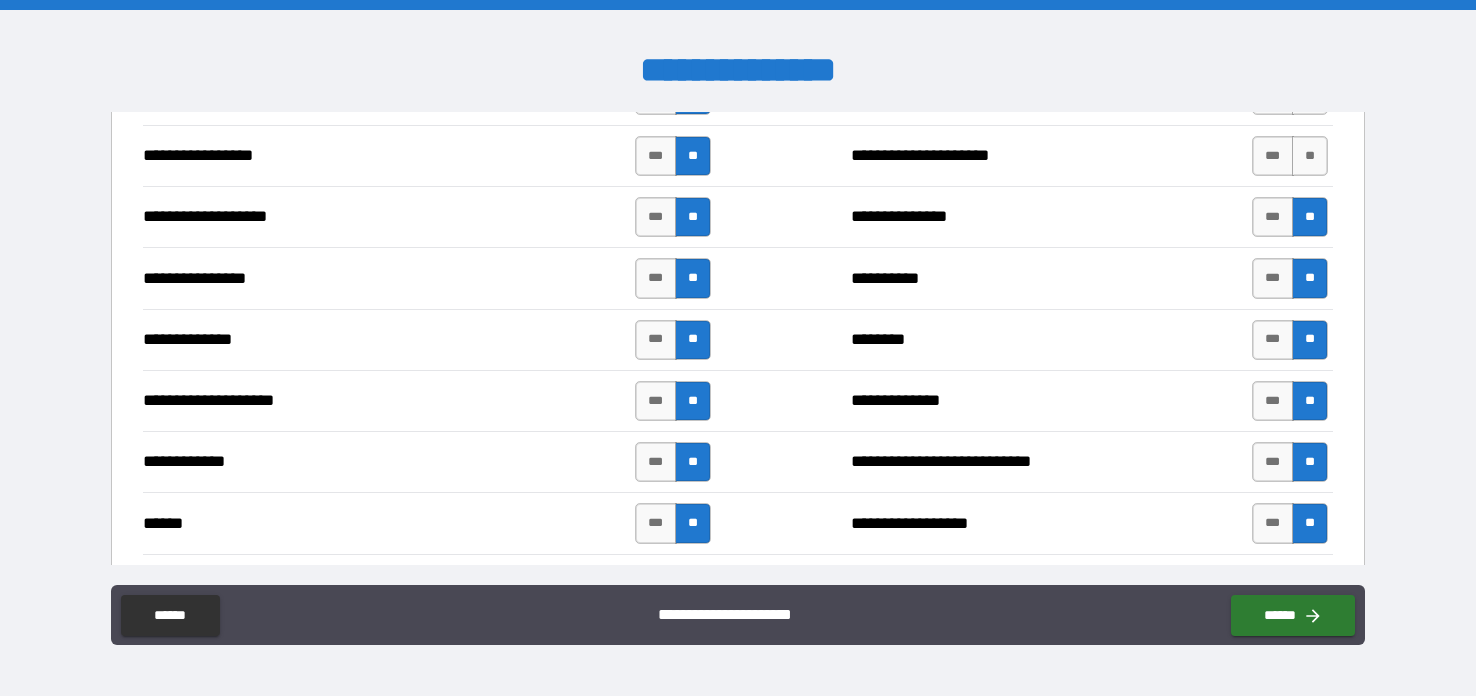 drag, startPoint x: 1295, startPoint y: 135, endPoint x: 1138, endPoint y: 306, distance: 232.1422 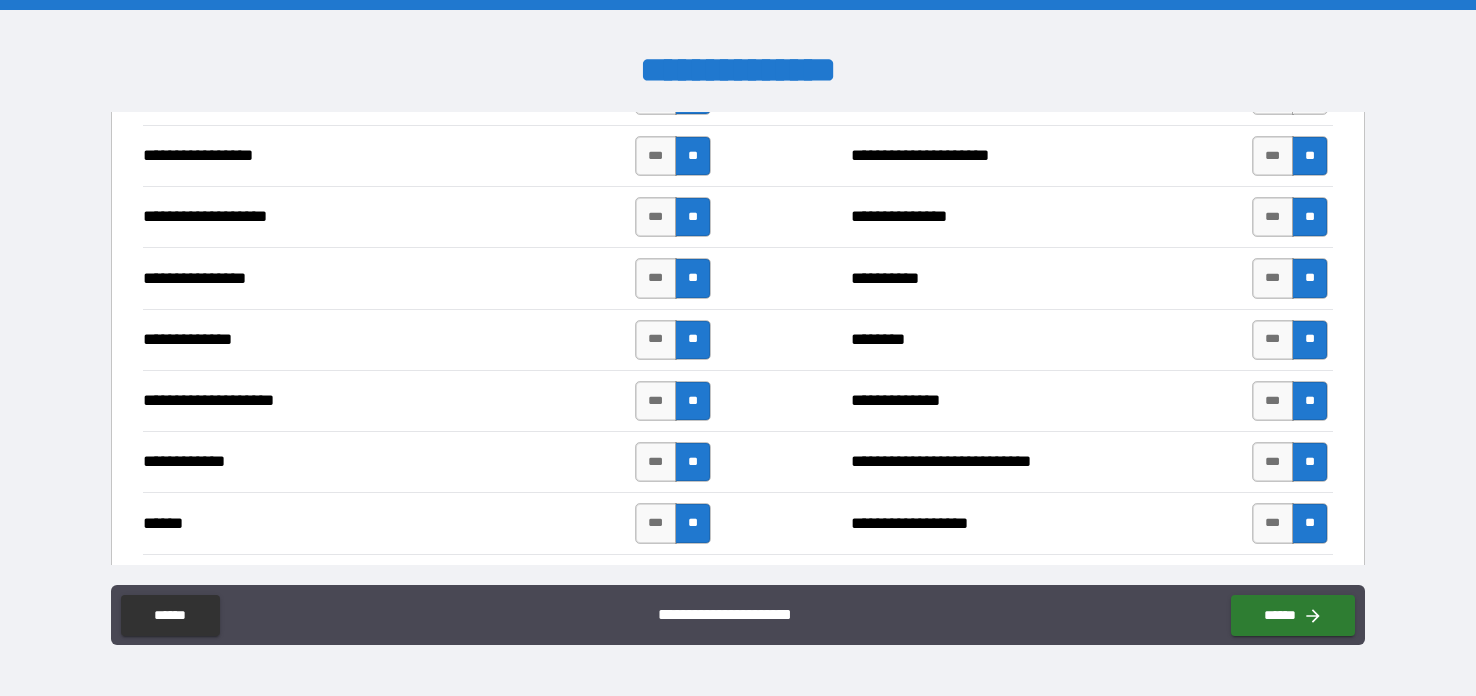 scroll, scrollTop: 3111, scrollLeft: 0, axis: vertical 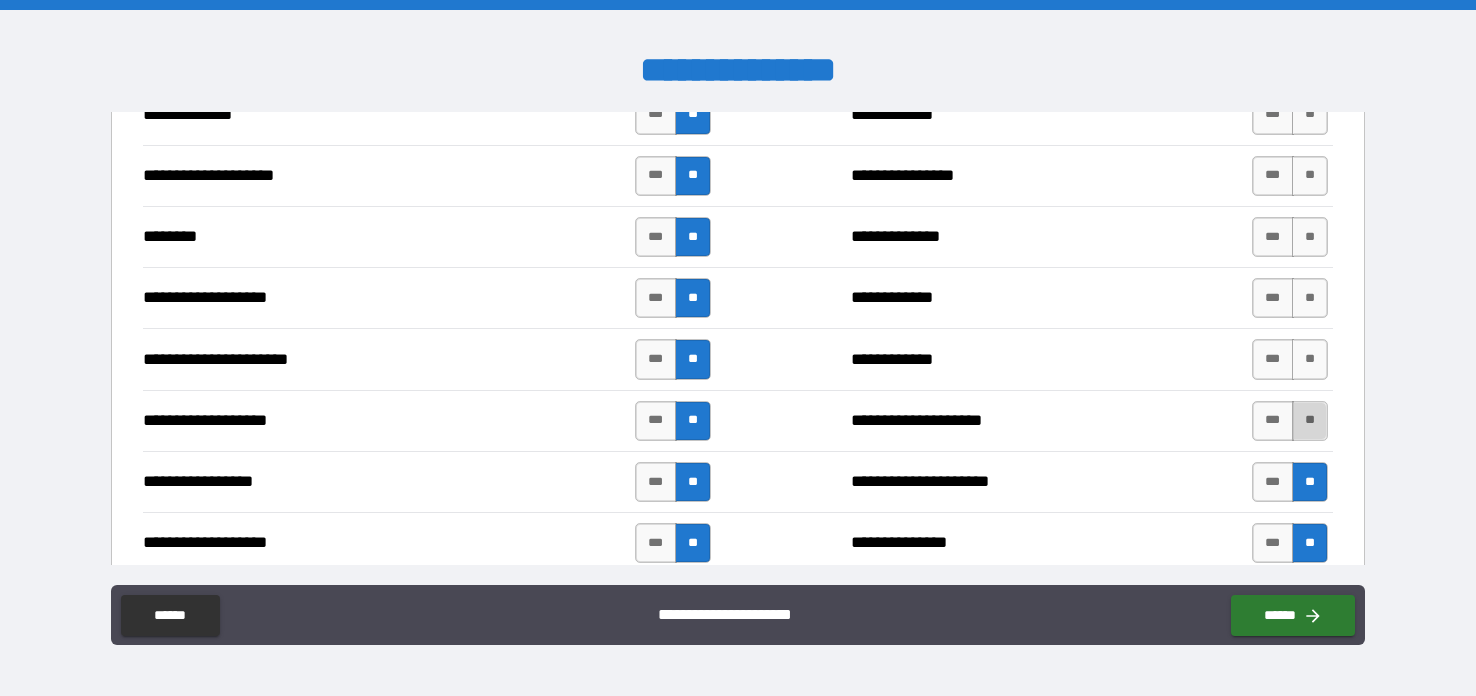 click on "**" at bounding box center [1310, 421] 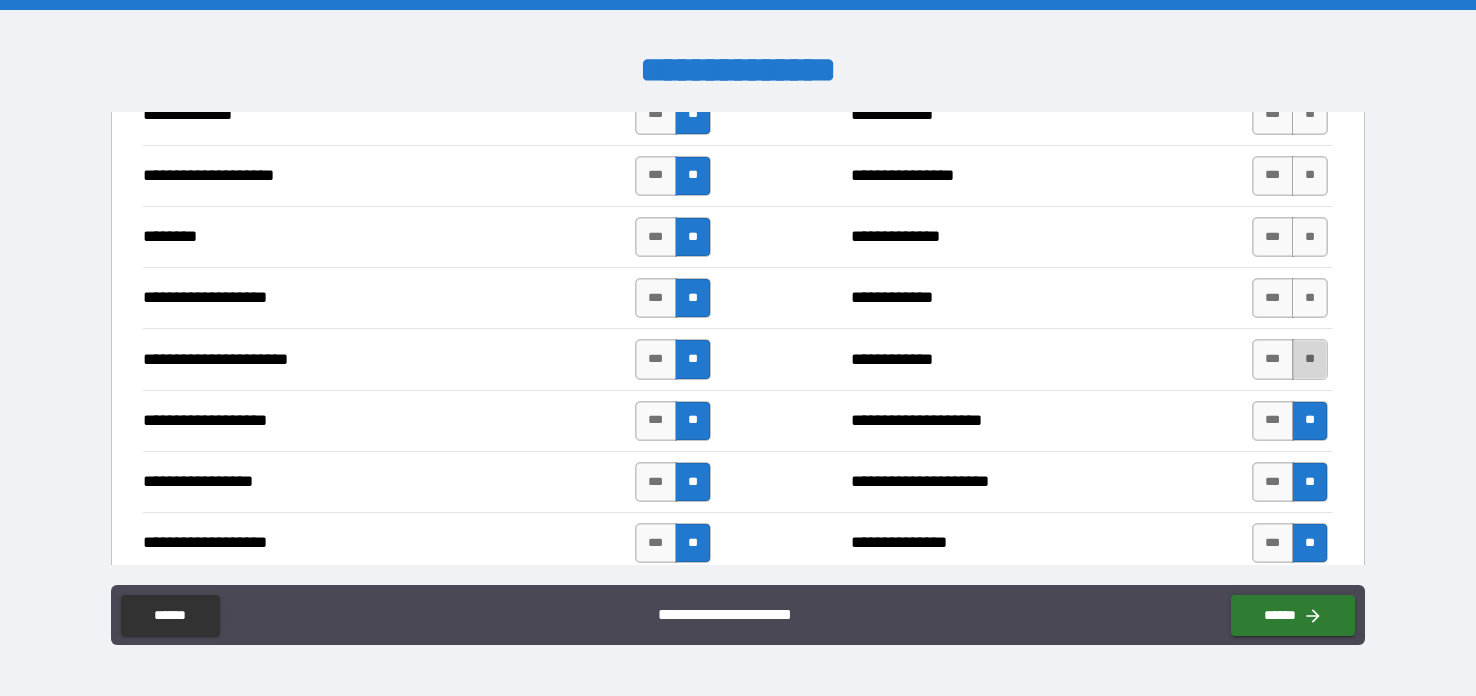 click on "**" at bounding box center [1310, 359] 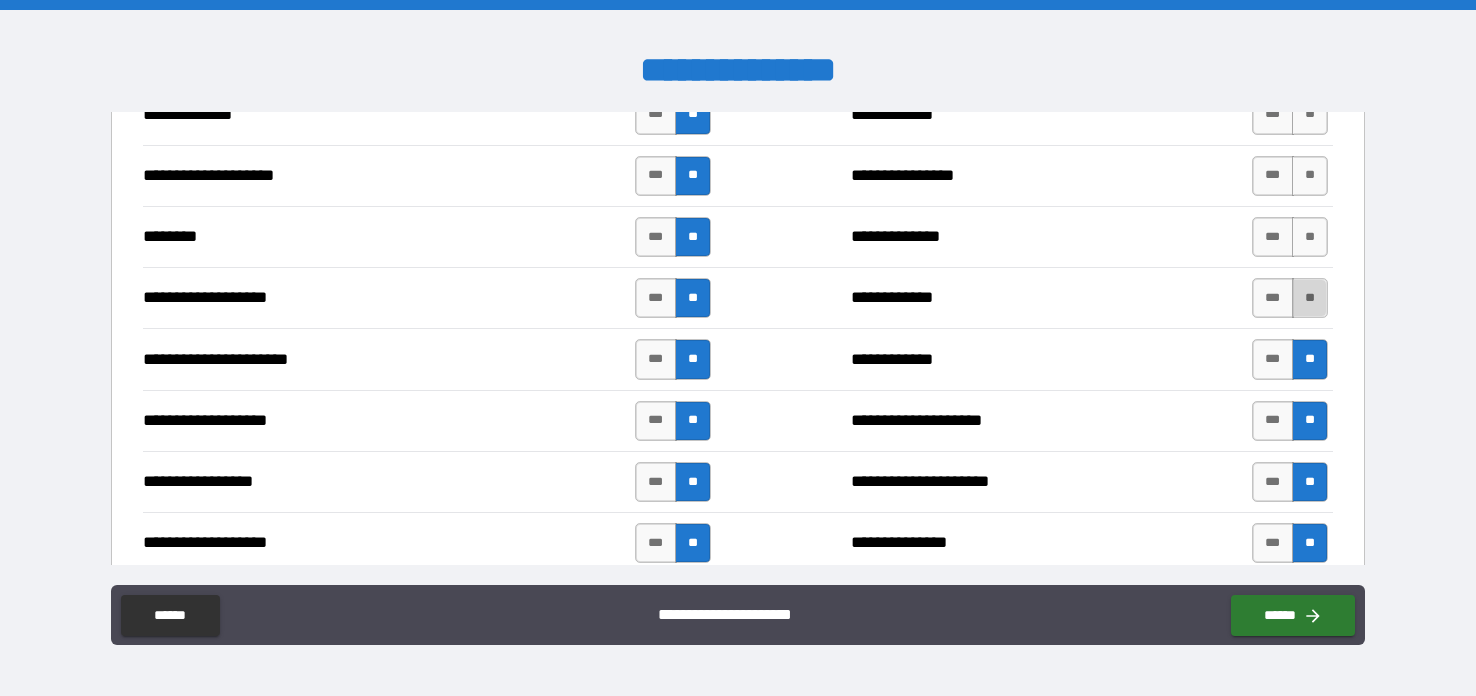 click on "**" at bounding box center (1310, 298) 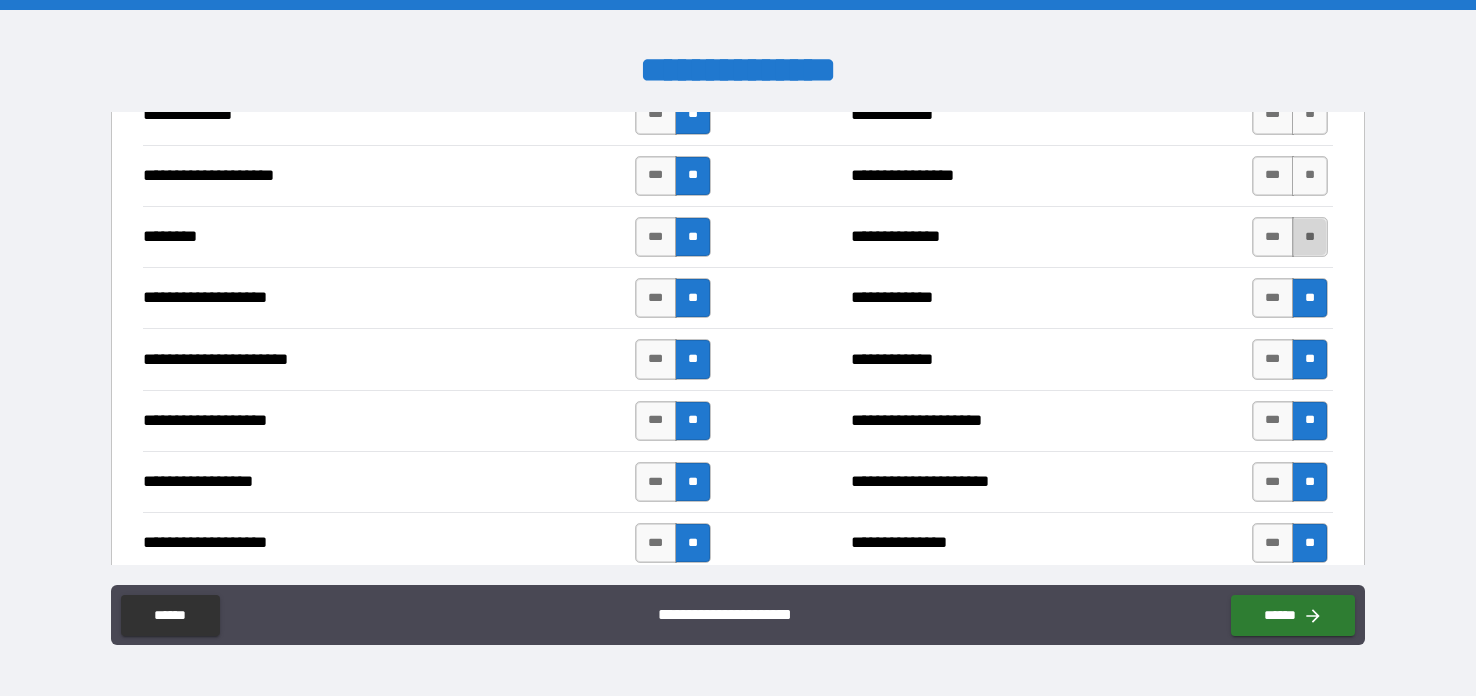 click on "**" at bounding box center (1310, 237) 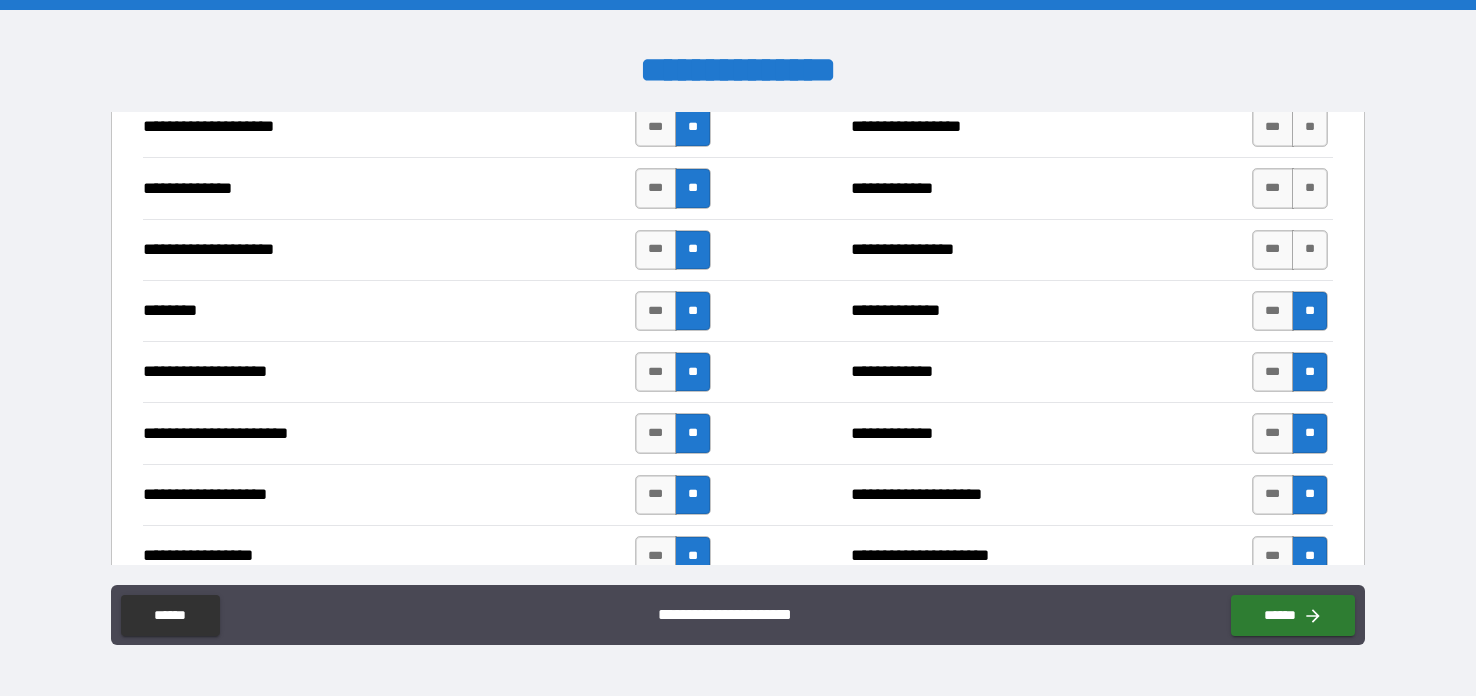scroll, scrollTop: 3031, scrollLeft: 0, axis: vertical 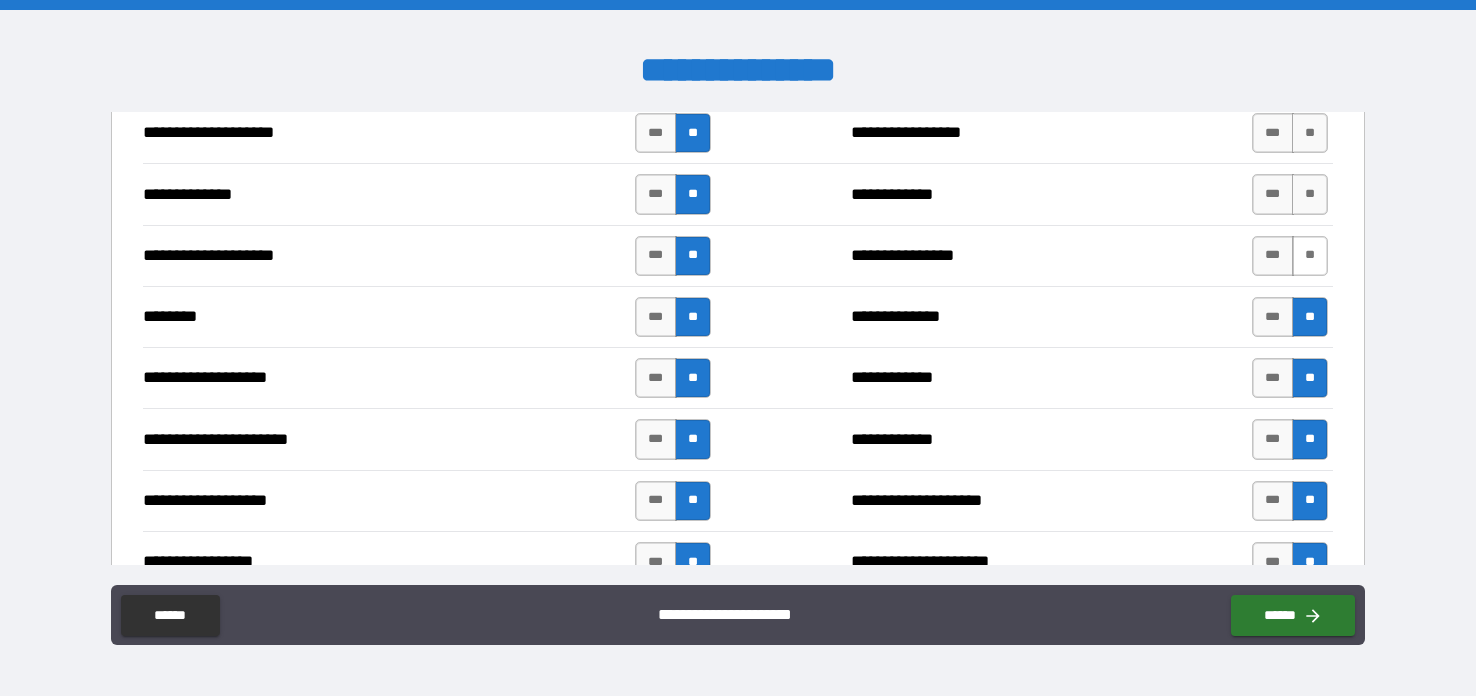 click on "**" at bounding box center (1310, 256) 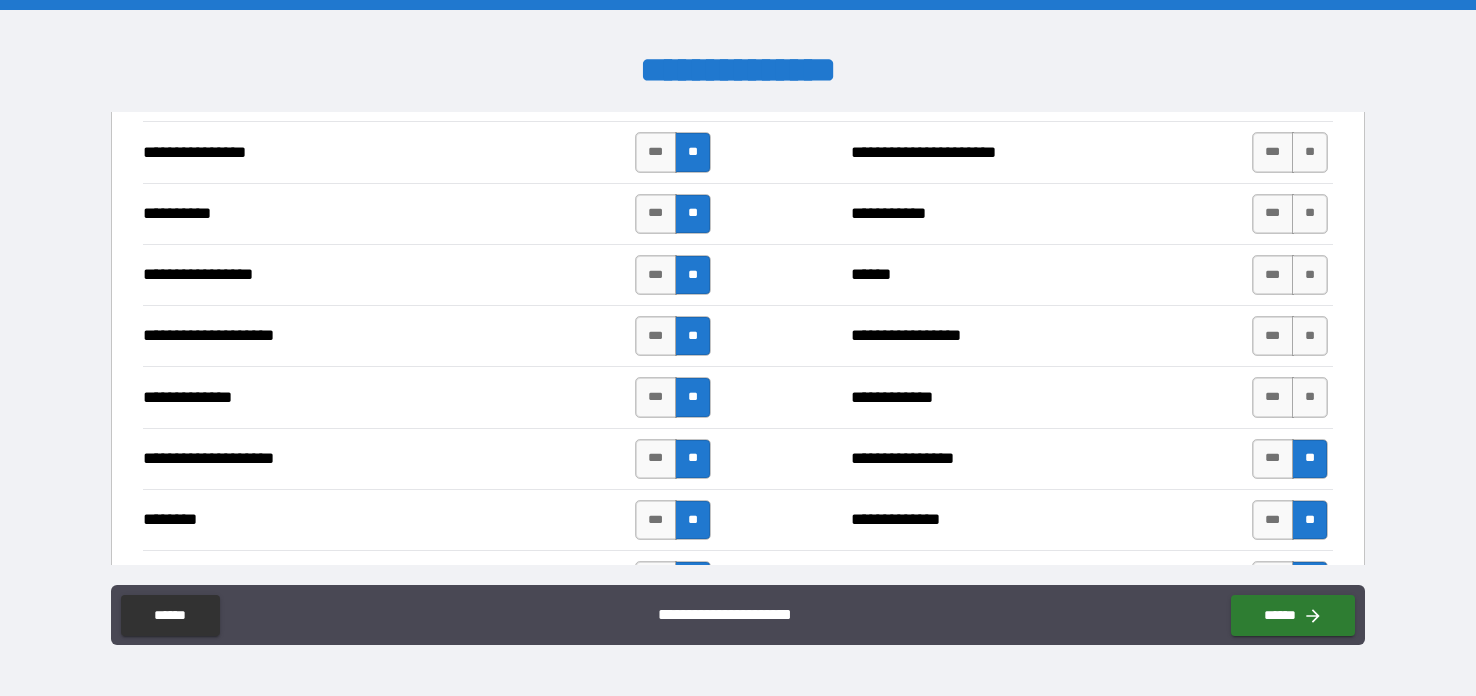 scroll, scrollTop: 2806, scrollLeft: 0, axis: vertical 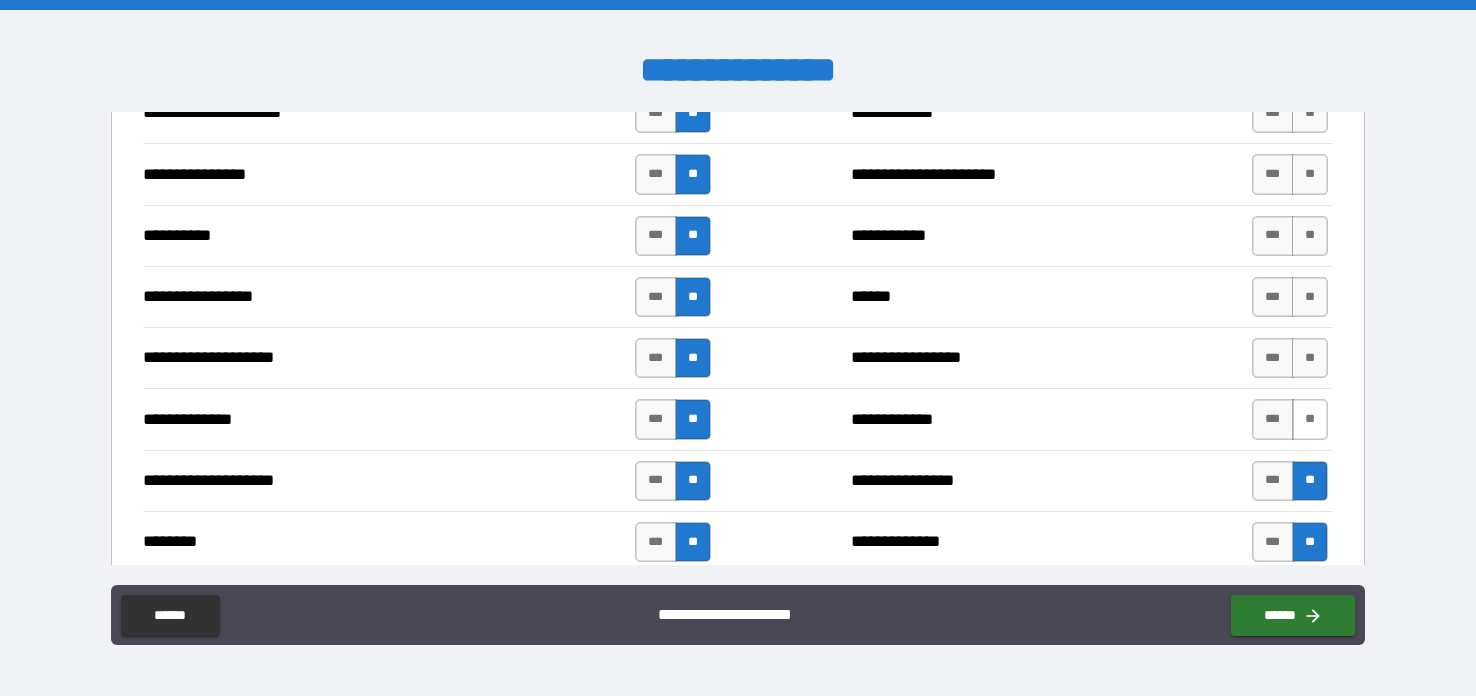 click on "**" at bounding box center [1310, 419] 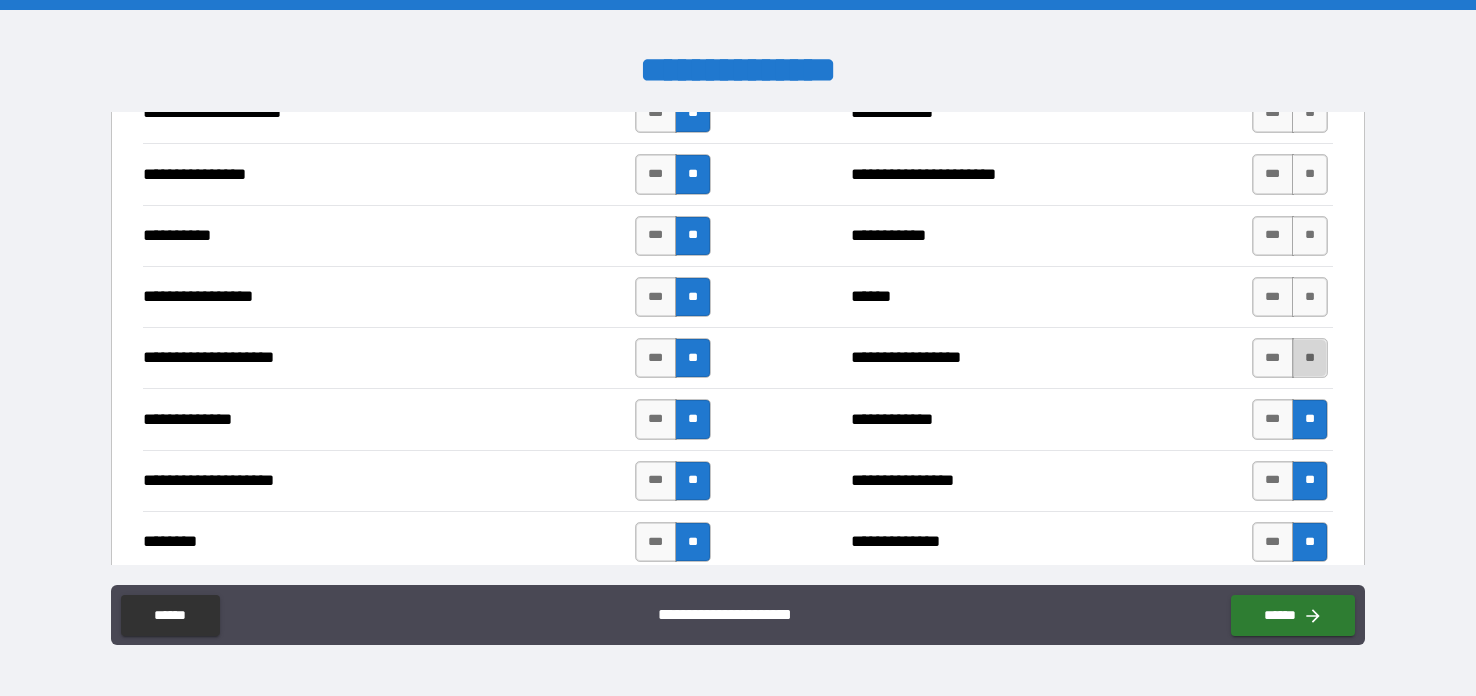 click on "**" at bounding box center [1310, 358] 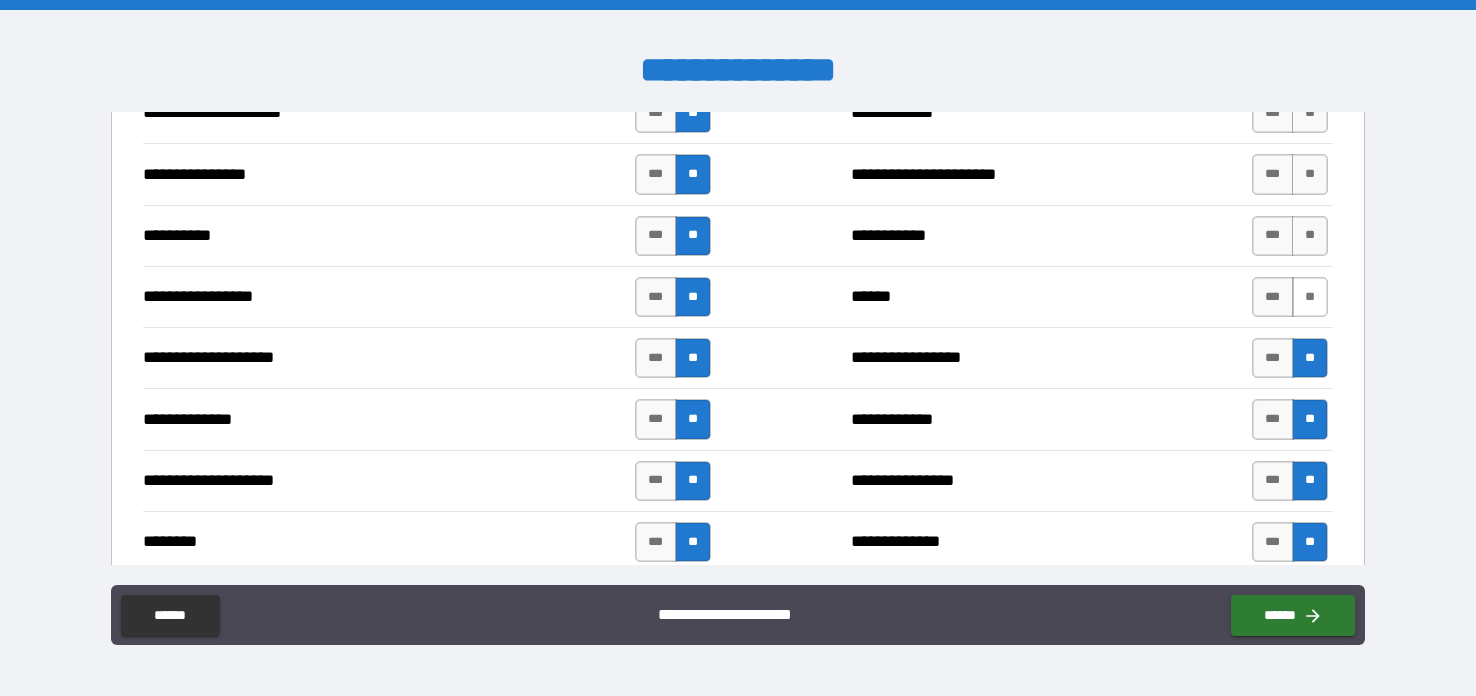 click on "**" at bounding box center [1310, 297] 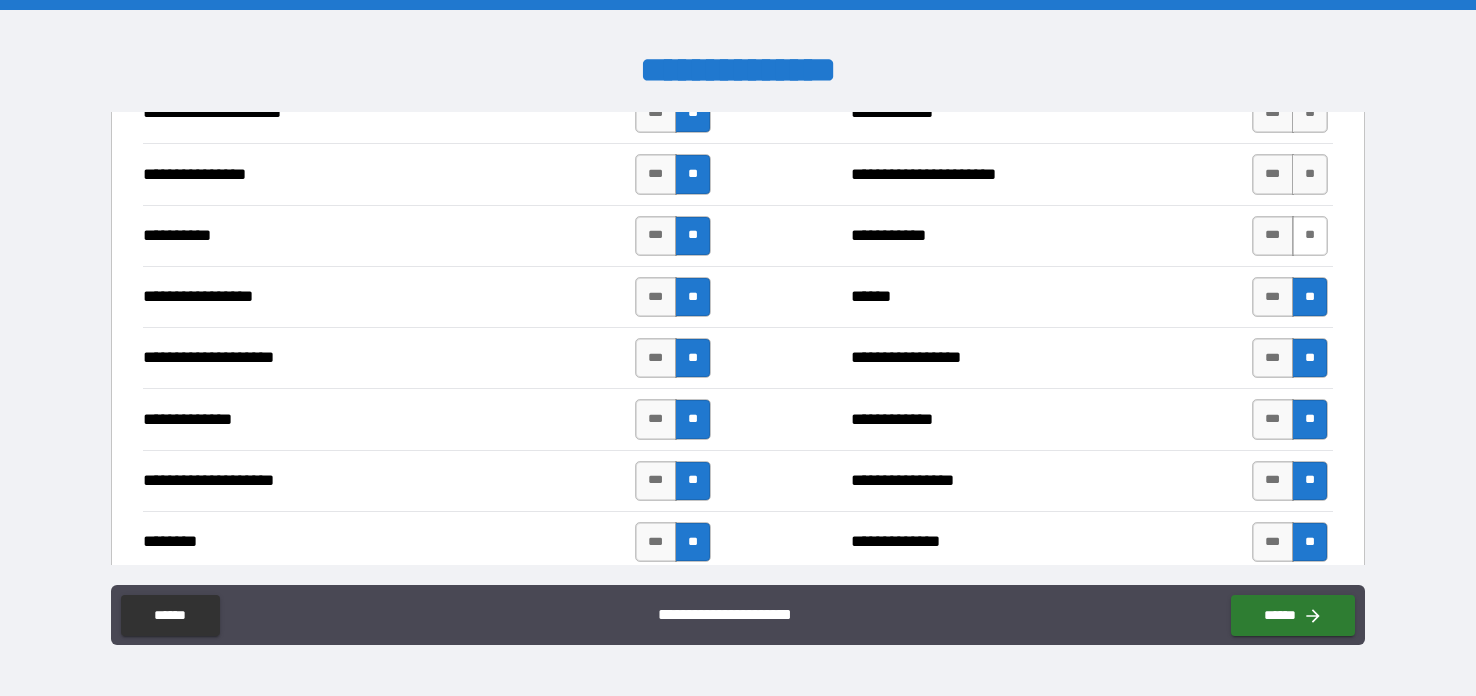 click on "**" at bounding box center [1310, 236] 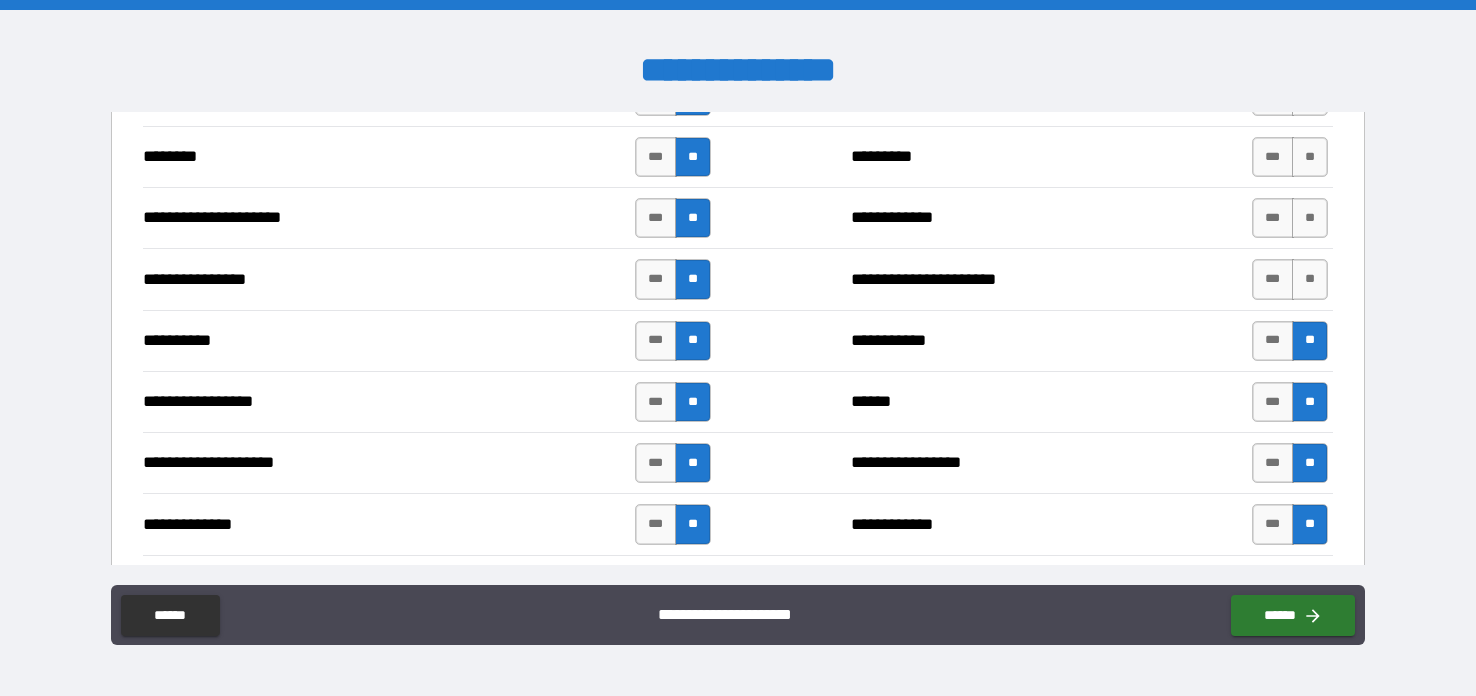 scroll, scrollTop: 2700, scrollLeft: 0, axis: vertical 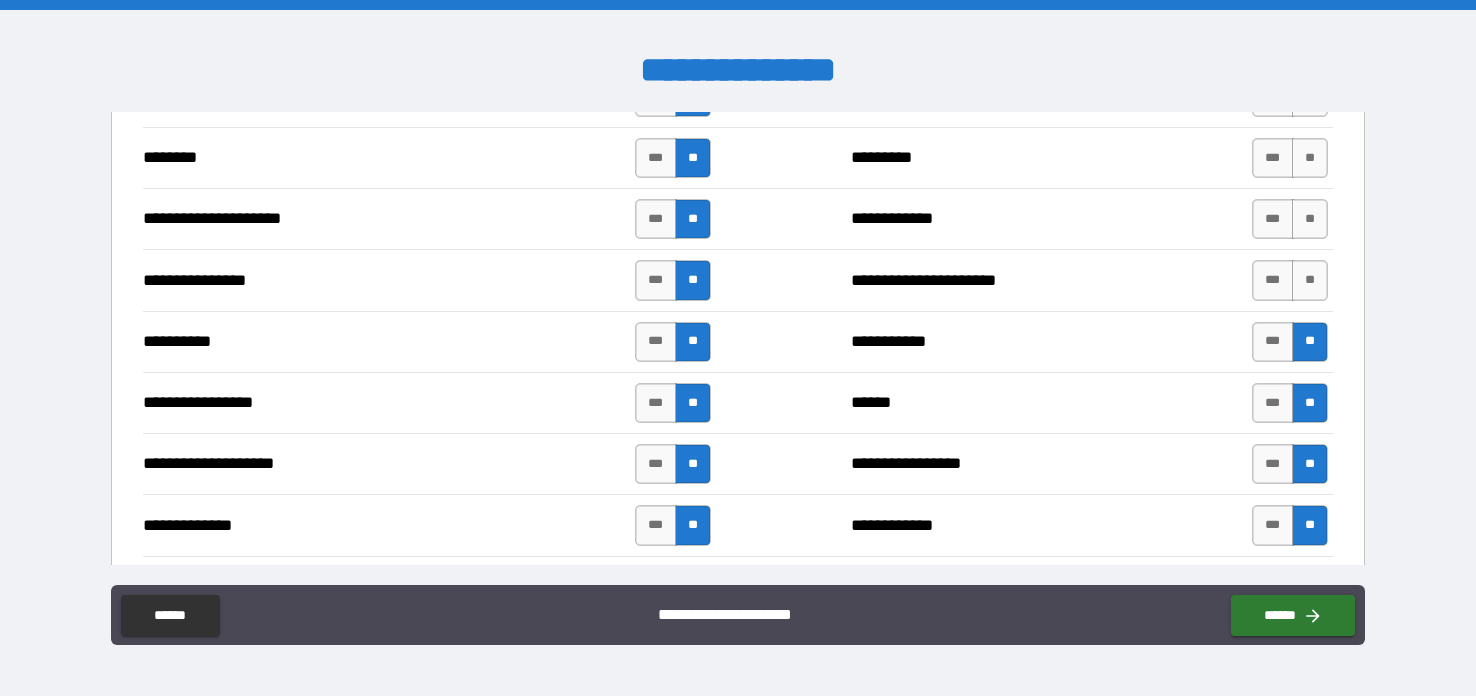 drag, startPoint x: 1292, startPoint y: 260, endPoint x: 1200, endPoint y: 321, distance: 110.38569 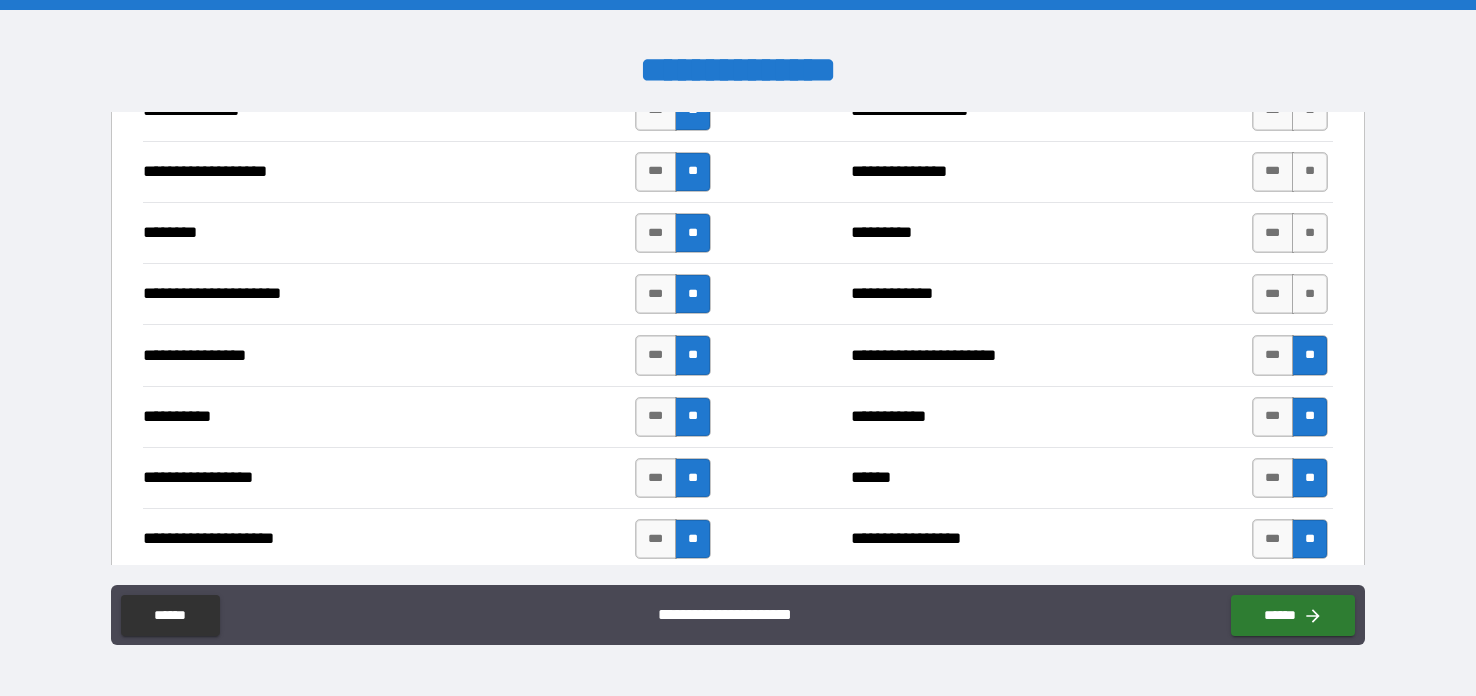 scroll, scrollTop: 2605, scrollLeft: 0, axis: vertical 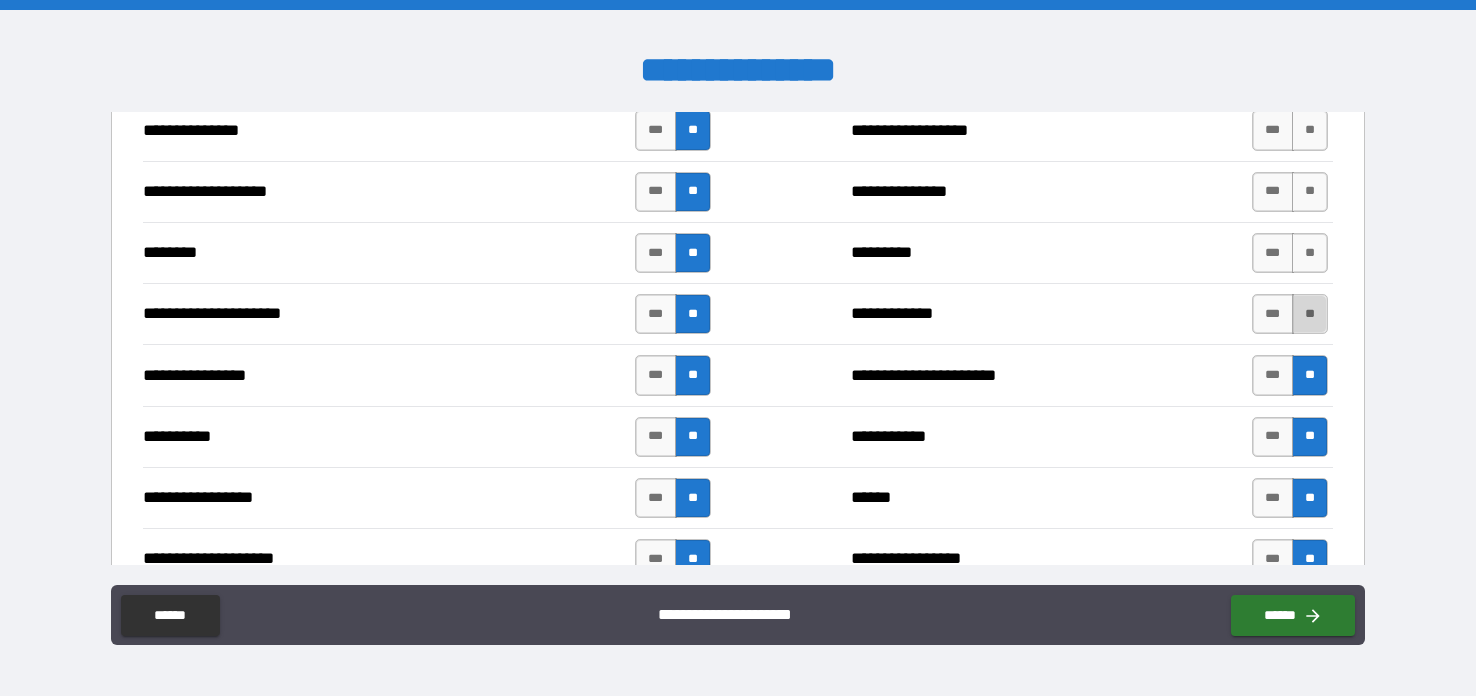 click on "**" at bounding box center (1310, 314) 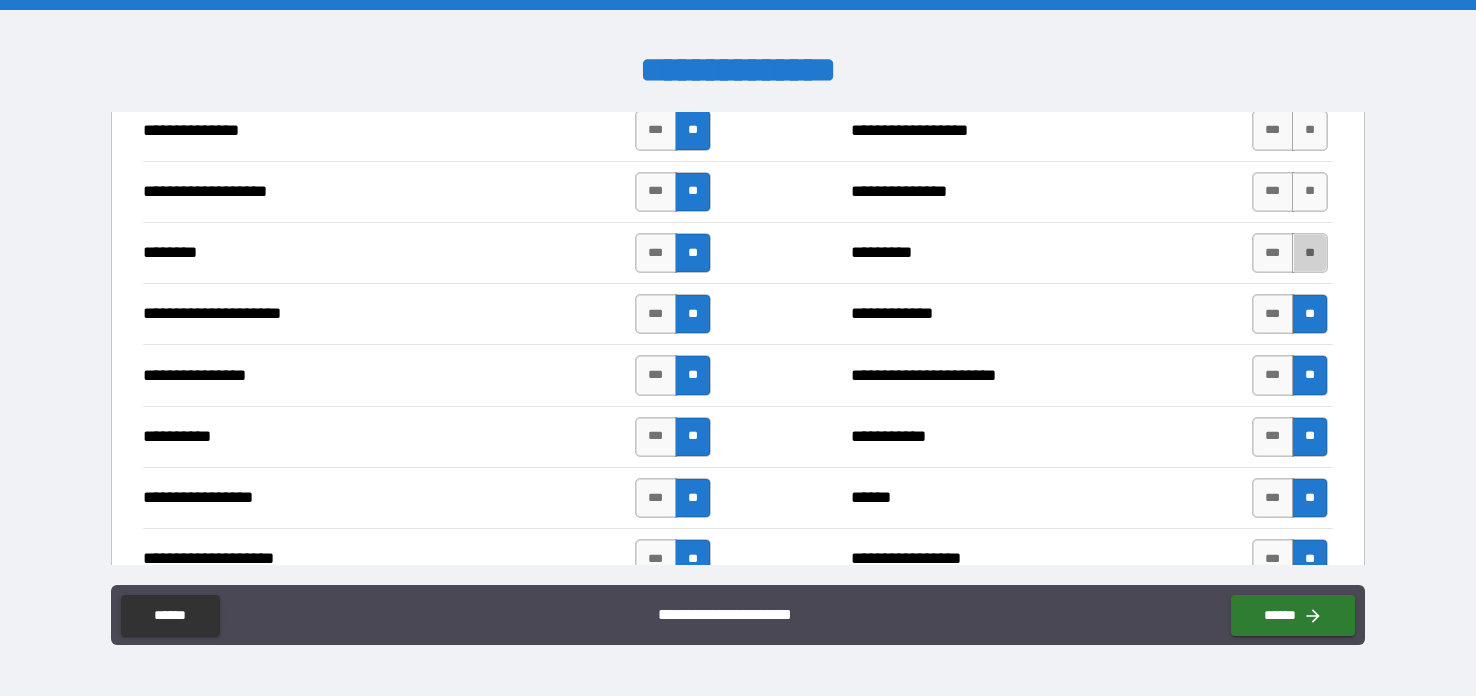 drag, startPoint x: 1296, startPoint y: 237, endPoint x: 1183, endPoint y: 325, distance: 143.2236 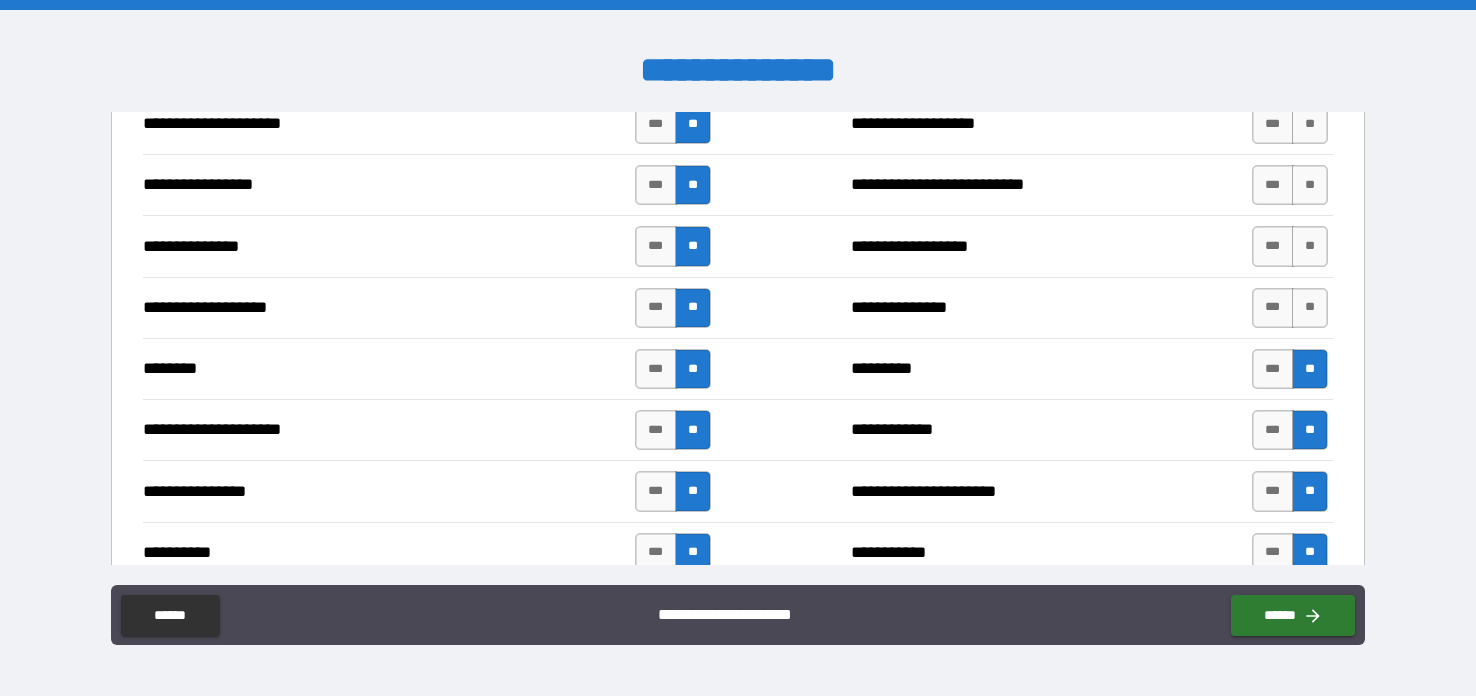 scroll, scrollTop: 2483, scrollLeft: 0, axis: vertical 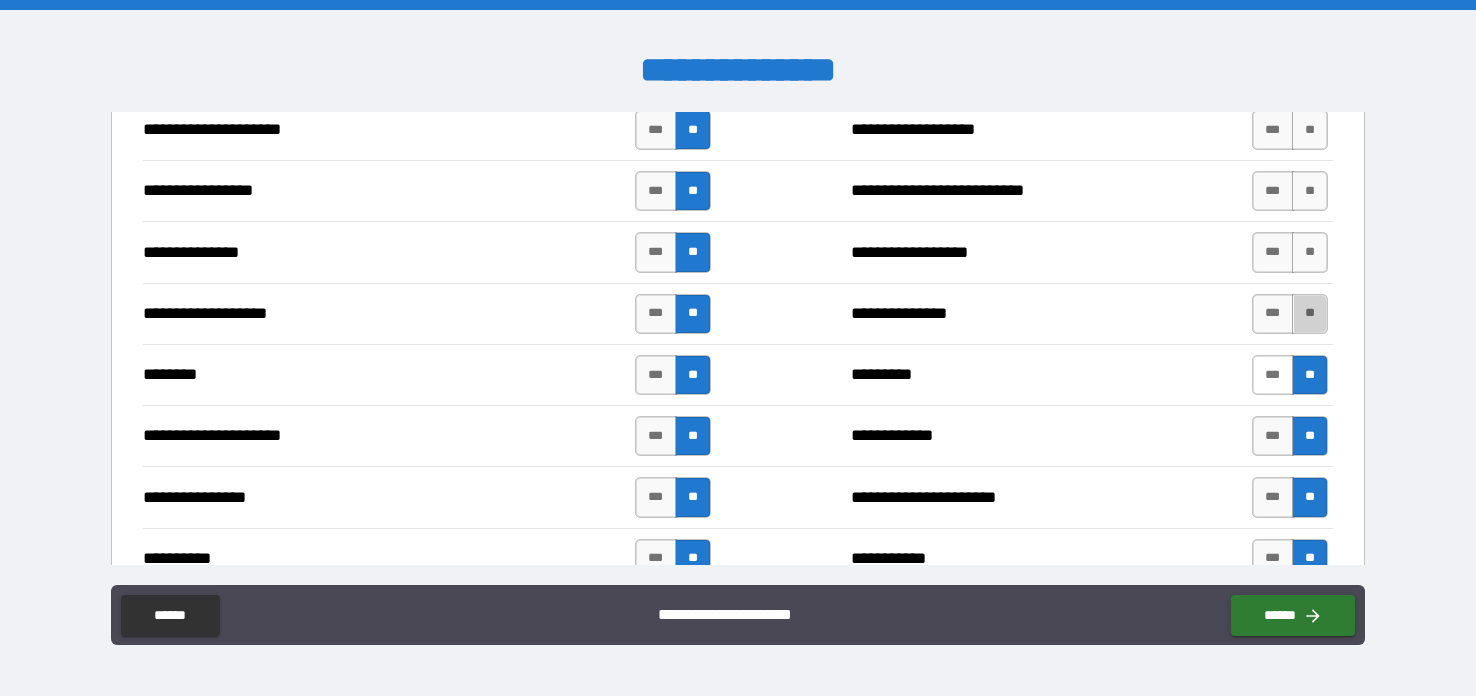 drag, startPoint x: 1303, startPoint y: 304, endPoint x: 1245, endPoint y: 349, distance: 73.409805 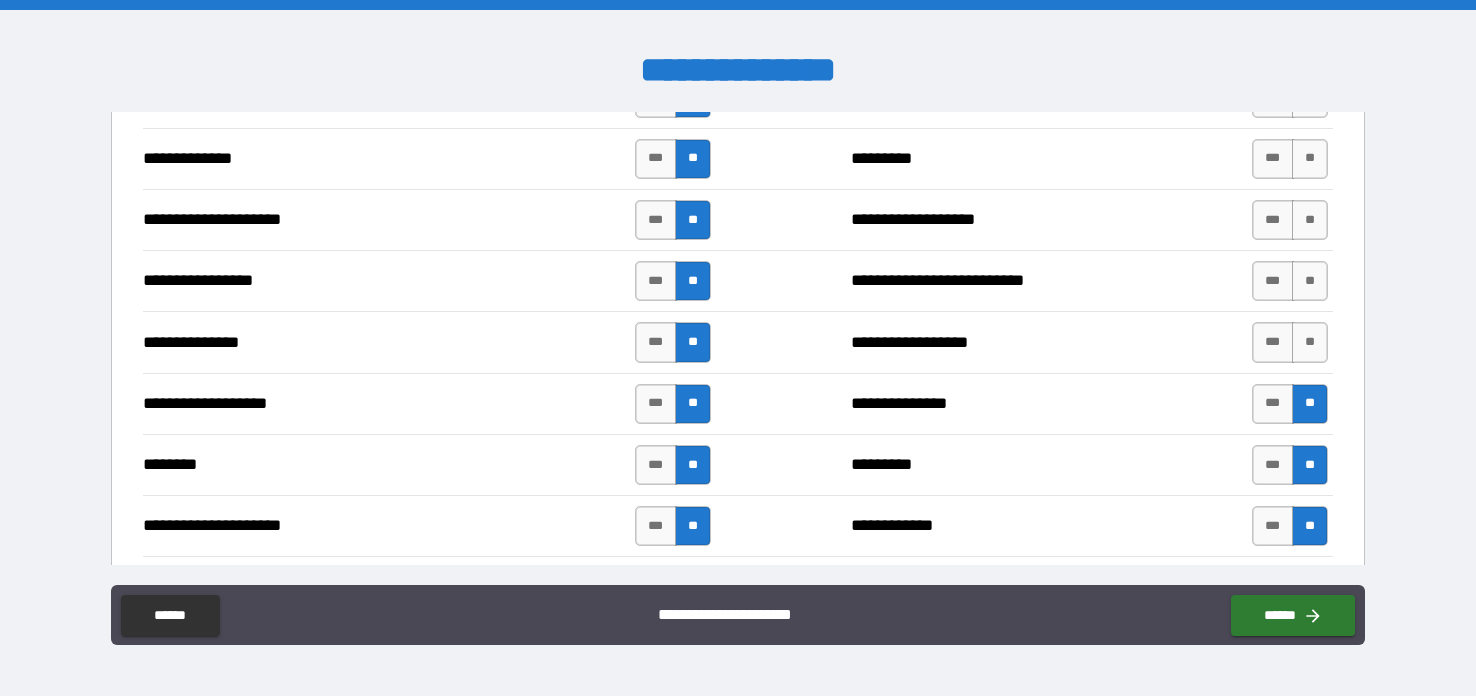 scroll, scrollTop: 2343, scrollLeft: 0, axis: vertical 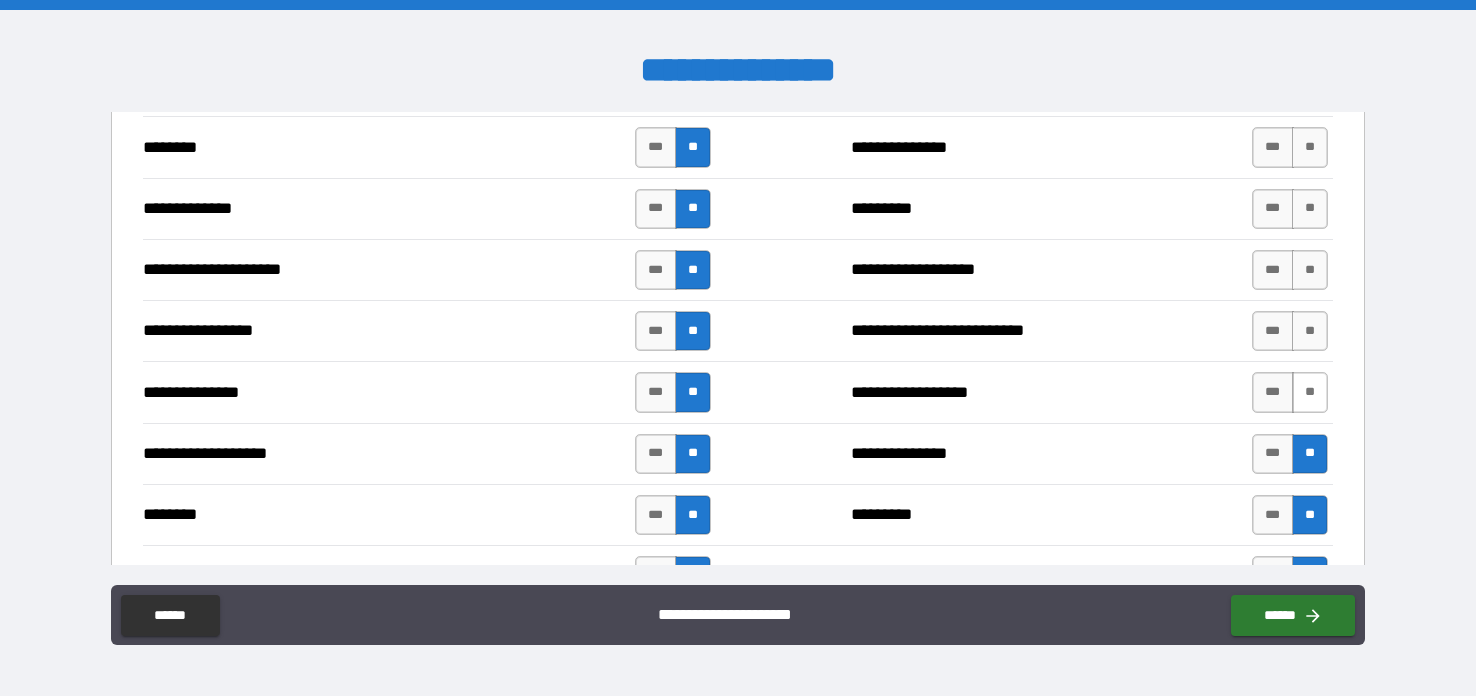click on "**" at bounding box center [1310, 392] 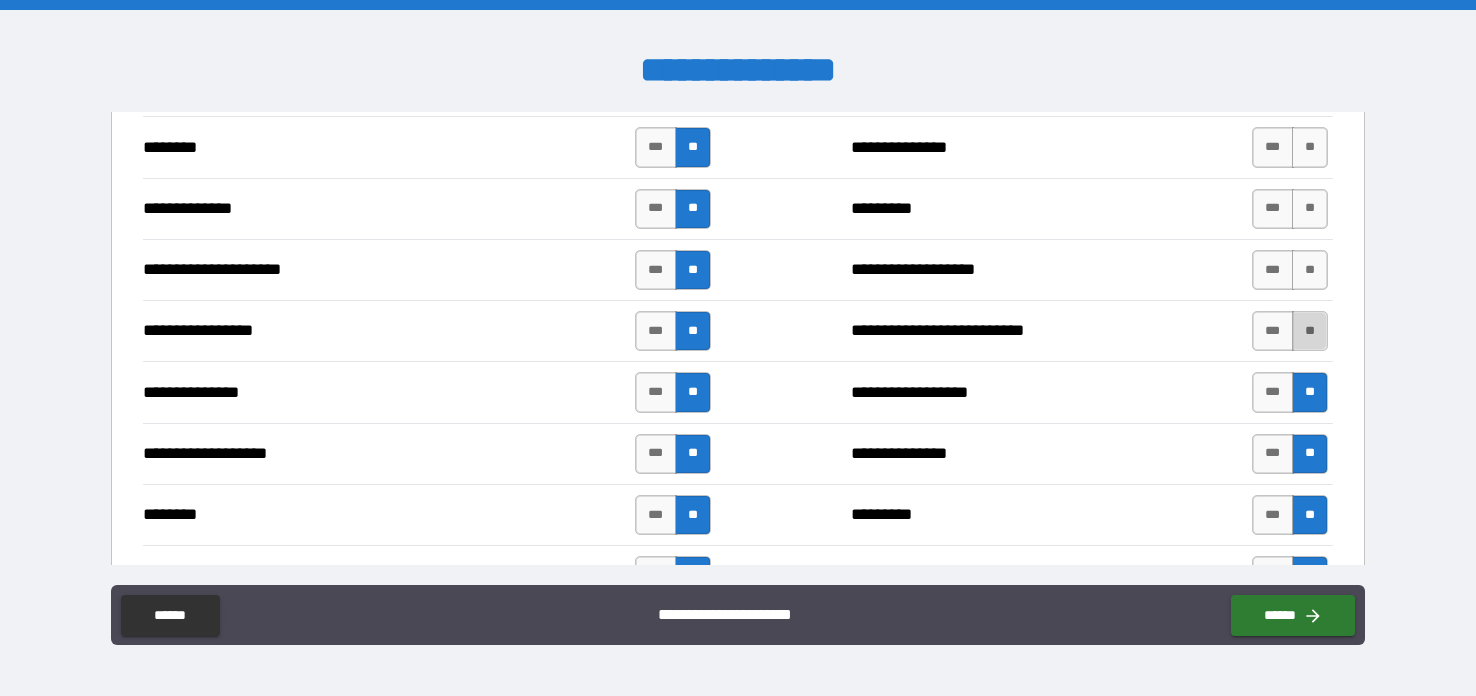 click on "**" at bounding box center [1310, 331] 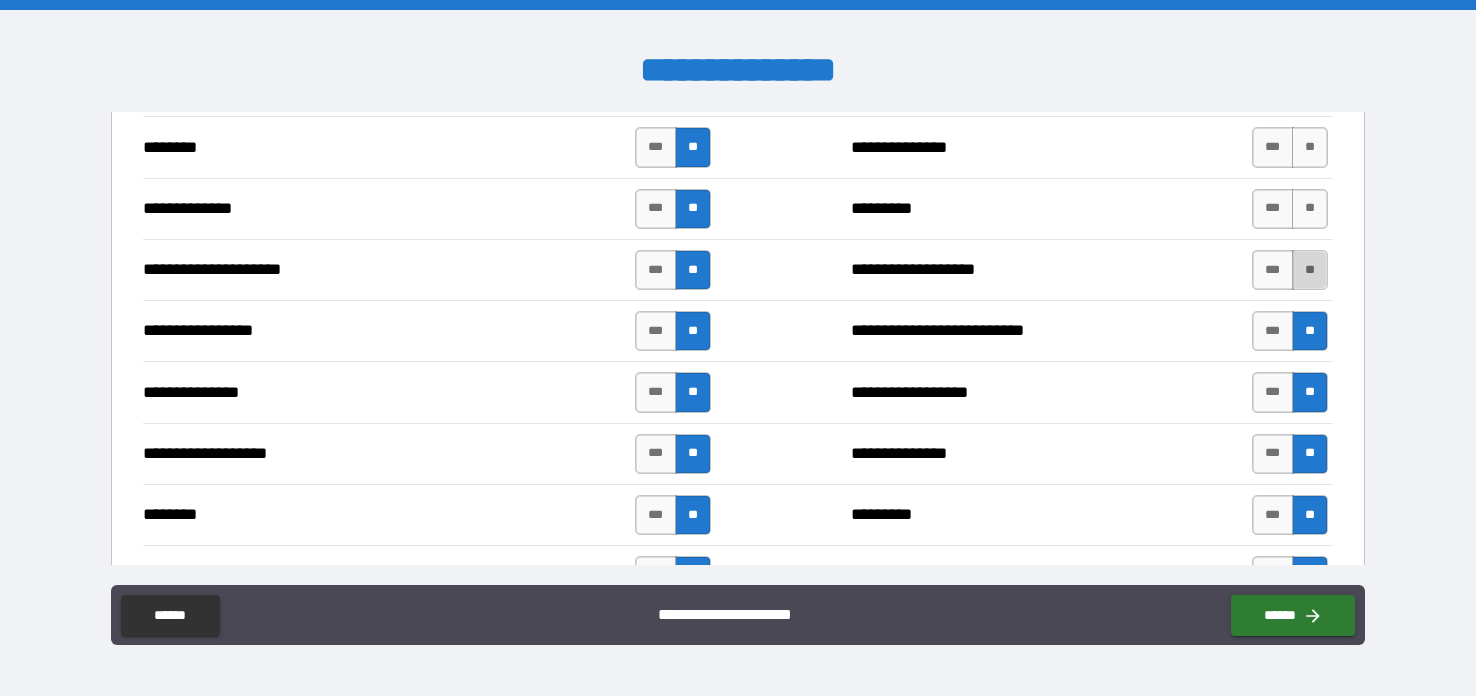 click on "**" at bounding box center (1310, 270) 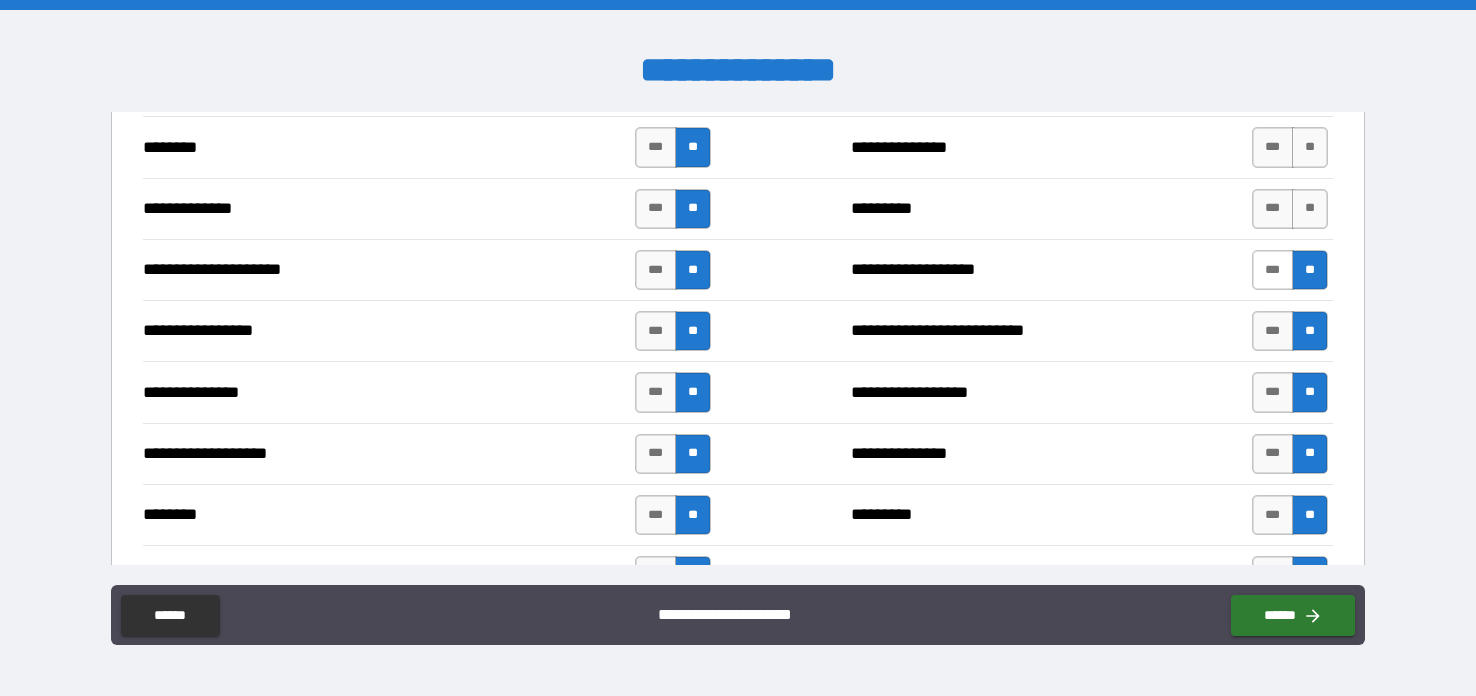 drag, startPoint x: 1297, startPoint y: 197, endPoint x: 1271, endPoint y: 255, distance: 63.560993 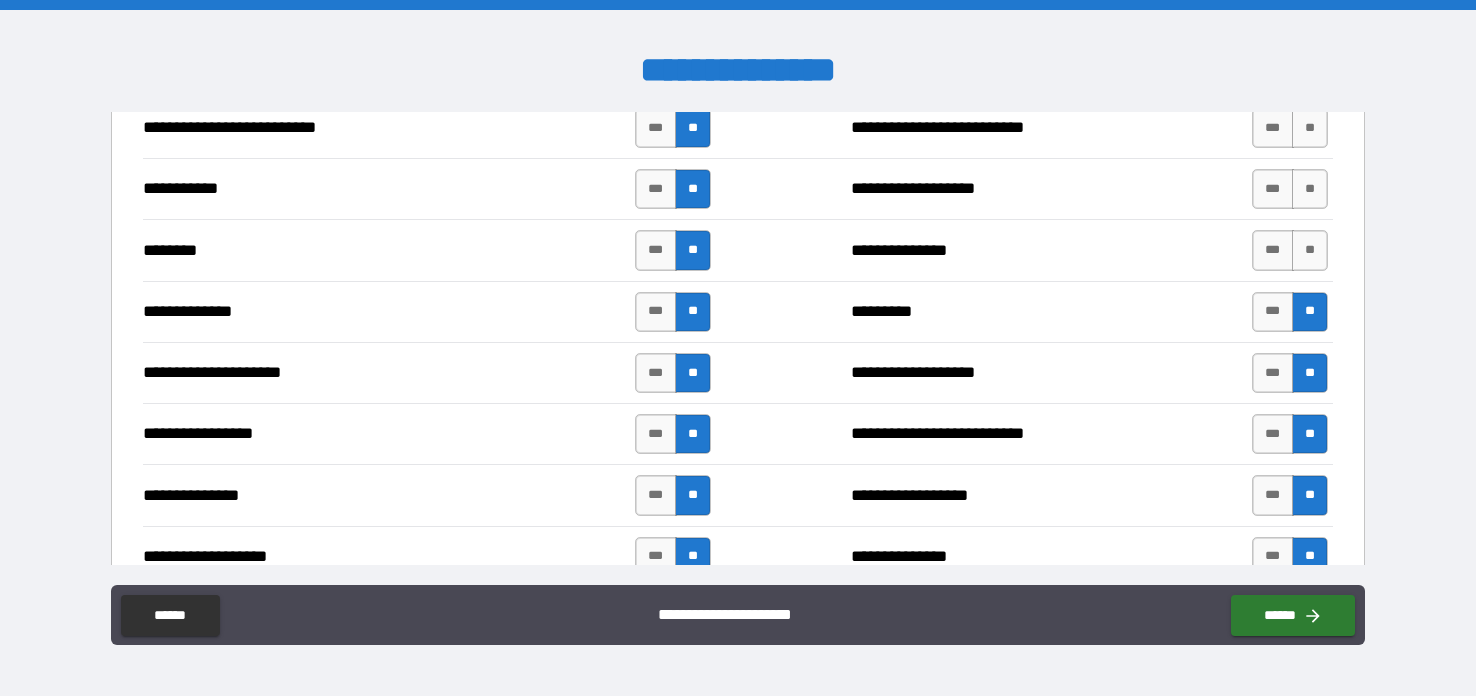 scroll, scrollTop: 2236, scrollLeft: 0, axis: vertical 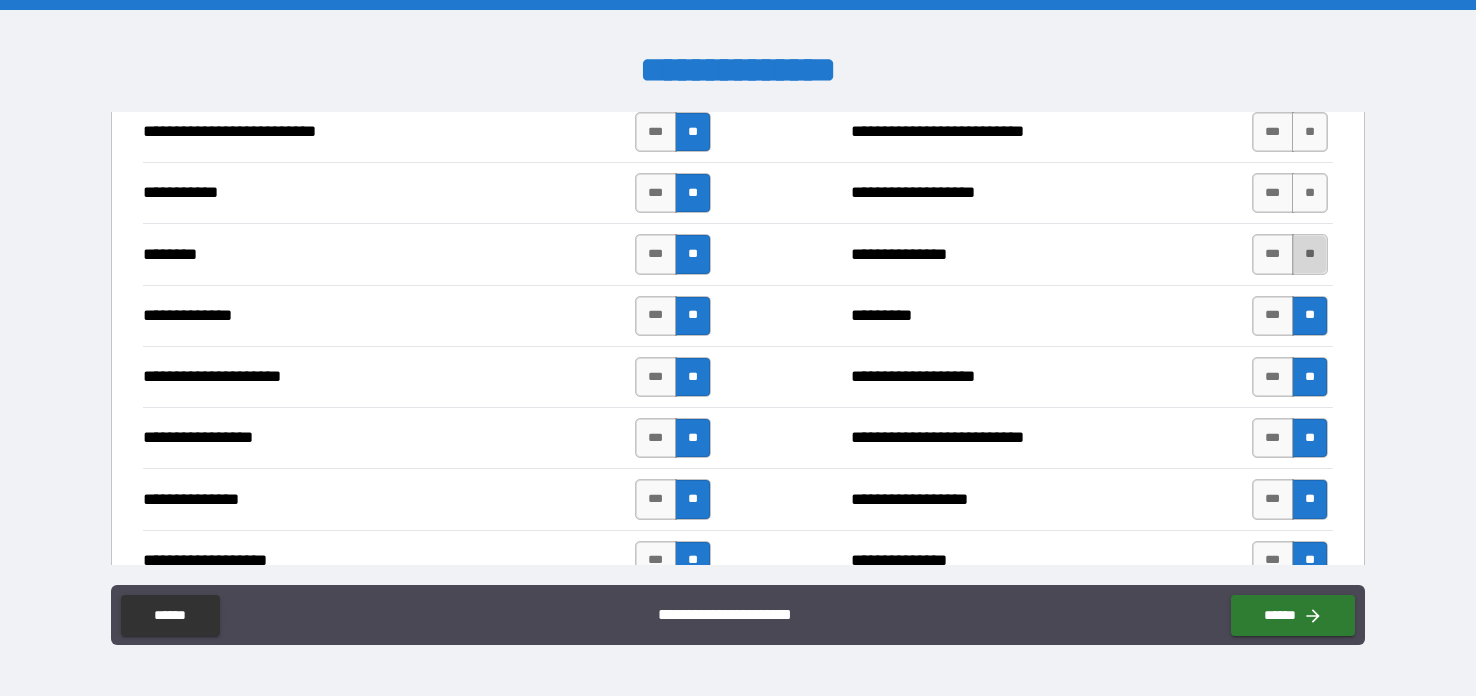 click on "**" at bounding box center [1310, 254] 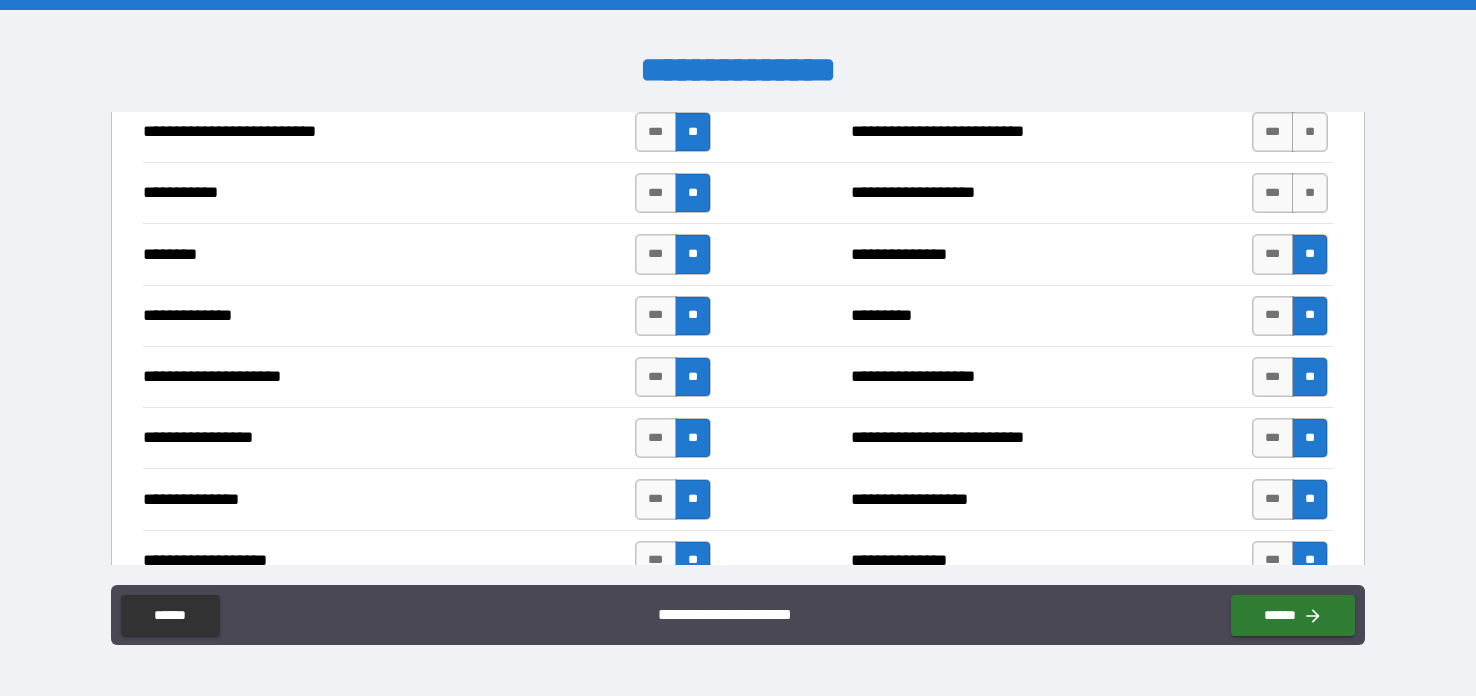 drag, startPoint x: 1290, startPoint y: 173, endPoint x: 1116, endPoint y: 276, distance: 202.2004 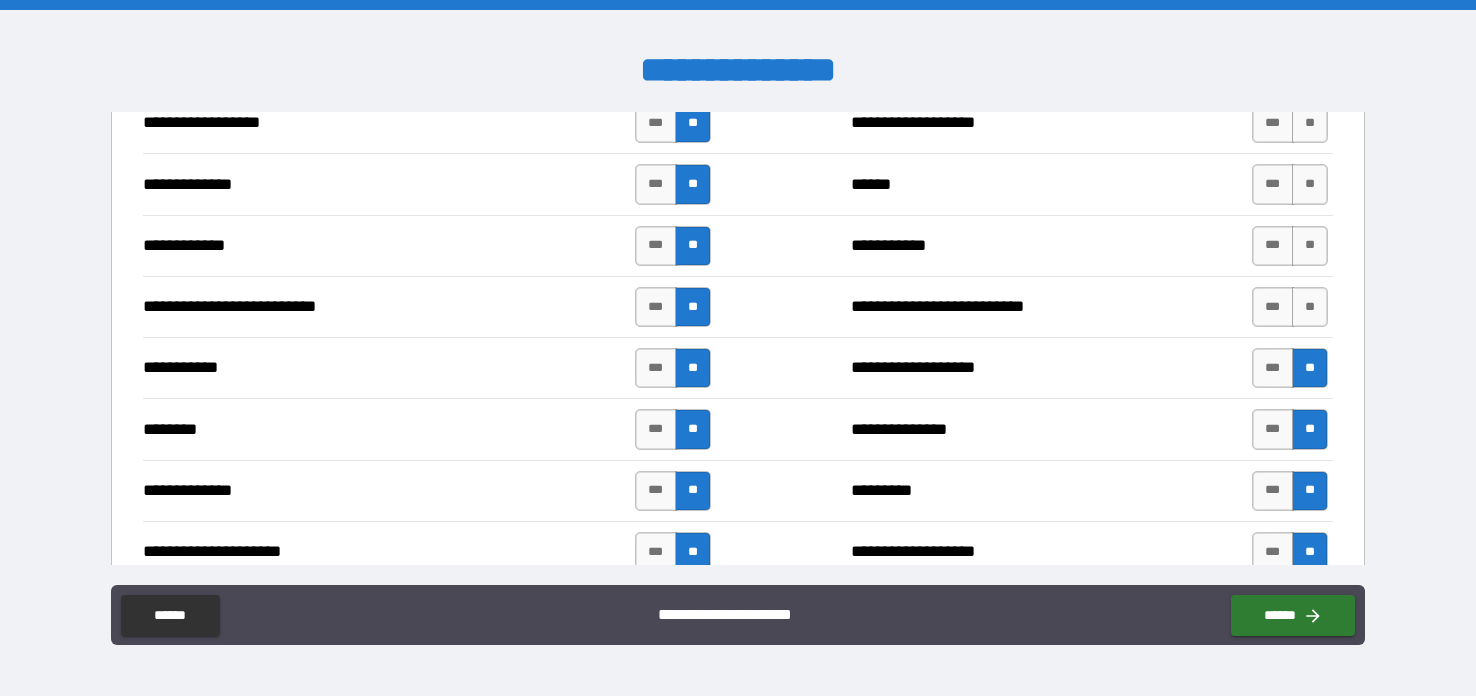 scroll, scrollTop: 2017, scrollLeft: 0, axis: vertical 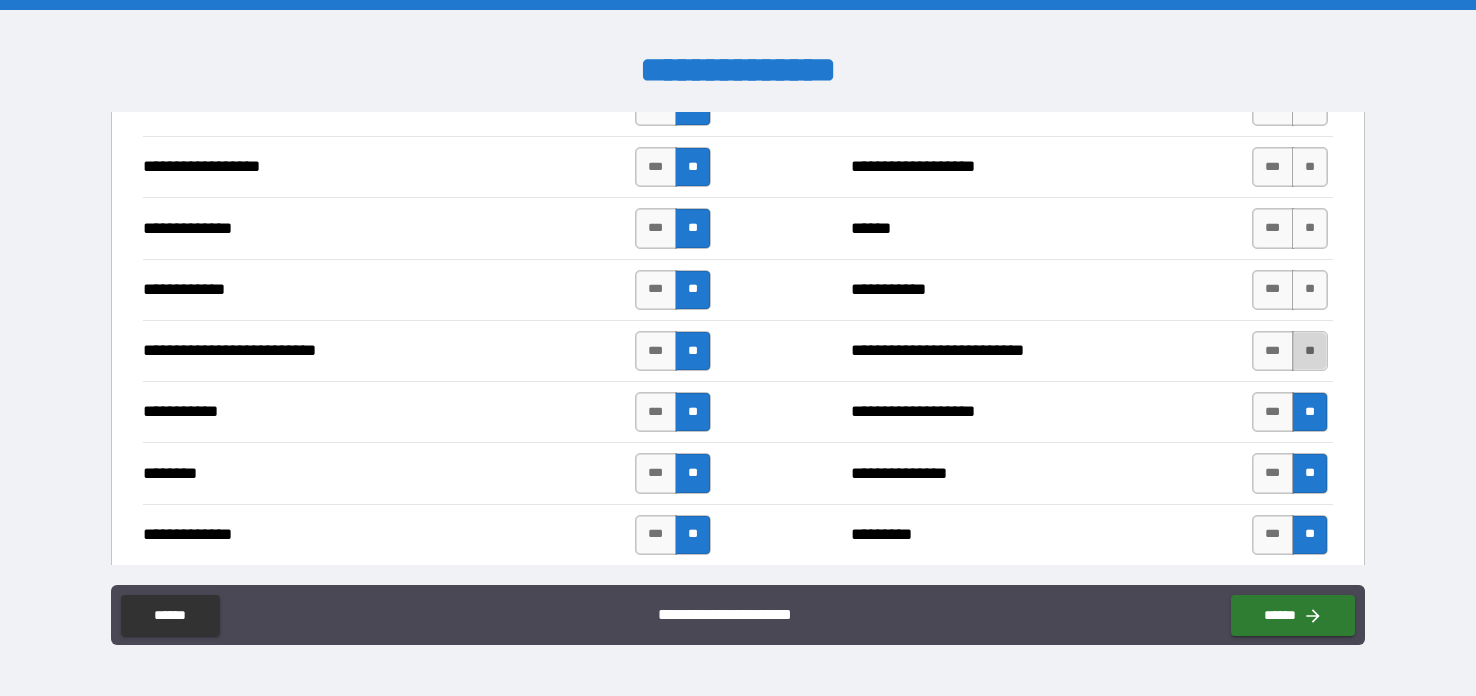 click on "**" at bounding box center (1310, 351) 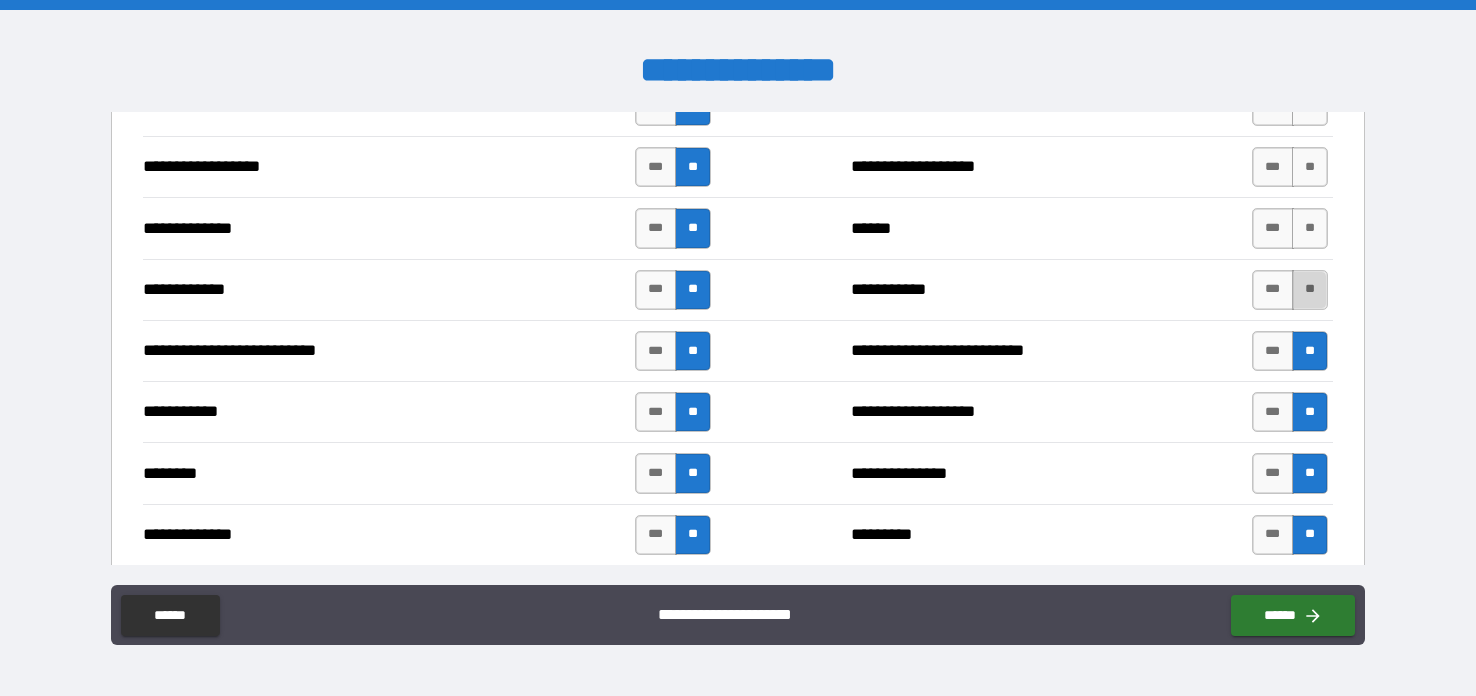 click on "**" at bounding box center [1310, 290] 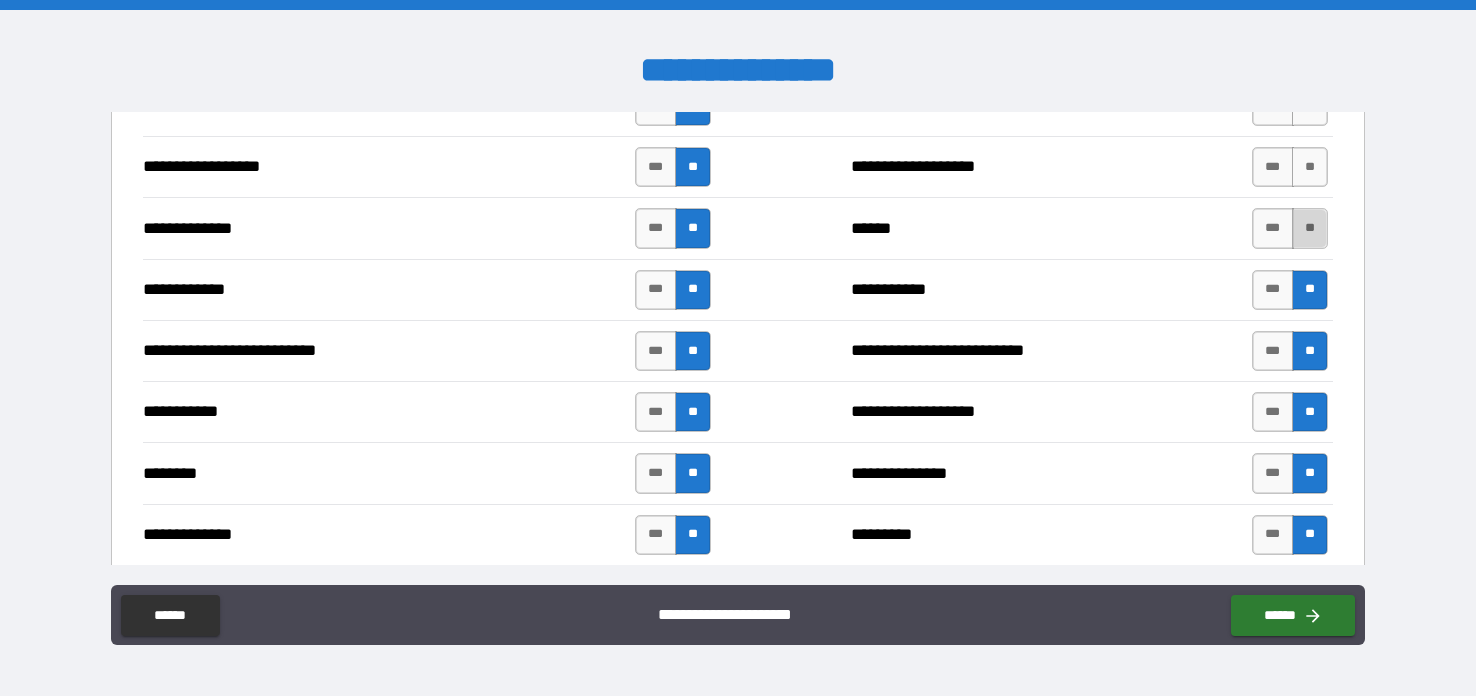 click on "**" at bounding box center [1310, 228] 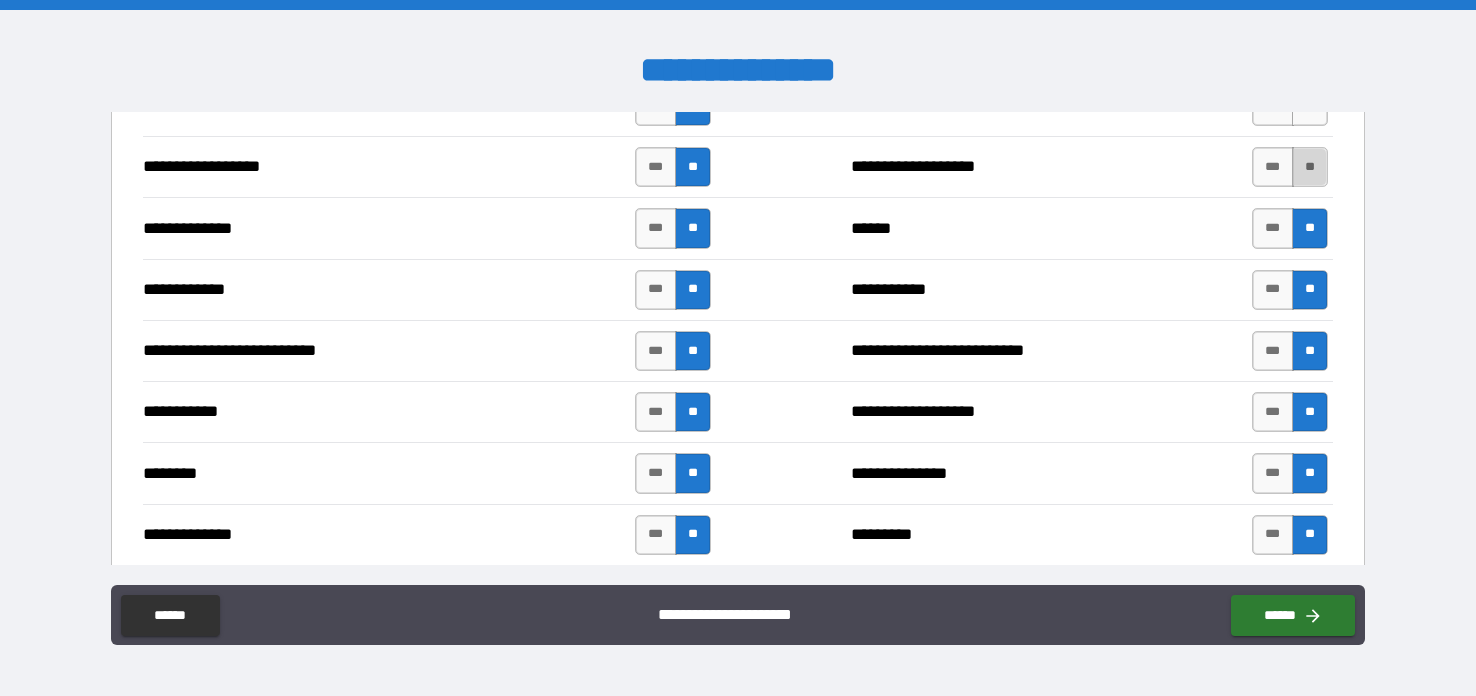 click on "**" at bounding box center [1310, 167] 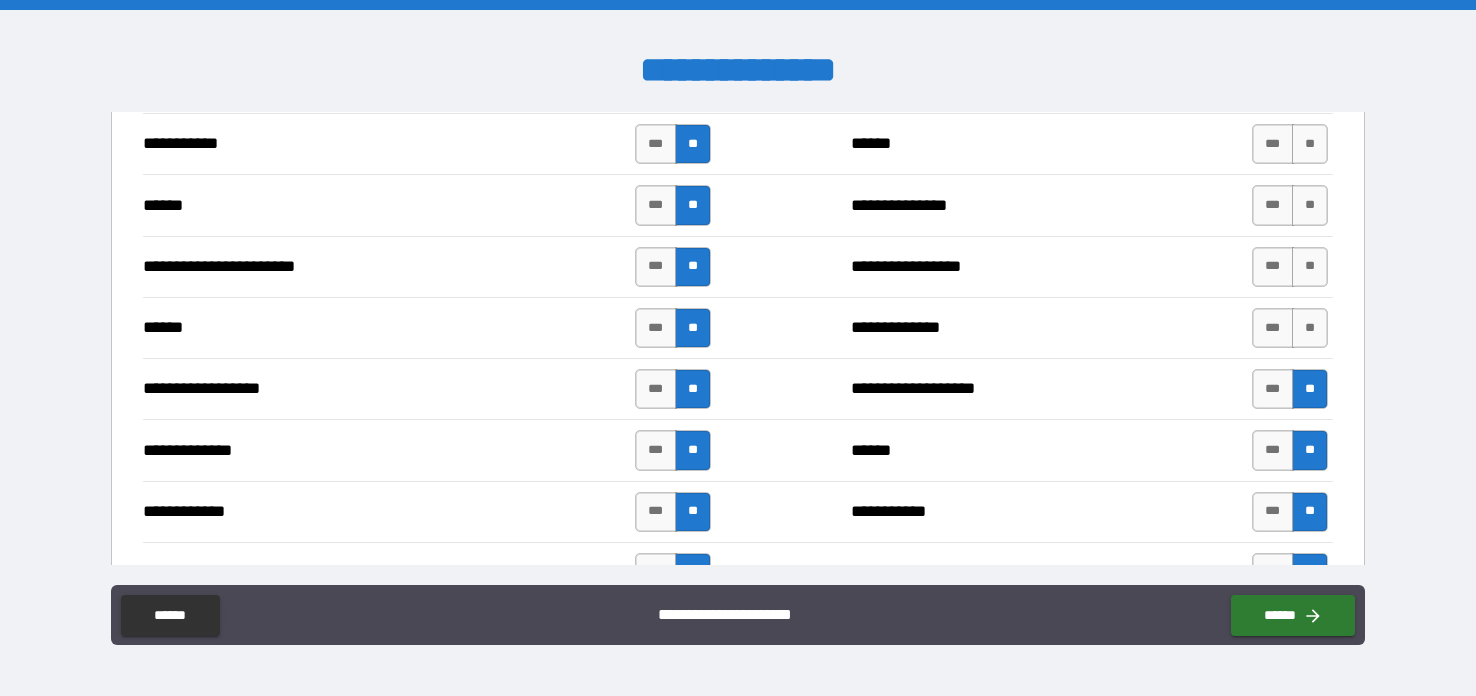 scroll, scrollTop: 1789, scrollLeft: 0, axis: vertical 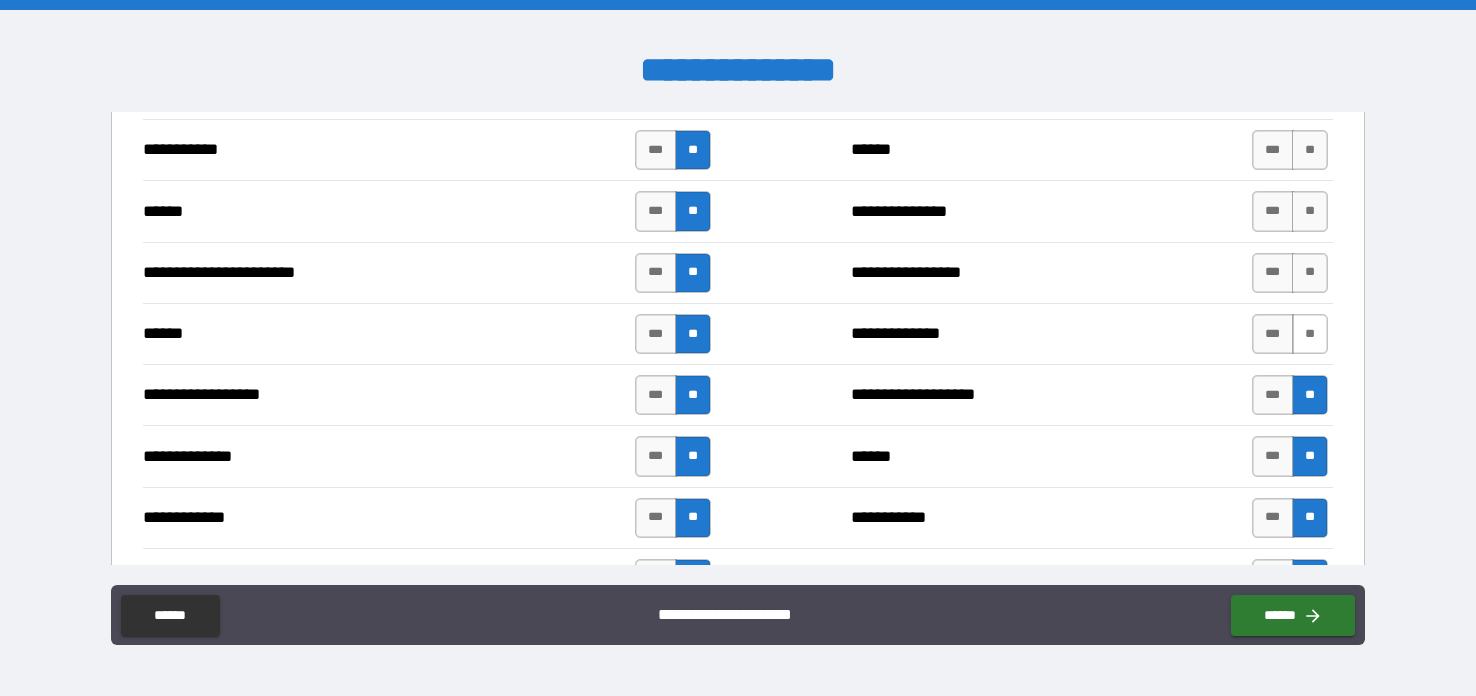 click on "**" at bounding box center (1310, 334) 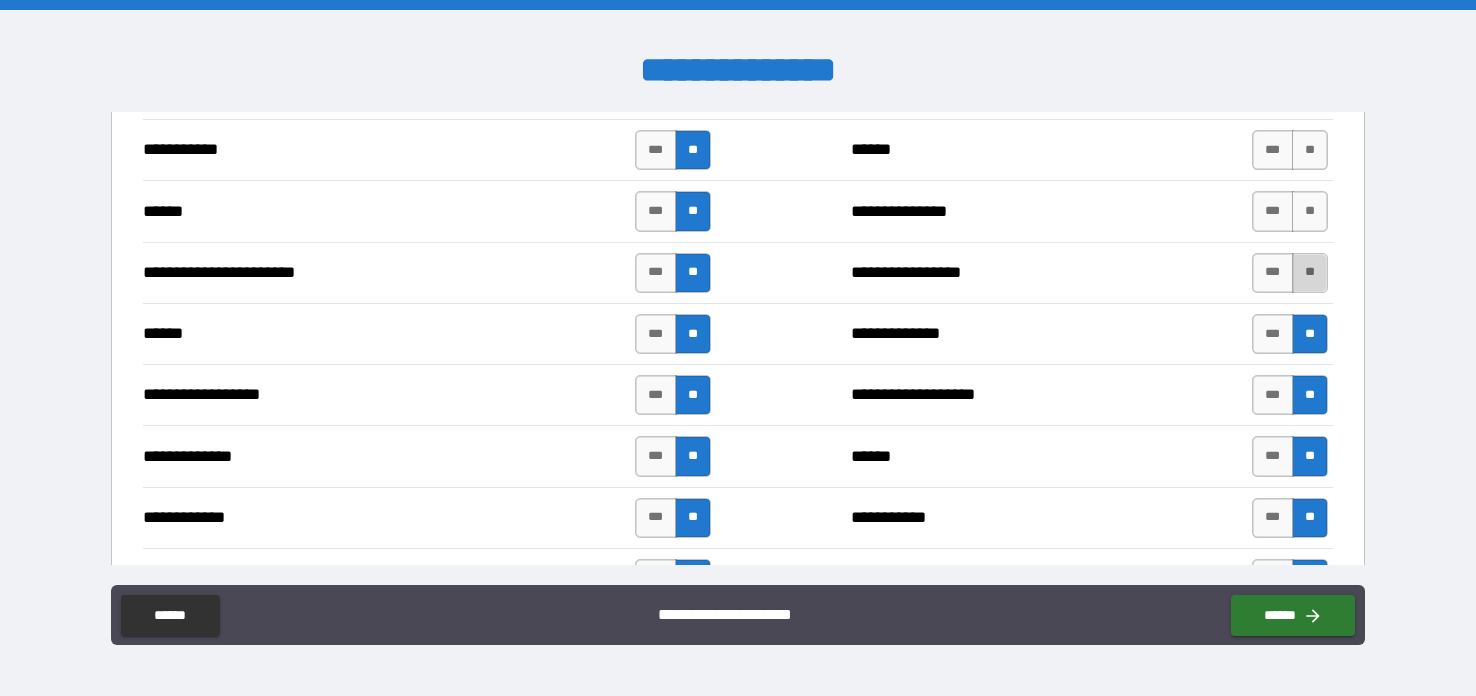 click on "**" at bounding box center (1310, 273) 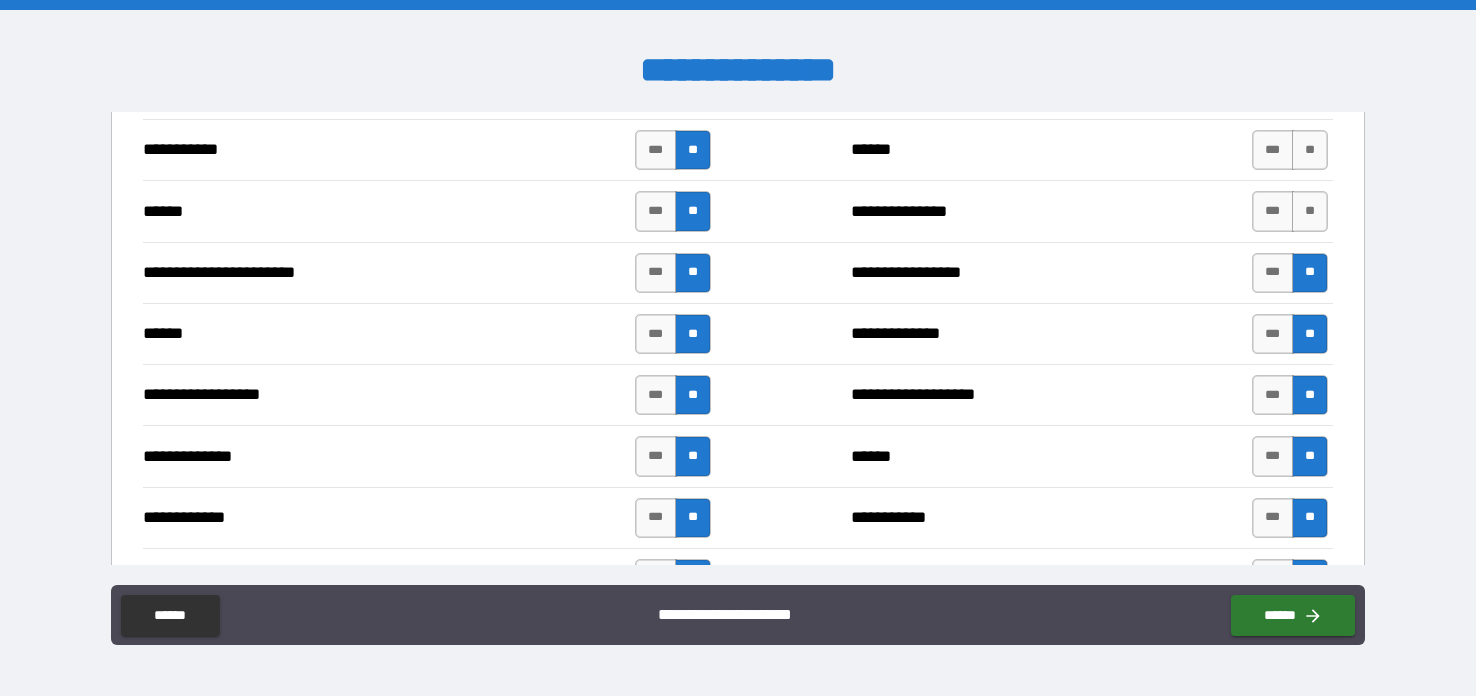 drag, startPoint x: 1295, startPoint y: 199, endPoint x: 1190, endPoint y: 353, distance: 186.38937 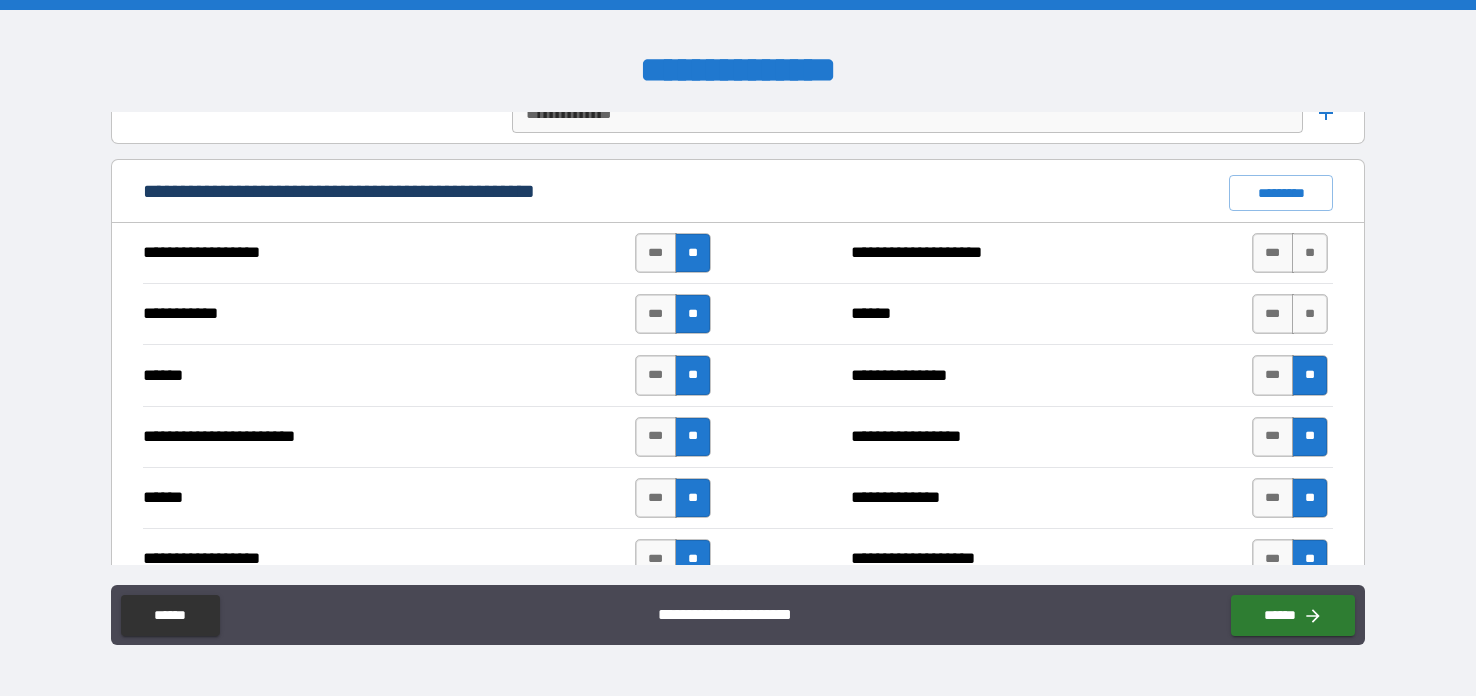 scroll, scrollTop: 1612, scrollLeft: 0, axis: vertical 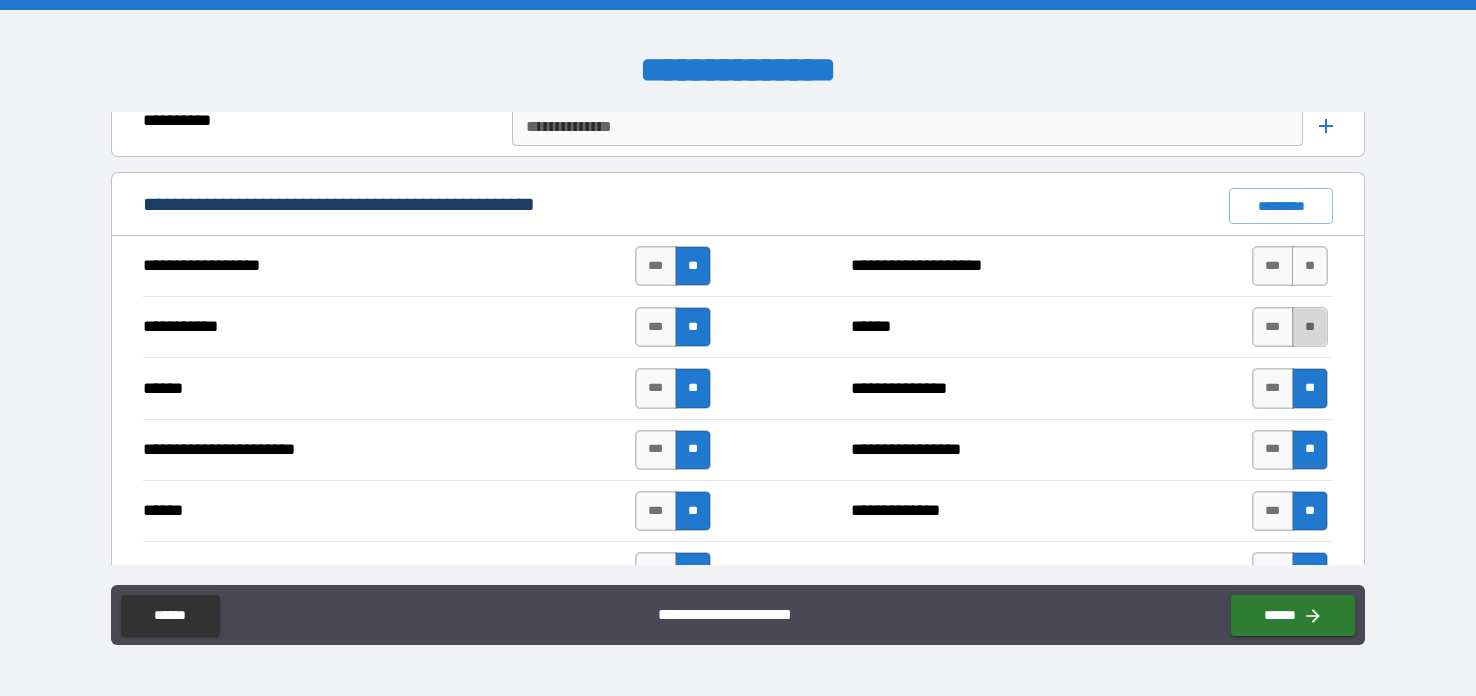 click on "**" at bounding box center (1310, 327) 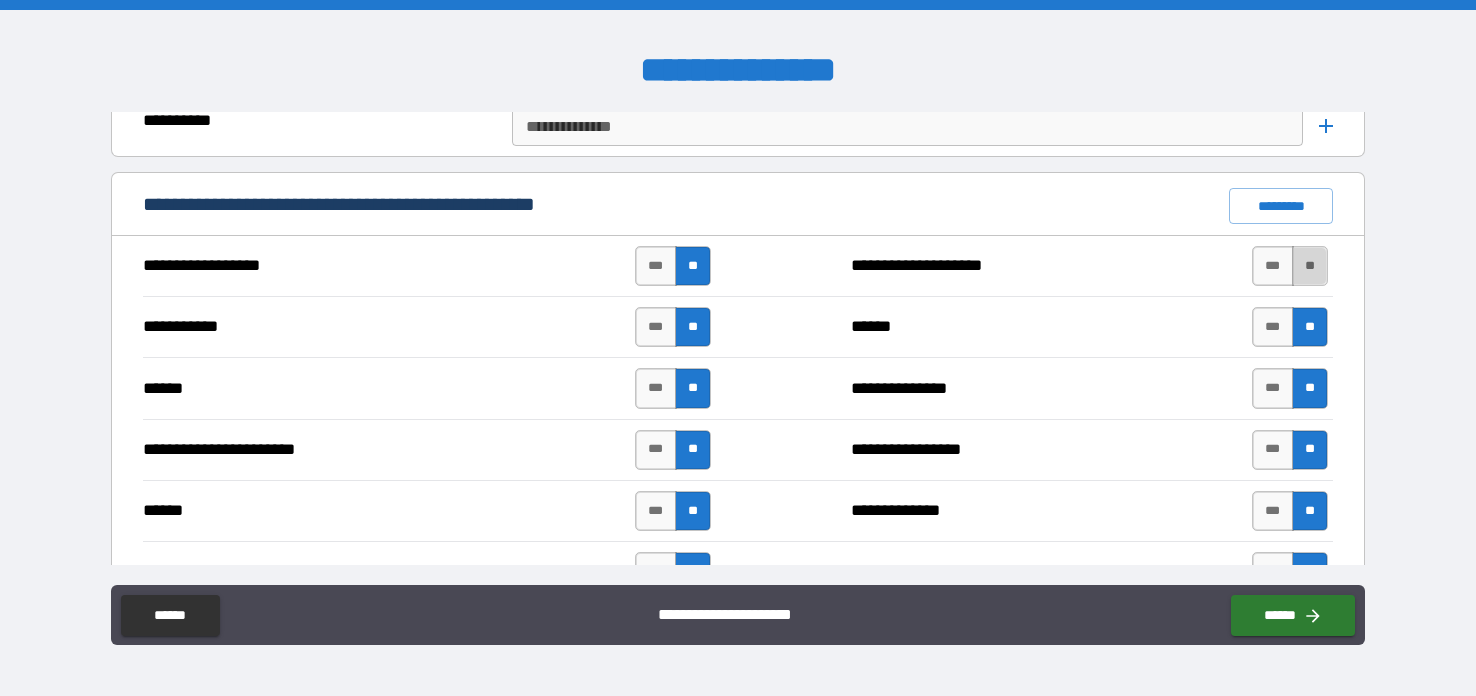 click on "**" at bounding box center [1310, 266] 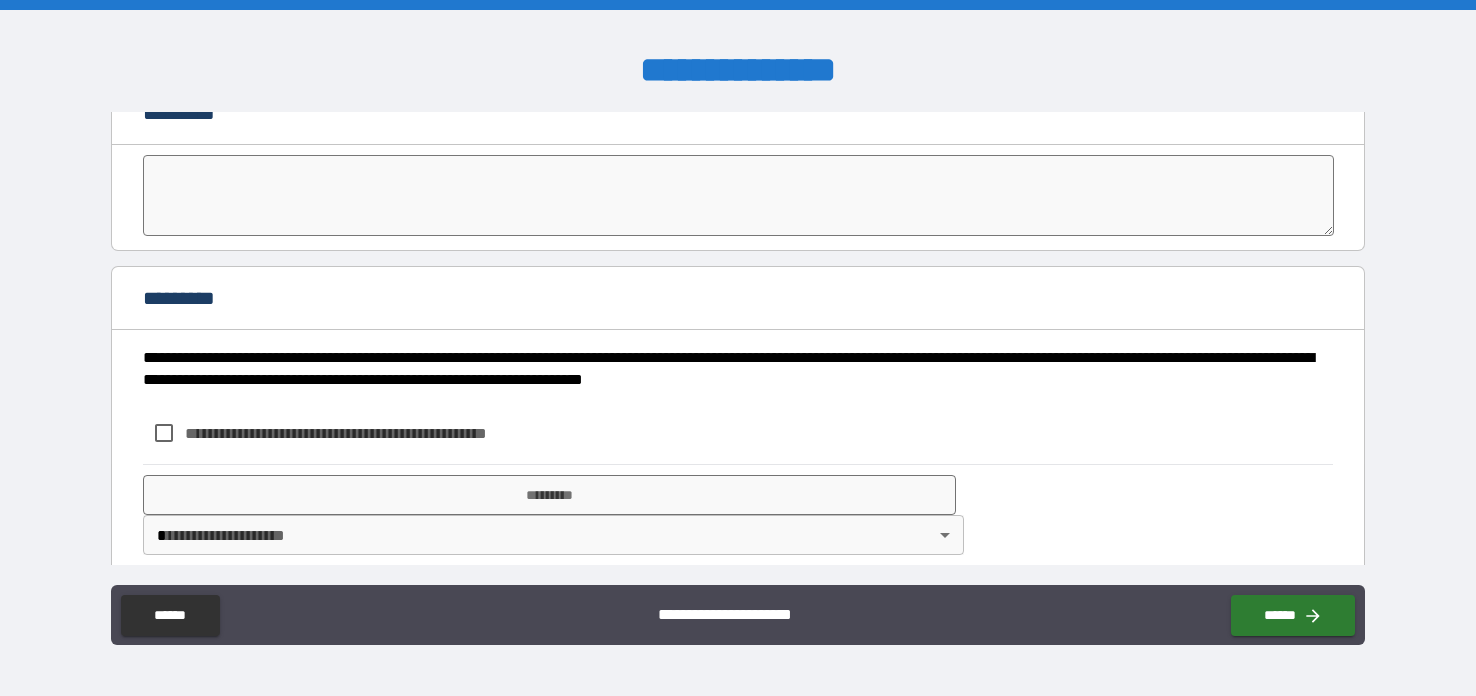 scroll, scrollTop: 4317, scrollLeft: 0, axis: vertical 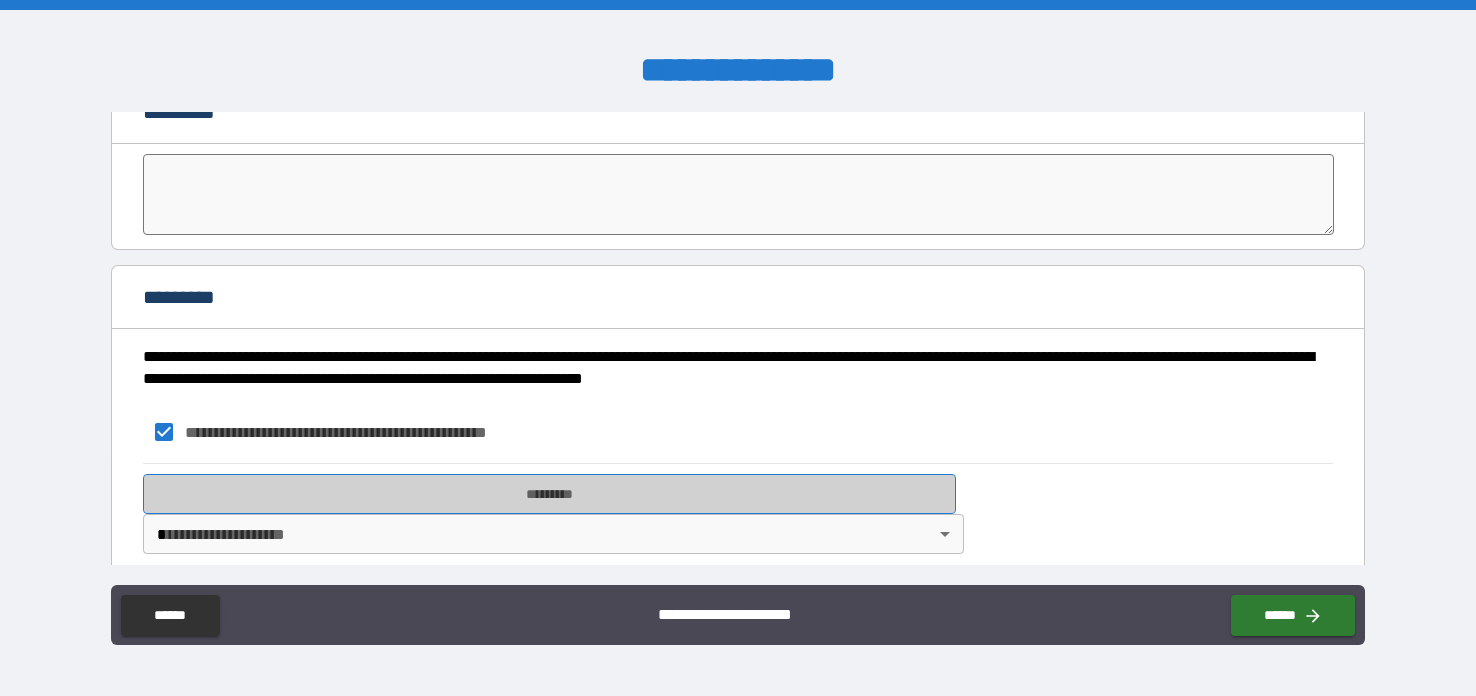 click on "*********" at bounding box center (549, 494) 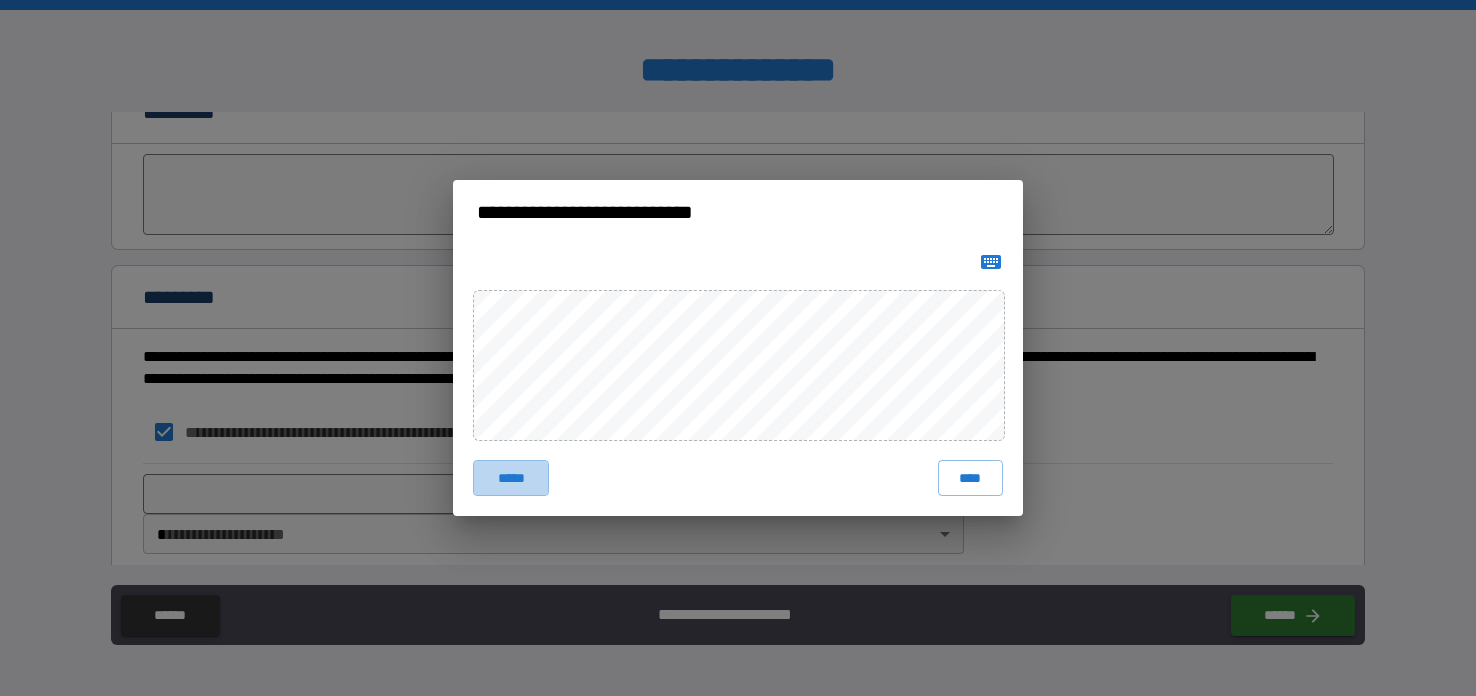 drag, startPoint x: 516, startPoint y: 475, endPoint x: 523, endPoint y: 455, distance: 21.189621 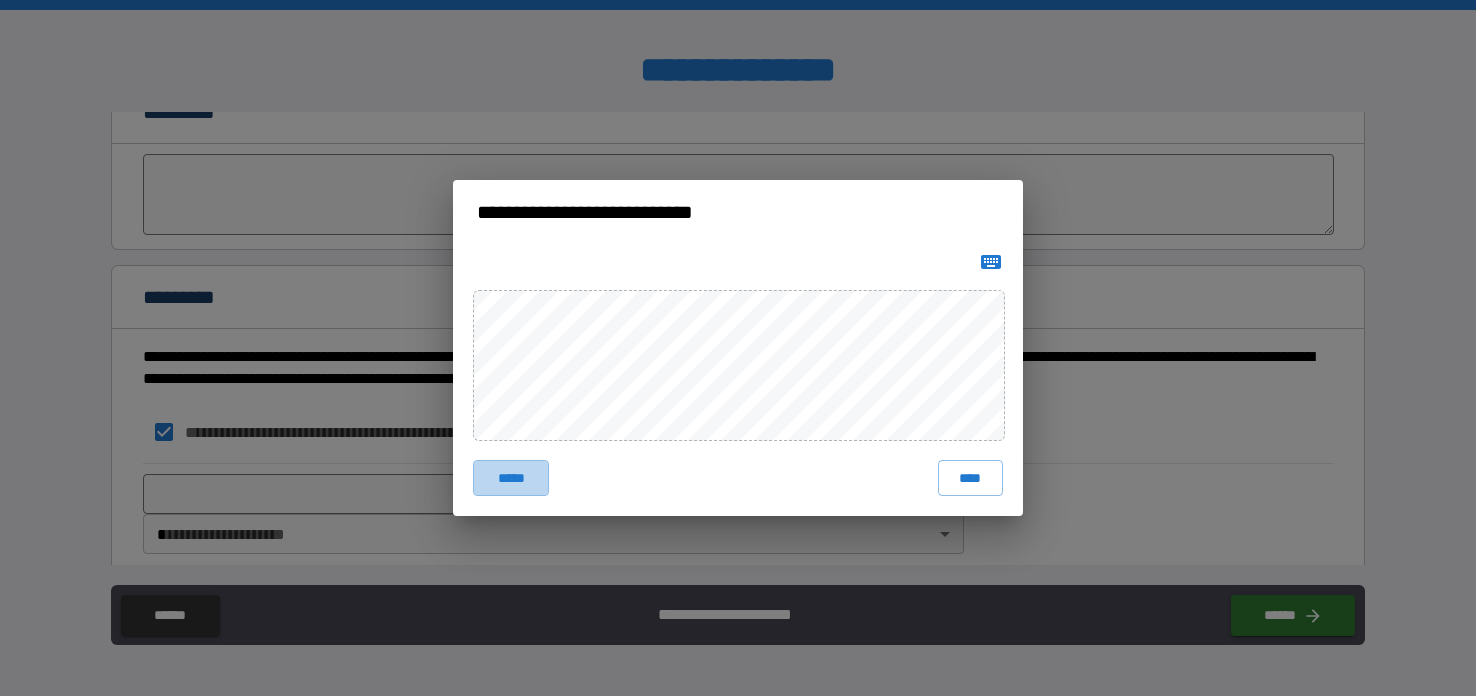 drag, startPoint x: 516, startPoint y: 478, endPoint x: 545, endPoint y: 445, distance: 43.931767 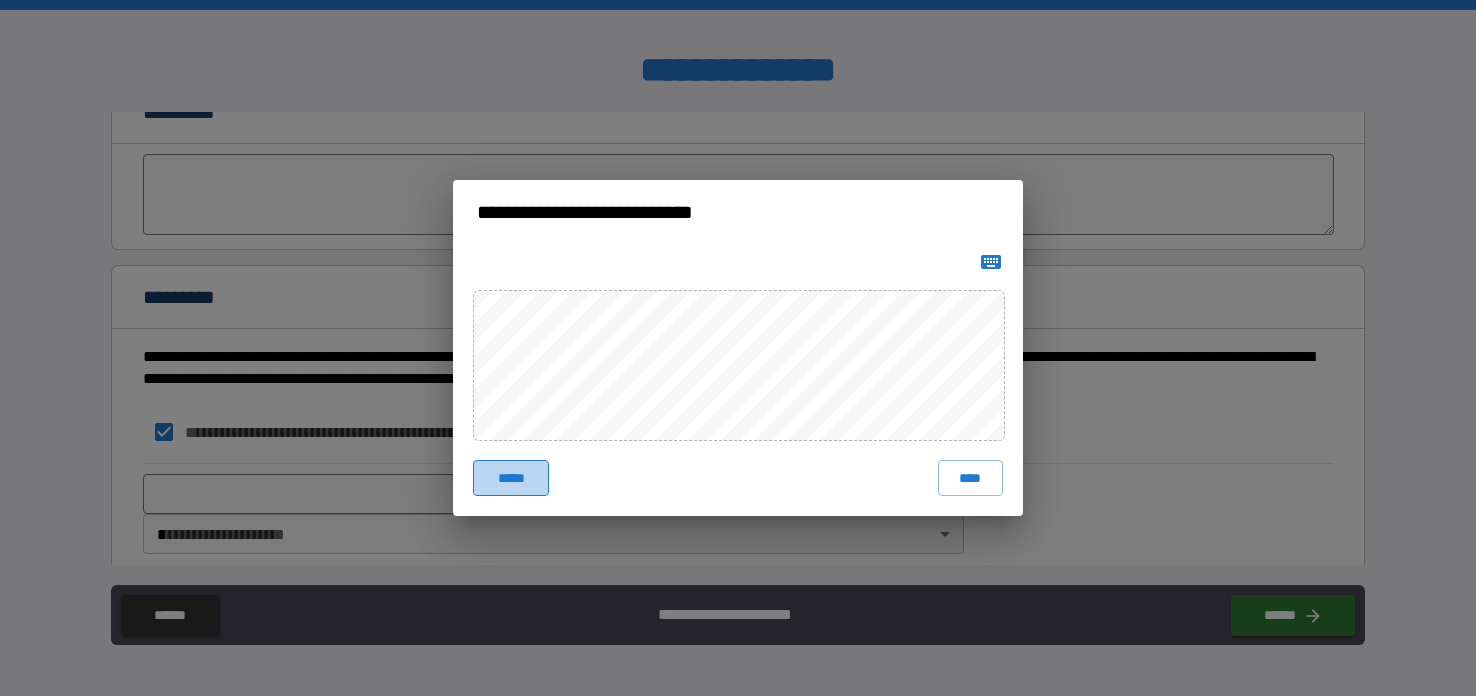 click on "*****" at bounding box center (511, 478) 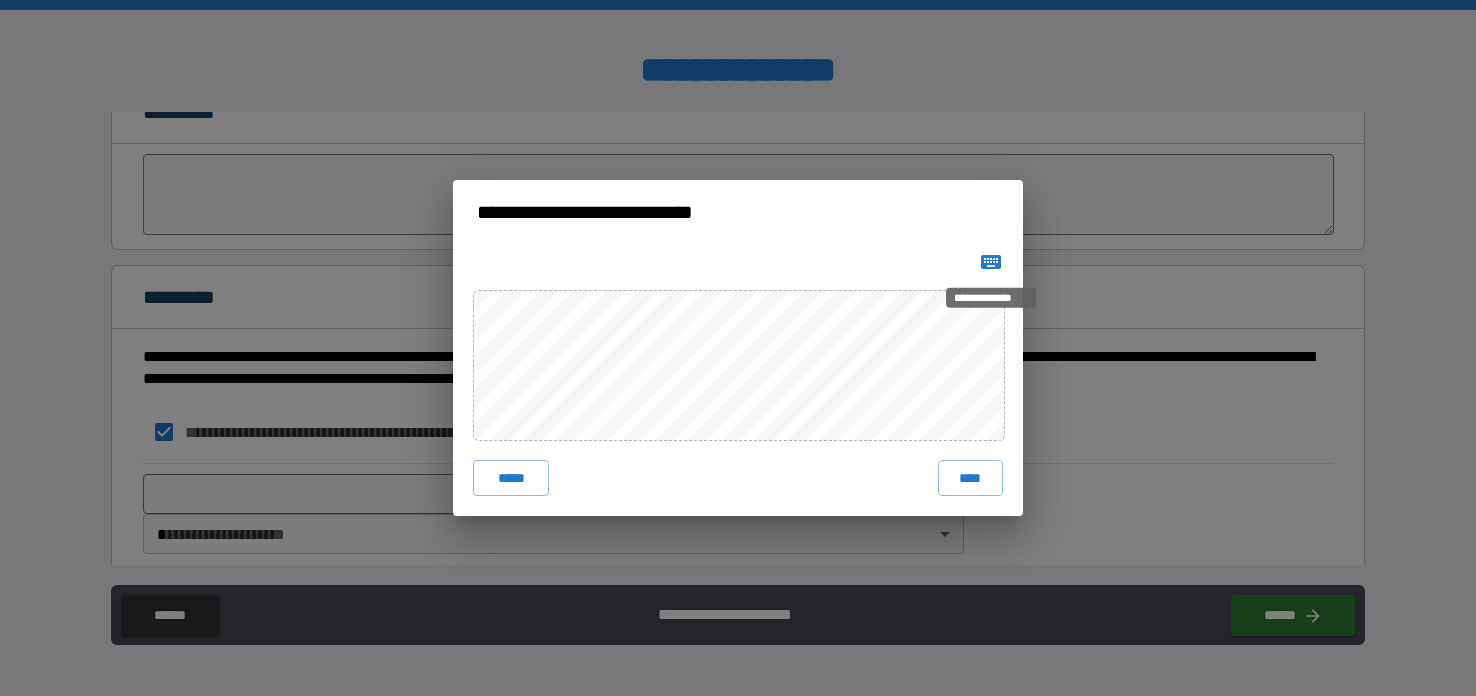 click 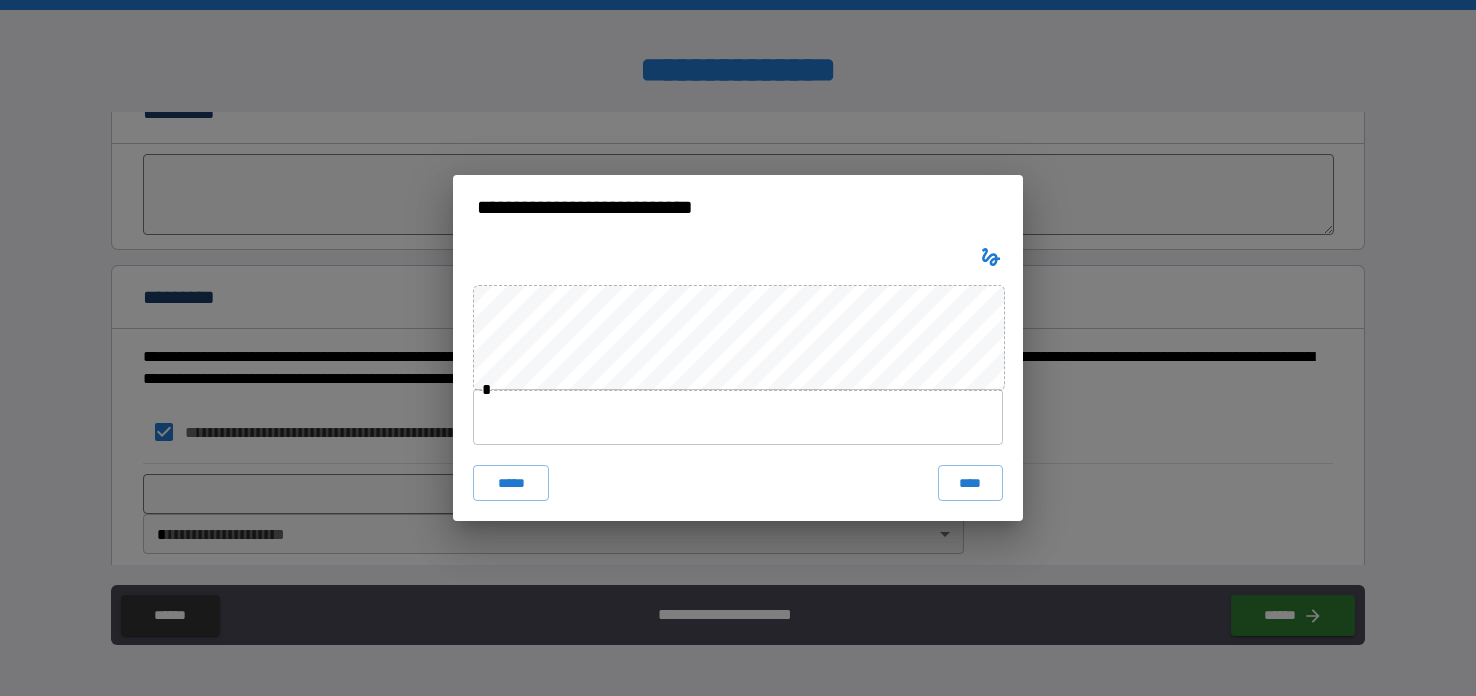 click at bounding box center [738, 417] 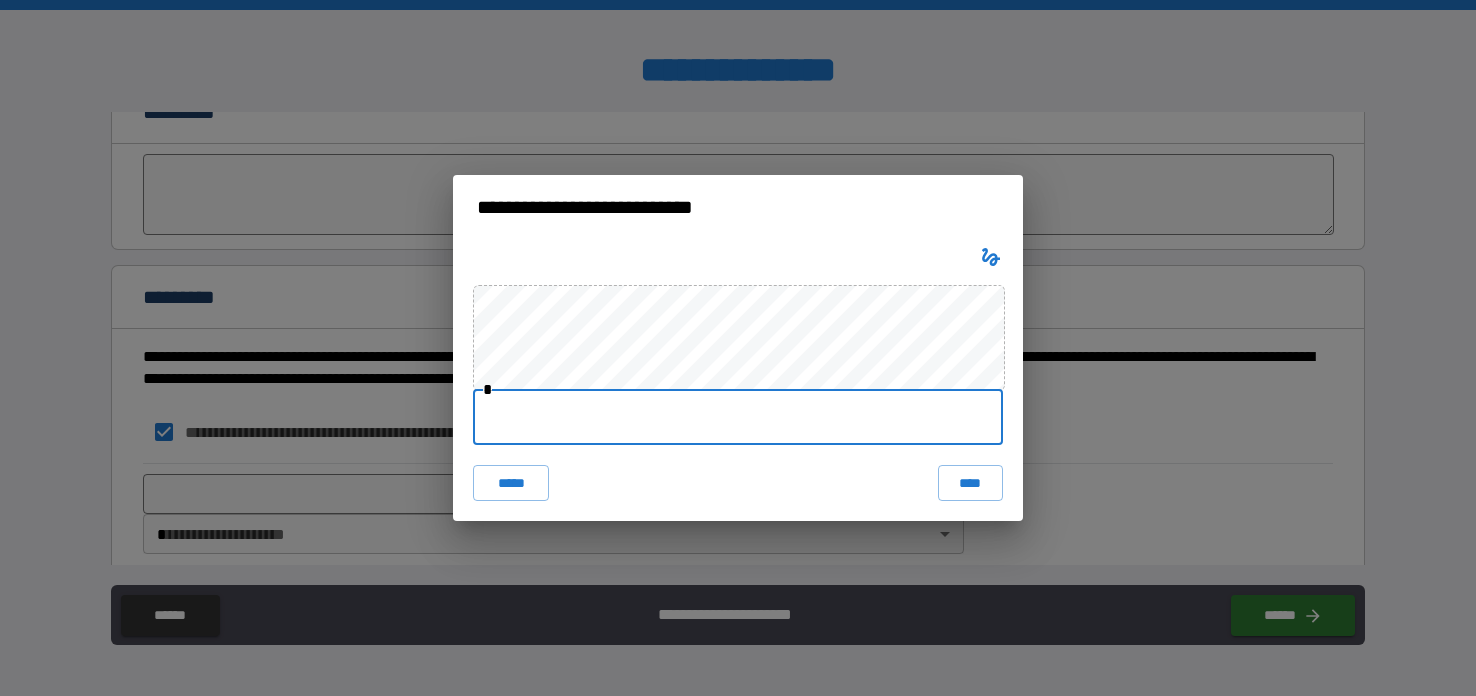 type on "**********" 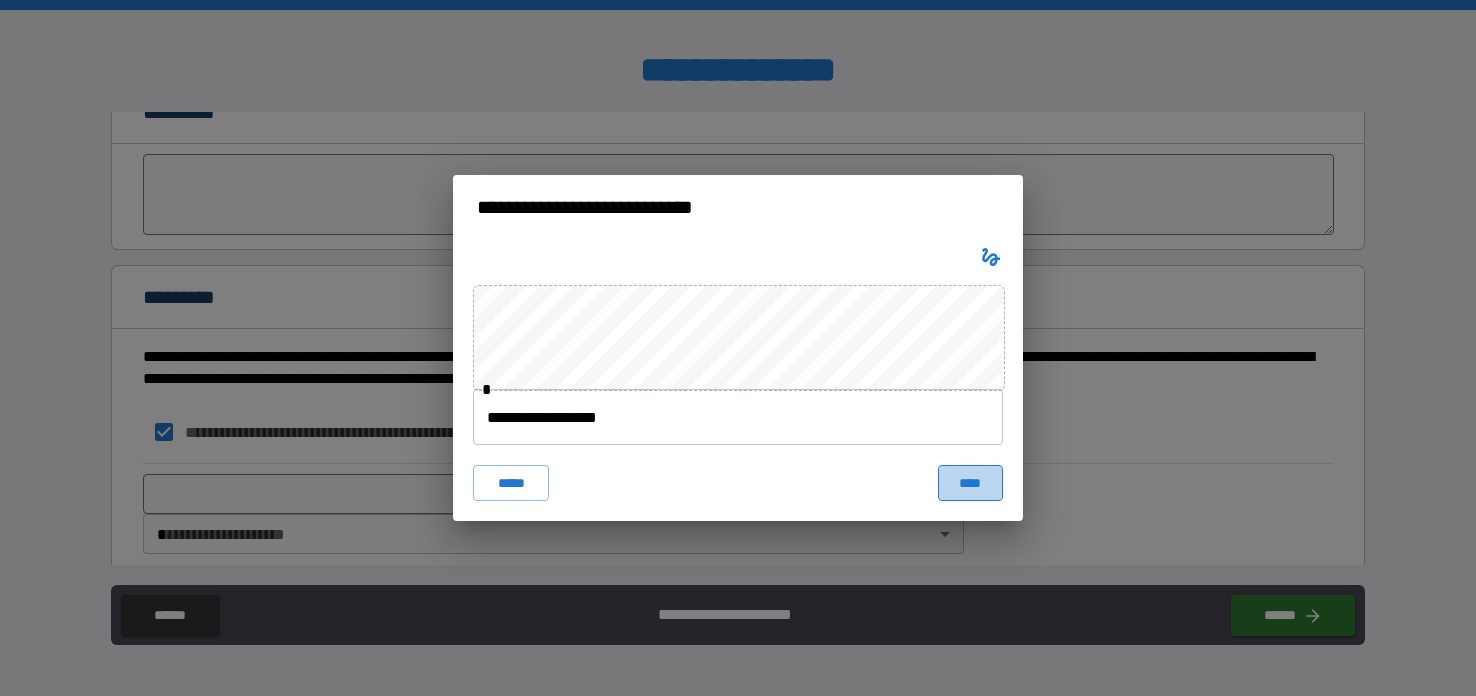 click on "****" at bounding box center [970, 483] 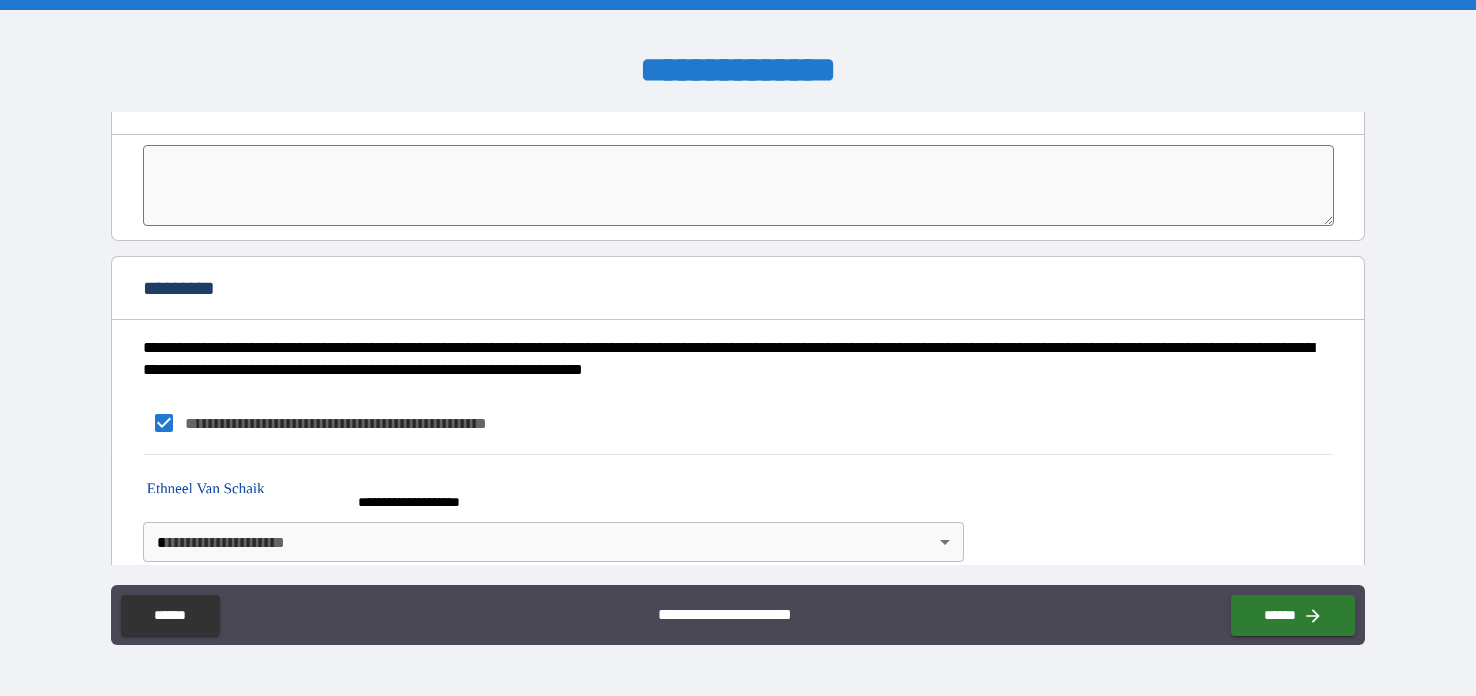 scroll, scrollTop: 4334, scrollLeft: 0, axis: vertical 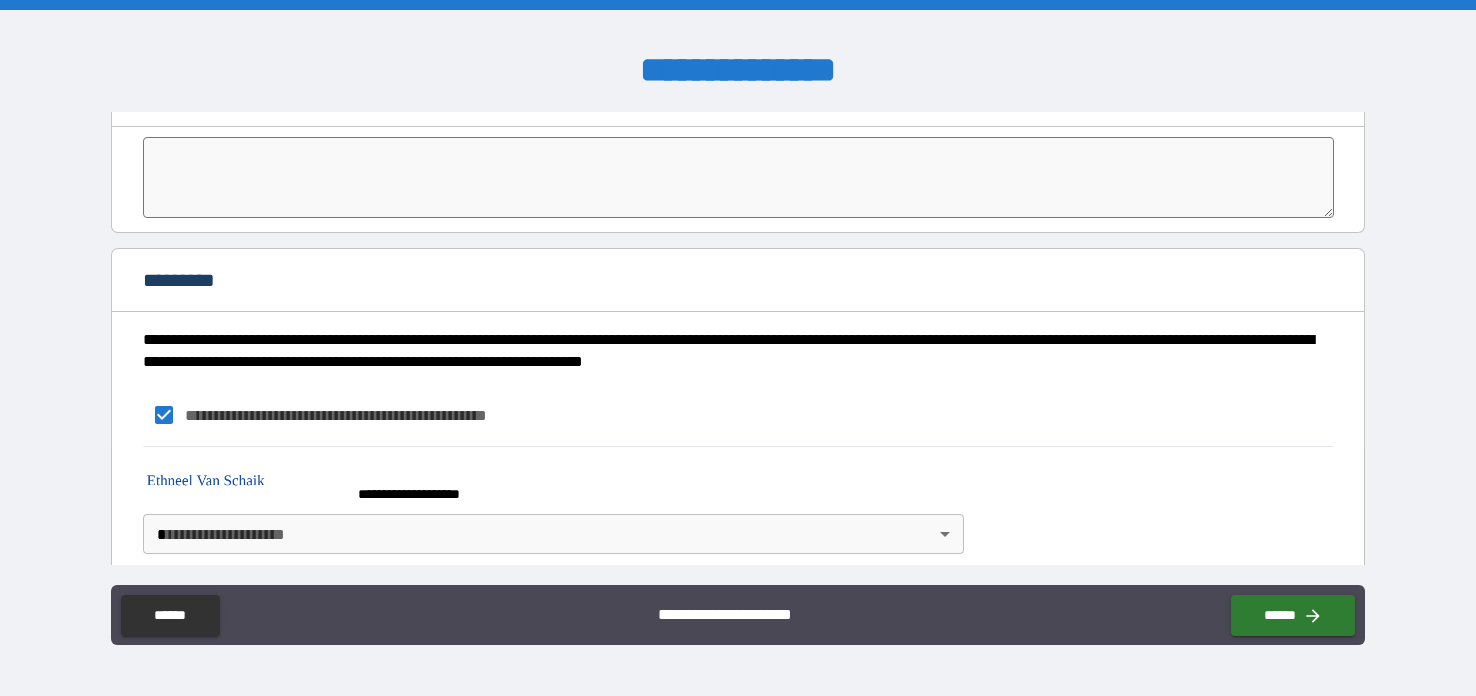 click on "[FIRST] [LAST] [STREET] [CITY], [STATE] [ZIP] [COUNTRY] [PHONE] [EMAIL] [DOB] [SSN] [DLN] [CC] [PASSPORT]" at bounding box center [738, 348] 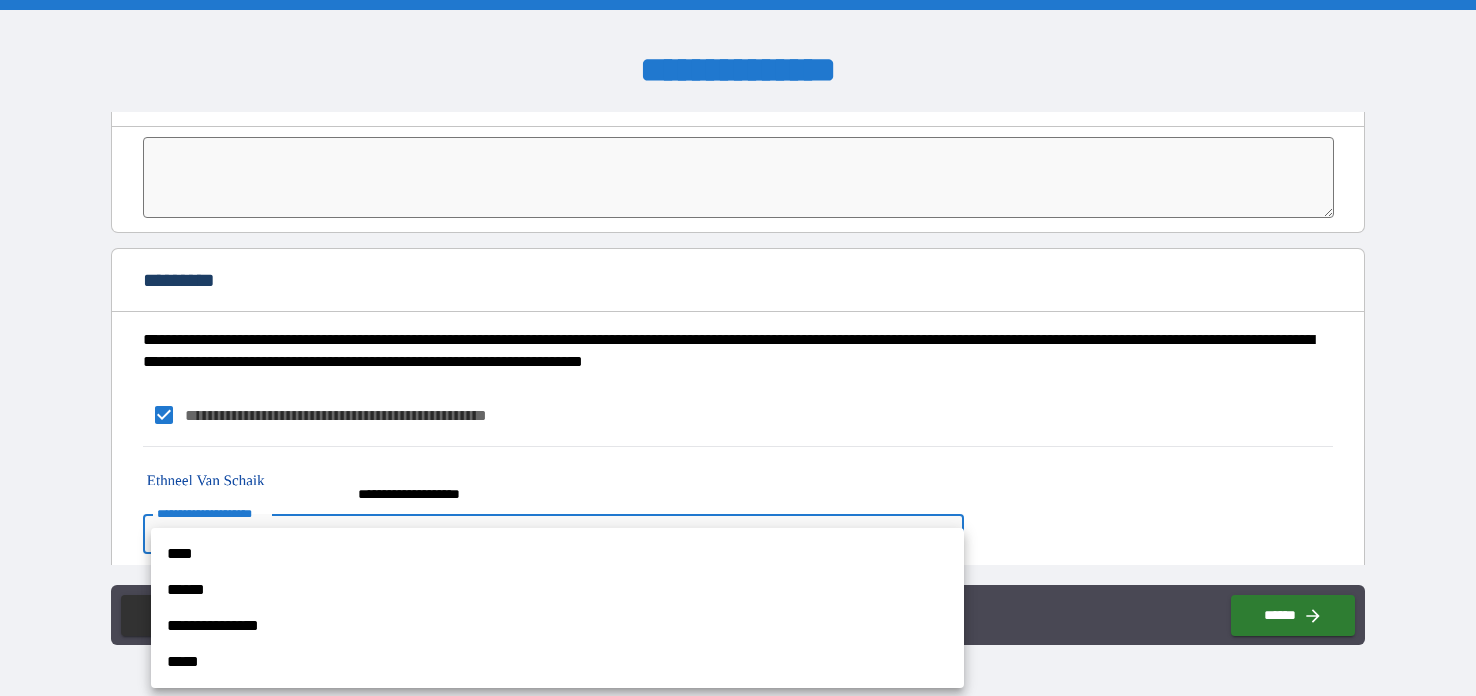 click on "****" at bounding box center (557, 554) 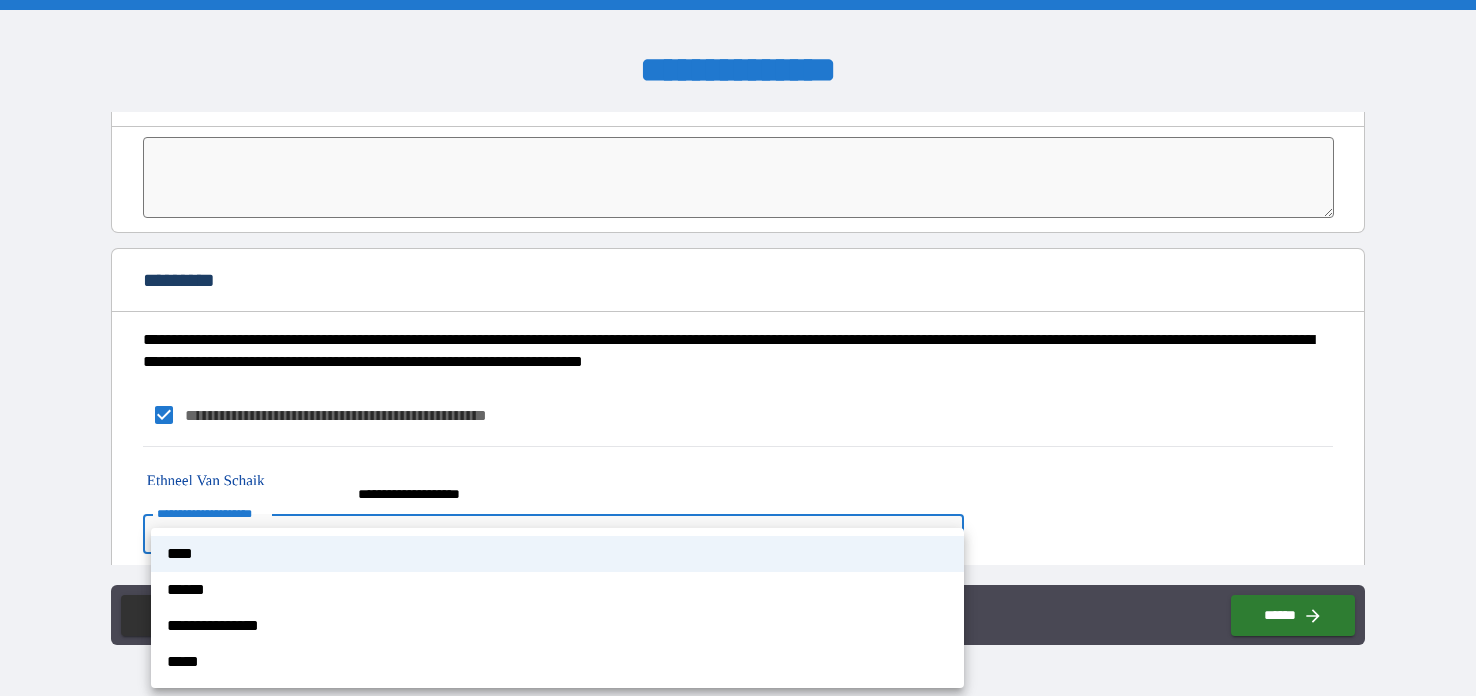 click on "[FIRST] [LAST] [STREET] [CITY], [STATE] [ZIP] [COUNTRY] [PHONE] [EMAIL] [DOB] [SSN] [DLN] [CC] [PASSPORT]" at bounding box center [738, 348] 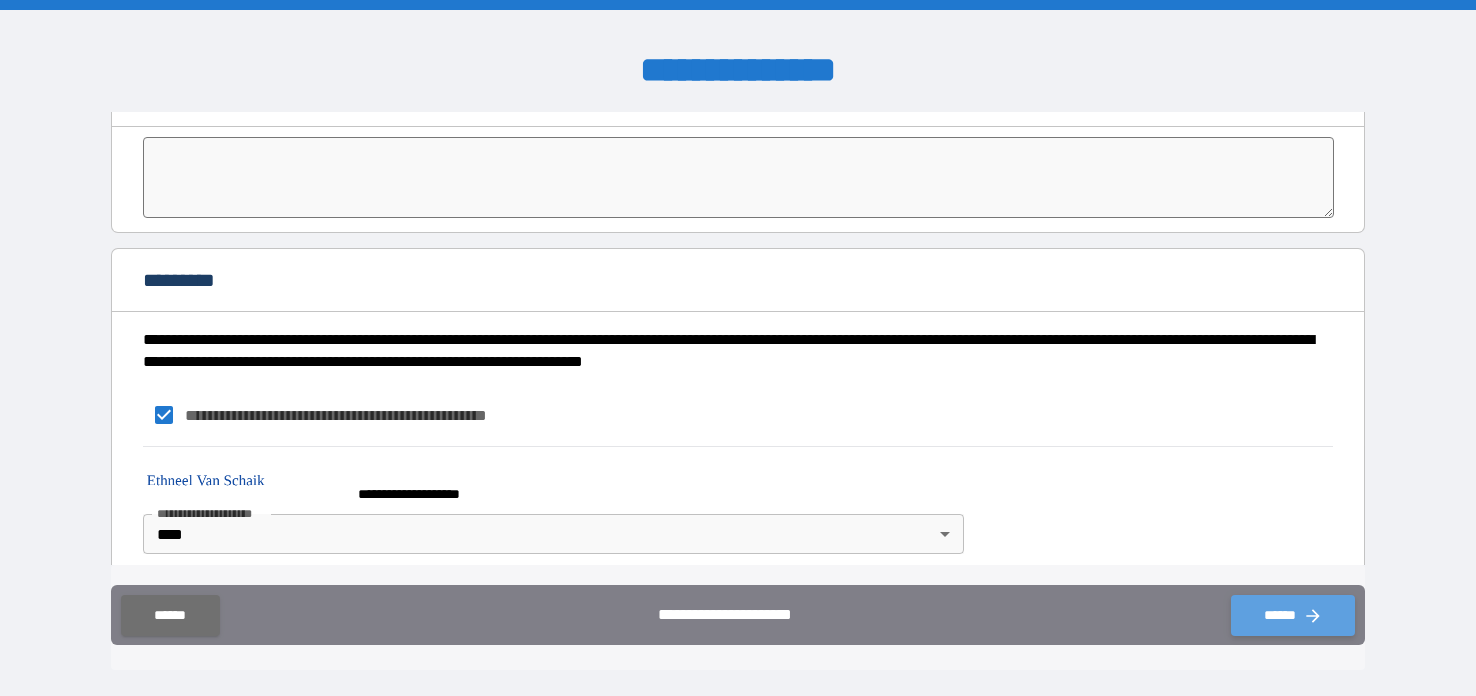 click on "******" at bounding box center (1293, 615) 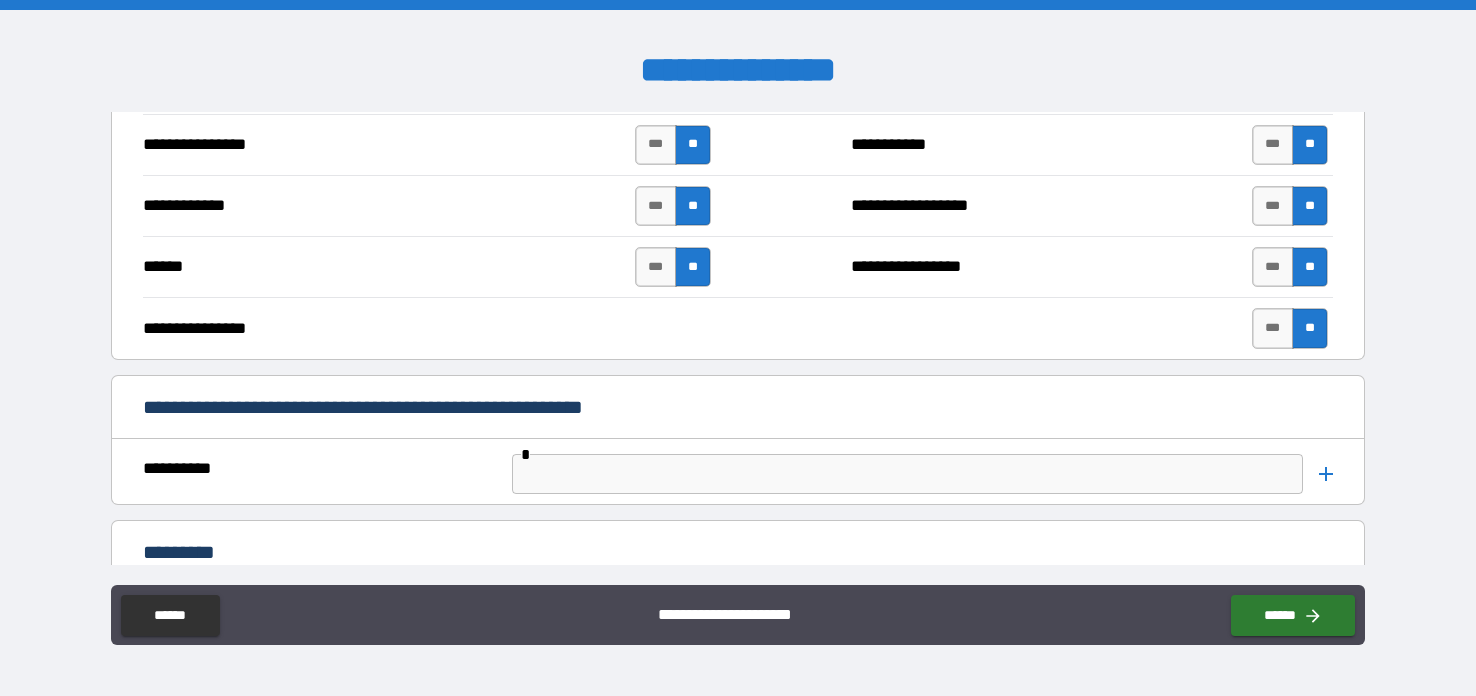 scroll, scrollTop: 3889, scrollLeft: 0, axis: vertical 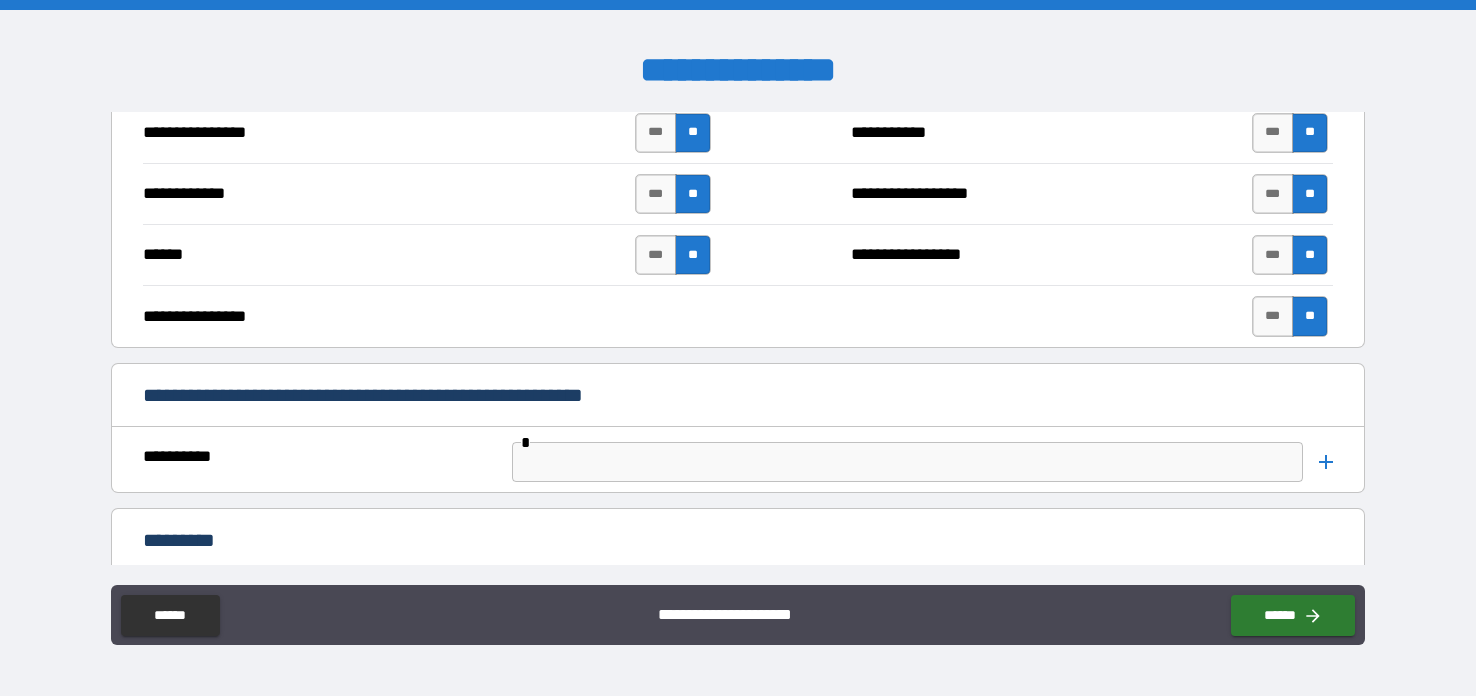 click at bounding box center (907, 462) 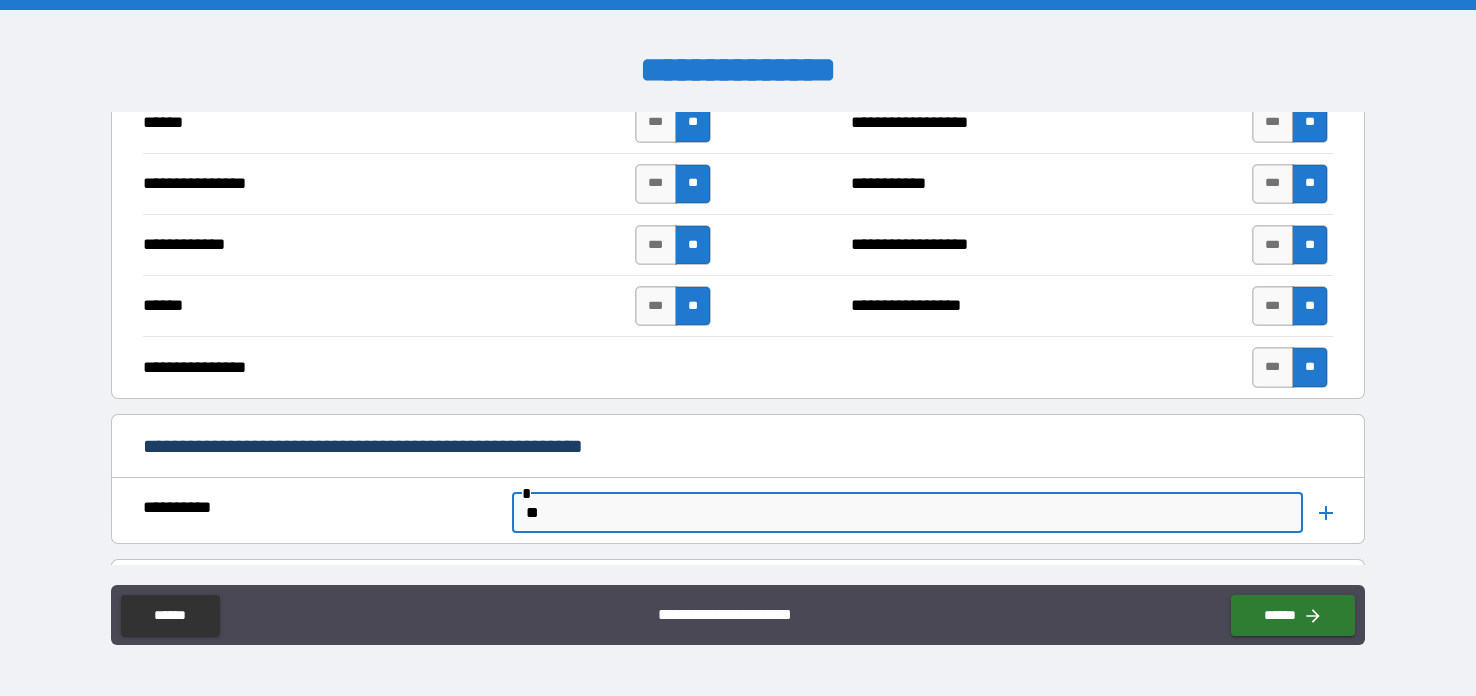 scroll, scrollTop: 3856, scrollLeft: 0, axis: vertical 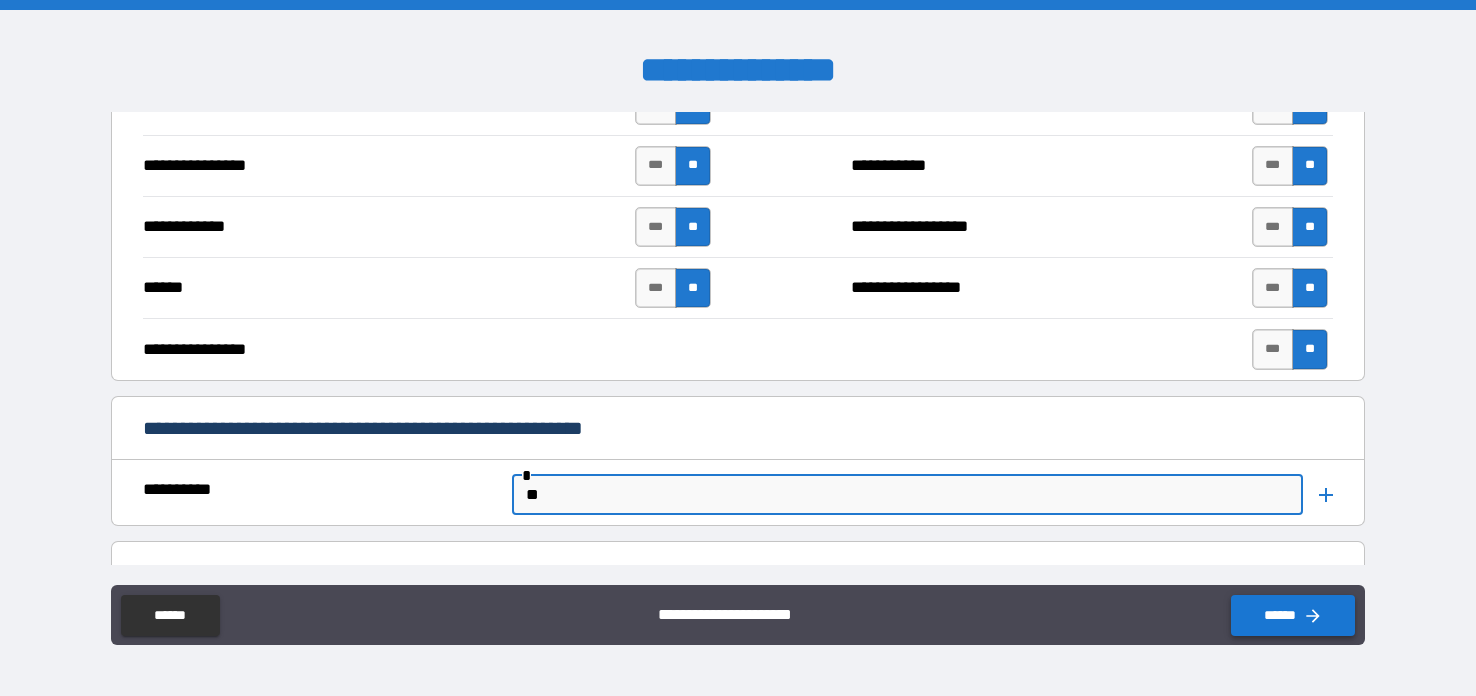 click on "******" at bounding box center (1293, 615) 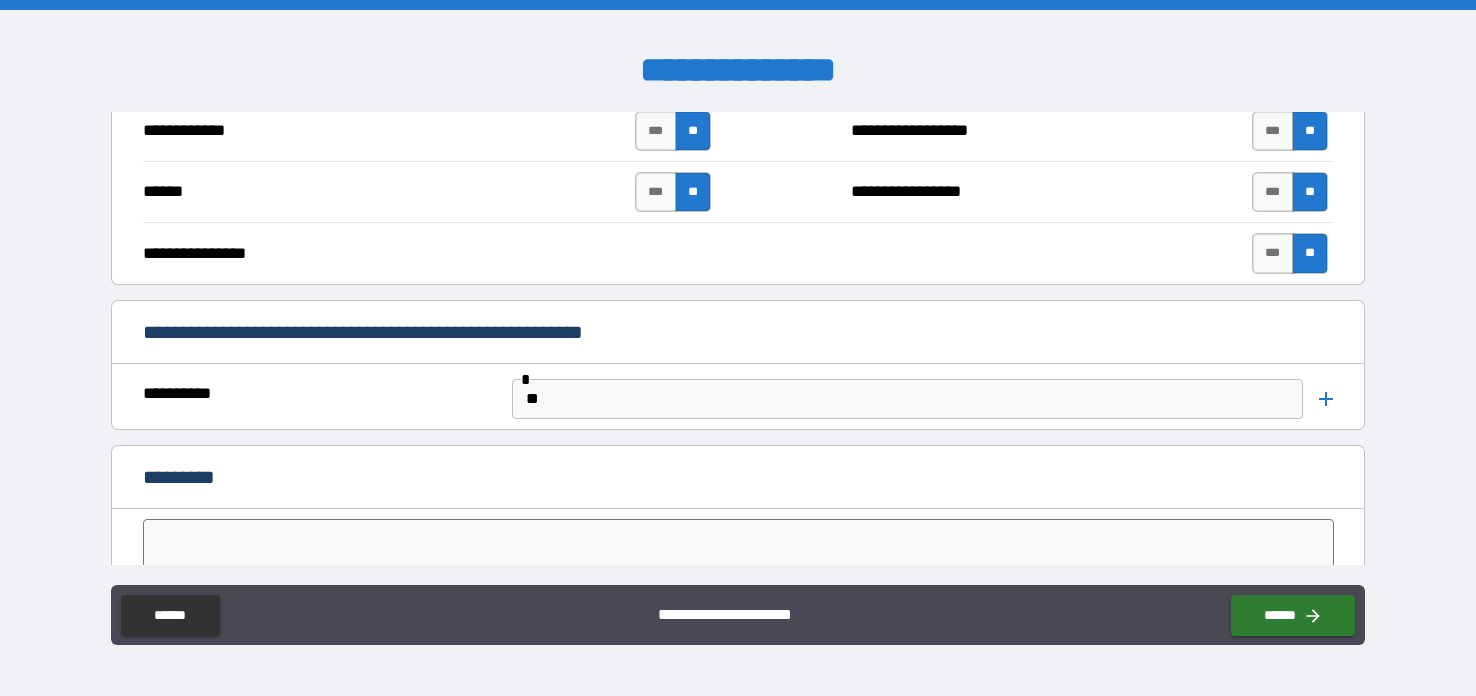 scroll, scrollTop: 3952, scrollLeft: 0, axis: vertical 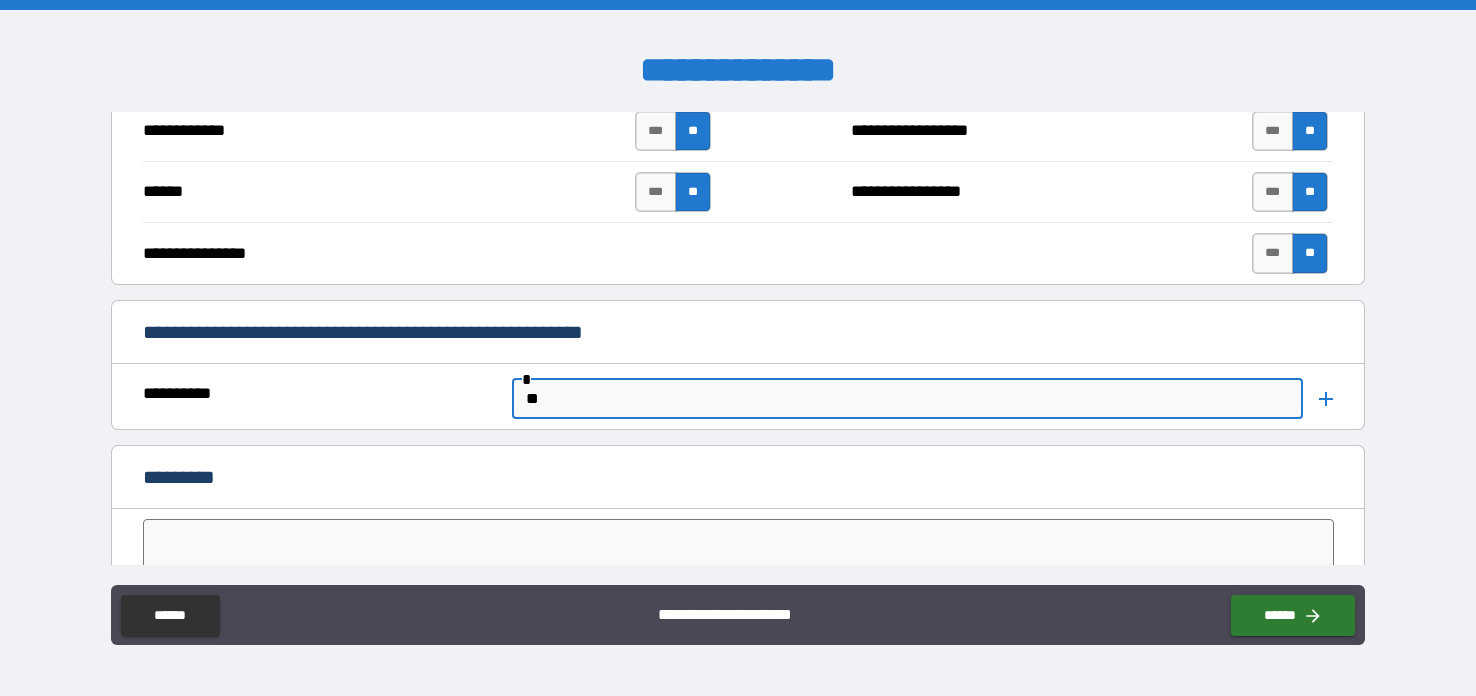 click on "**" at bounding box center (907, 399) 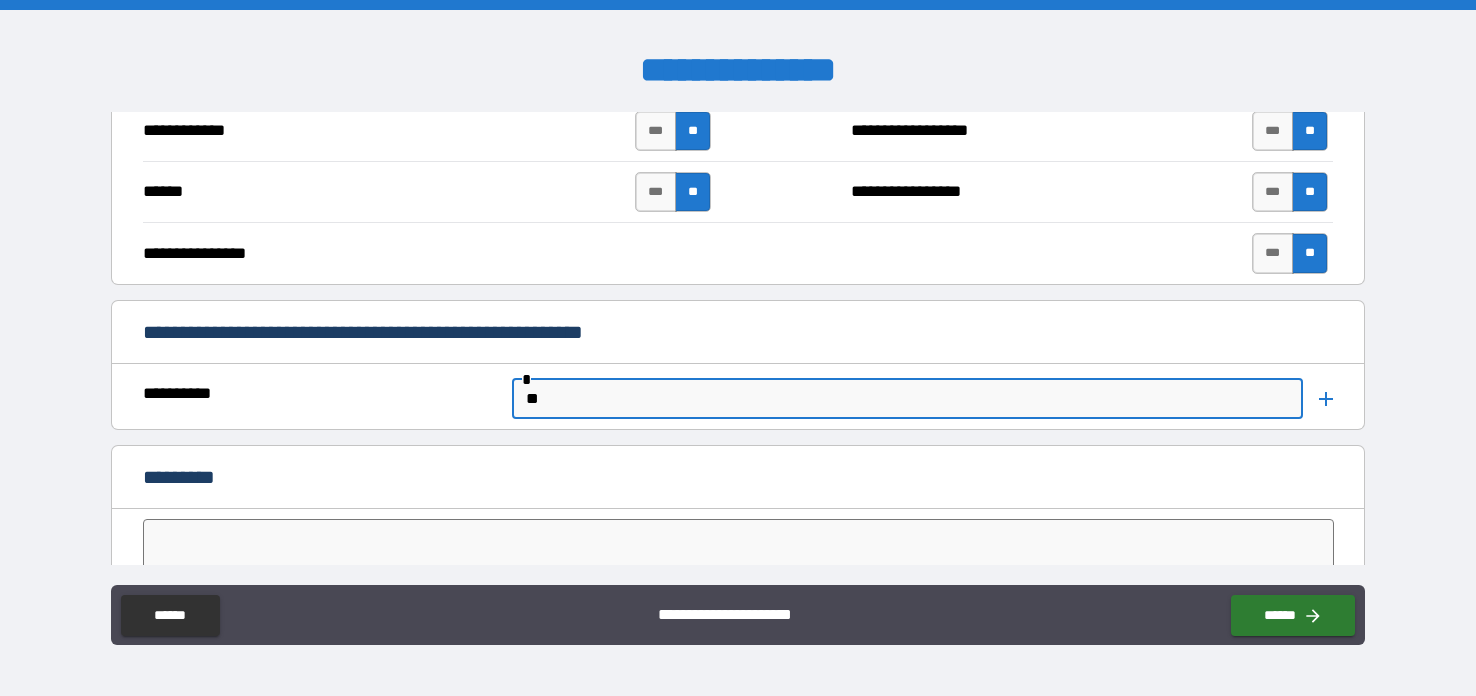 type on "*" 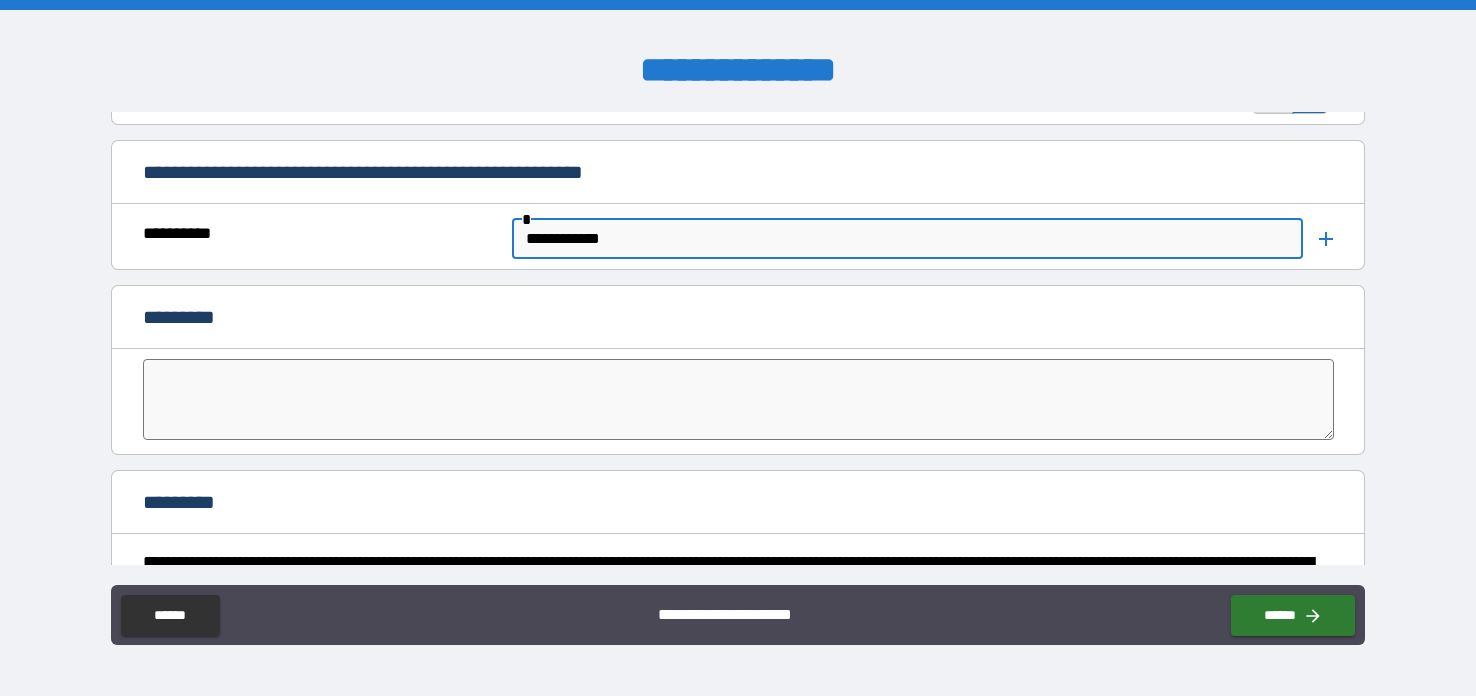 scroll, scrollTop: 4118, scrollLeft: 0, axis: vertical 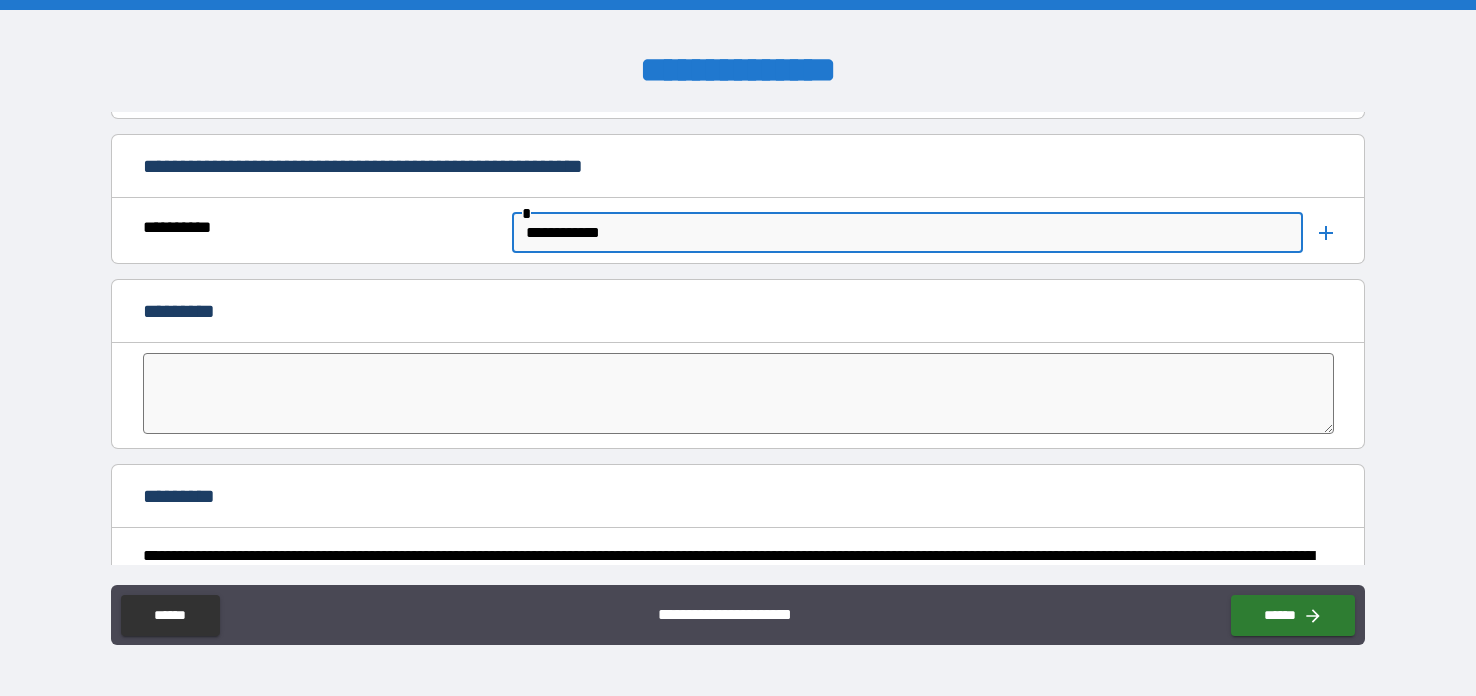 type on "**********" 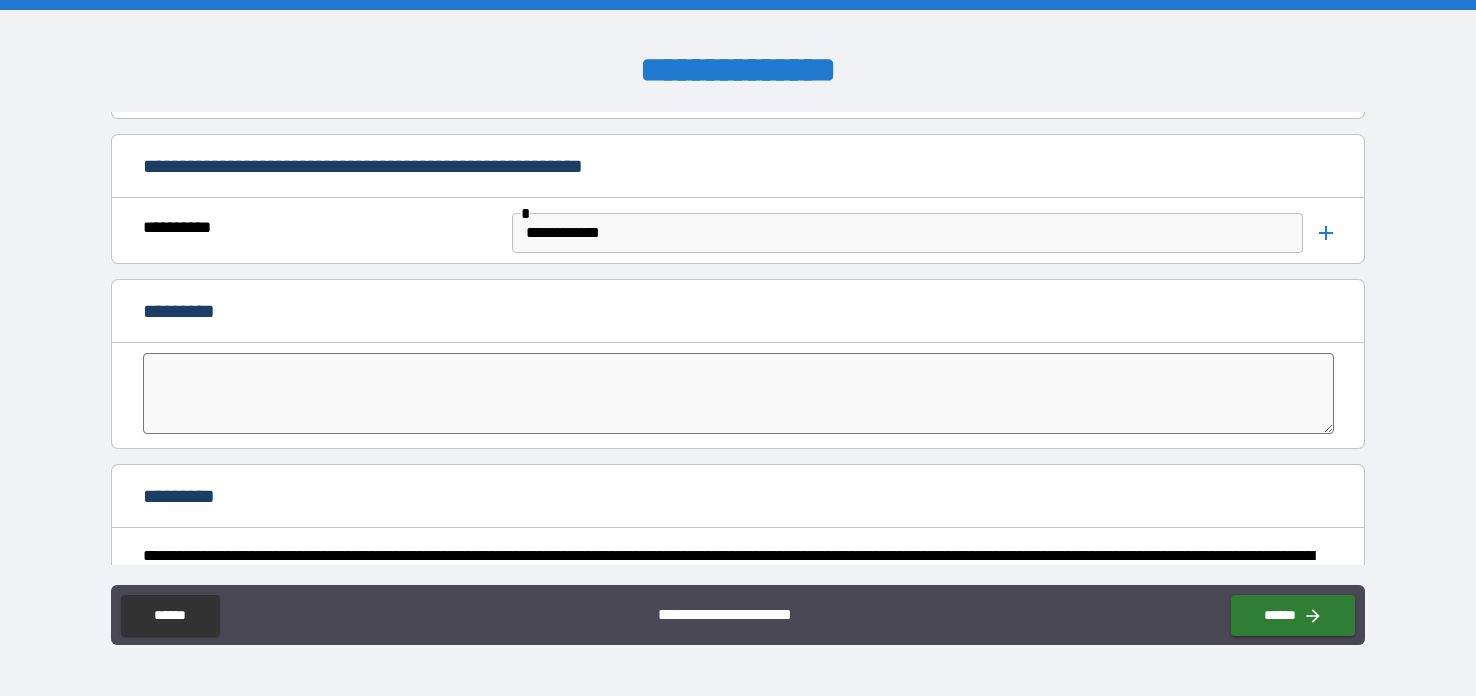 click at bounding box center (738, 393) 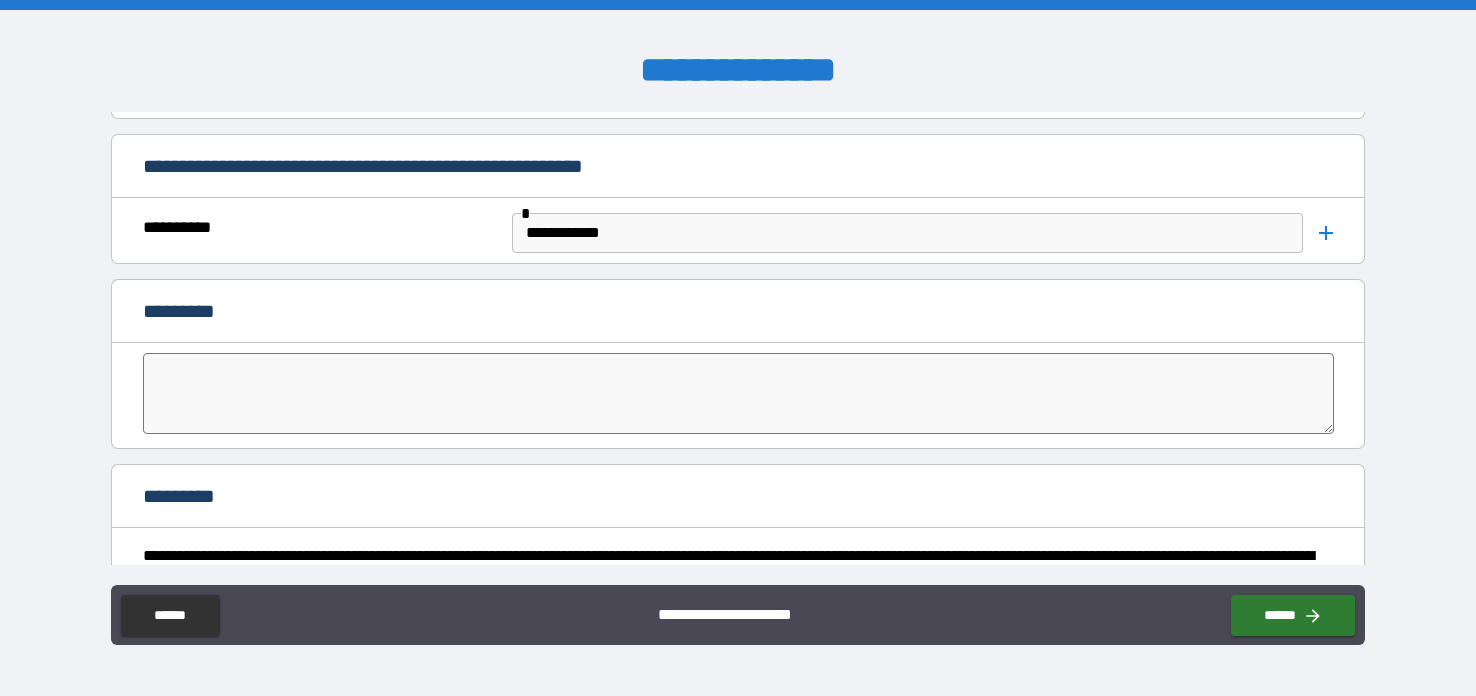 type on "*" 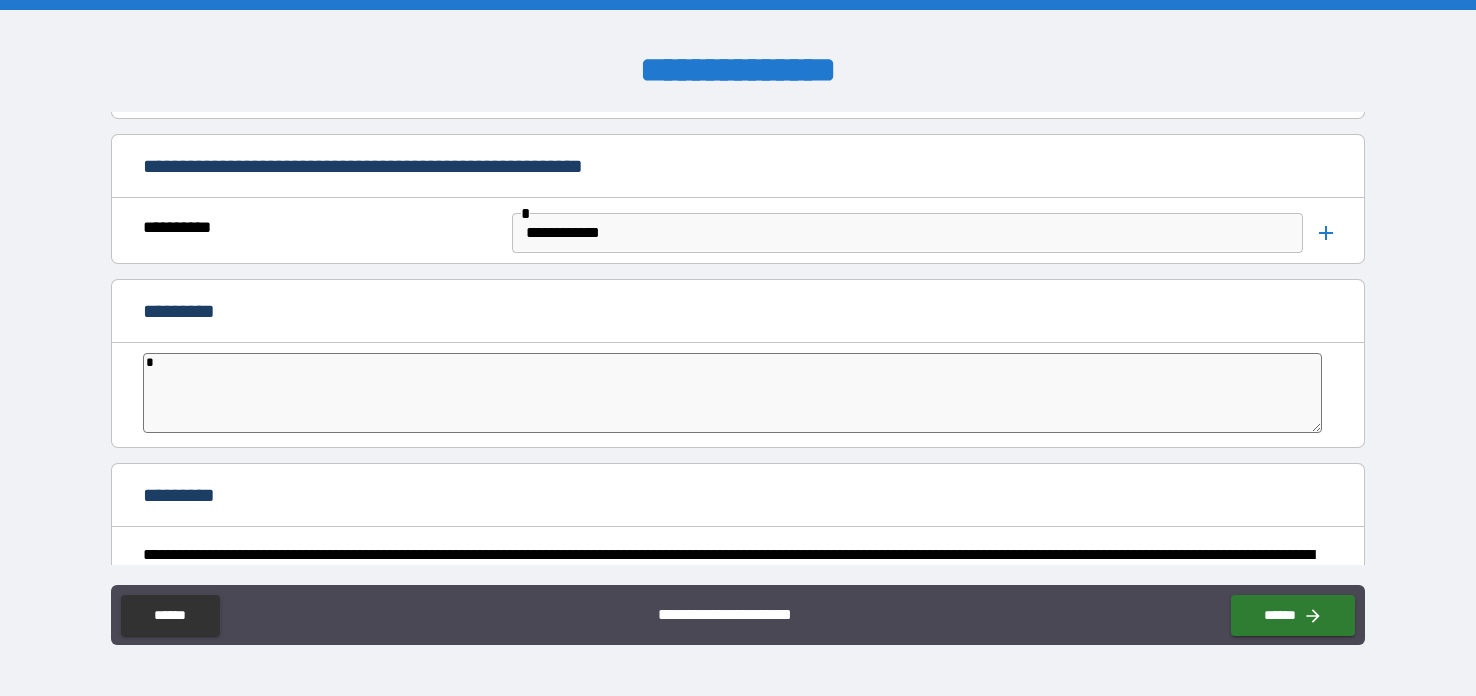 type on "*" 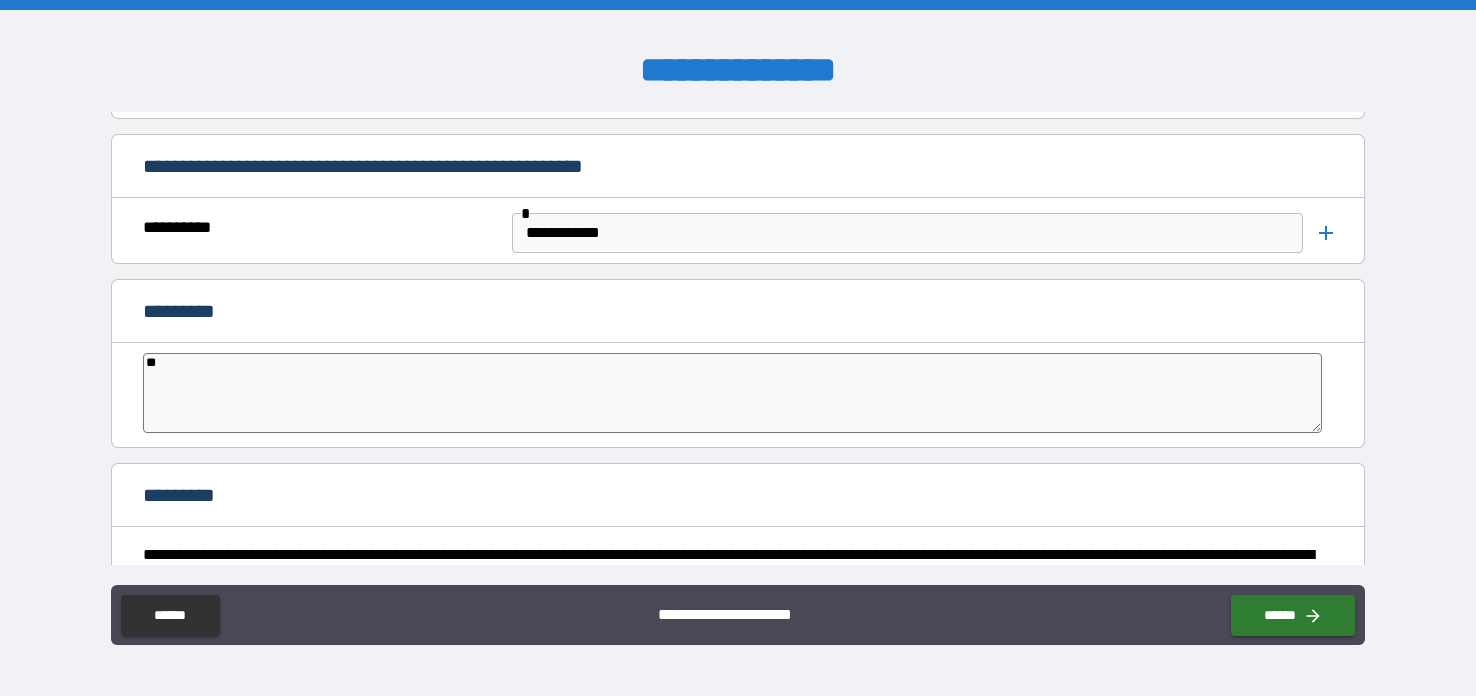 type on "*" 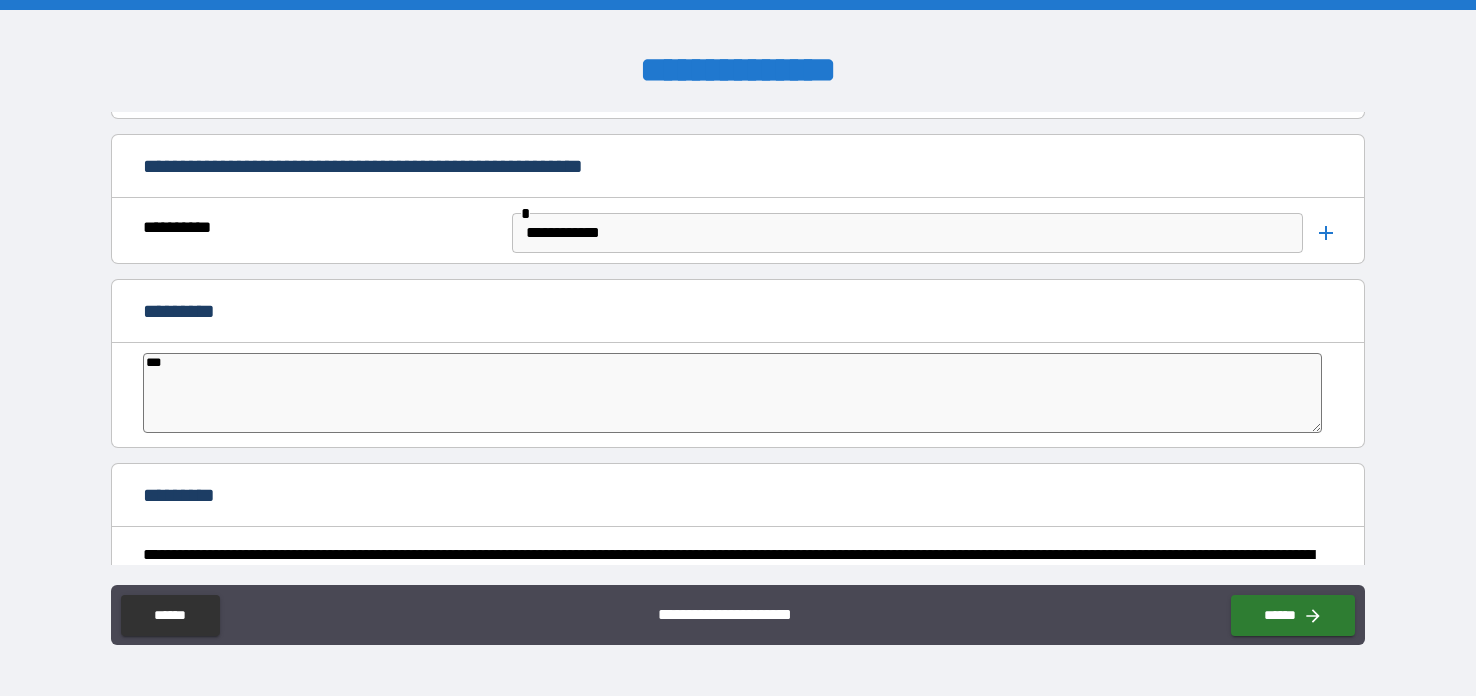 type on "*" 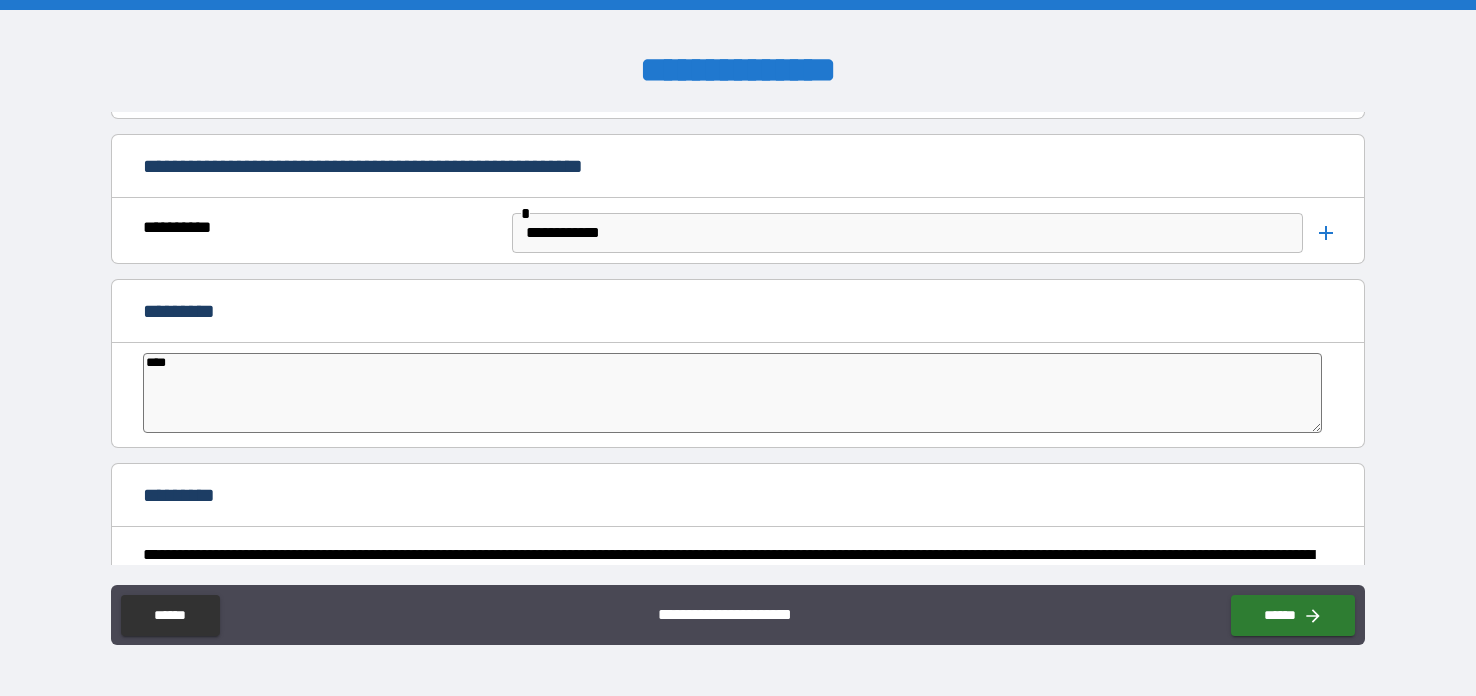 type on "*" 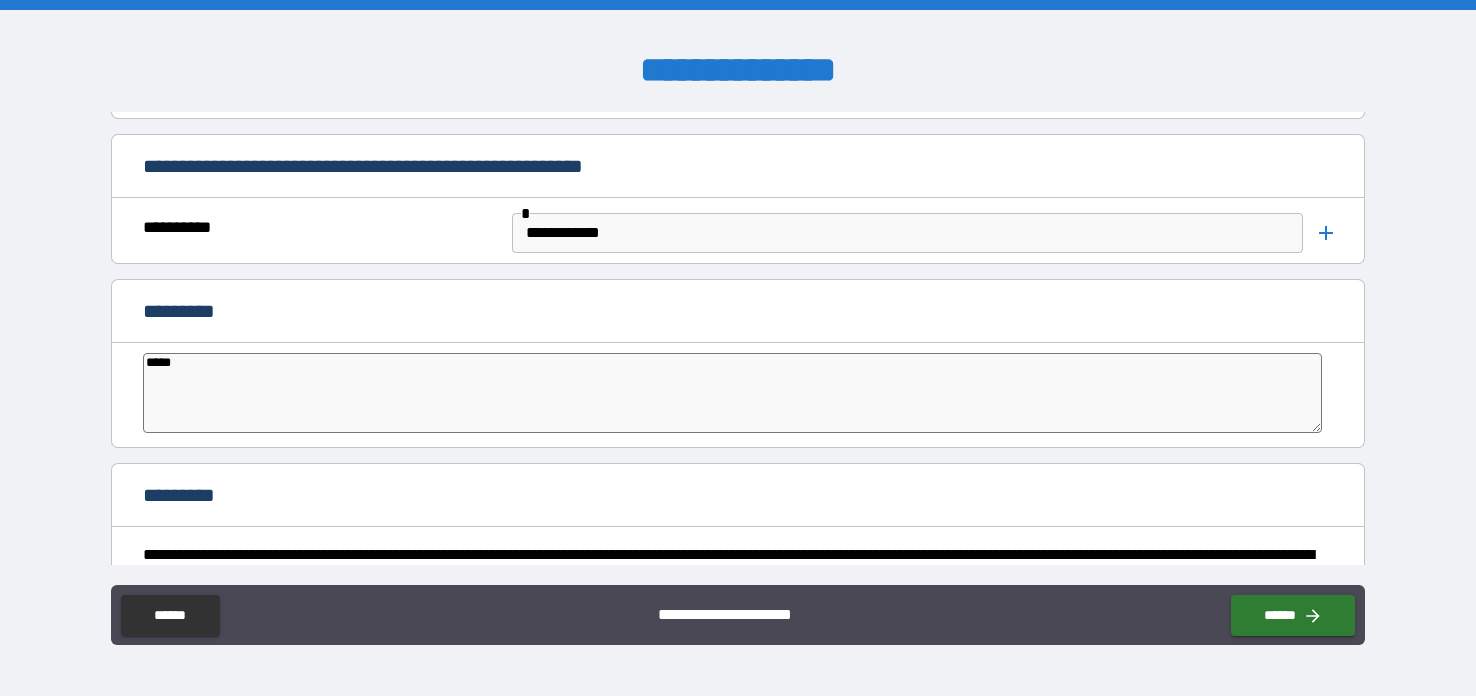 type on "*" 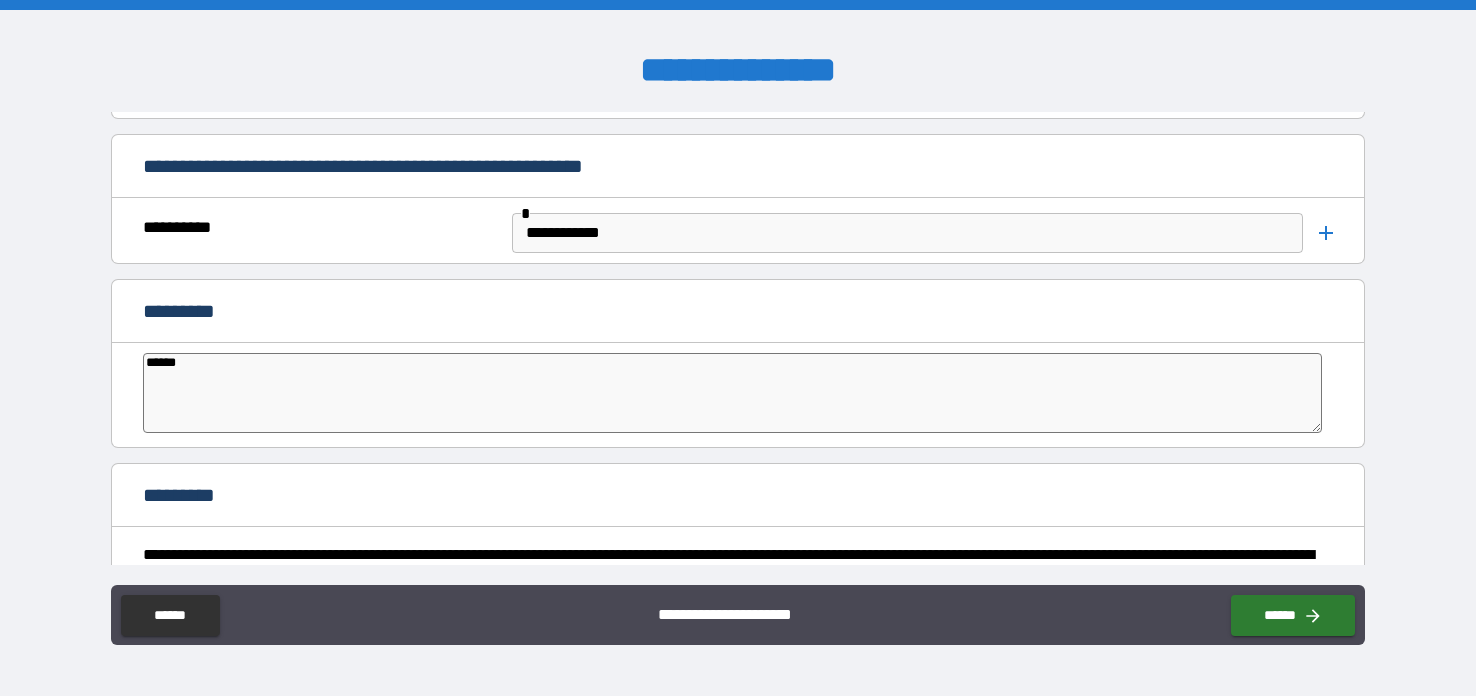 type on "*" 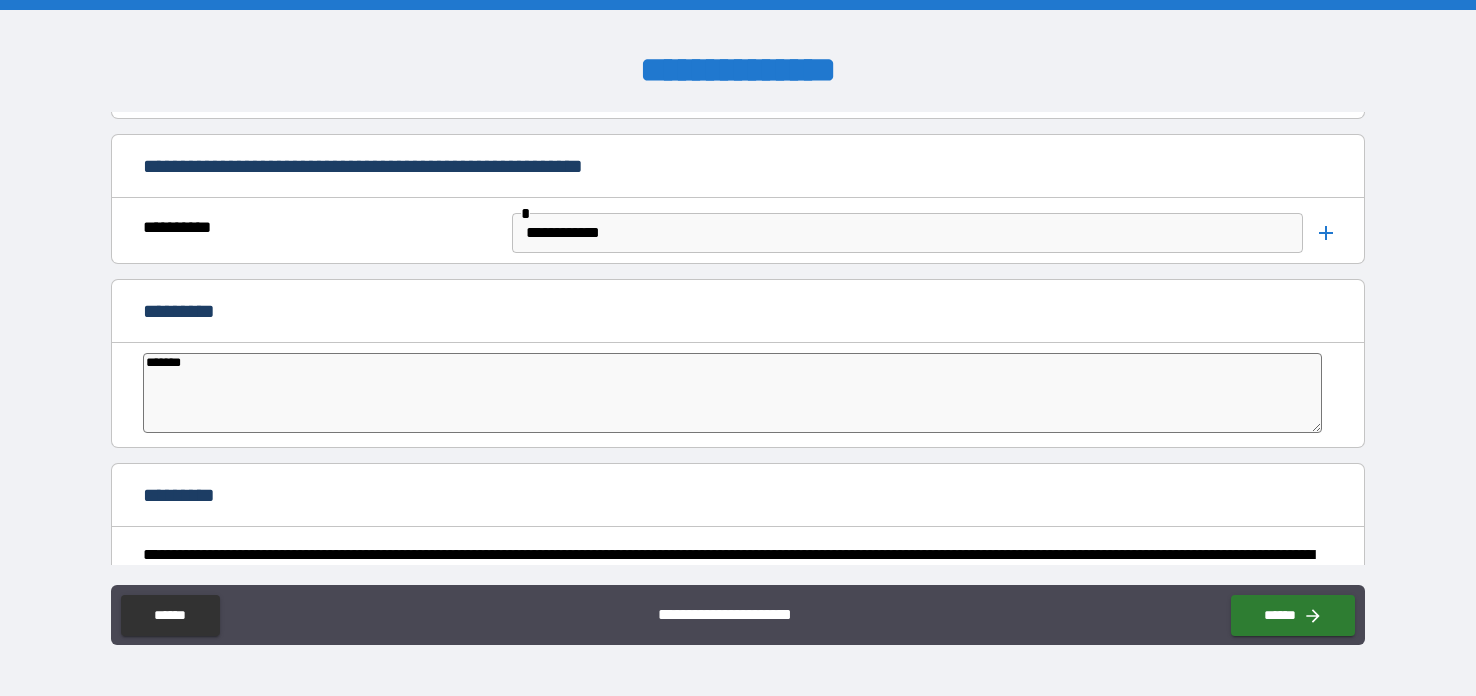 type on "*" 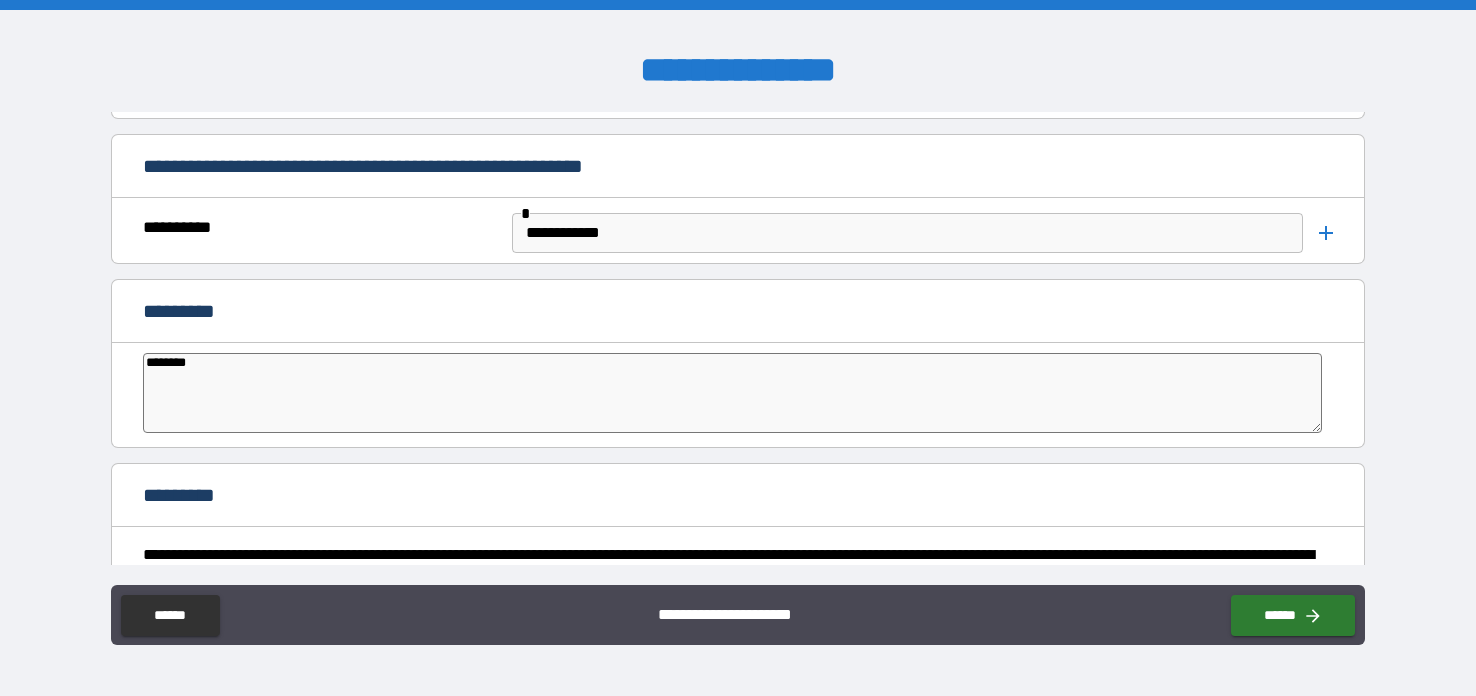 type on "*" 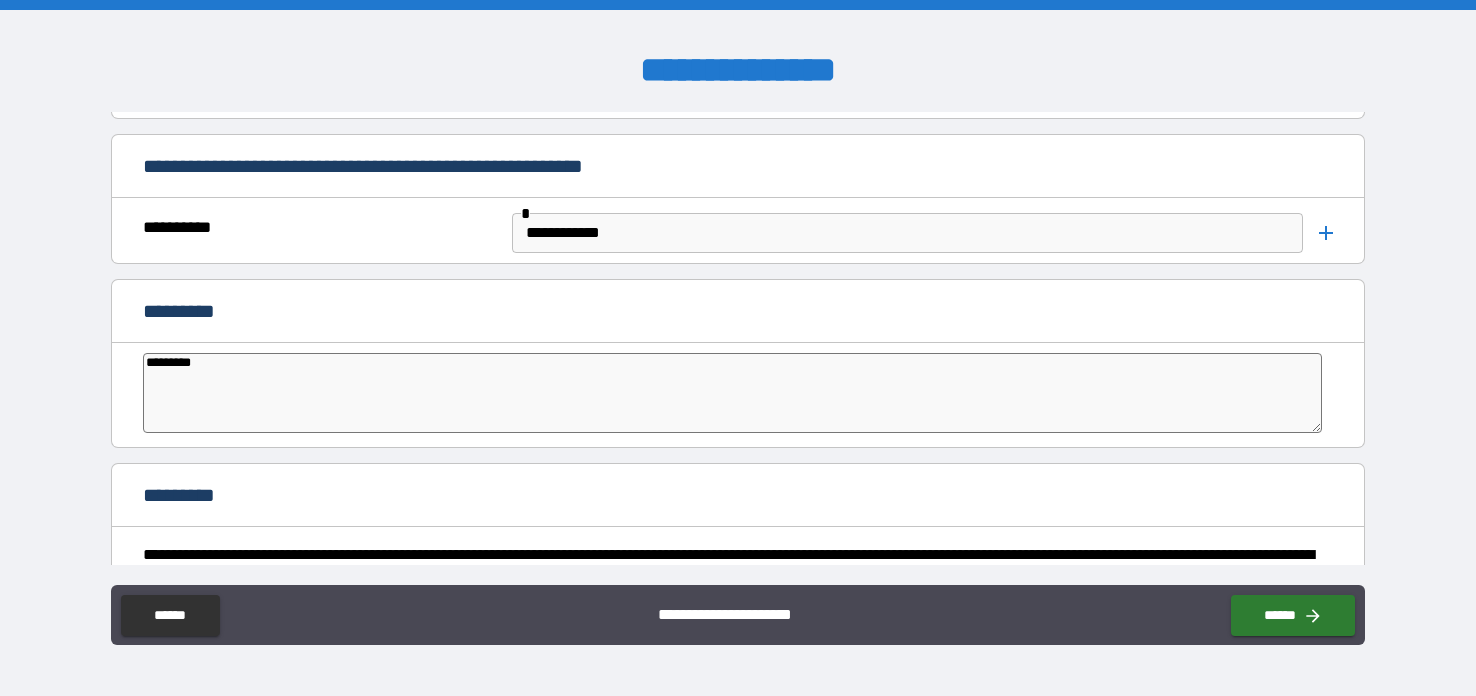 type on "*" 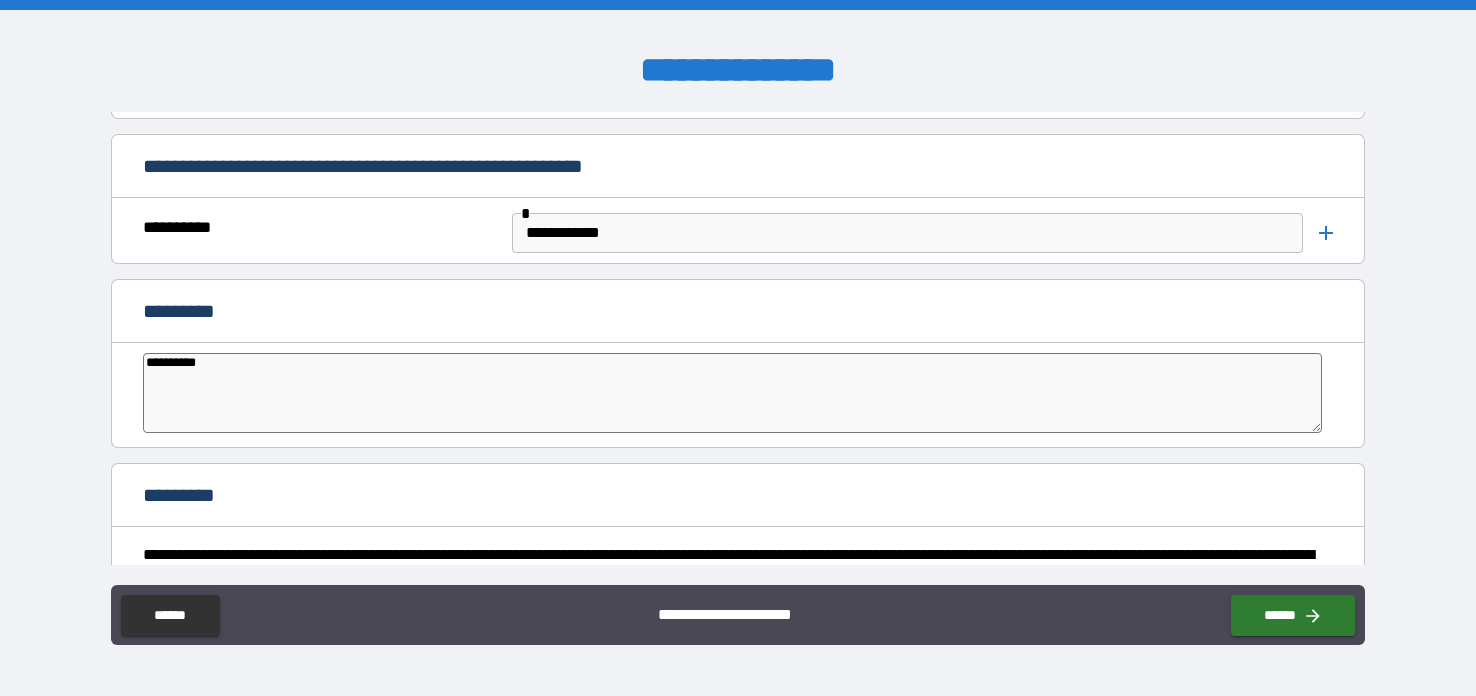 type on "*" 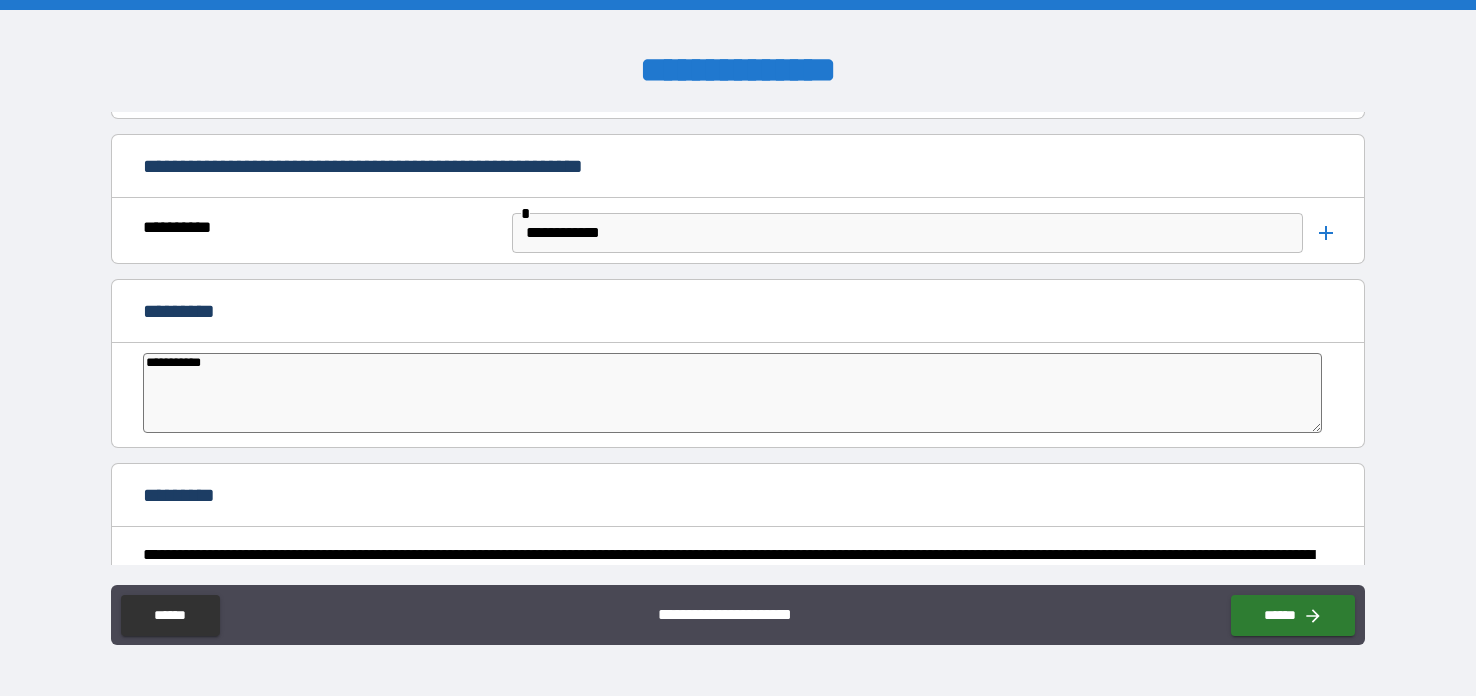 type on "*" 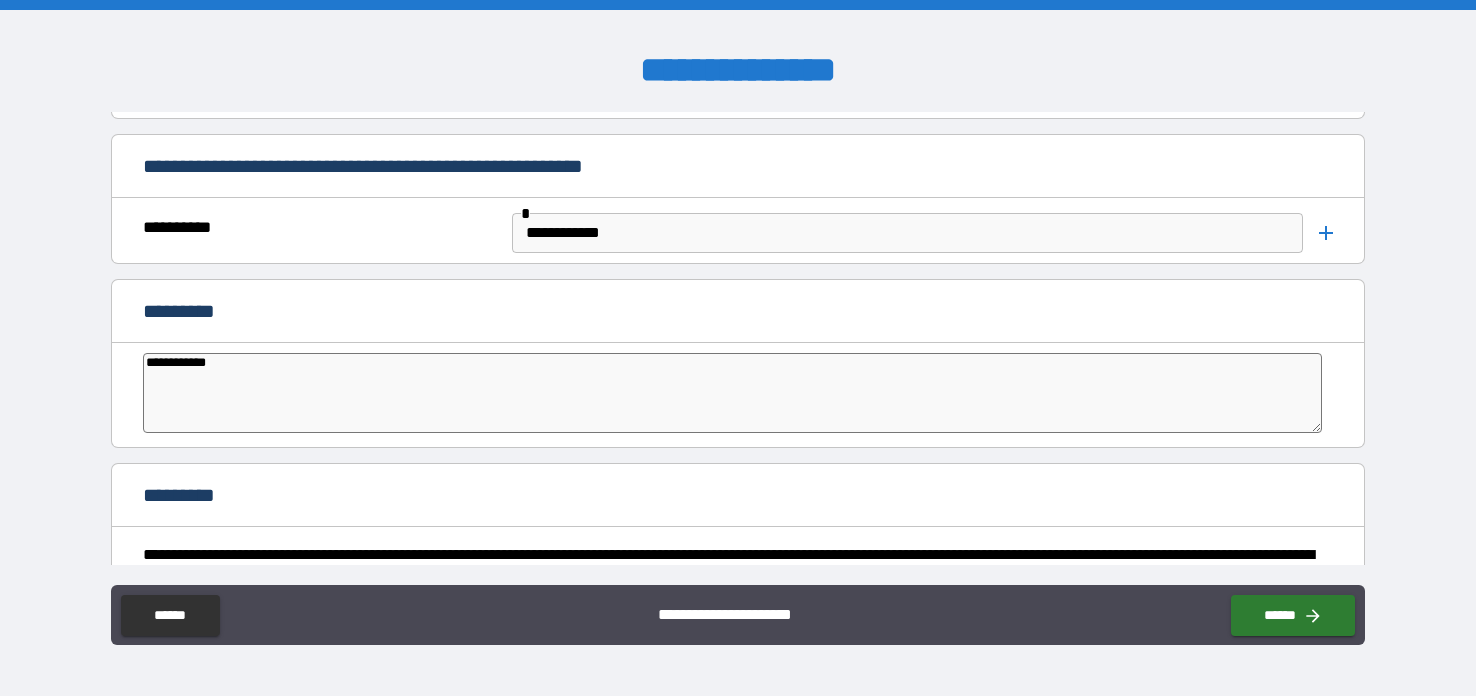 type on "*" 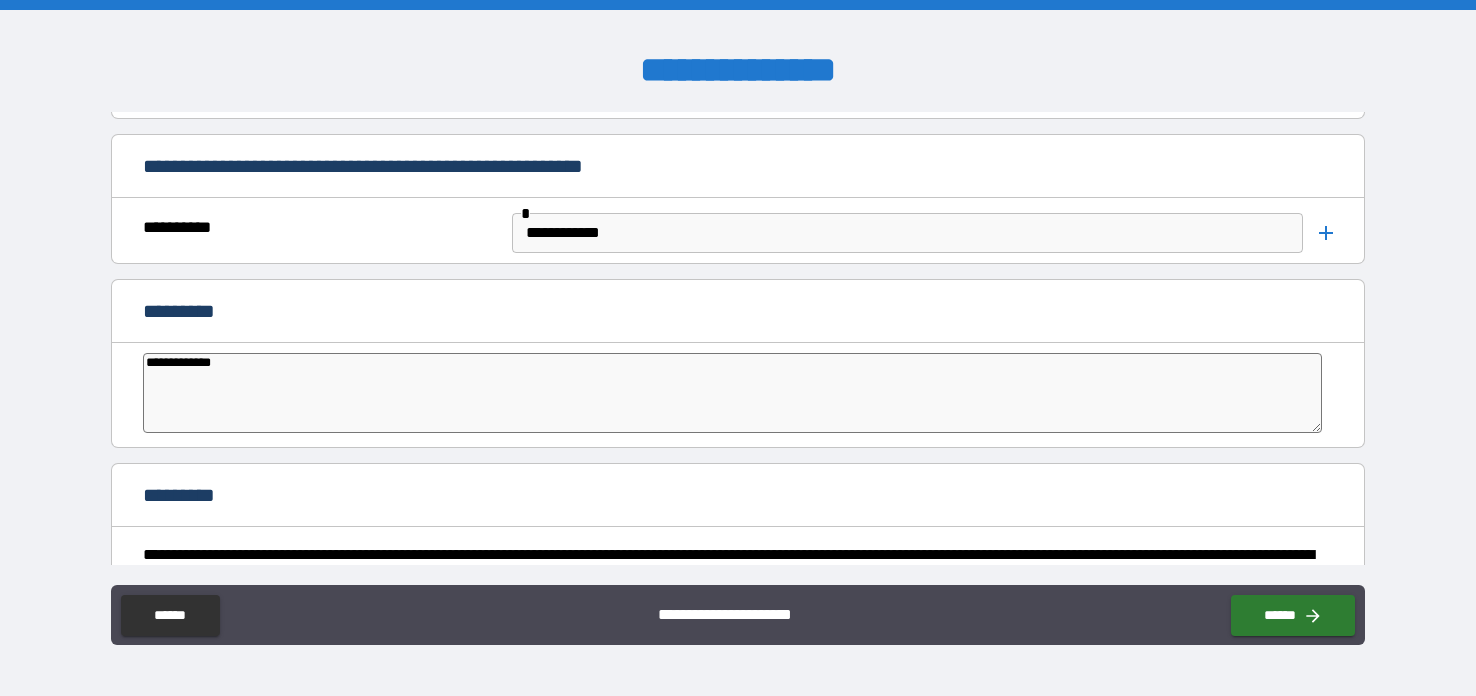 type on "*" 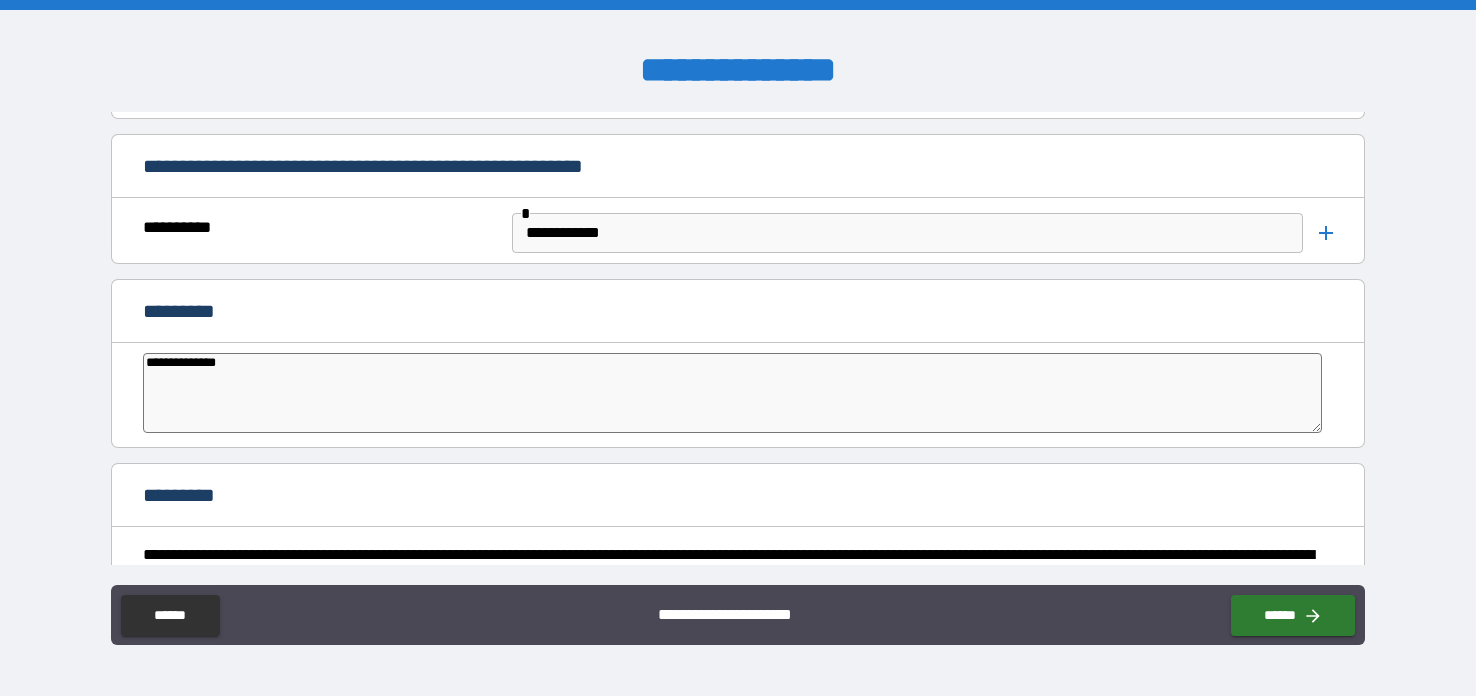 type on "*" 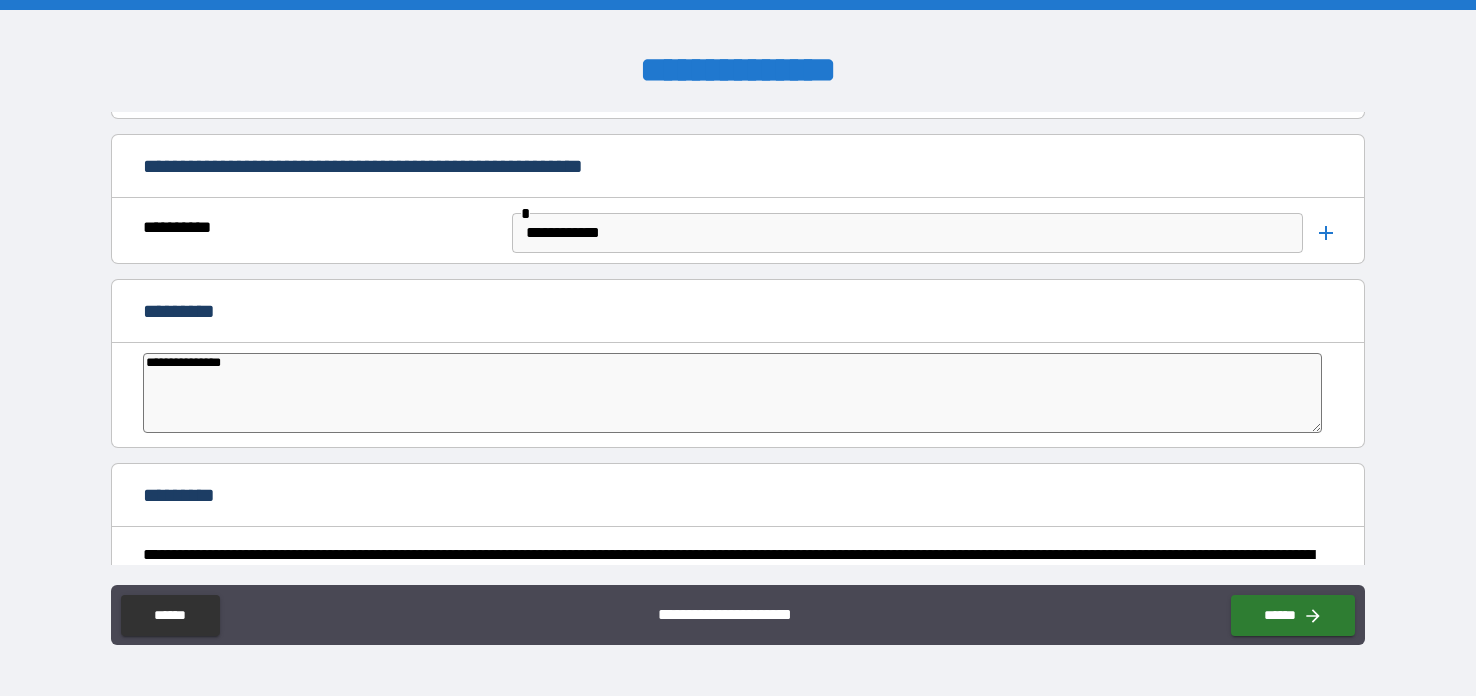 type on "*" 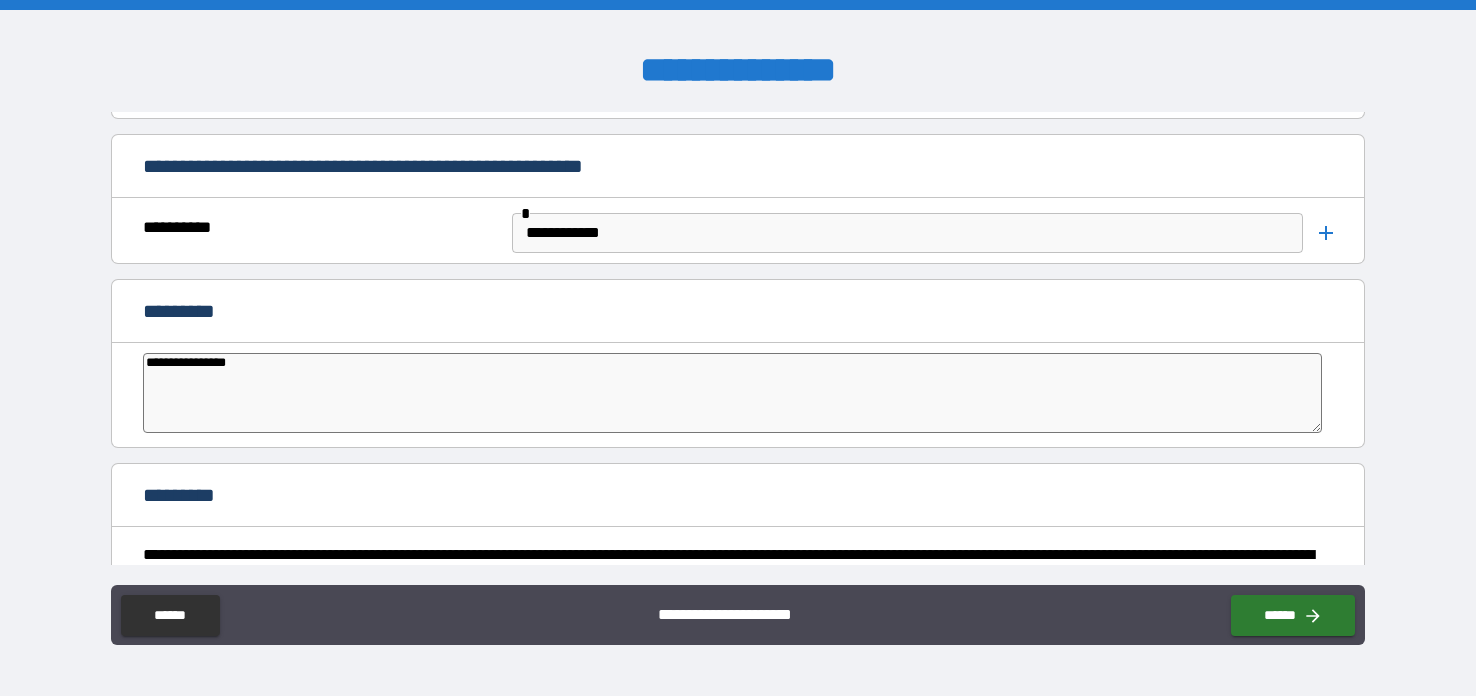 type on "*" 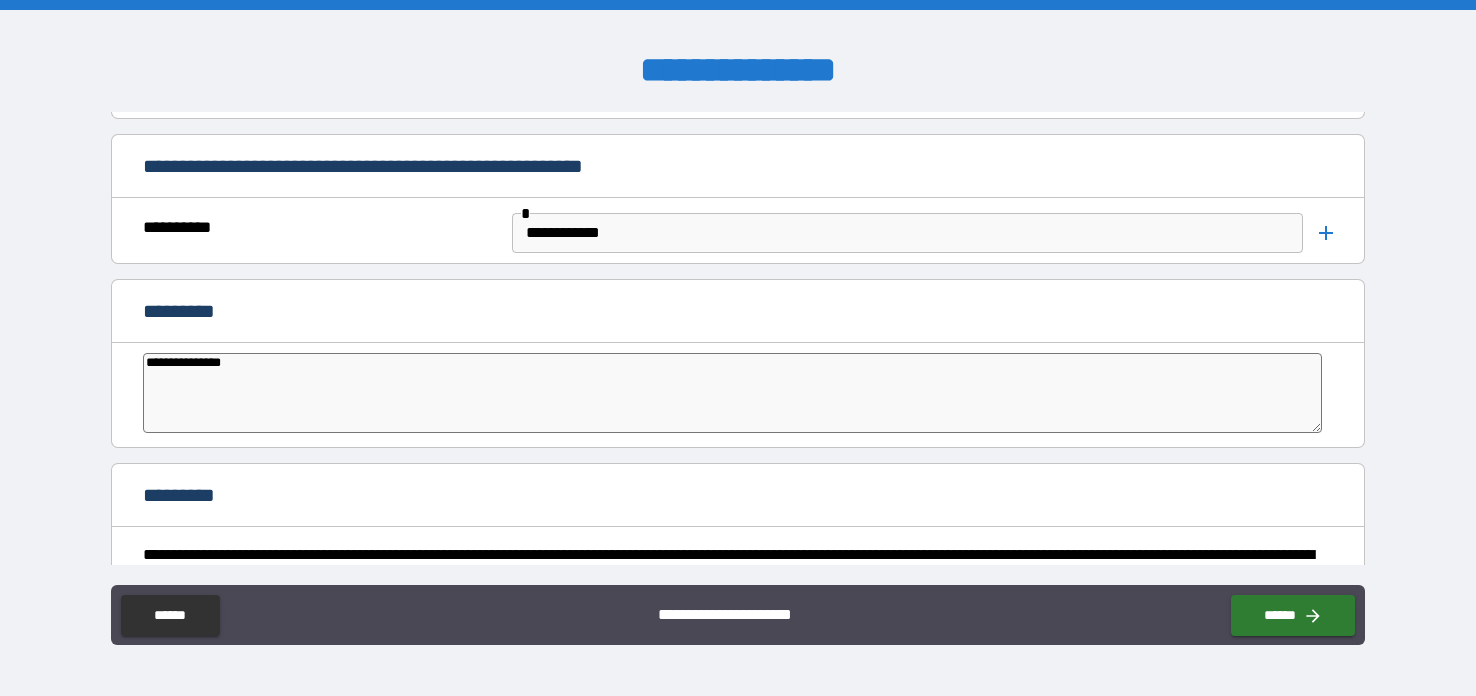 type on "*" 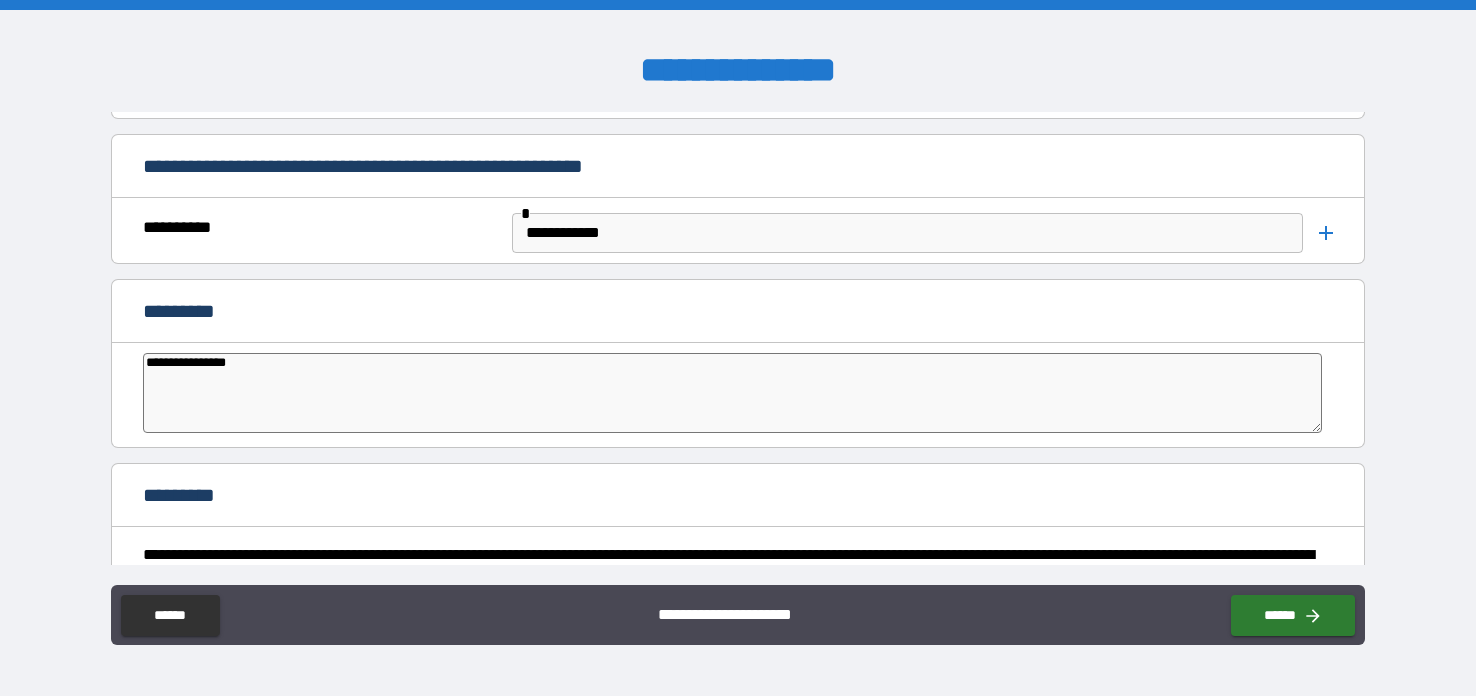type on "**********" 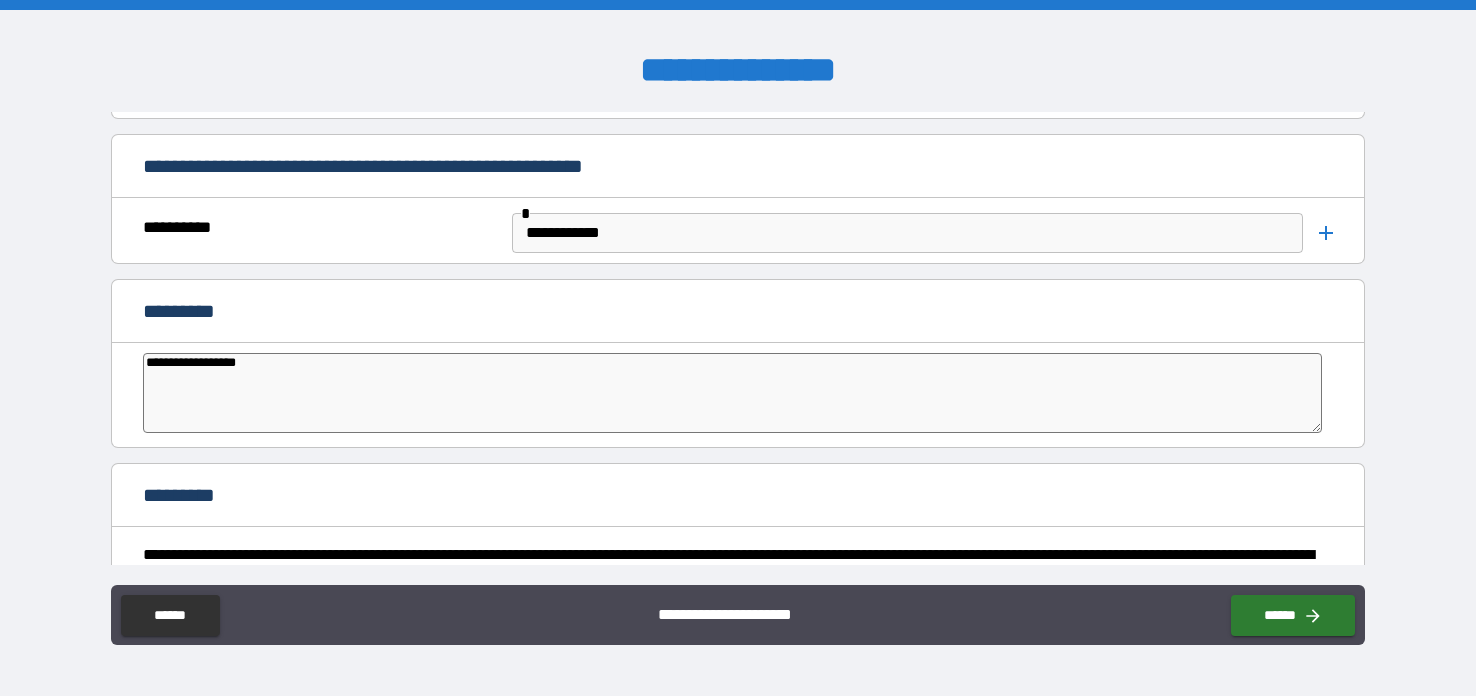 type on "**********" 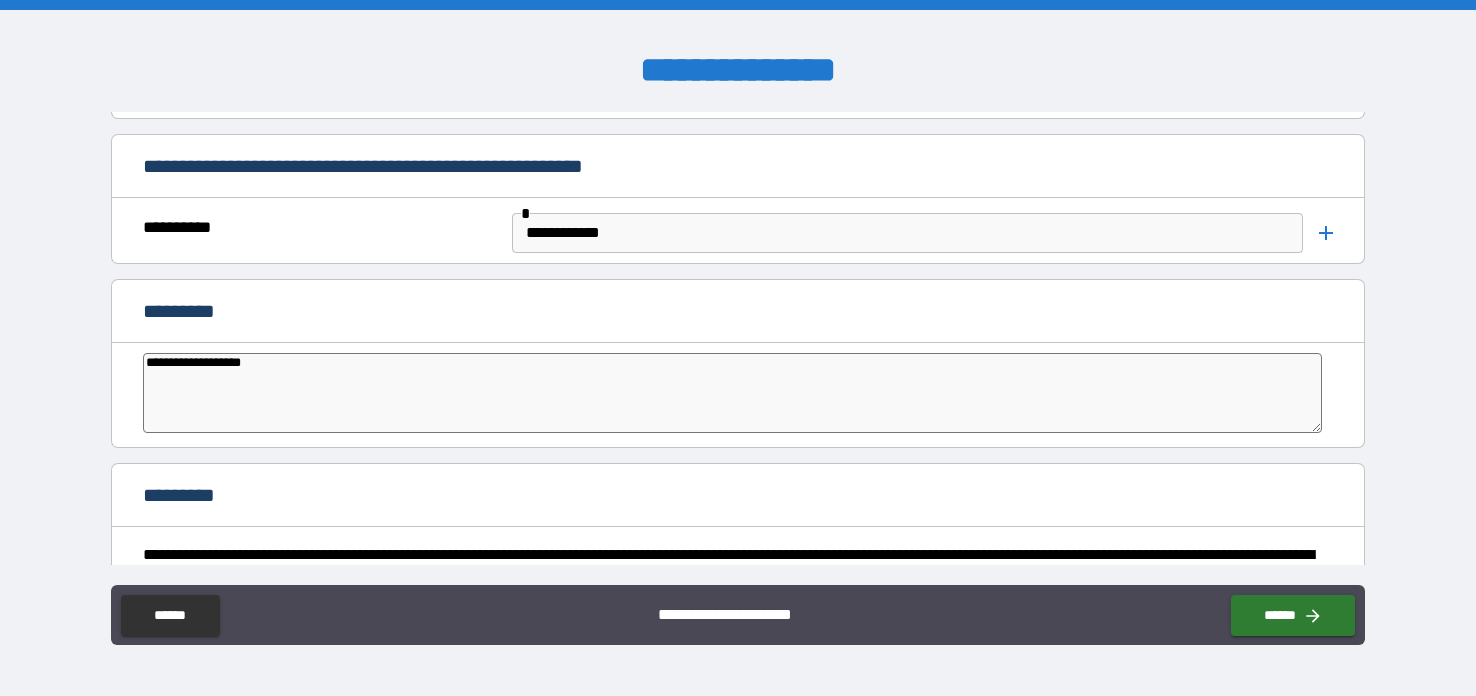 type on "*" 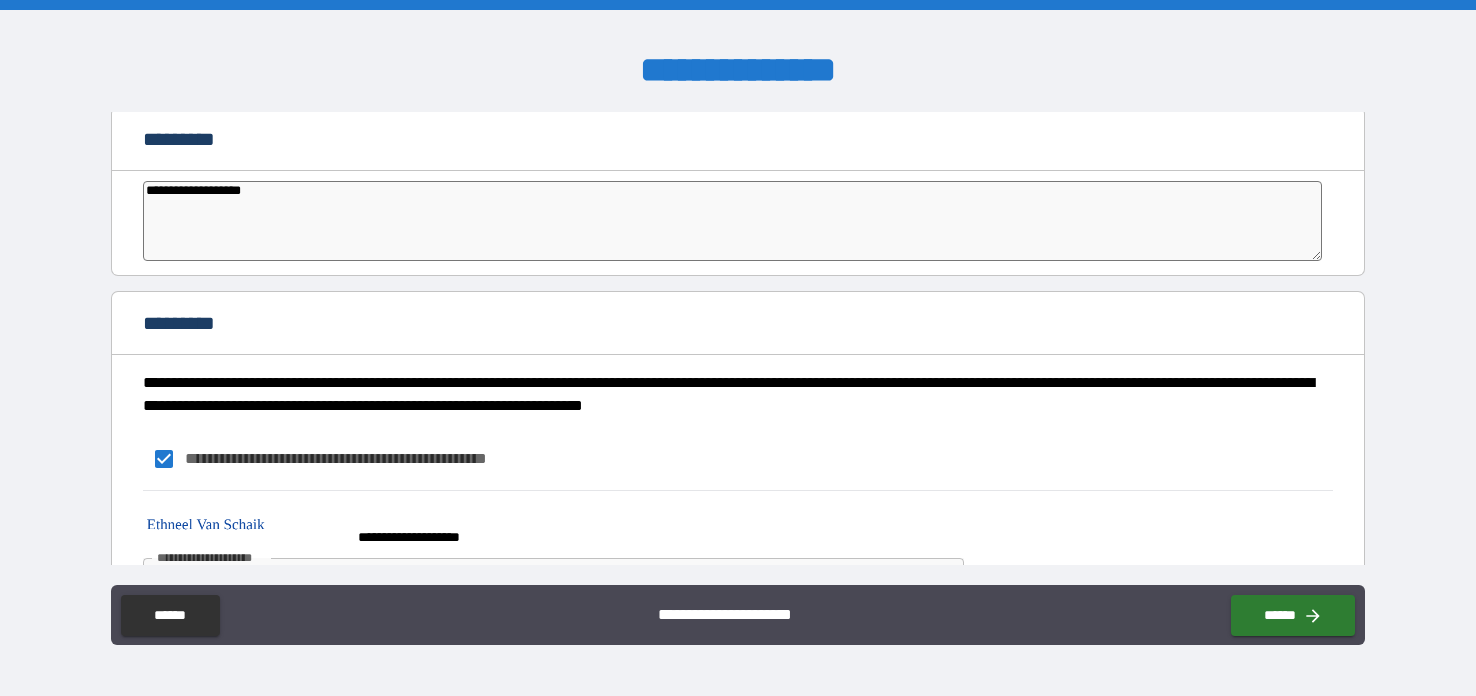scroll, scrollTop: 4334, scrollLeft: 0, axis: vertical 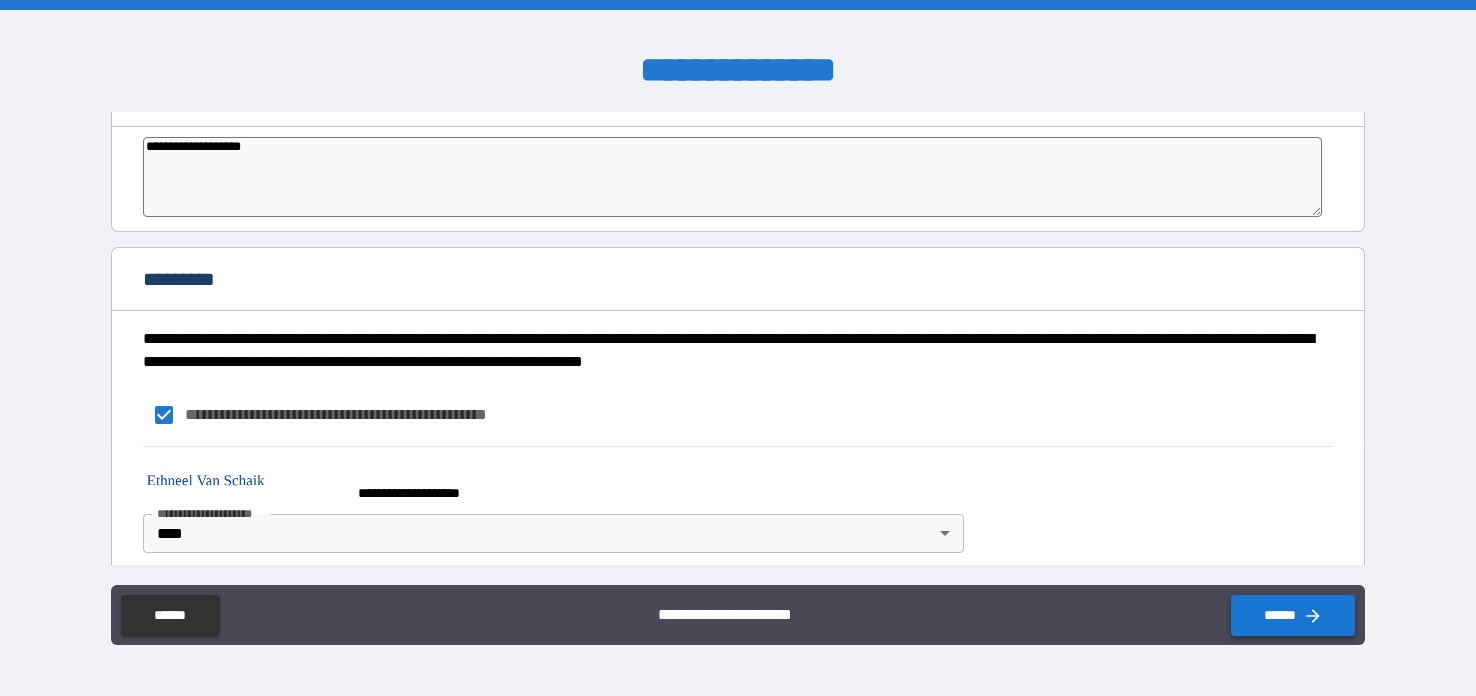 type on "**********" 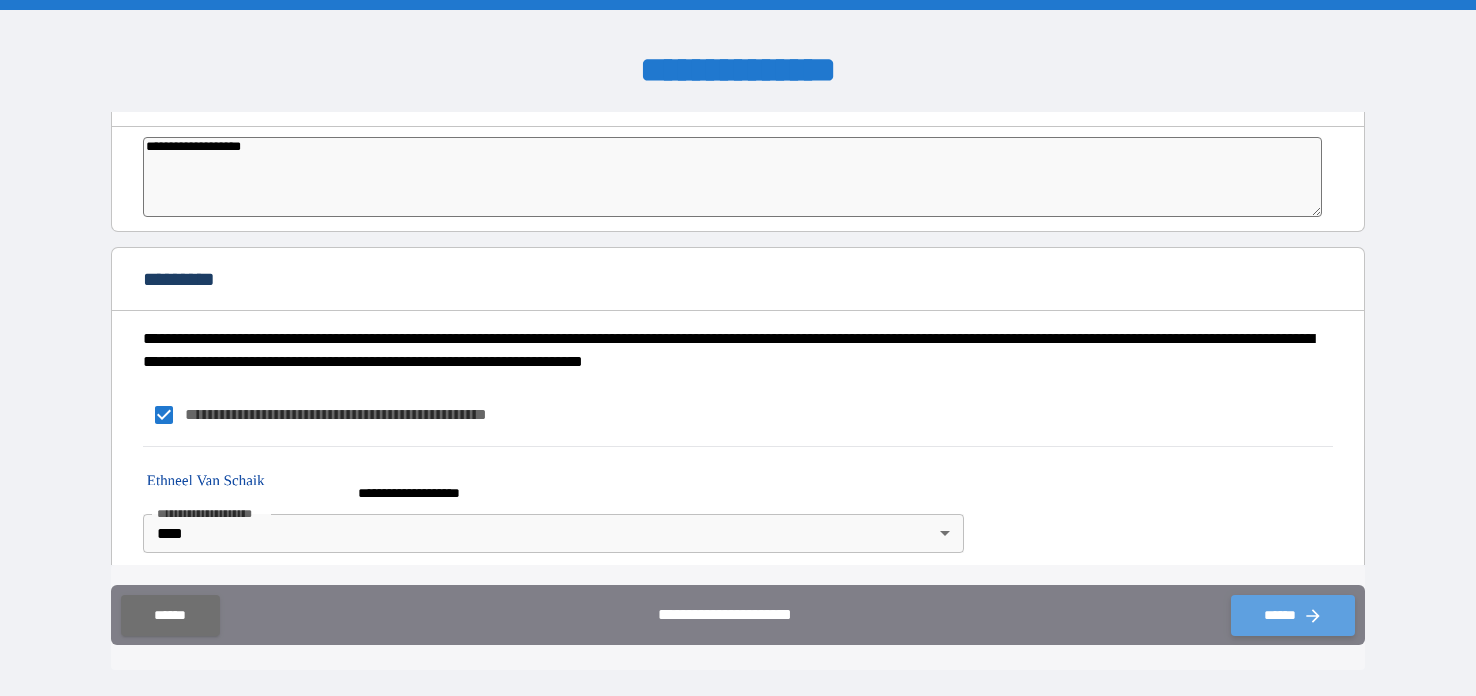 click on "******" at bounding box center [1293, 615] 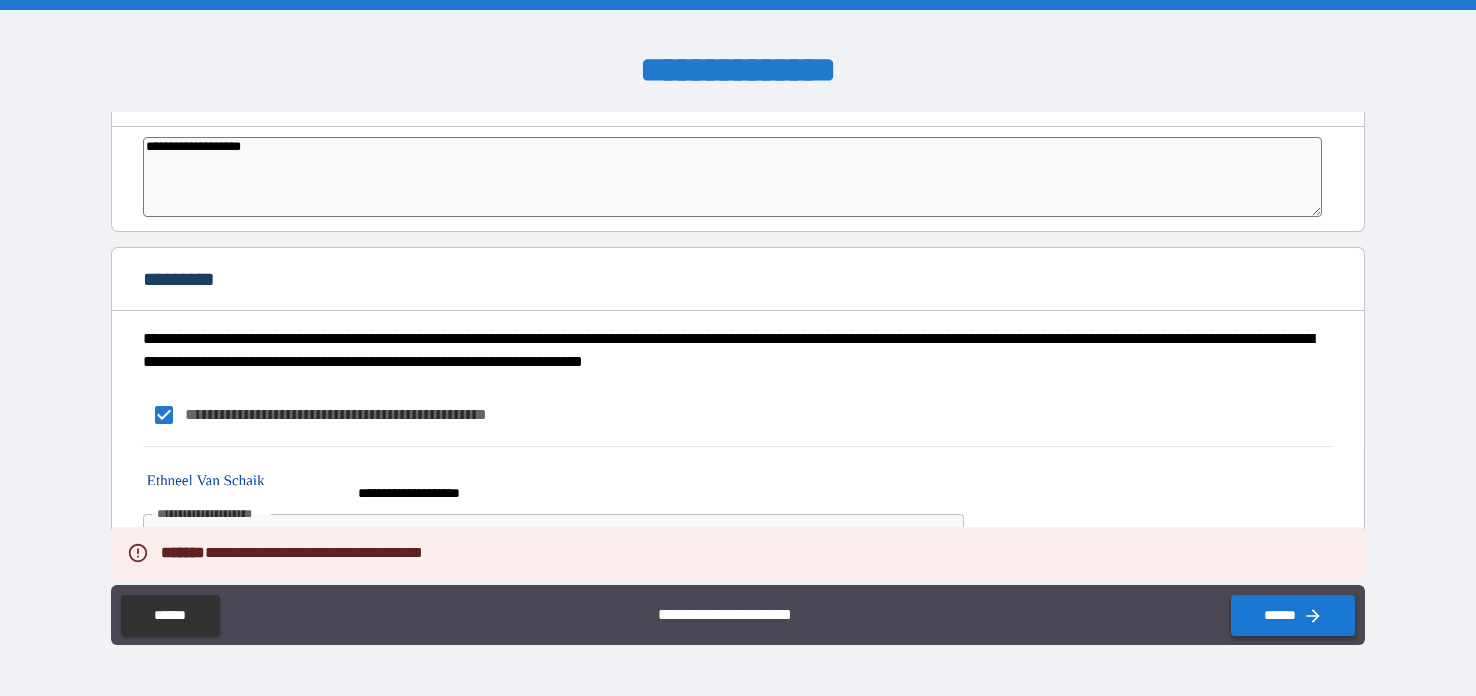 type on "*" 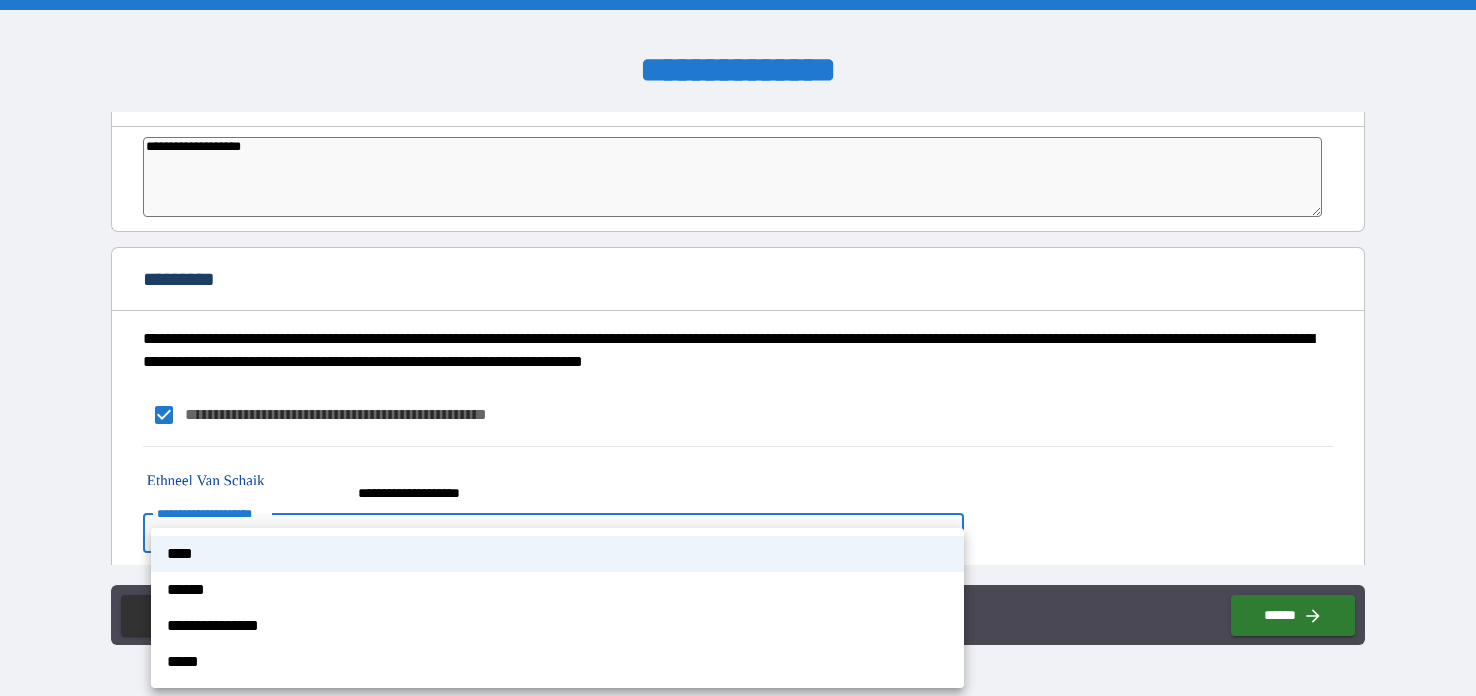click on "[FIRST] [LAST] [STREET] [CITY], [STATE] [ZIP] [COUNTRY] [PHONE] [EMAIL] [DOB] [SSN] [DLN] [CC] [PASSPORT]" at bounding box center [738, 348] 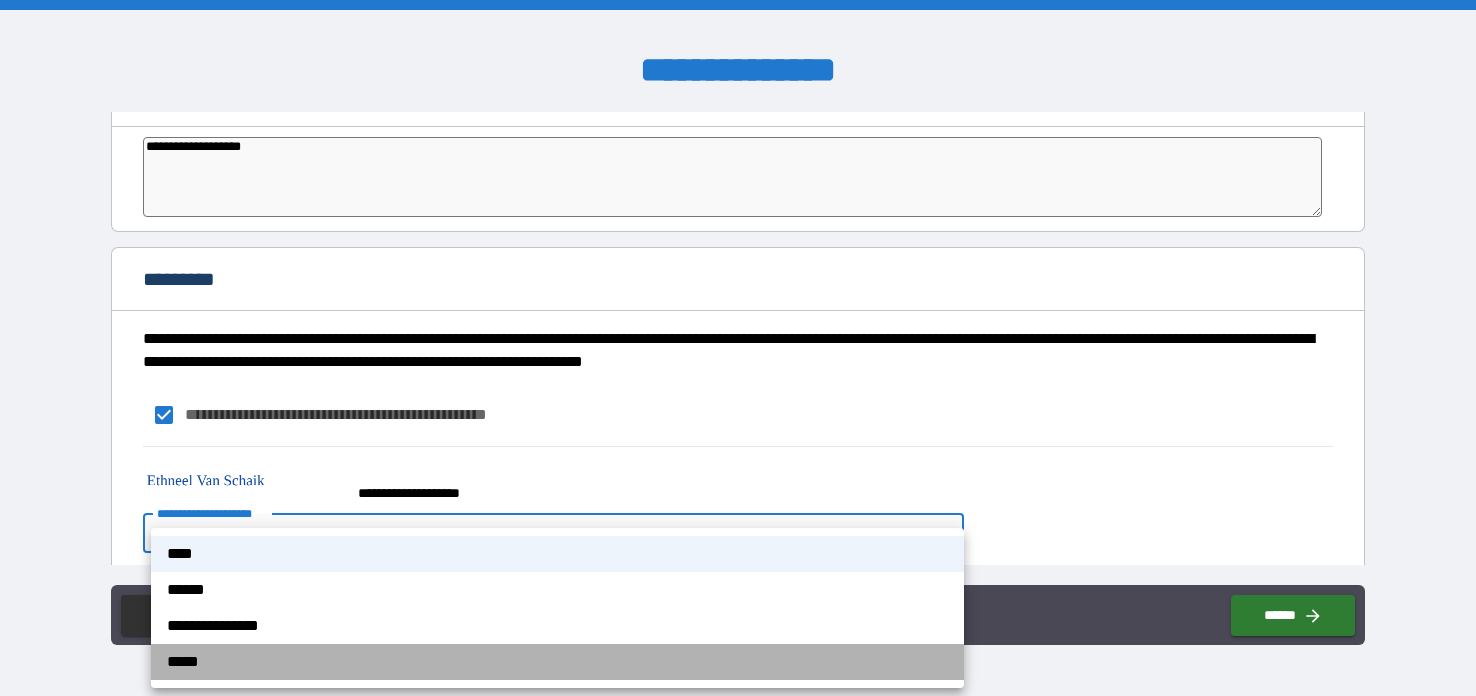 click on "*****" at bounding box center (557, 662) 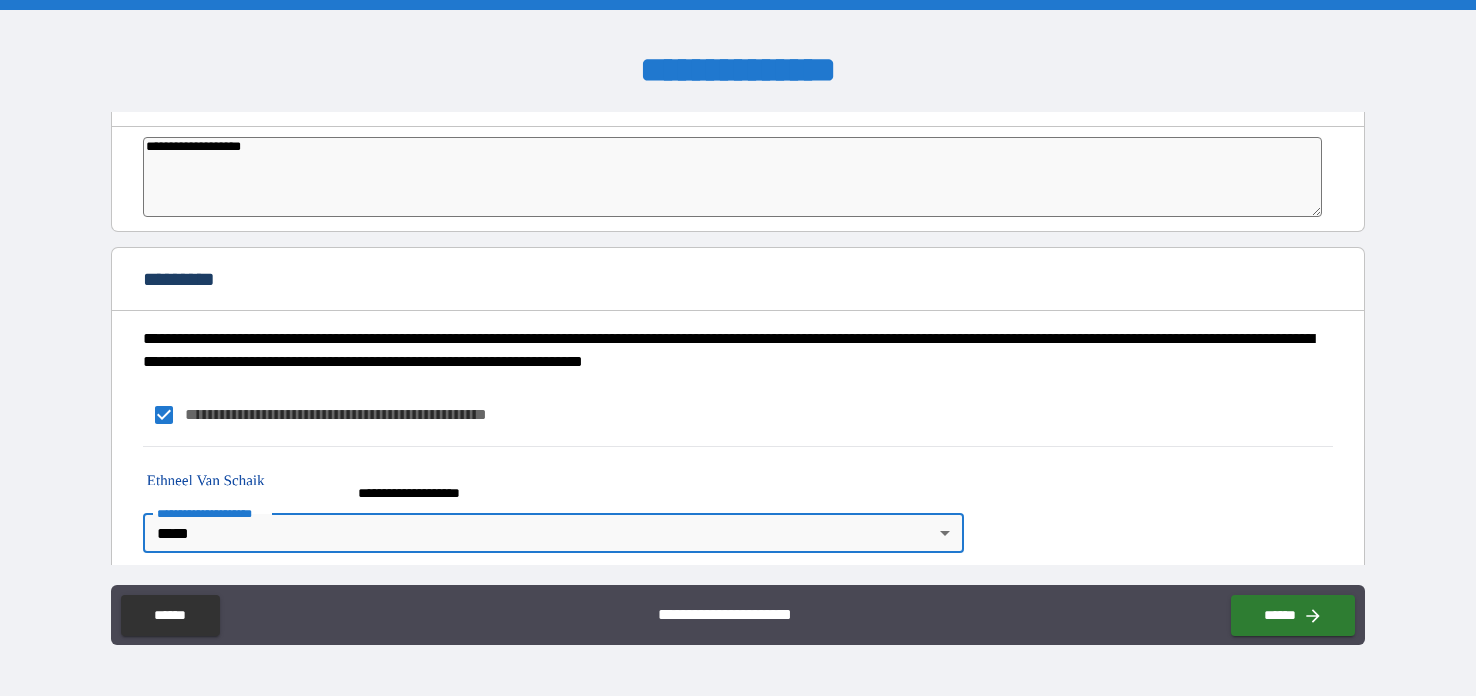 click on "[FIRST] [LAST] [STREET] [CITY], [STATE] [ZIP] [COUNTRY] [PHONE] [EMAIL] [DOB] [SSN] [DLN] [CC] [PASSPORT]" at bounding box center (738, 348) 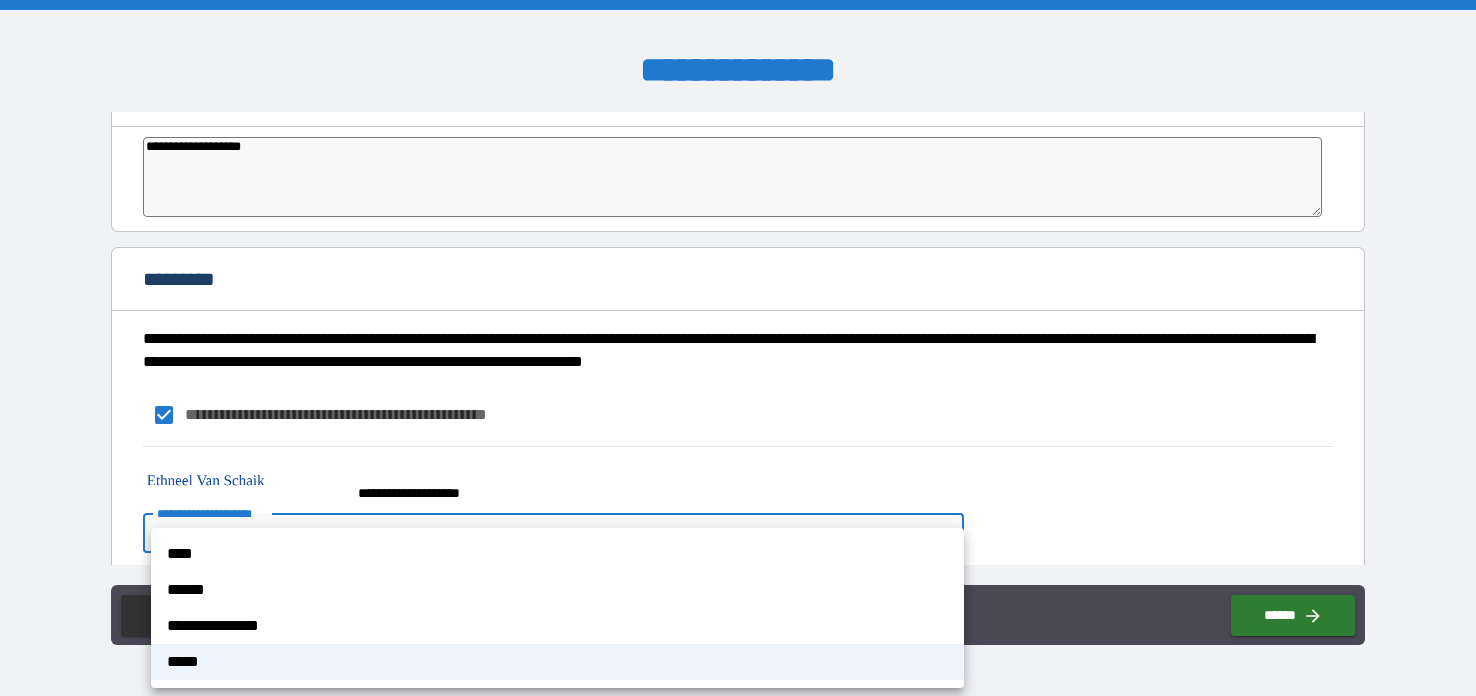 click at bounding box center (738, 348) 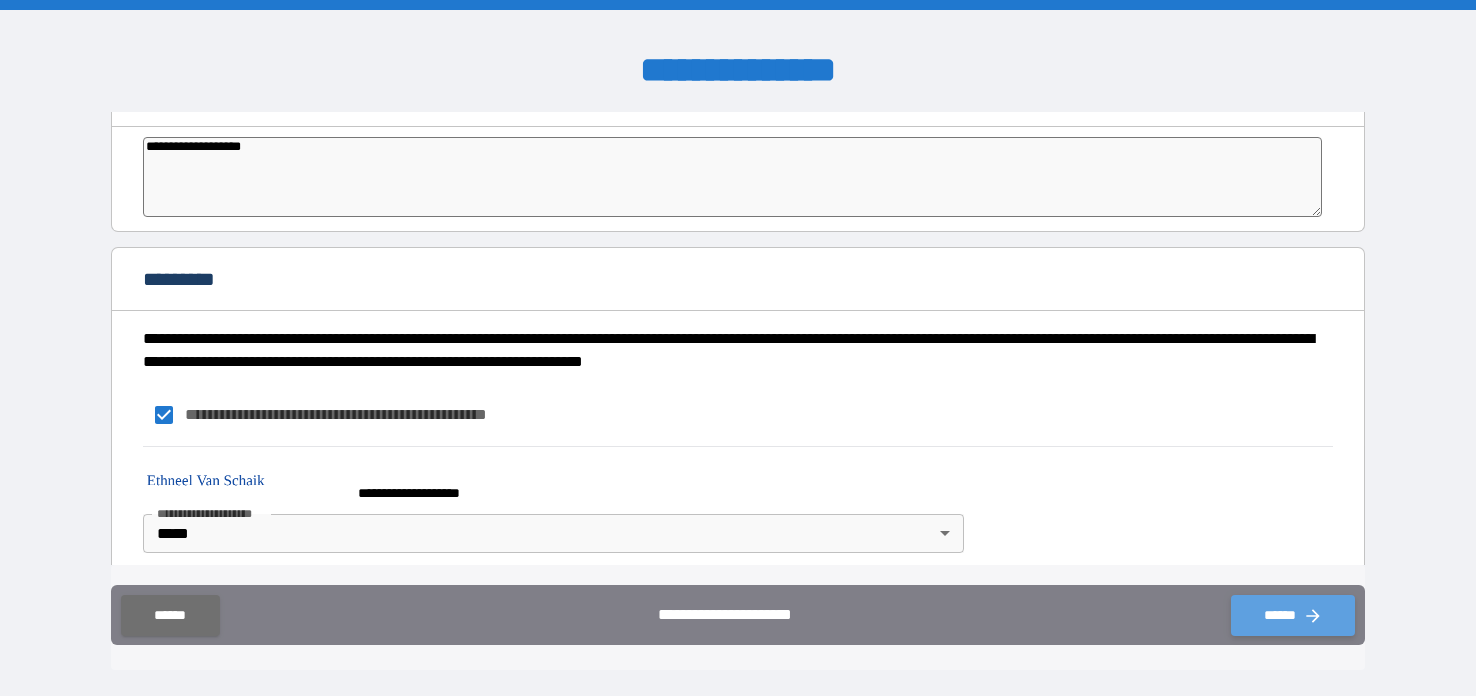 click on "******" at bounding box center [1293, 615] 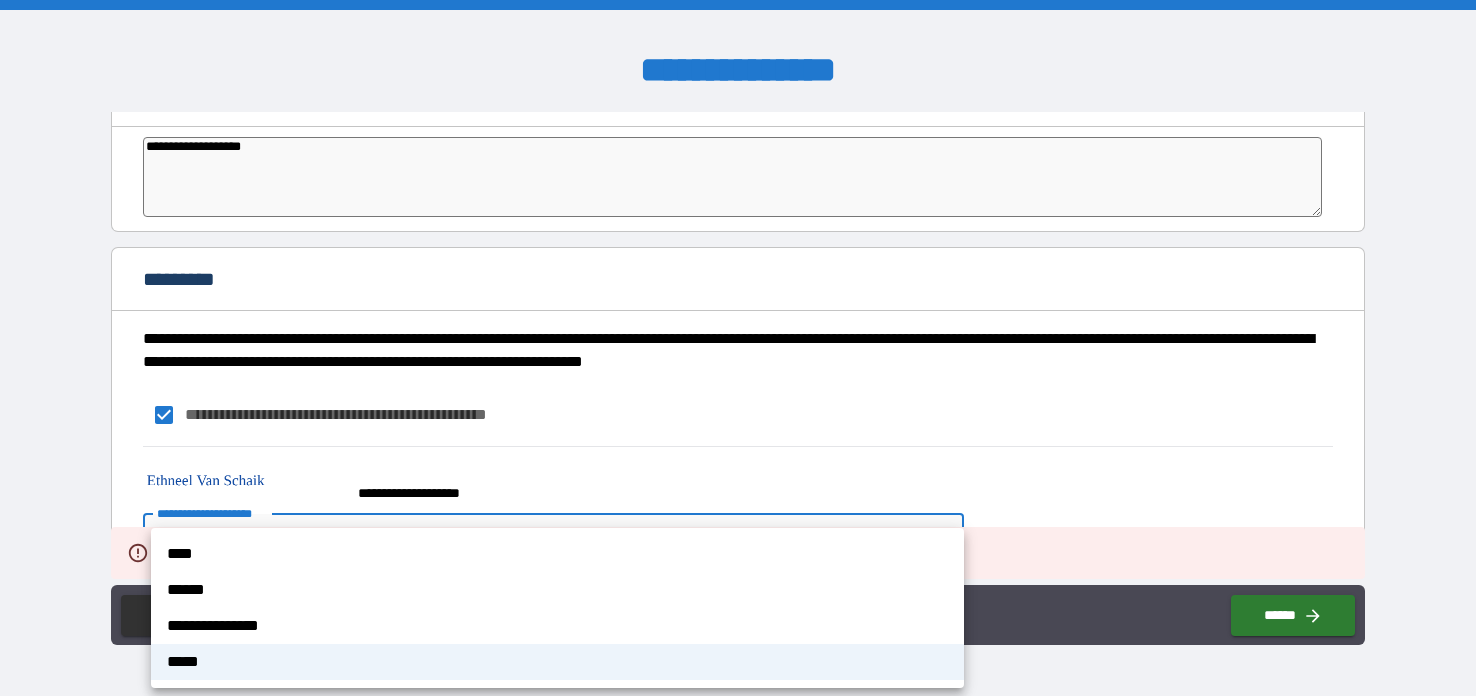 click on "[FIRST] [LAST] [STREET] [CITY], [STATE] [ZIP] [COUNTRY] [PHONE] [EMAIL] [DOB] [SSN] [DLN] [CC] [PASSPORT]" at bounding box center (738, 348) 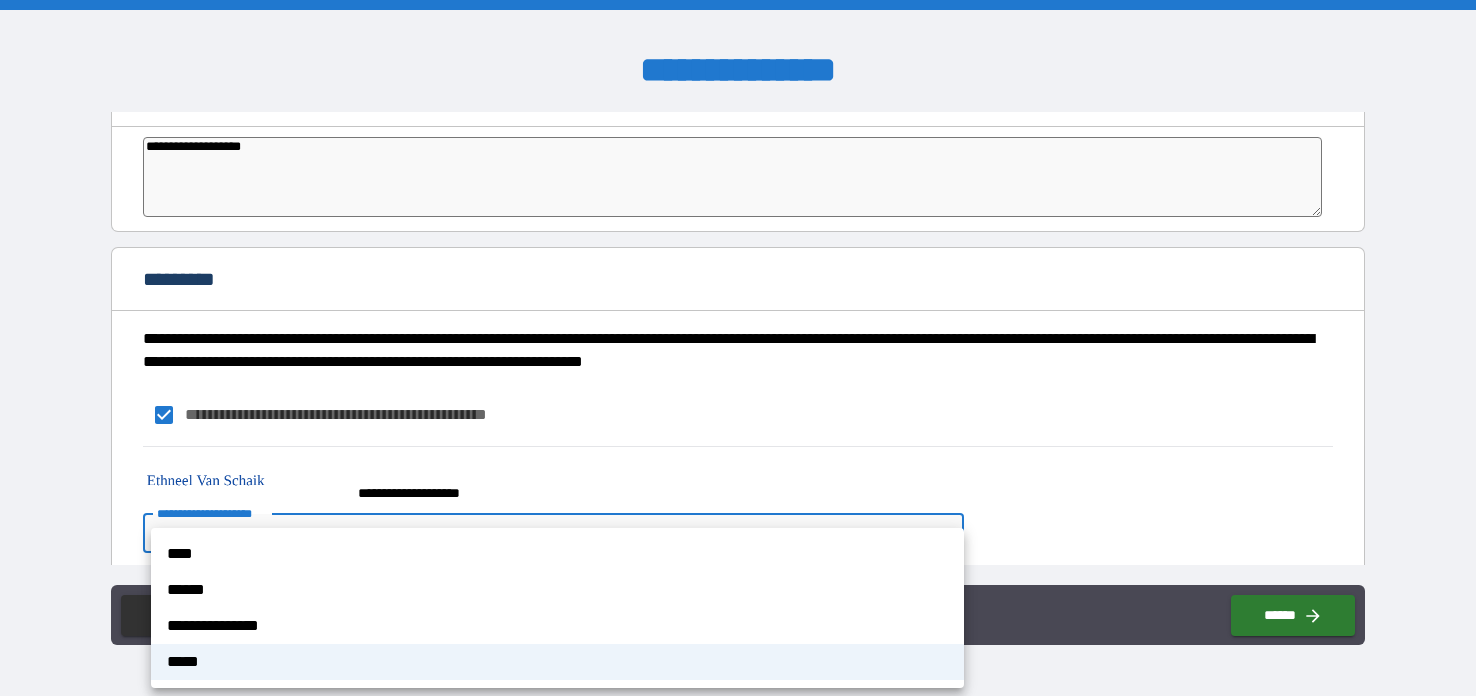 click at bounding box center (738, 348) 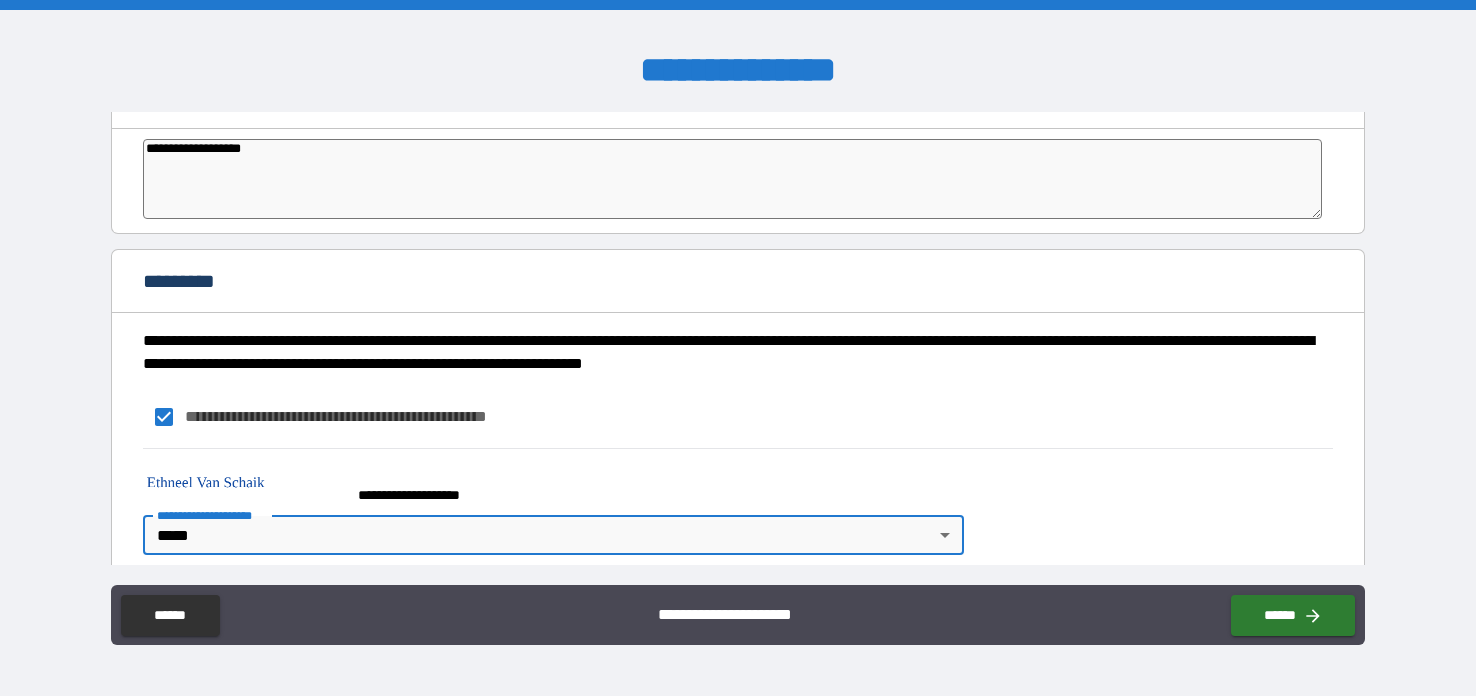 scroll, scrollTop: 4334, scrollLeft: 0, axis: vertical 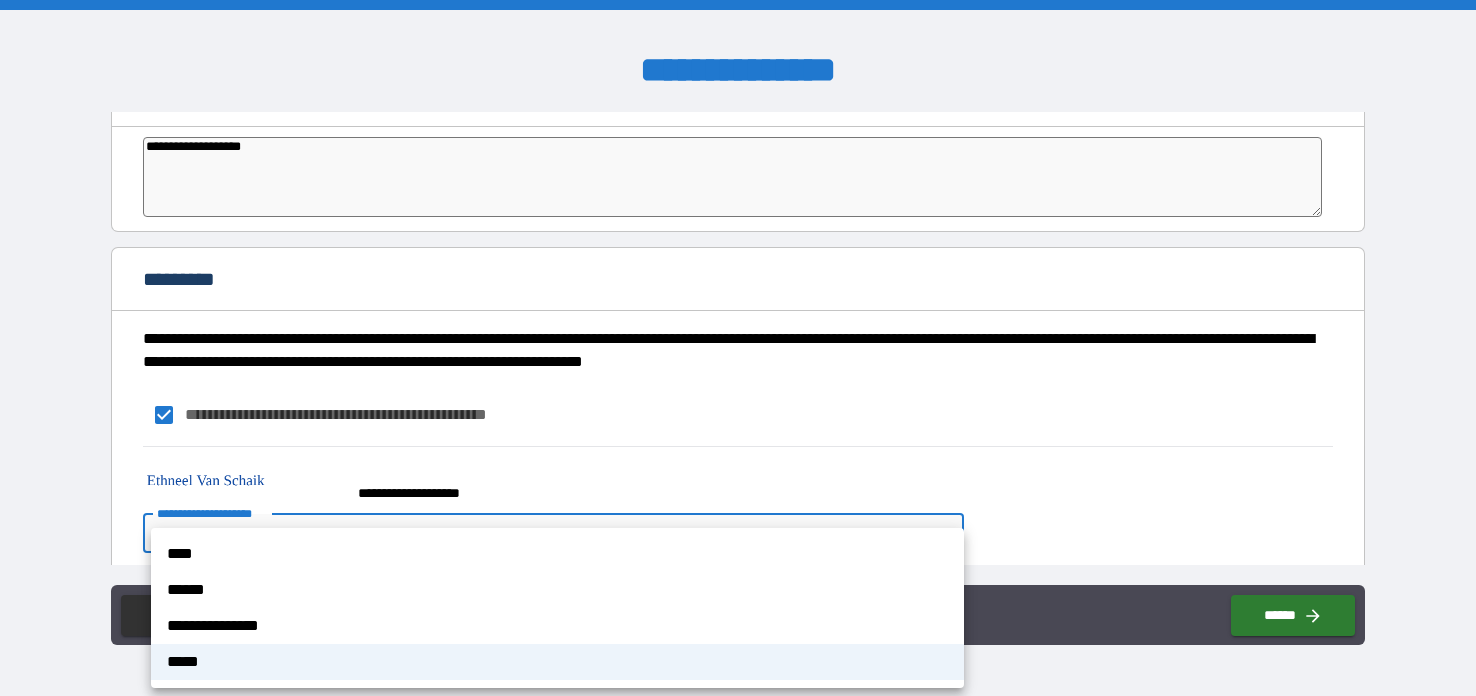click on "[FIRST] [LAST] [STREET] [CITY], [STATE] [ZIP] [COUNTRY] [PHONE] [EMAIL] [DOB] [SSN] [DLN] [CC] [PASSPORT]" at bounding box center [738, 348] 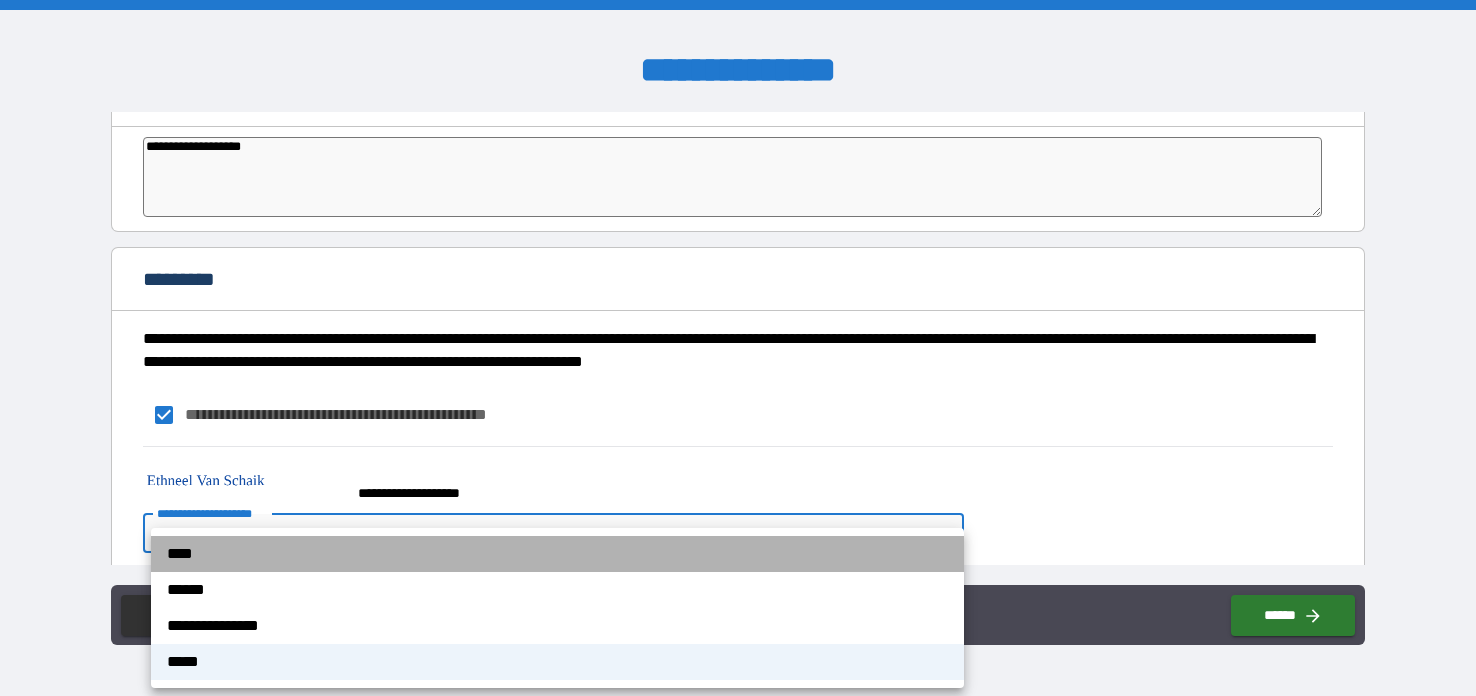 click on "****" at bounding box center (557, 554) 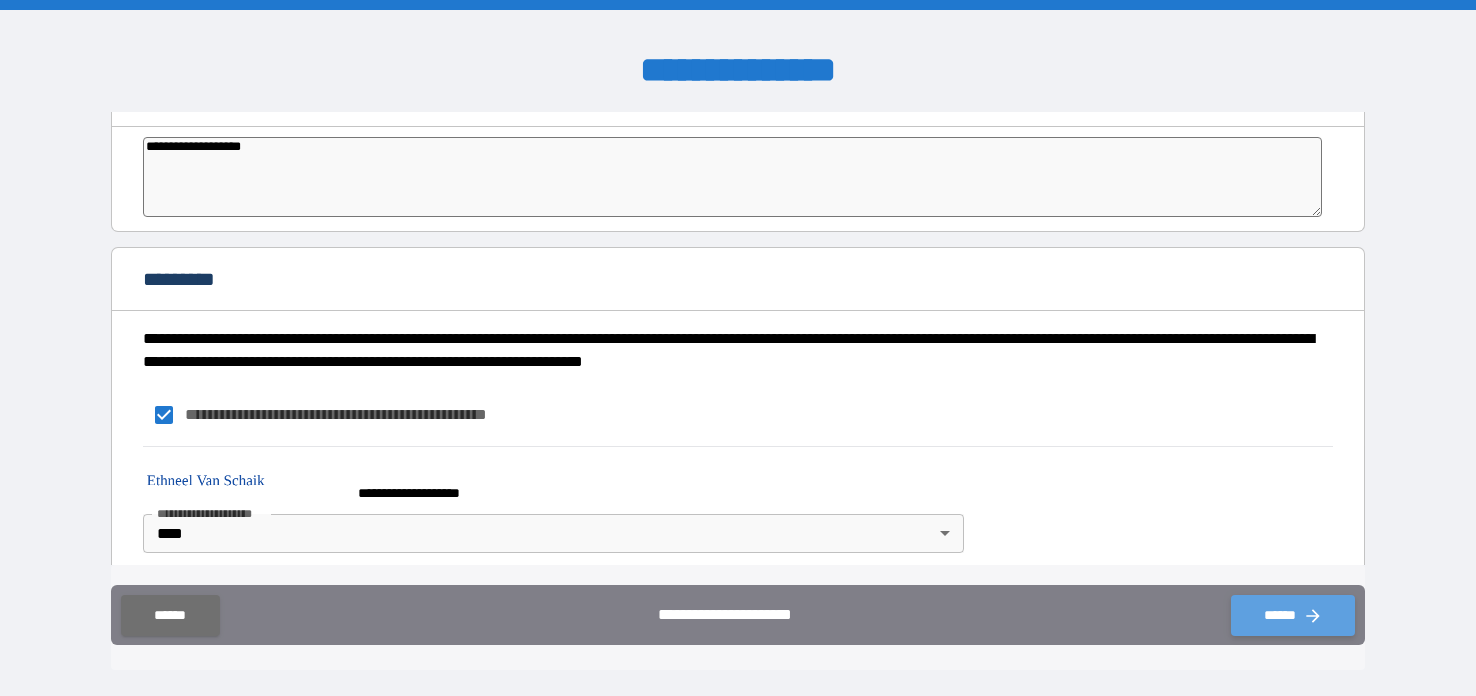 click on "******" at bounding box center [1293, 615] 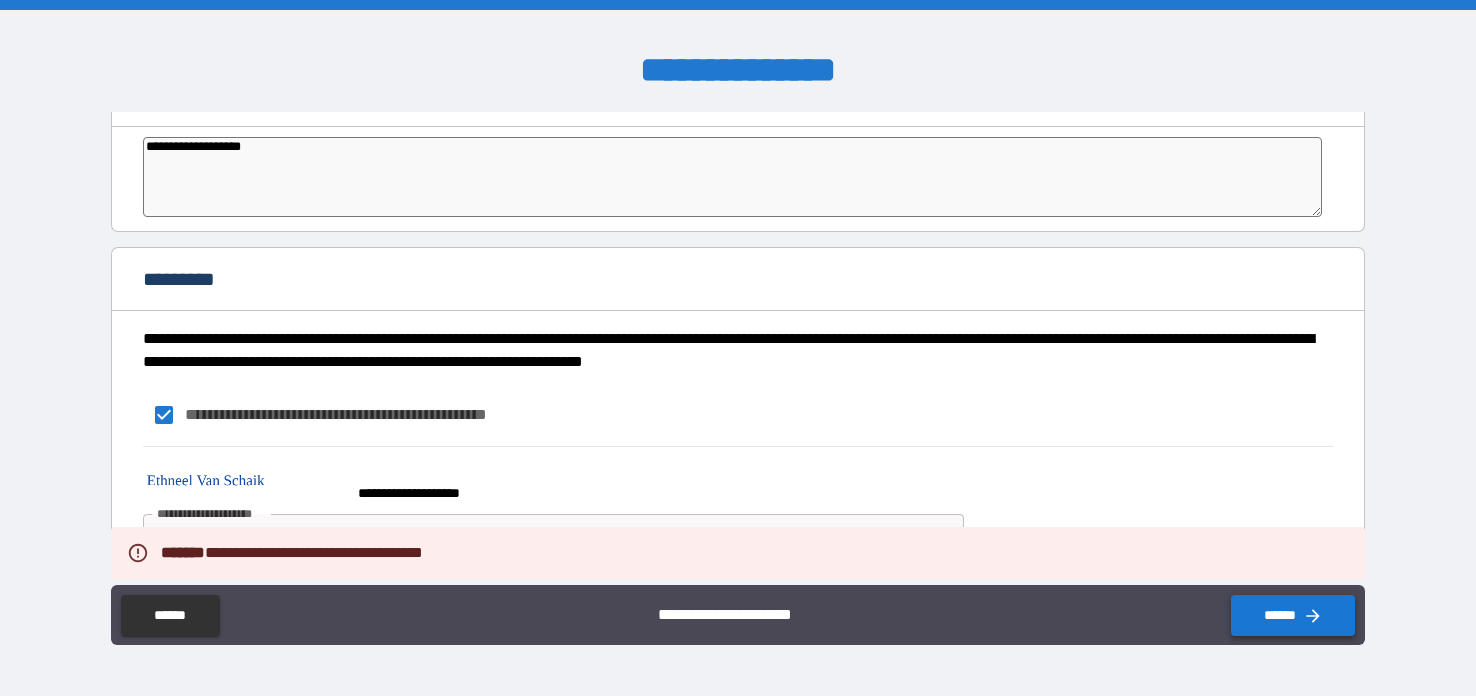 type on "*" 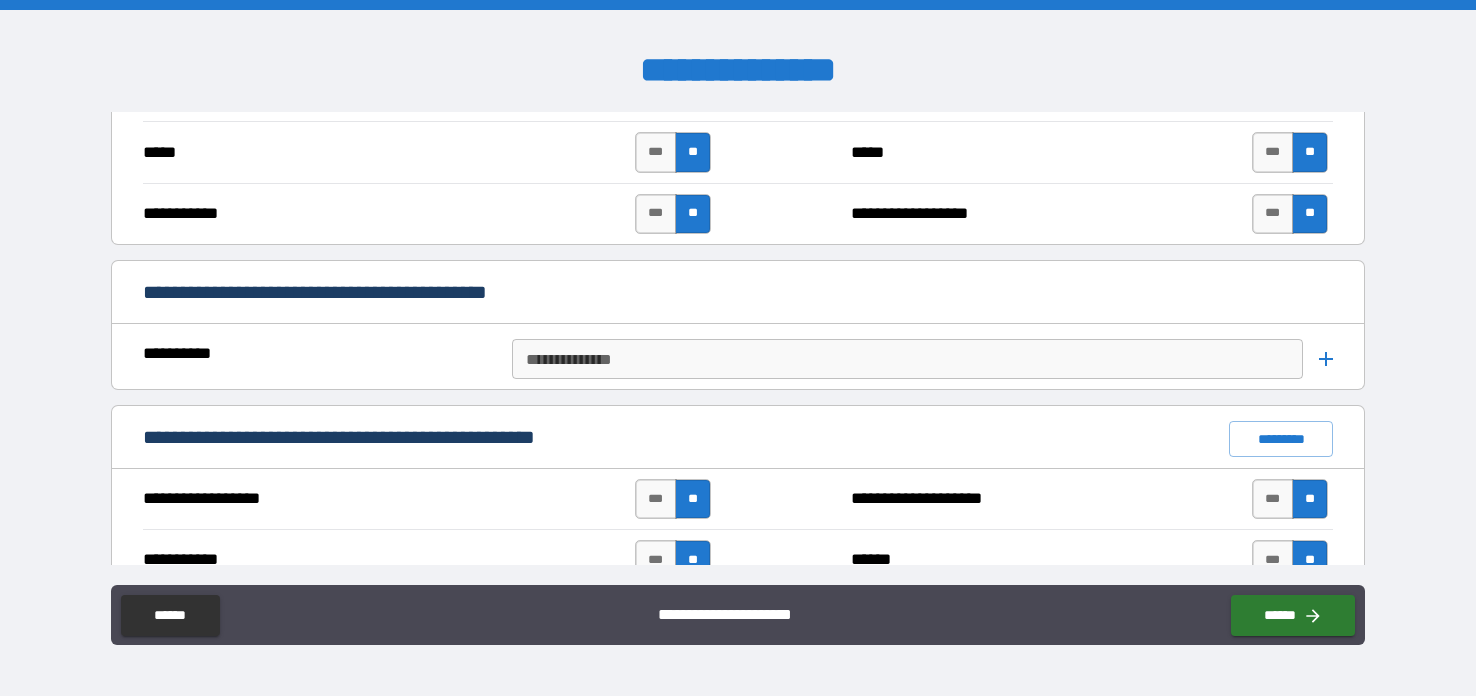 scroll, scrollTop: 1372, scrollLeft: 0, axis: vertical 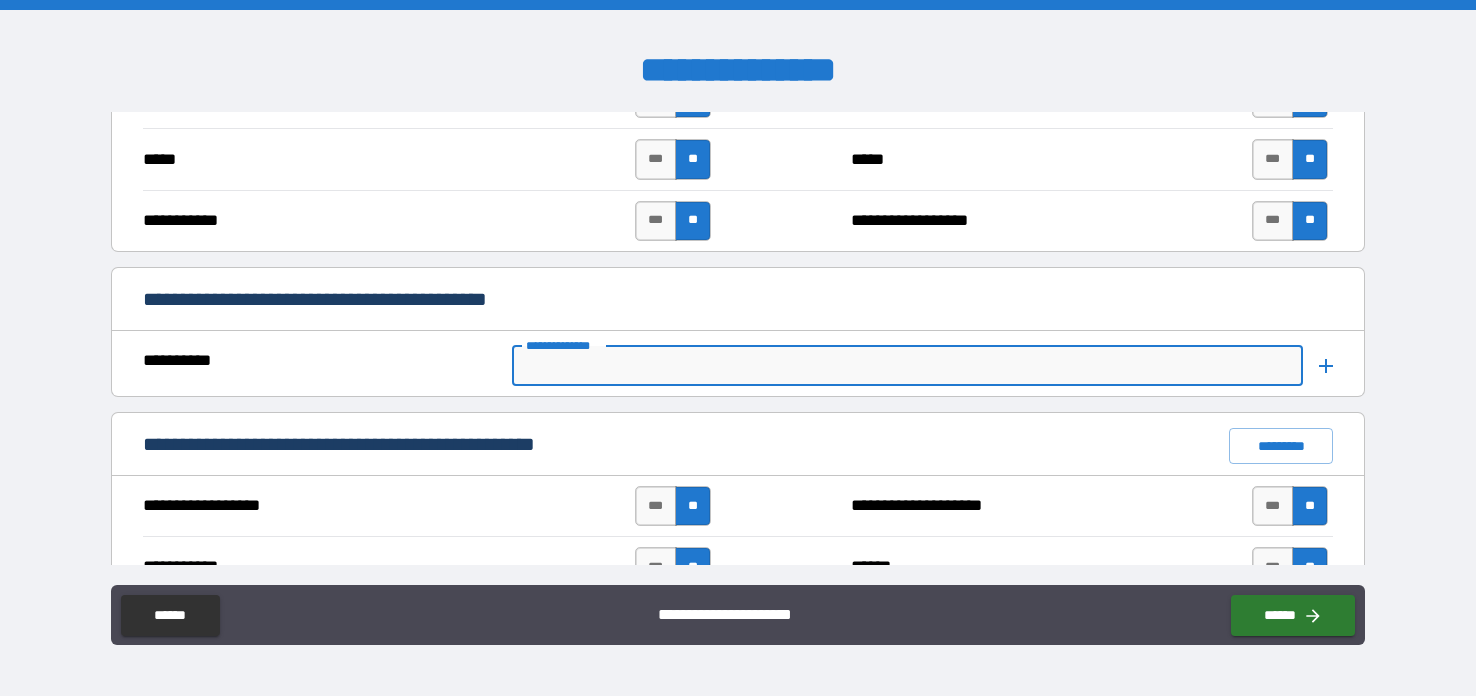 click on "**********" at bounding box center [906, 366] 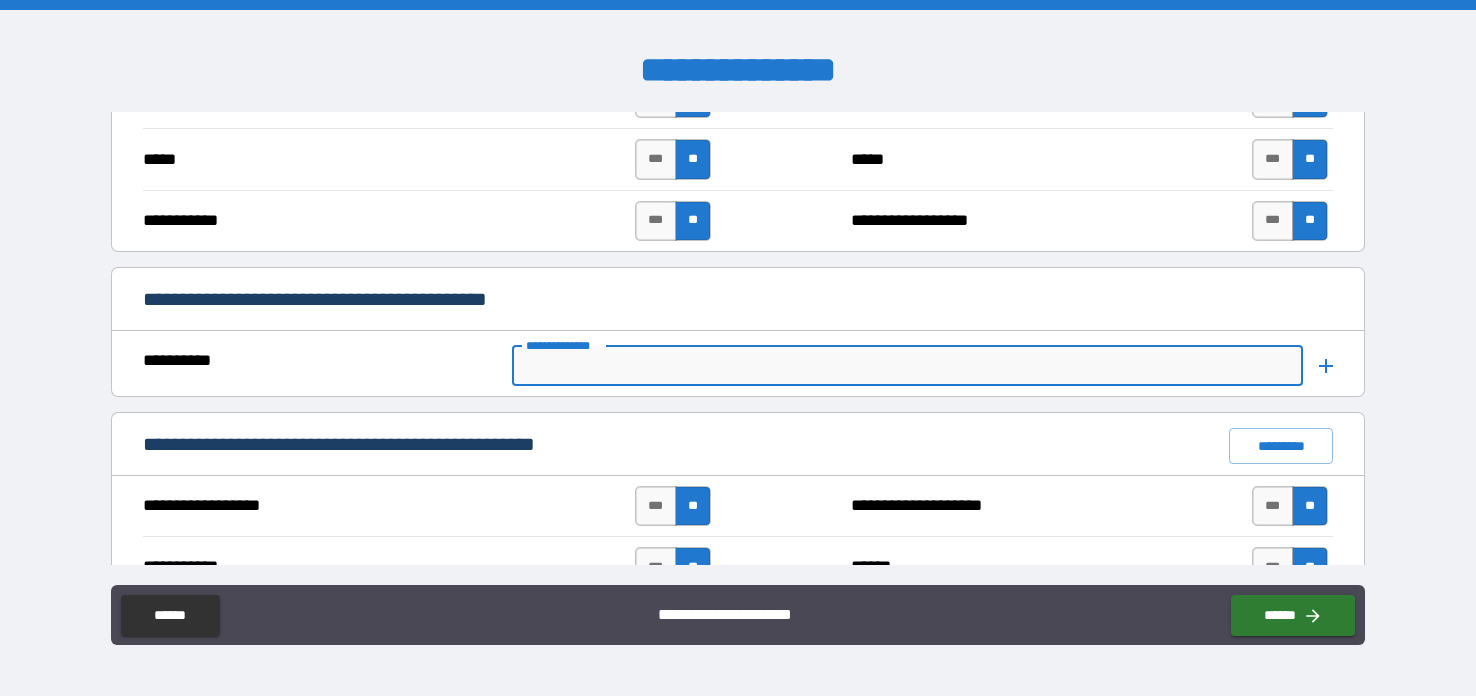 click on "**********" at bounding box center [906, 366] 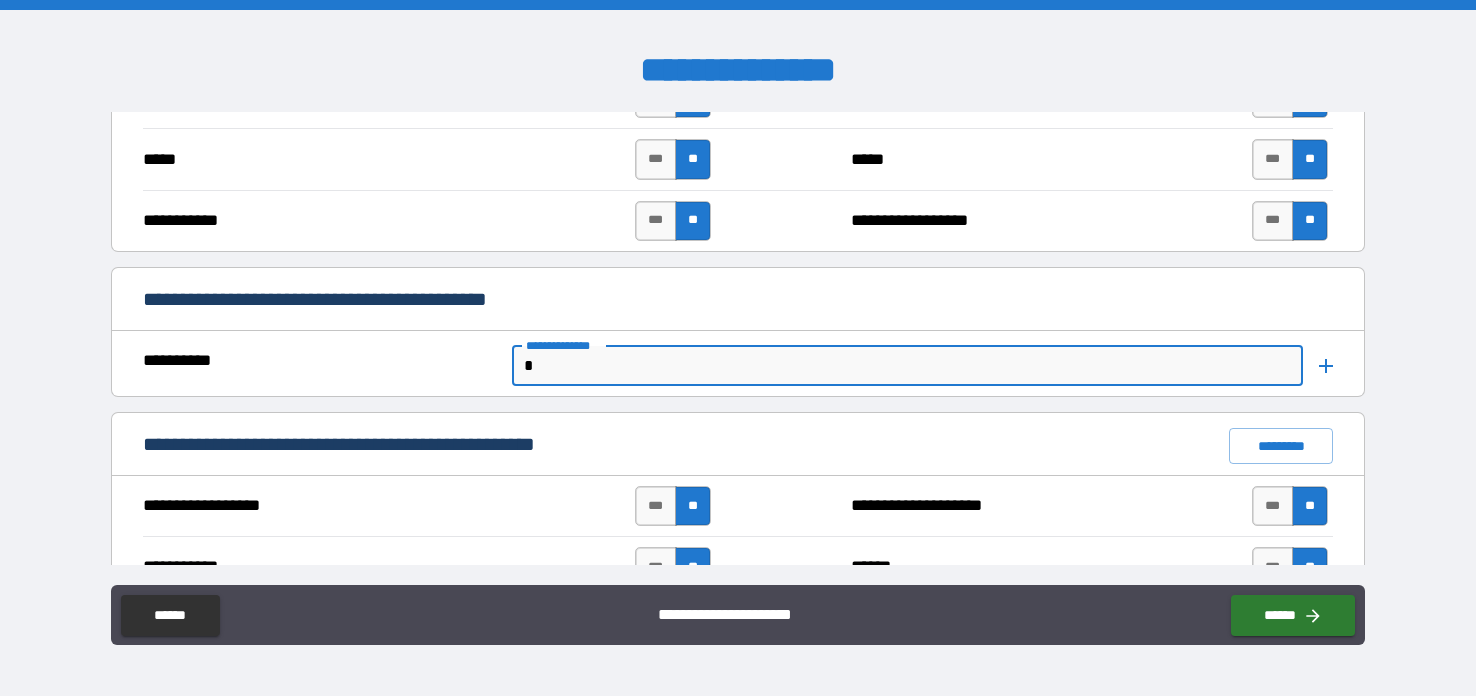 type on "**" 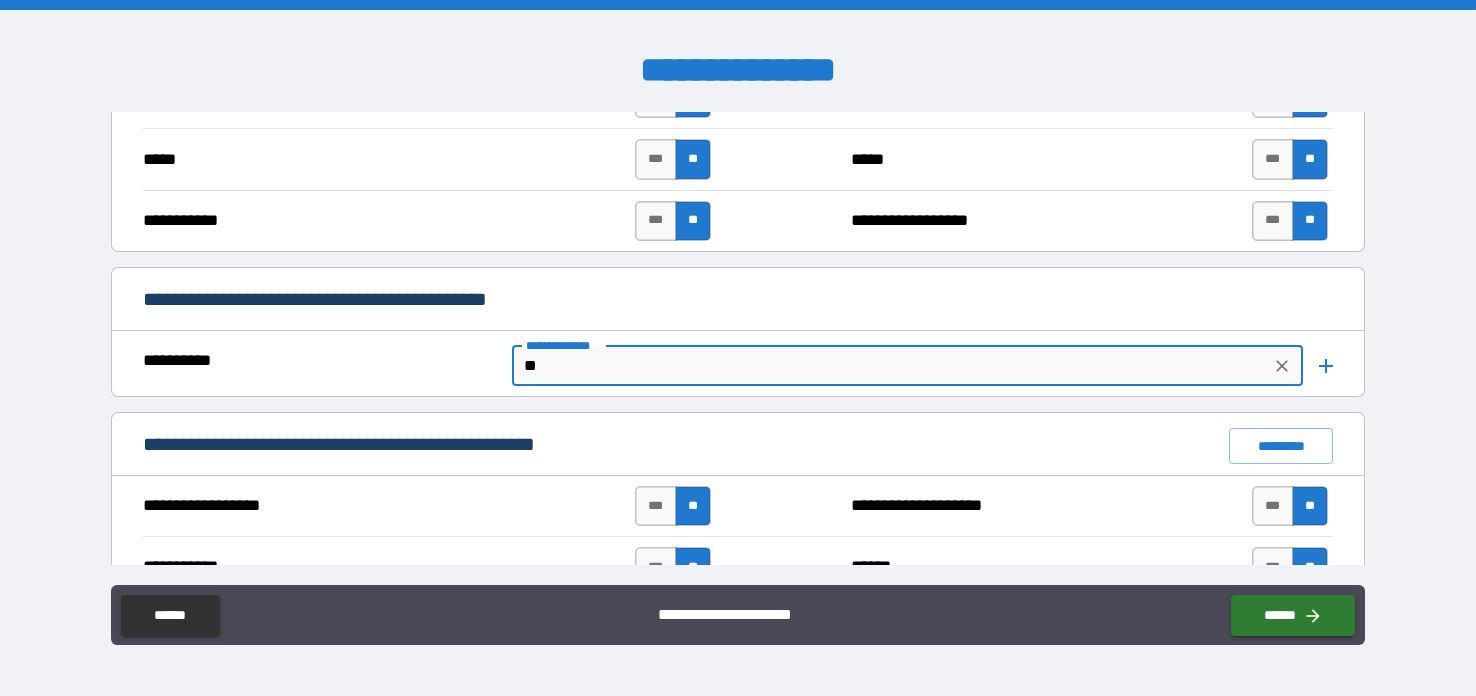 type on "*" 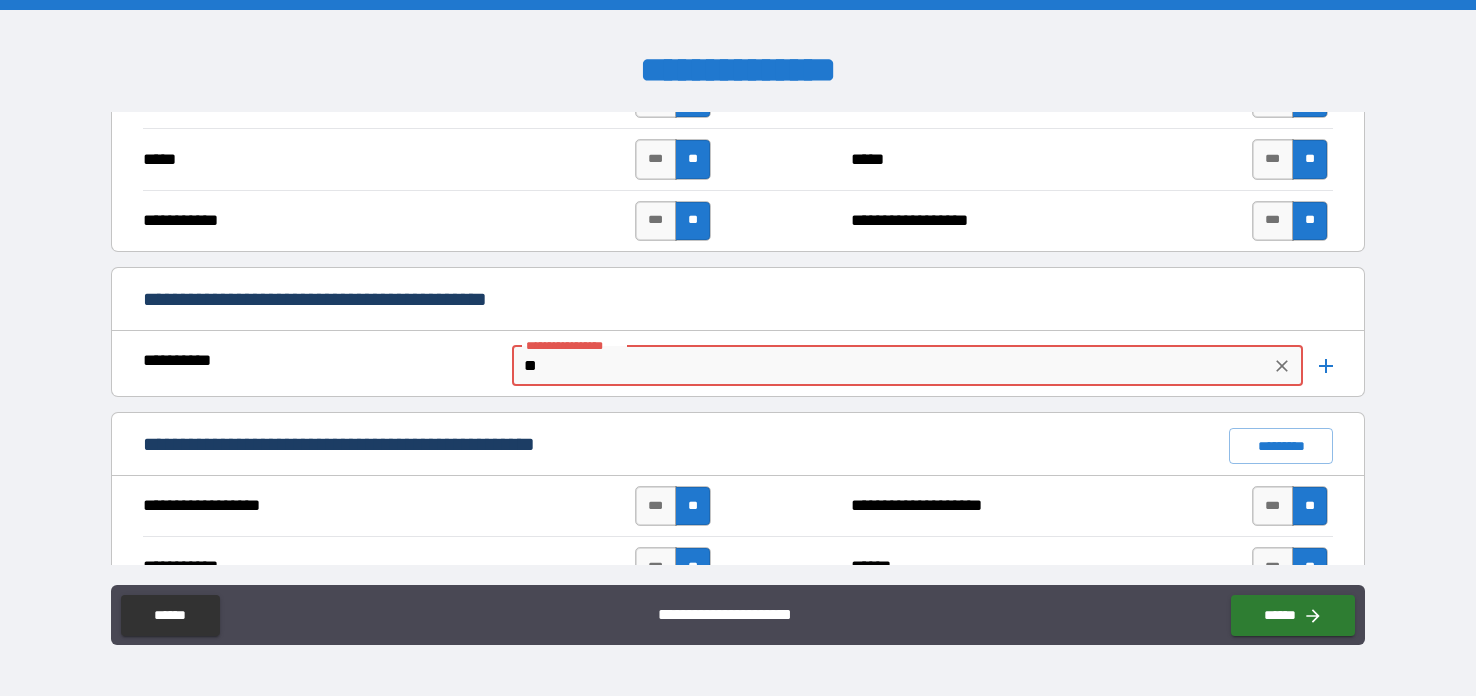 type on "**" 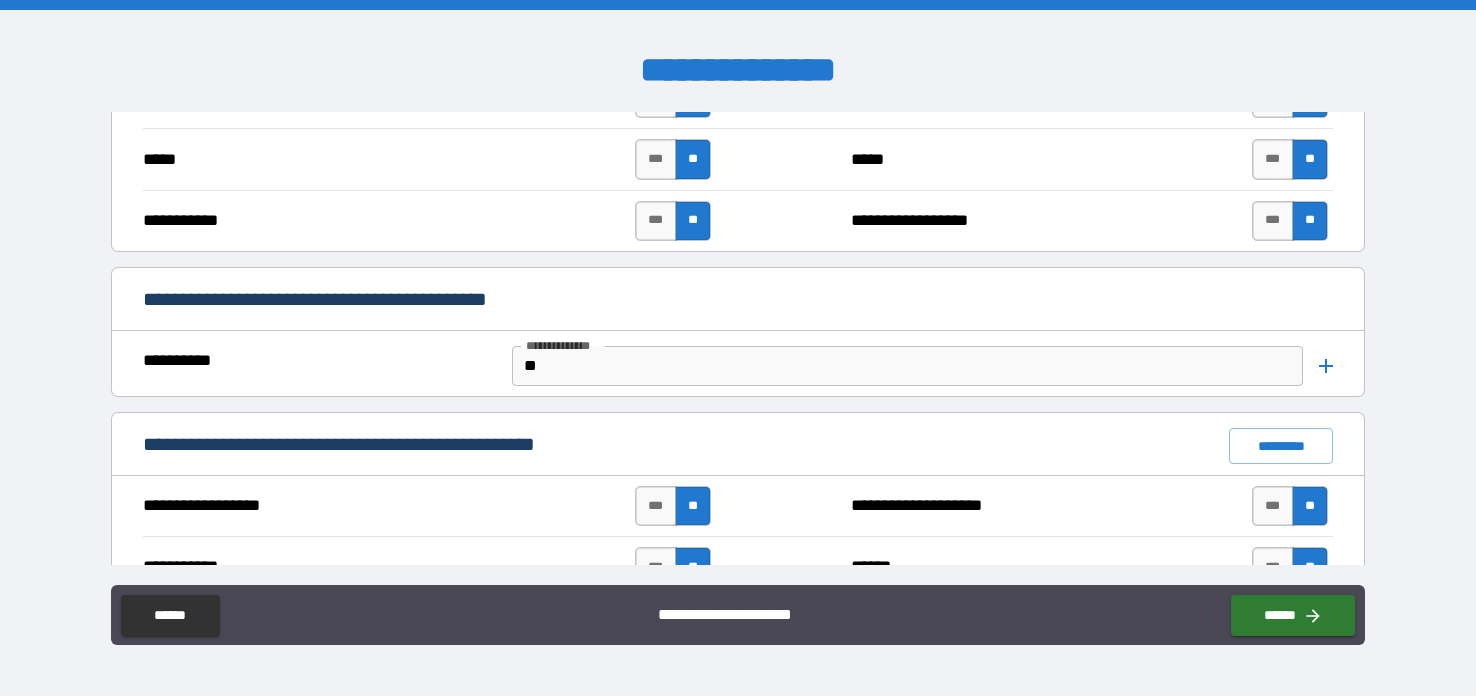 click on "[FIRST] [LAST] [STREET] [CITY], [STATE] [ZIP] [COUNTRY] [PHONE] [EMAIL] [DOB] [SSN] [DLN] [CC] [PASSPORT]" at bounding box center (738, 350) 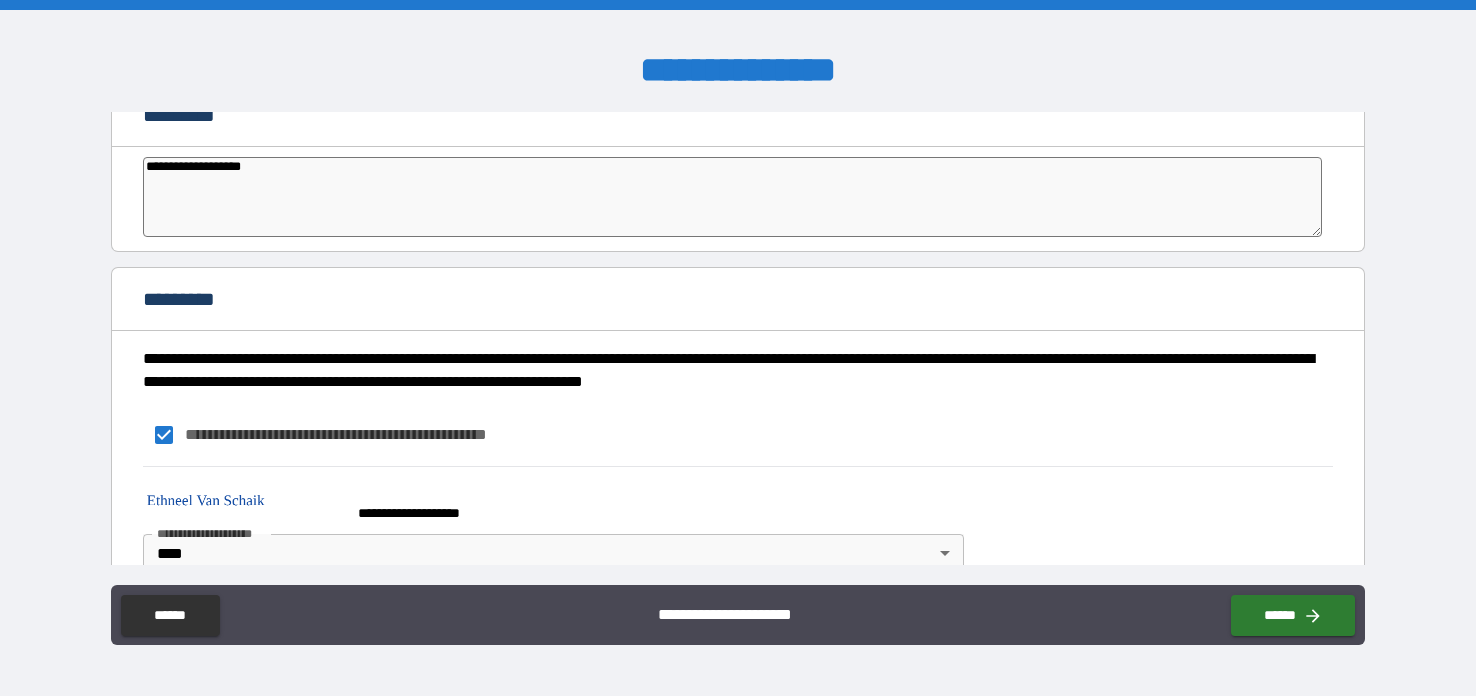 scroll, scrollTop: 4334, scrollLeft: 0, axis: vertical 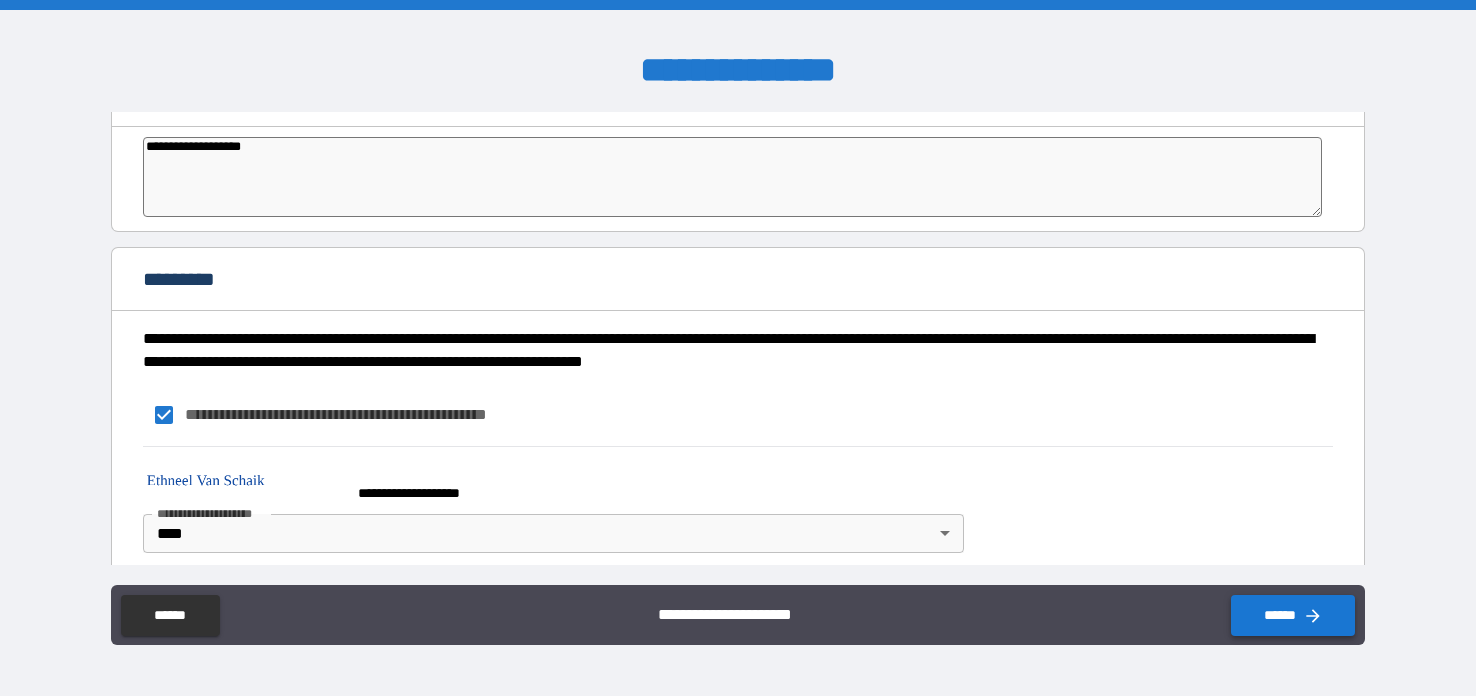 click on "******" at bounding box center (1293, 615) 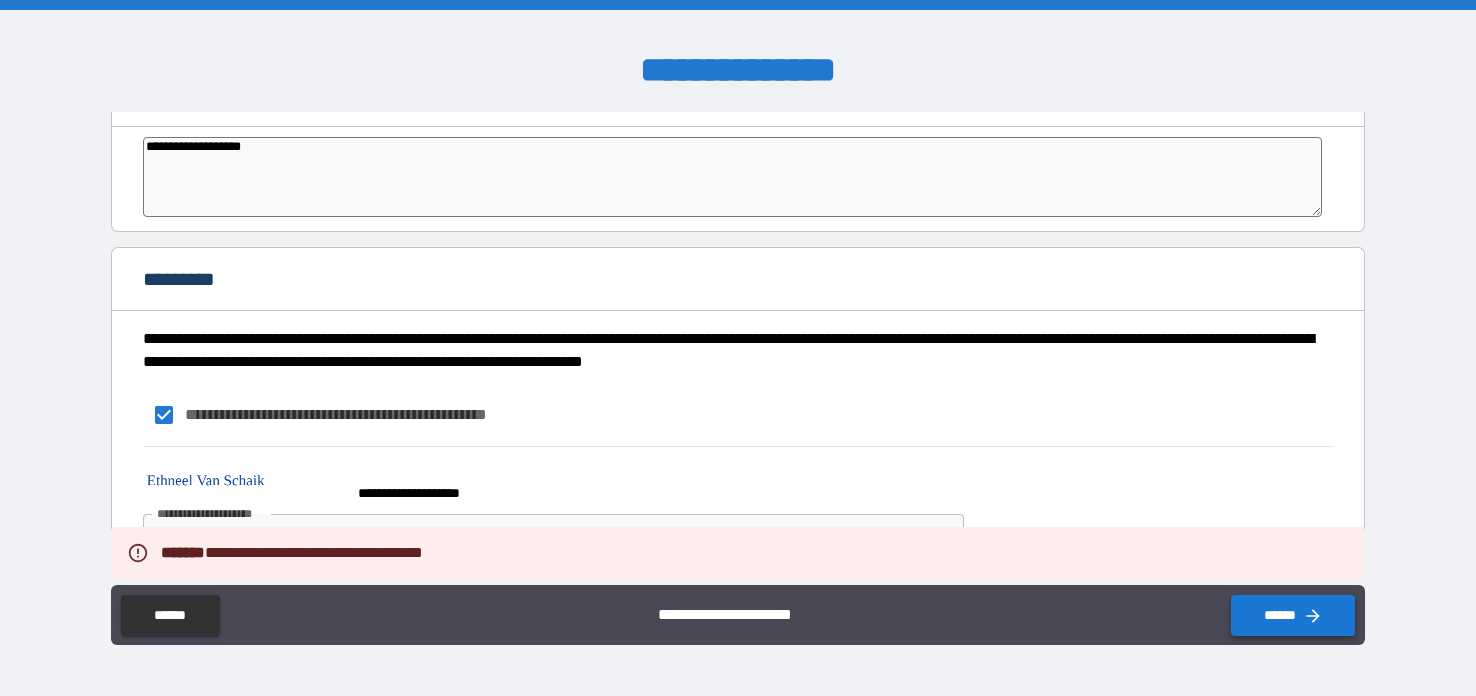 type on "*" 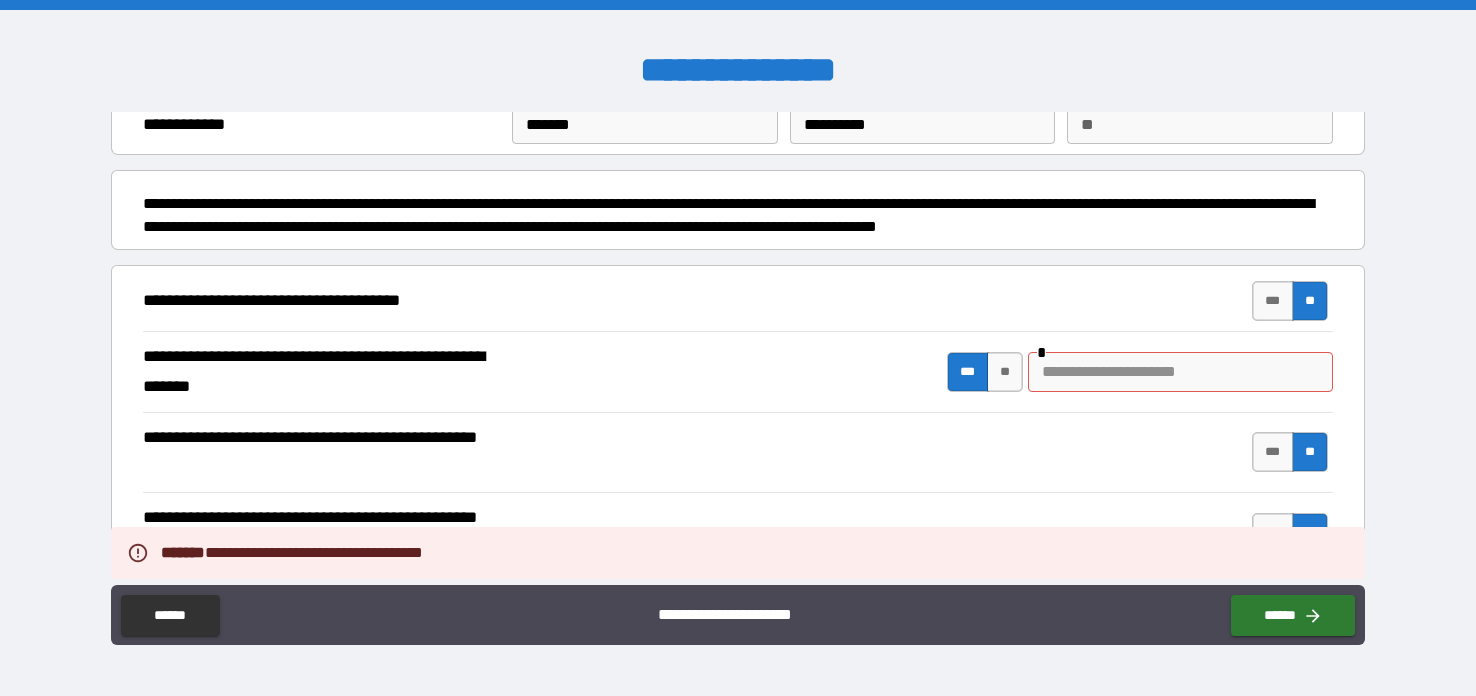 scroll, scrollTop: 0, scrollLeft: 0, axis: both 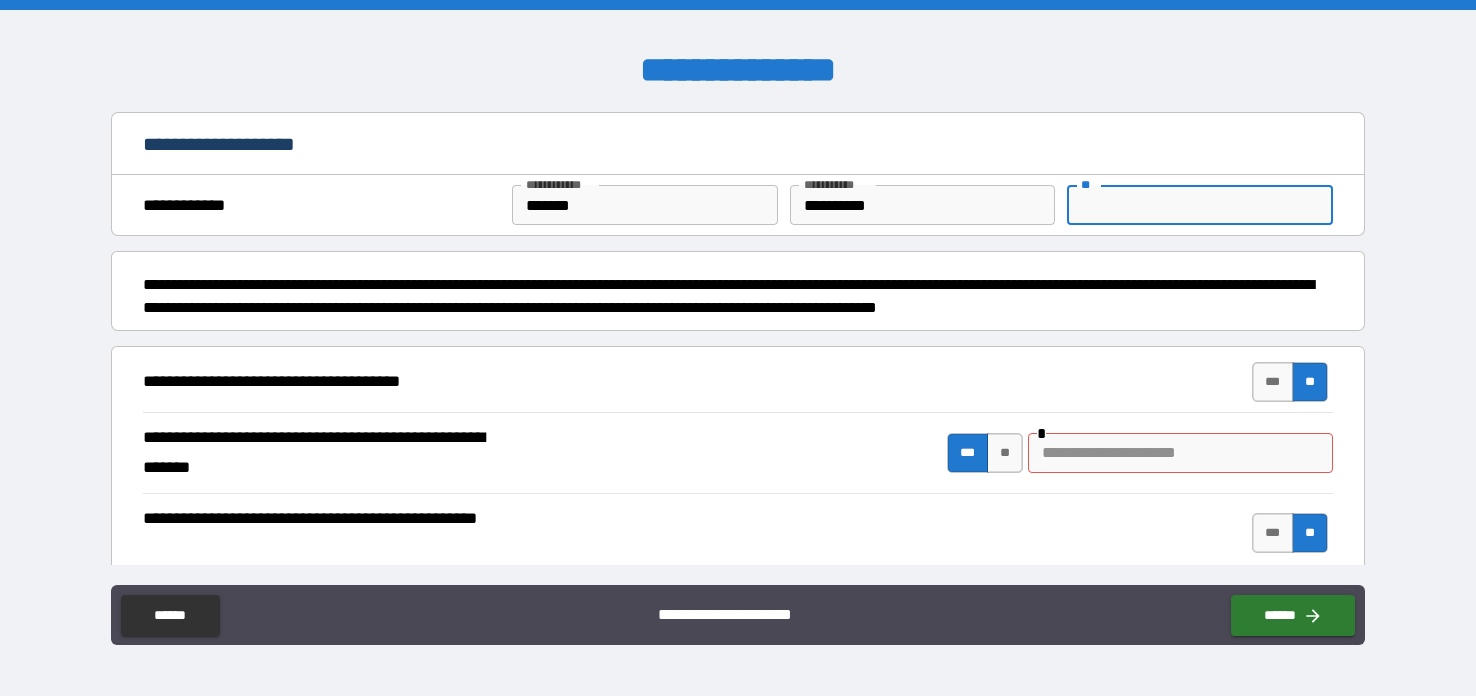 click on "**" at bounding box center (1200, 205) 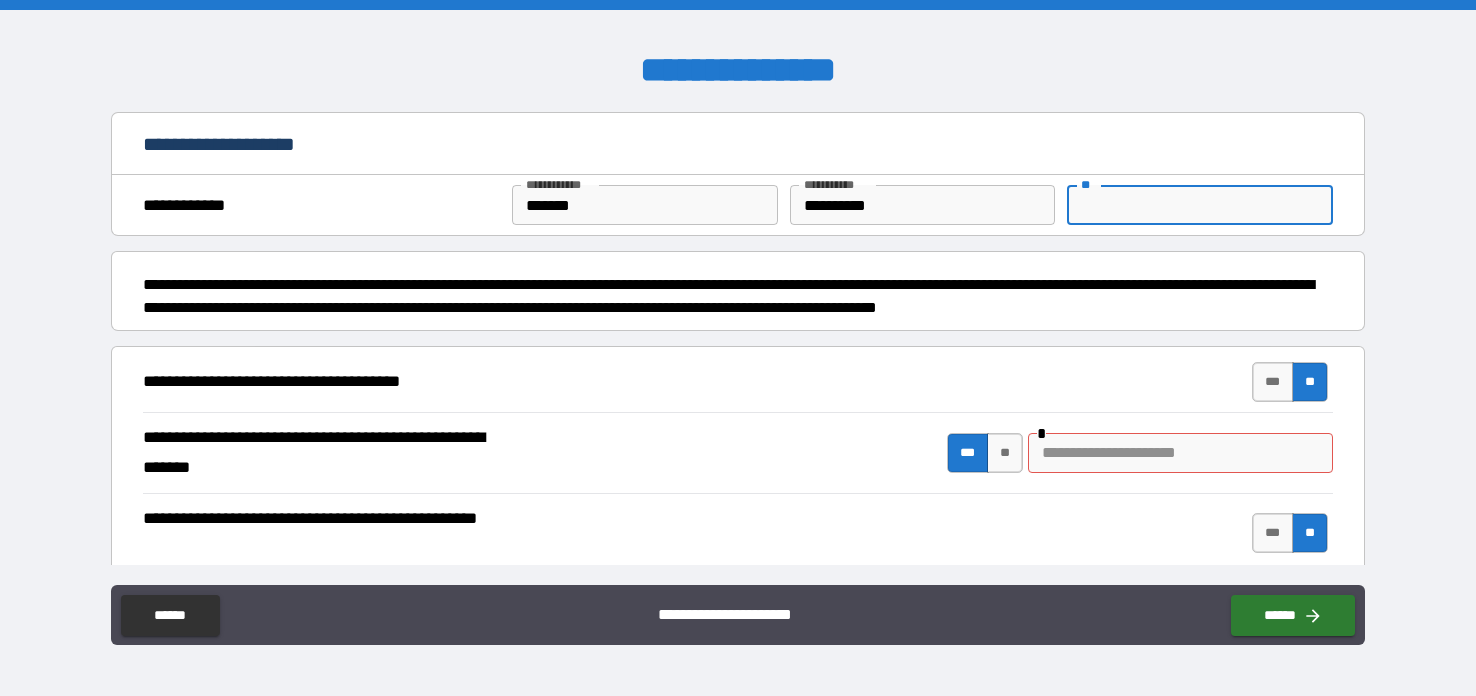 type on "*" 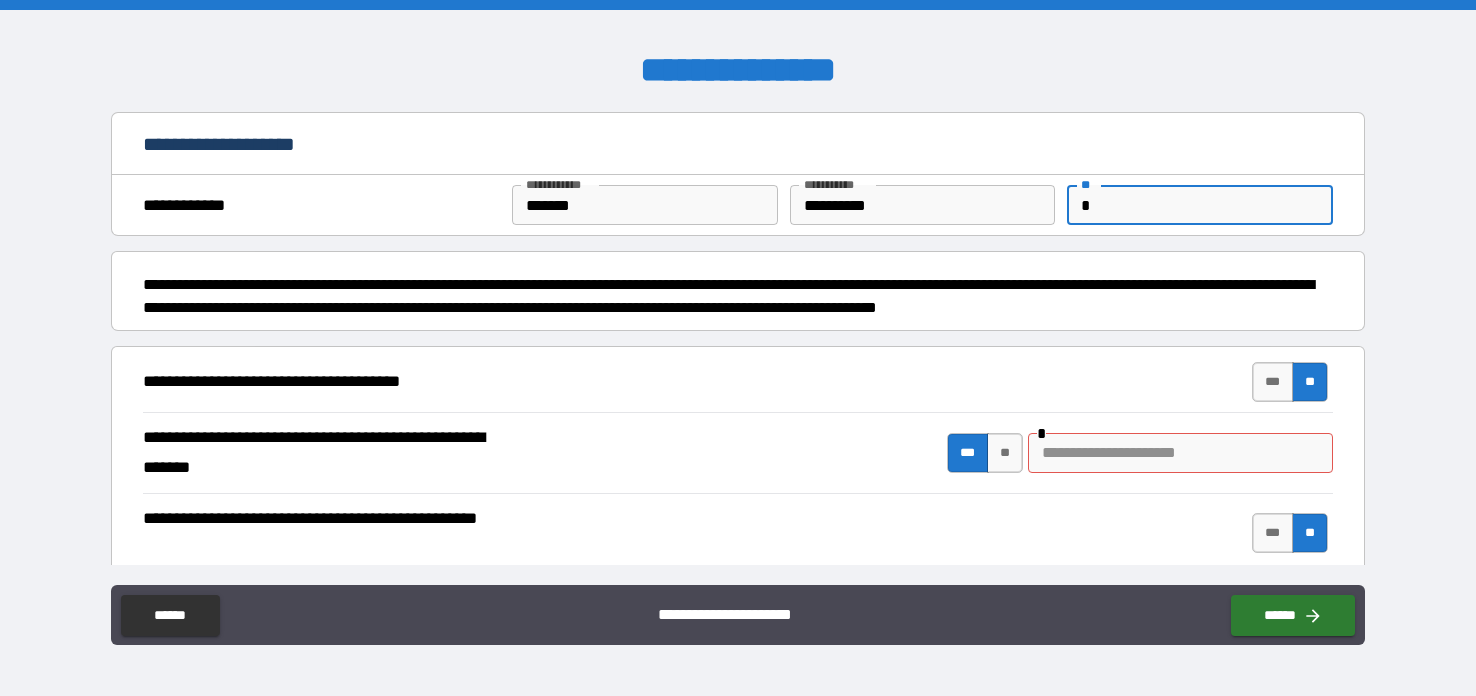 type on "*" 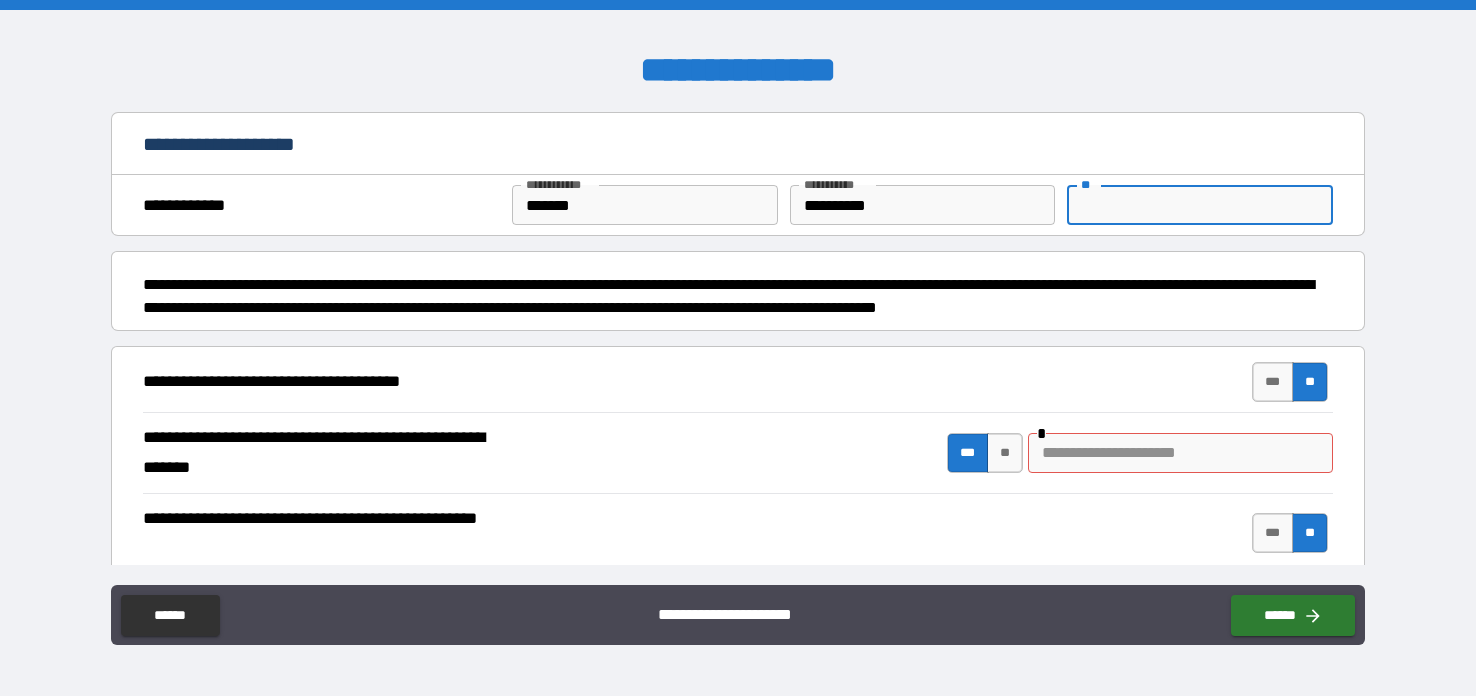 type on "*" 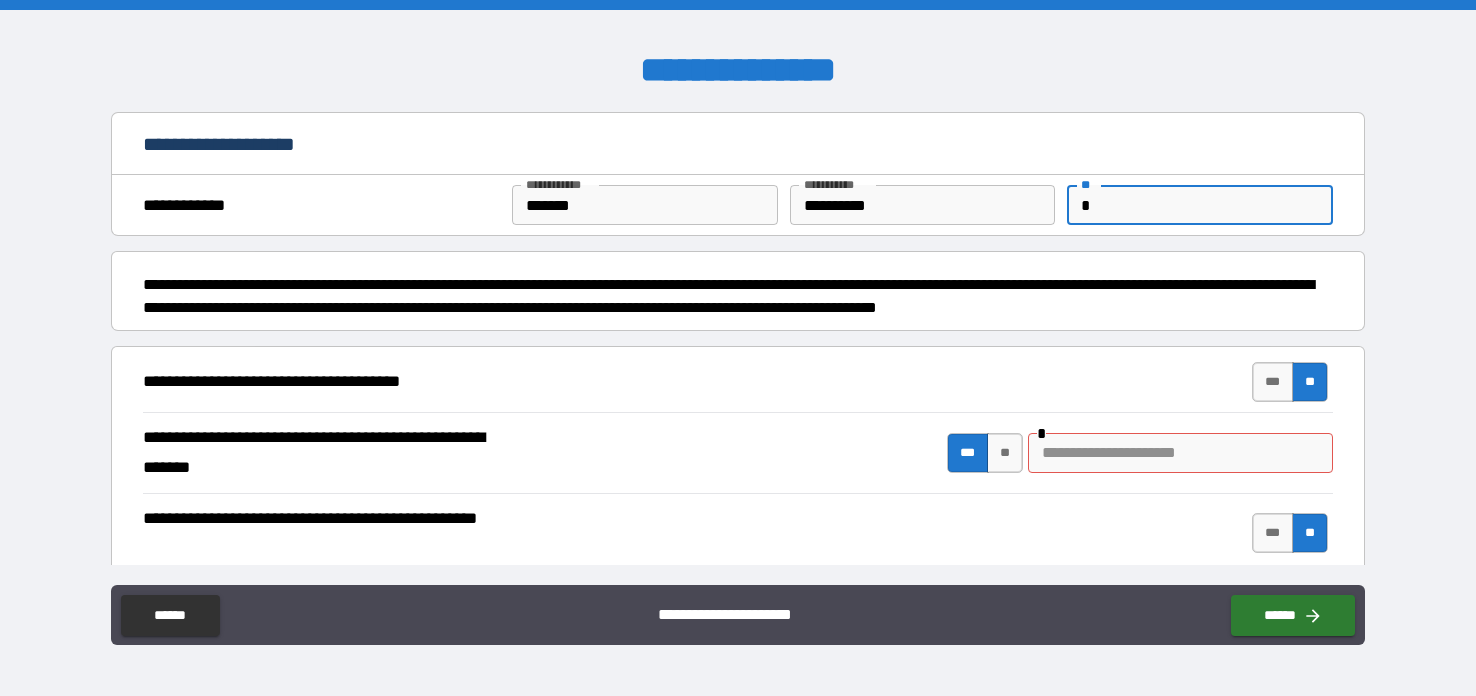 type on "*" 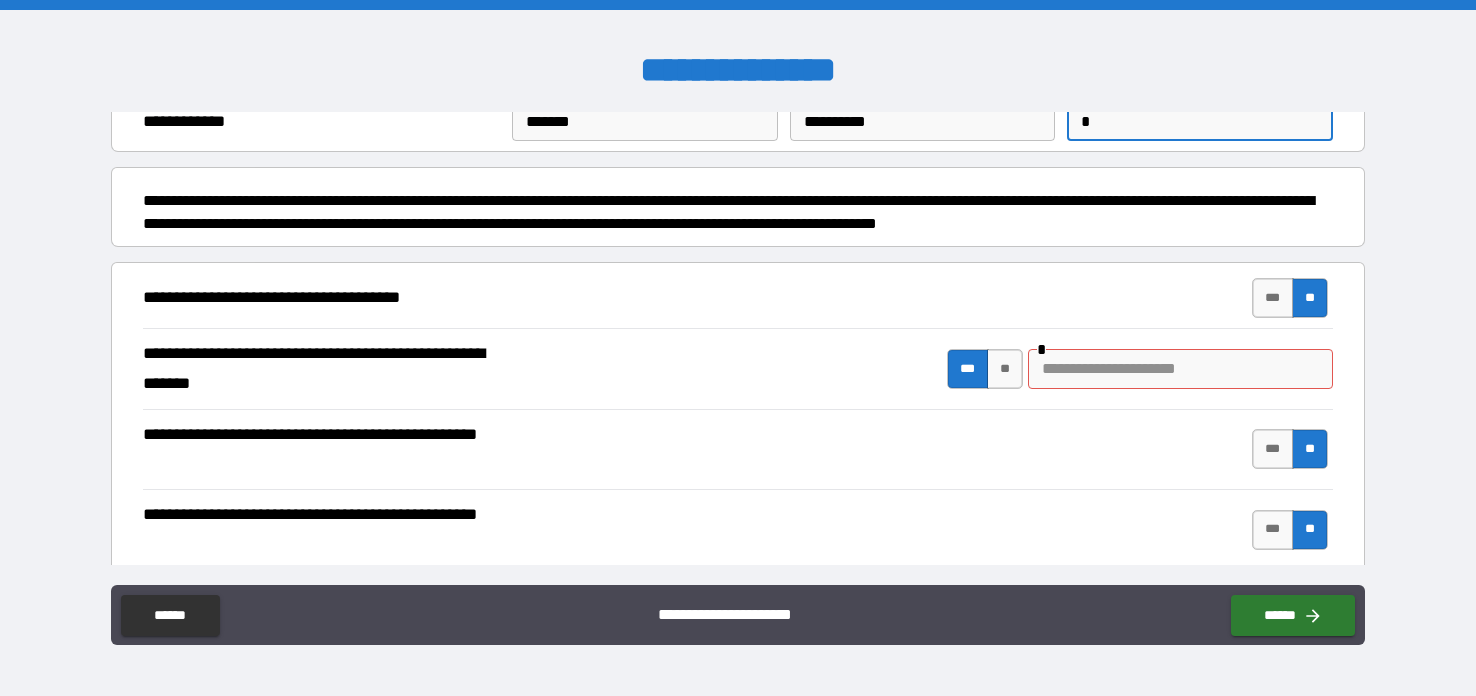 scroll, scrollTop: 86, scrollLeft: 0, axis: vertical 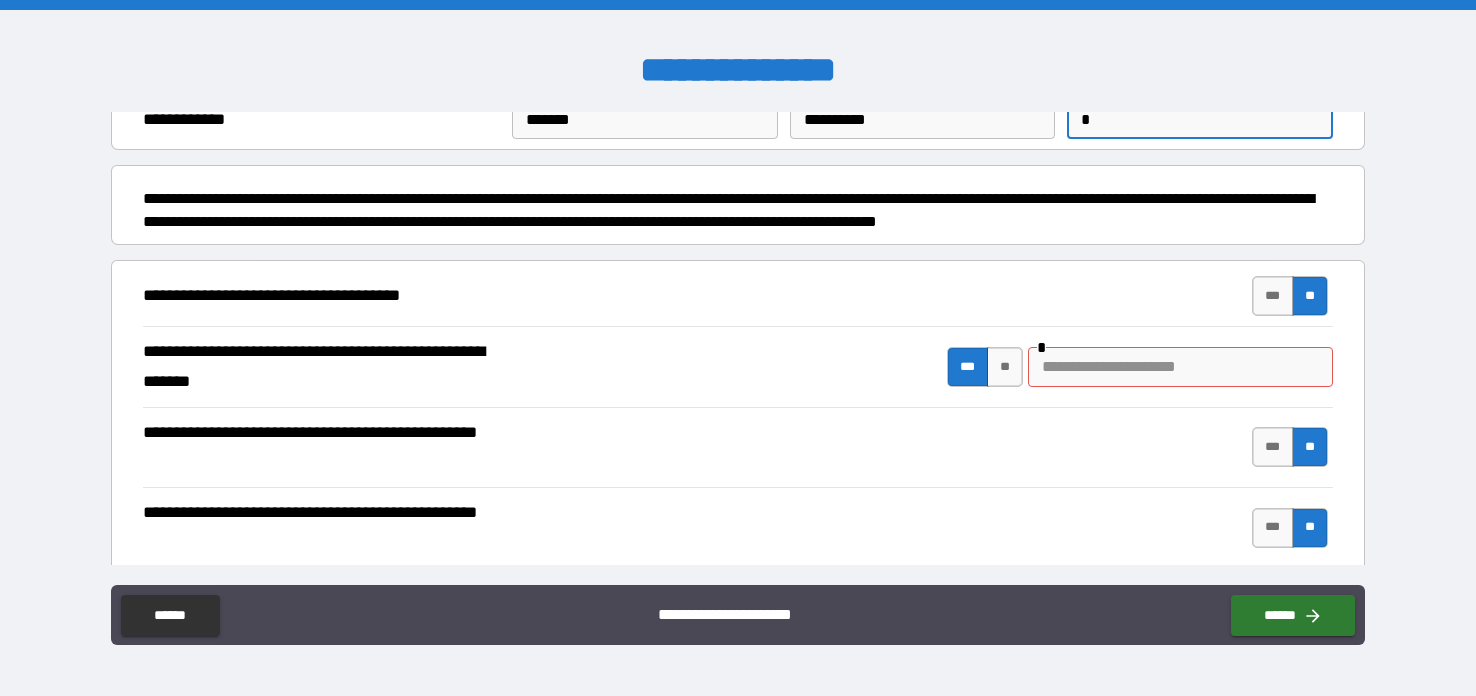 type on "*" 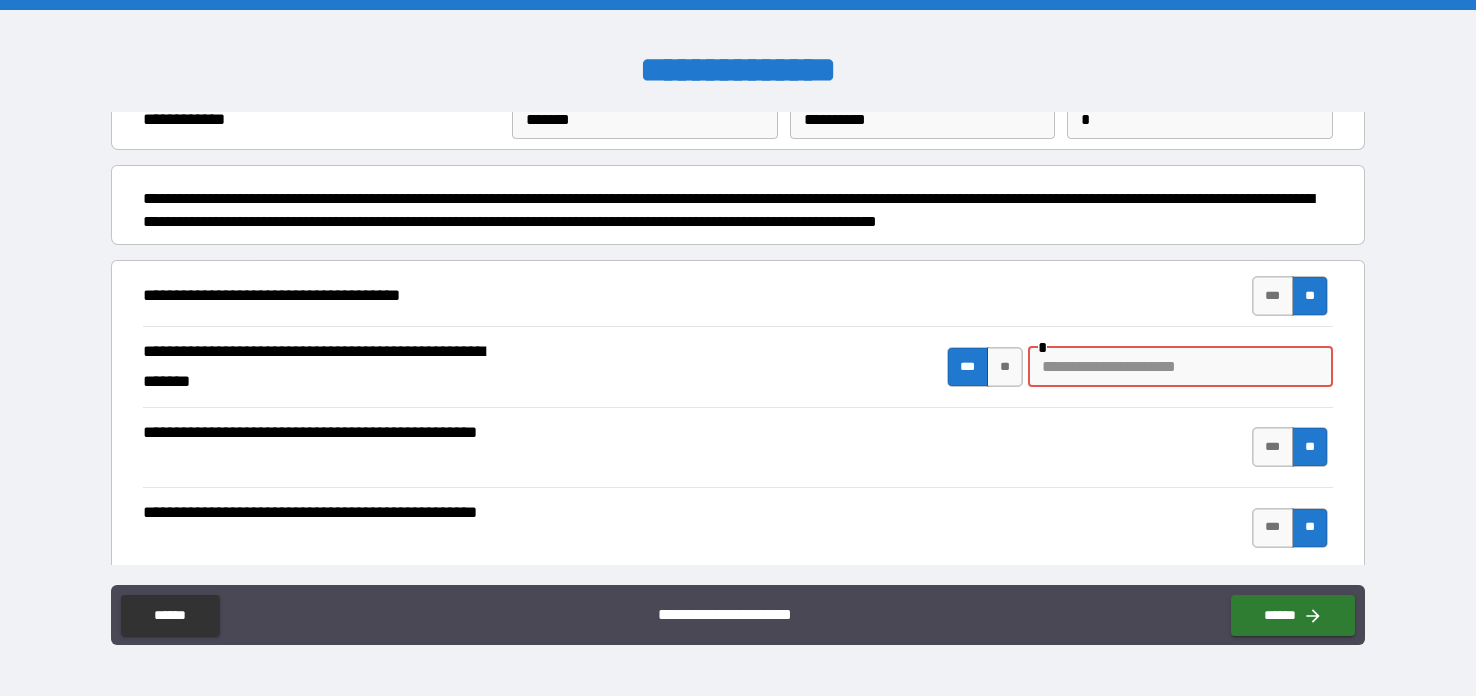 click at bounding box center [1180, 367] 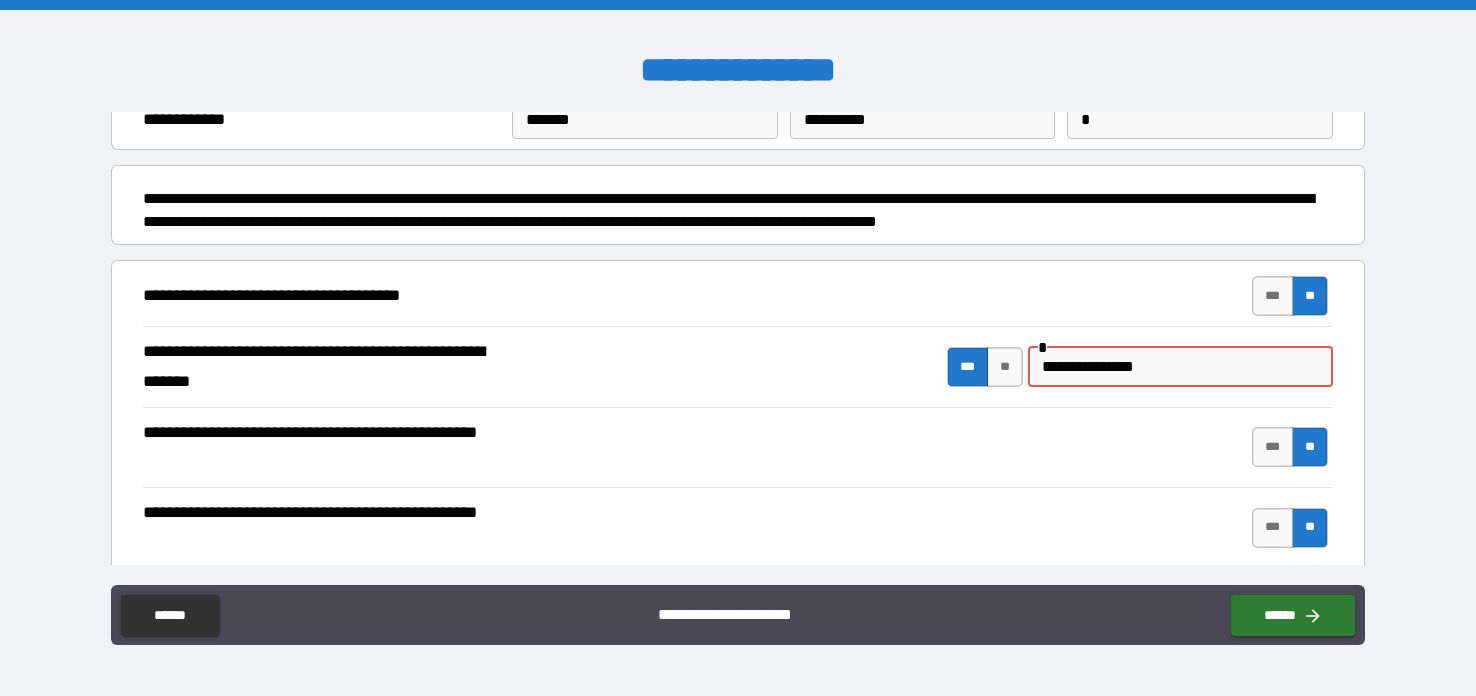 type on "**********" 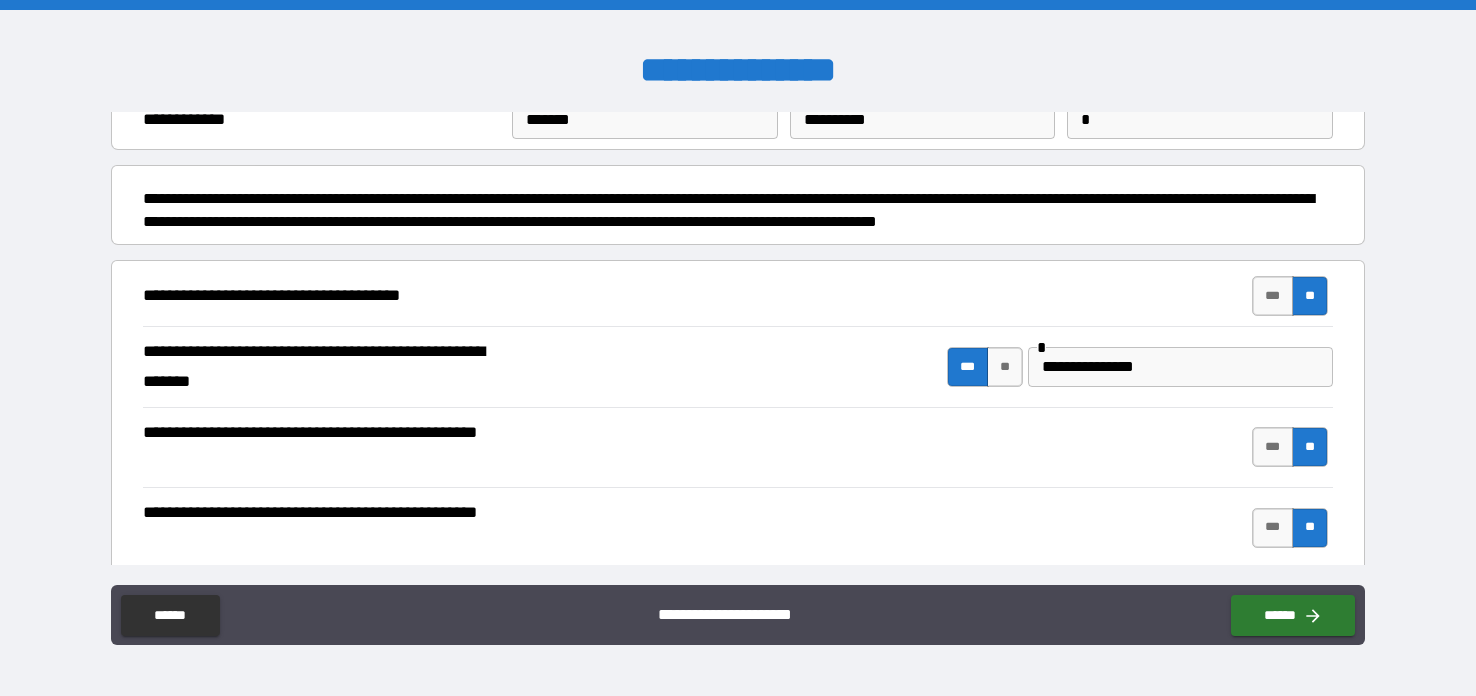 type on "*" 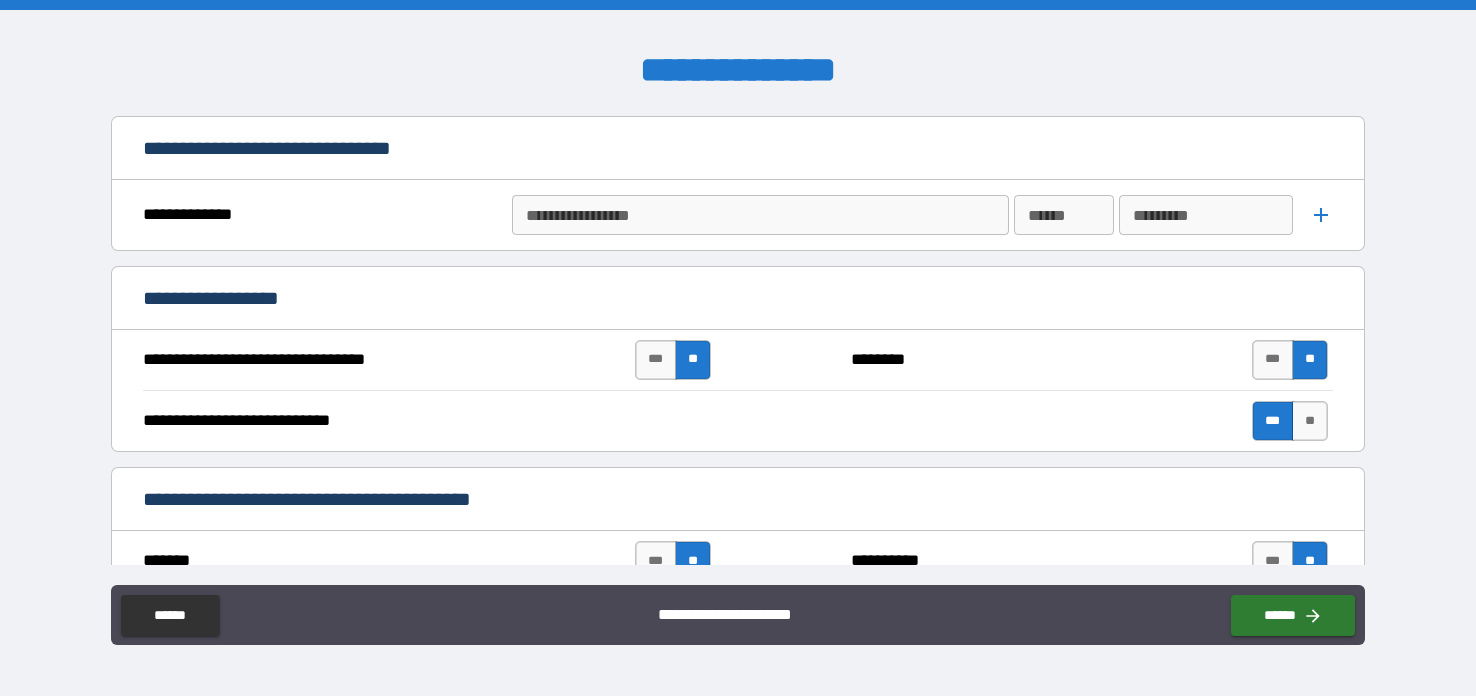 scroll, scrollTop: 1067, scrollLeft: 0, axis: vertical 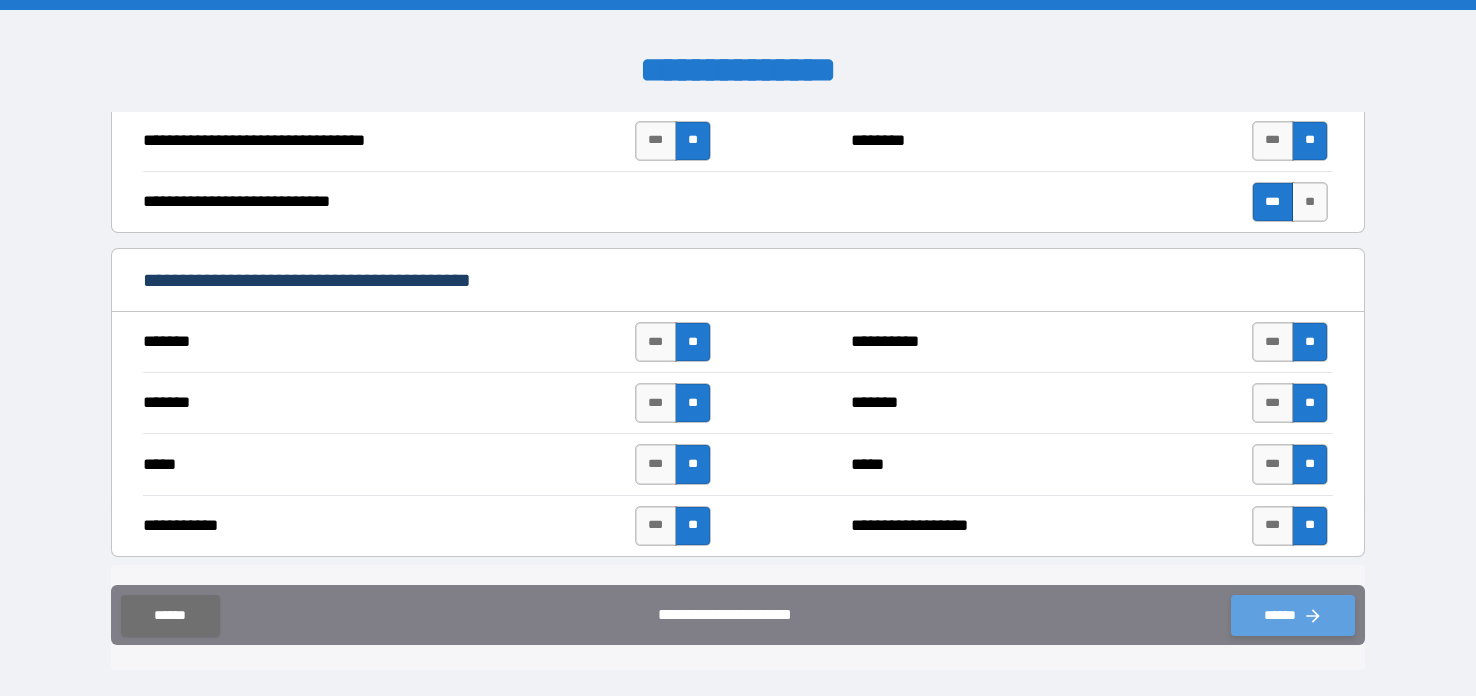 click 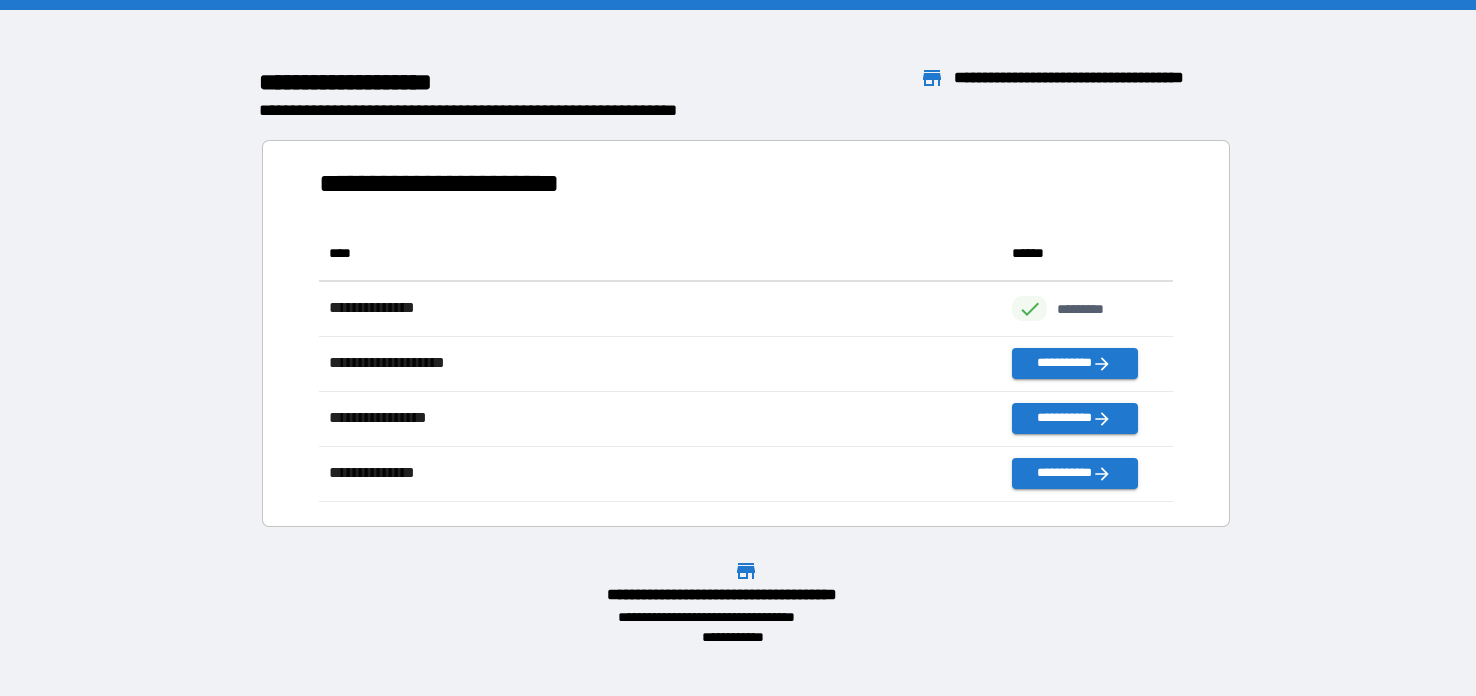 scroll, scrollTop: 0, scrollLeft: 0, axis: both 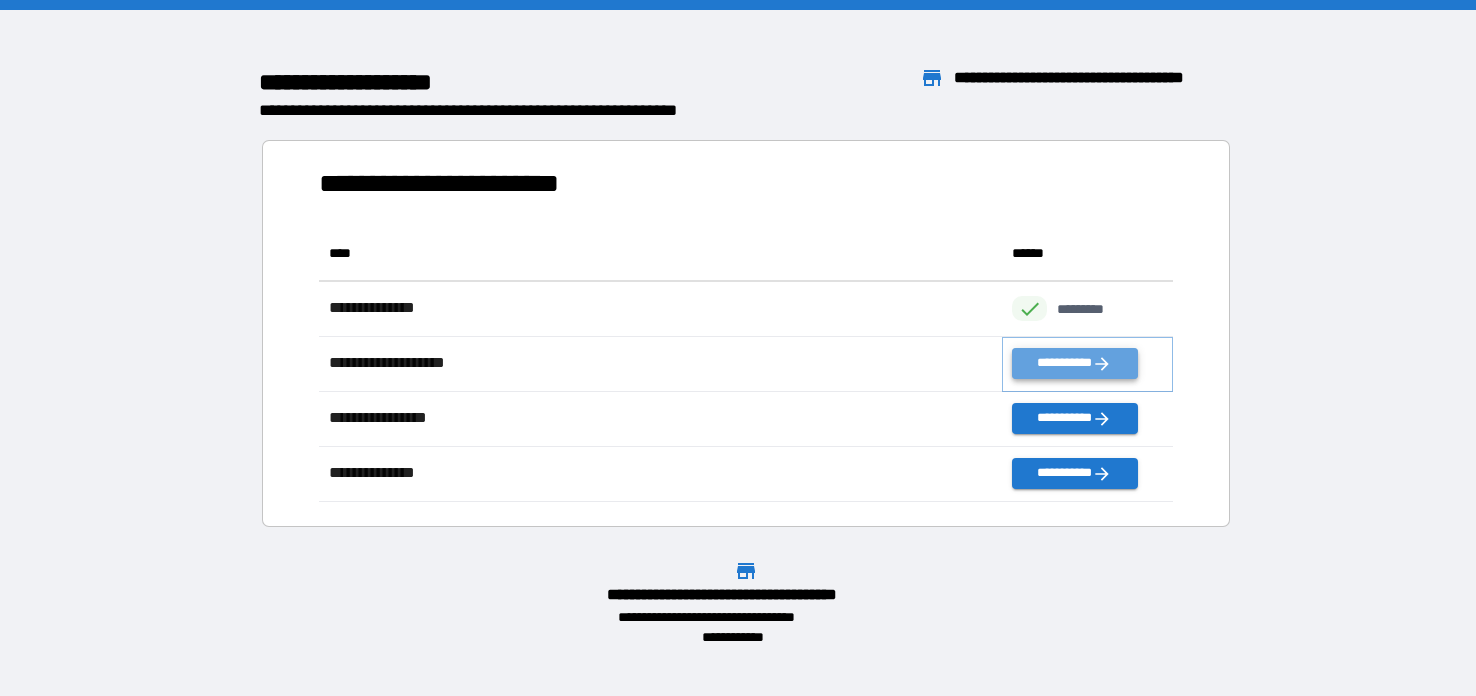 click on "**********" at bounding box center (1074, 363) 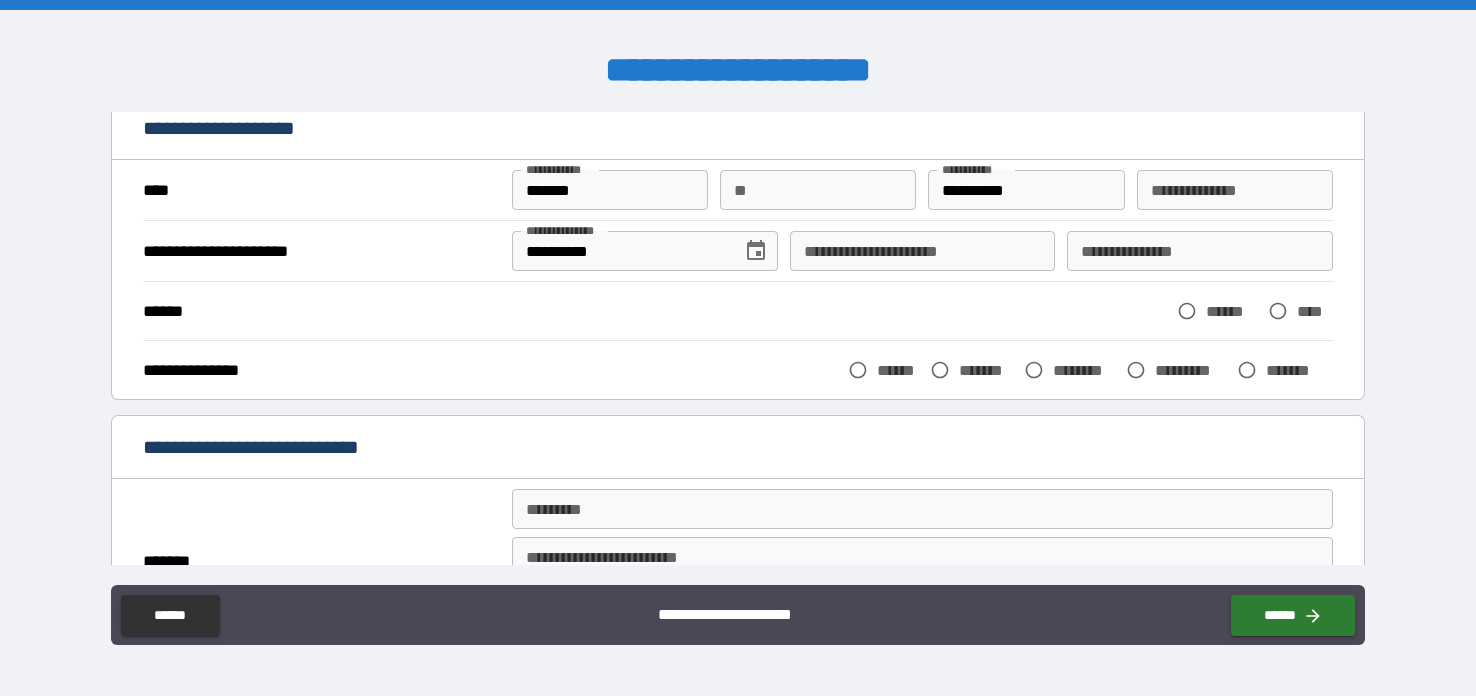 scroll, scrollTop: 97, scrollLeft: 0, axis: vertical 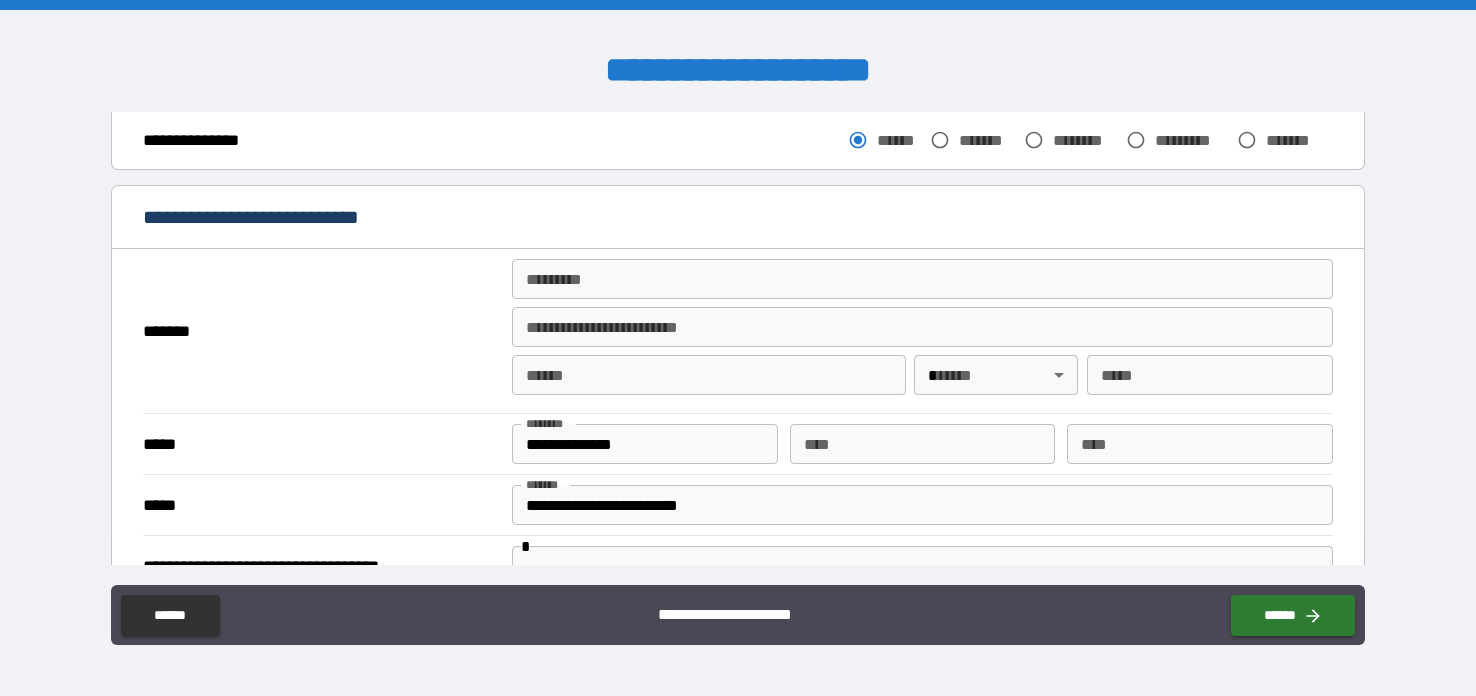 click on "*******   *" at bounding box center [922, 279] 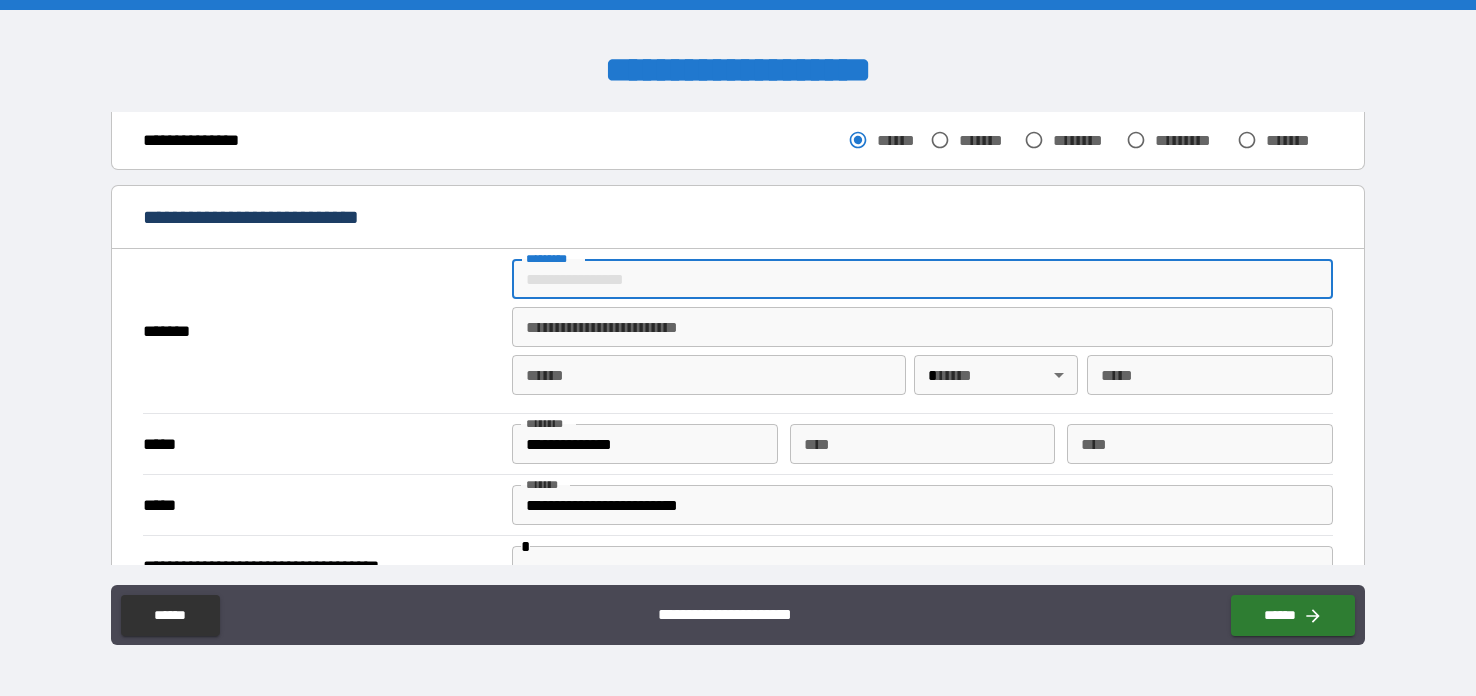 type on "**********" 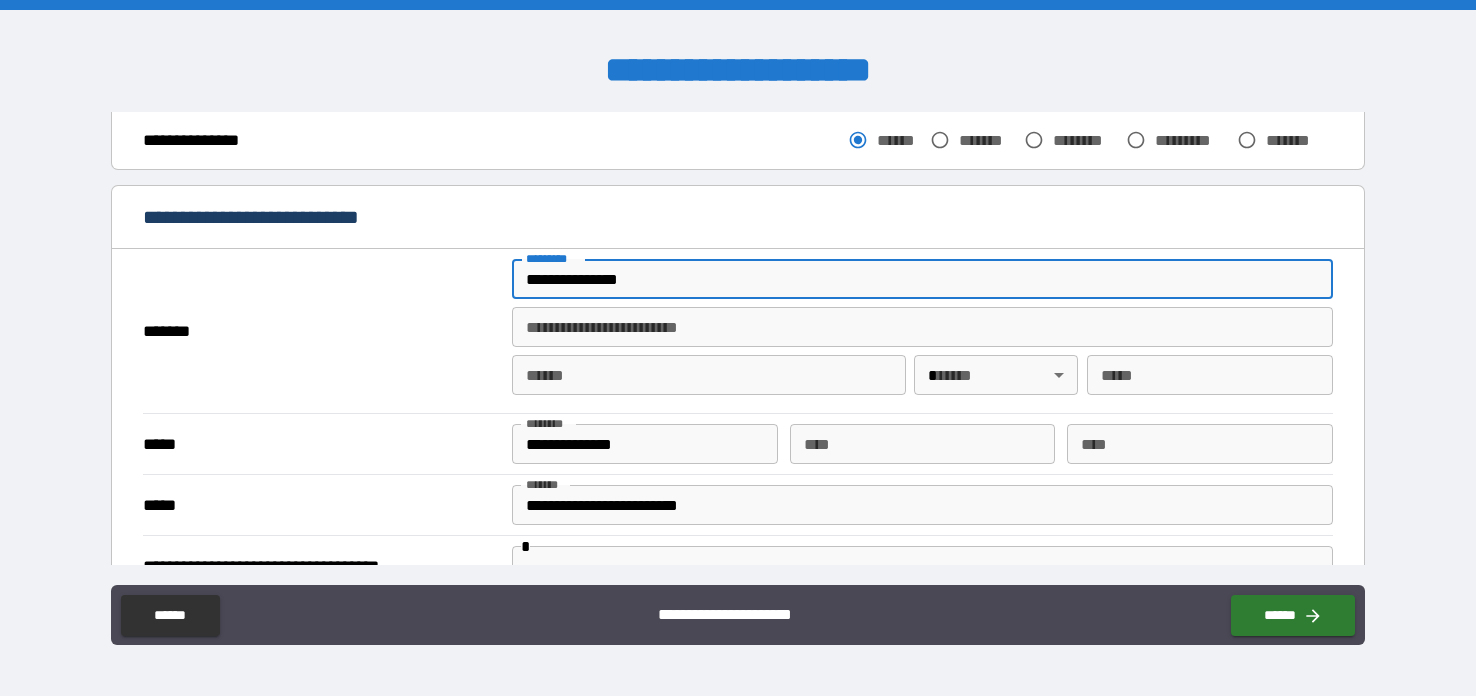 type on "****" 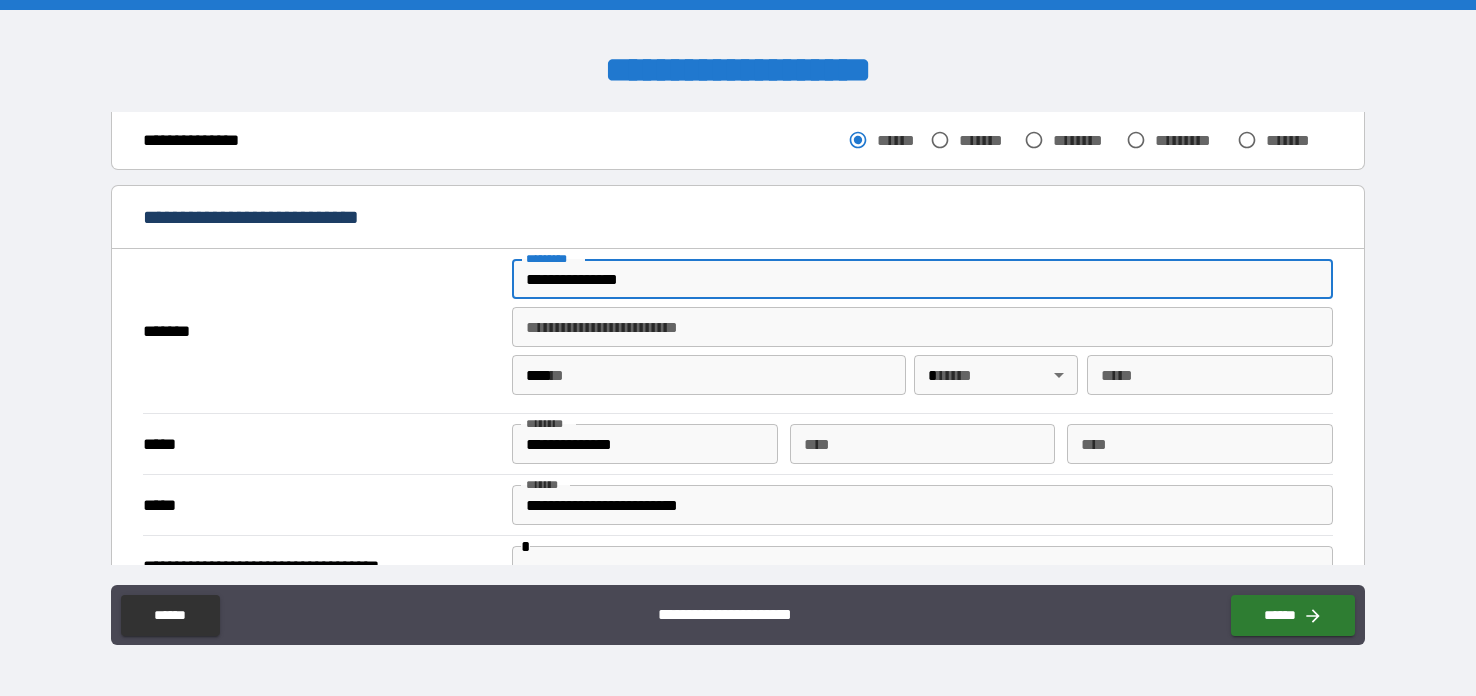 type on "**" 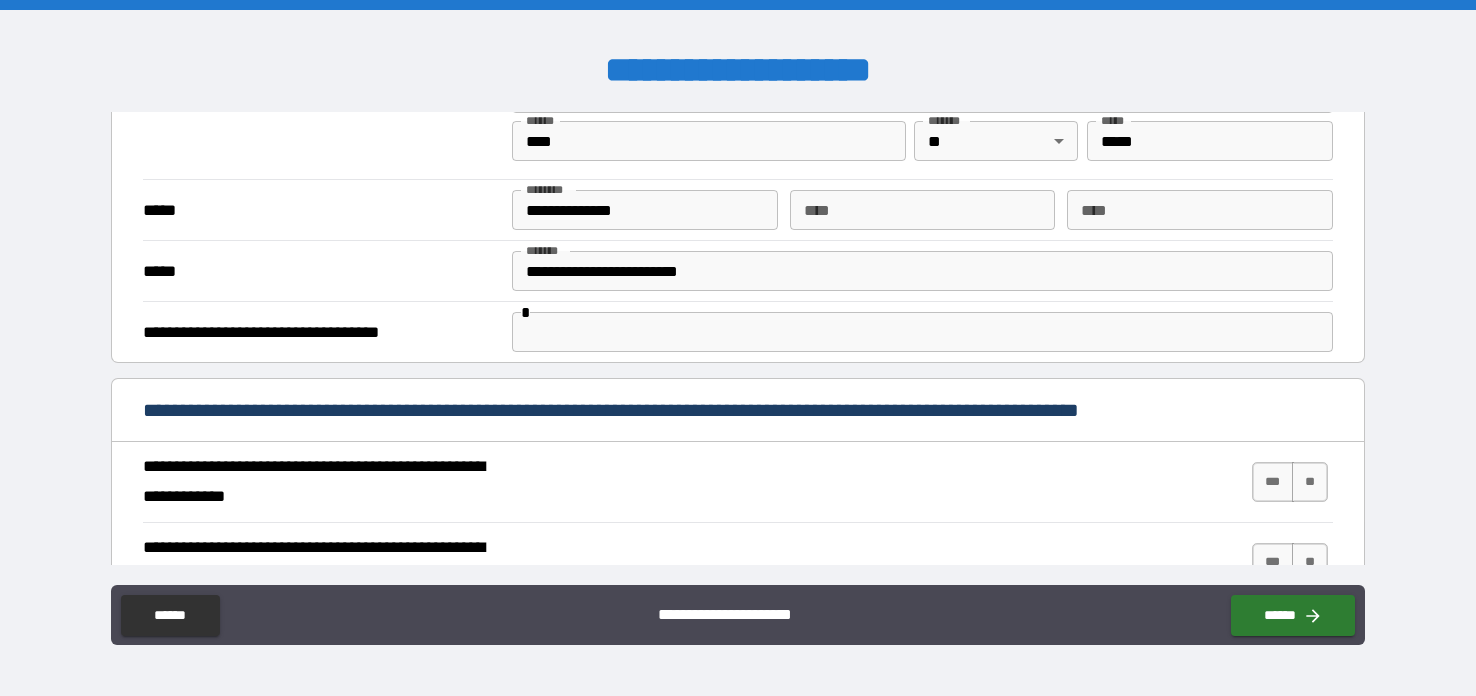 scroll, scrollTop: 557, scrollLeft: 0, axis: vertical 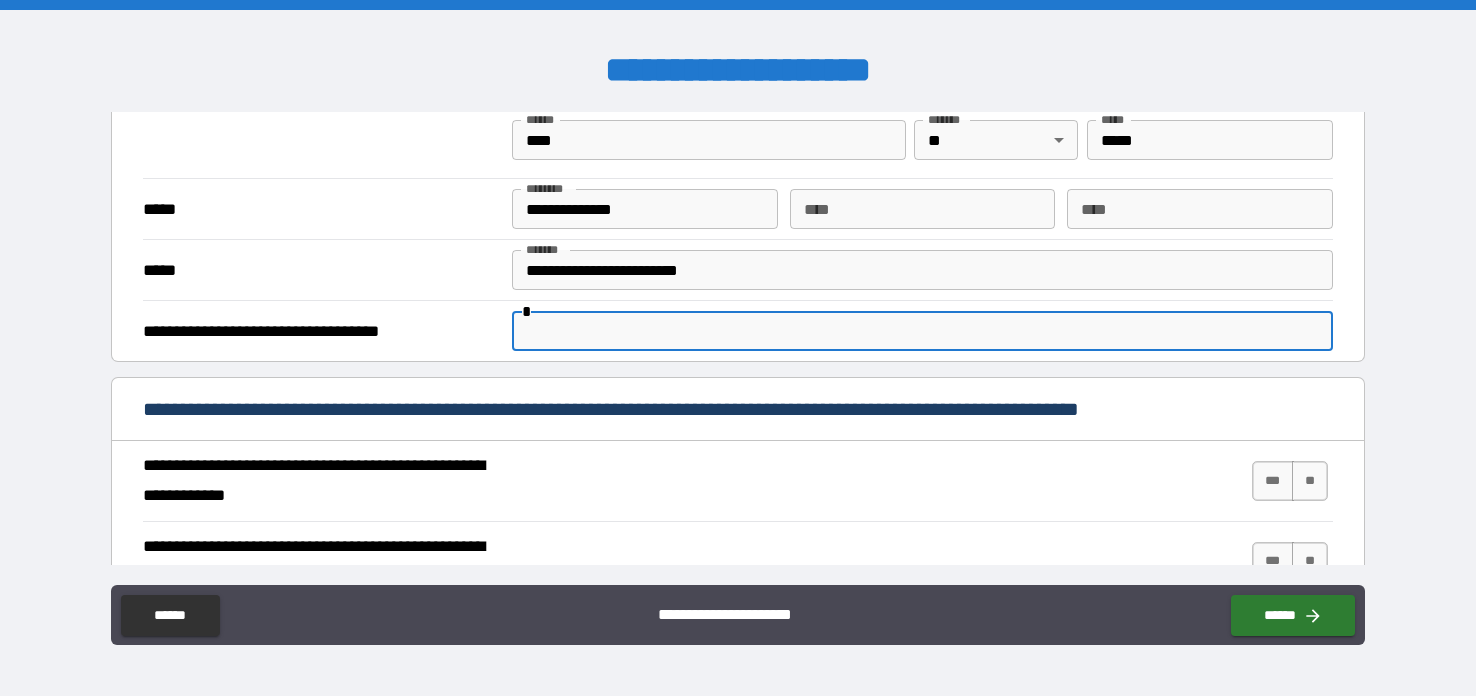 click at bounding box center (922, 331) 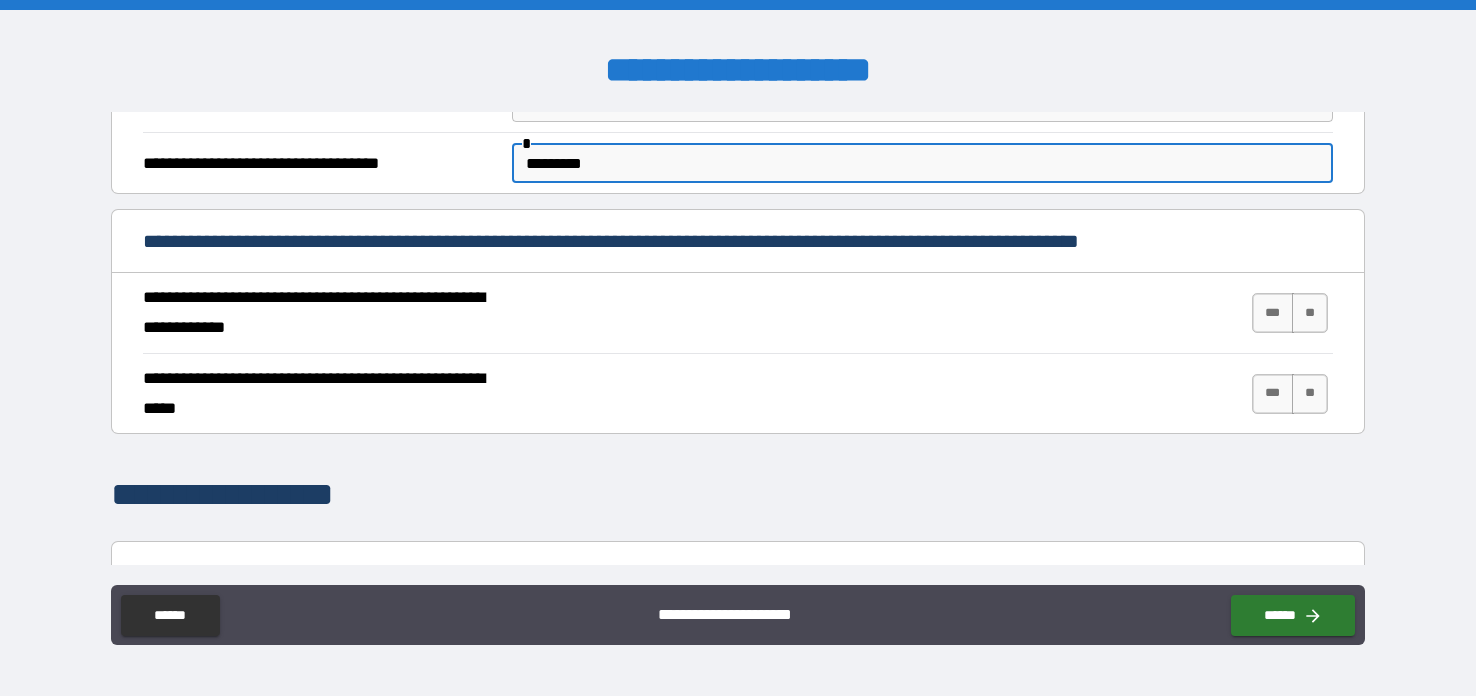 scroll, scrollTop: 751, scrollLeft: 0, axis: vertical 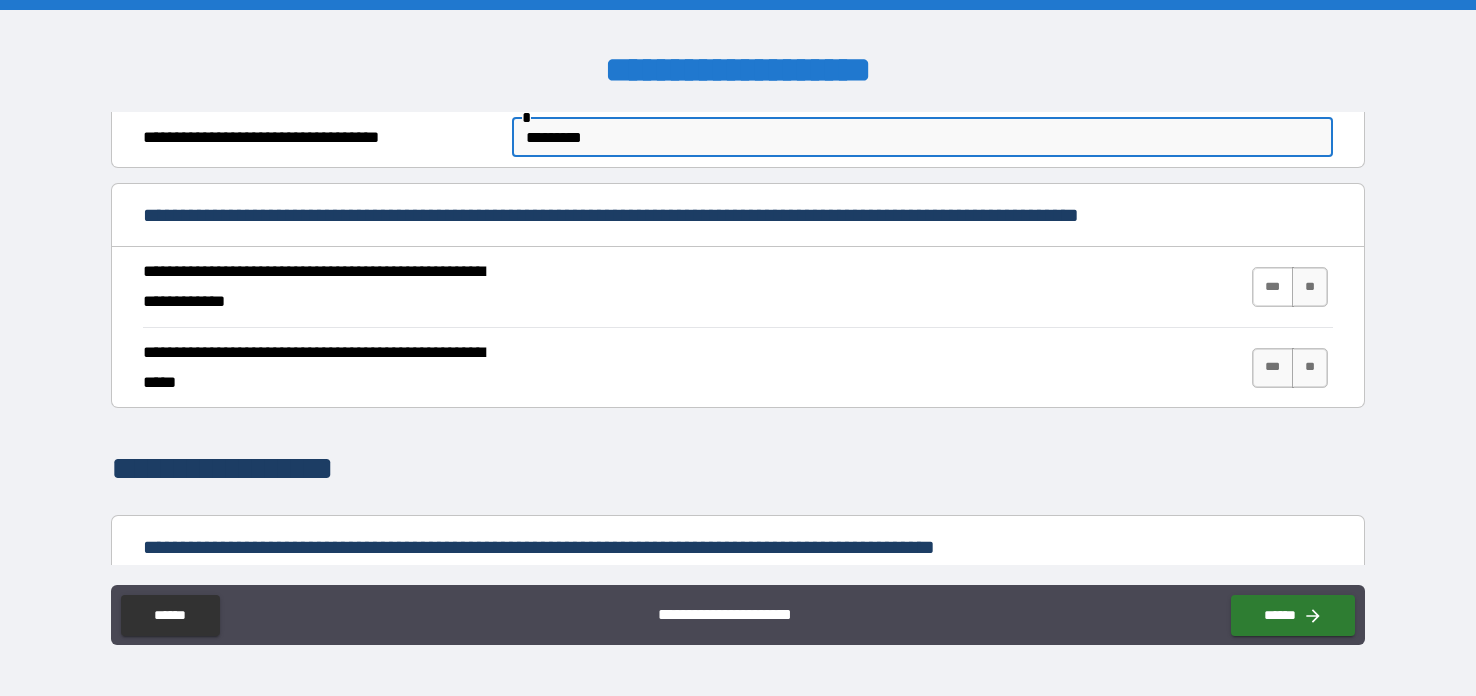 type on "*********" 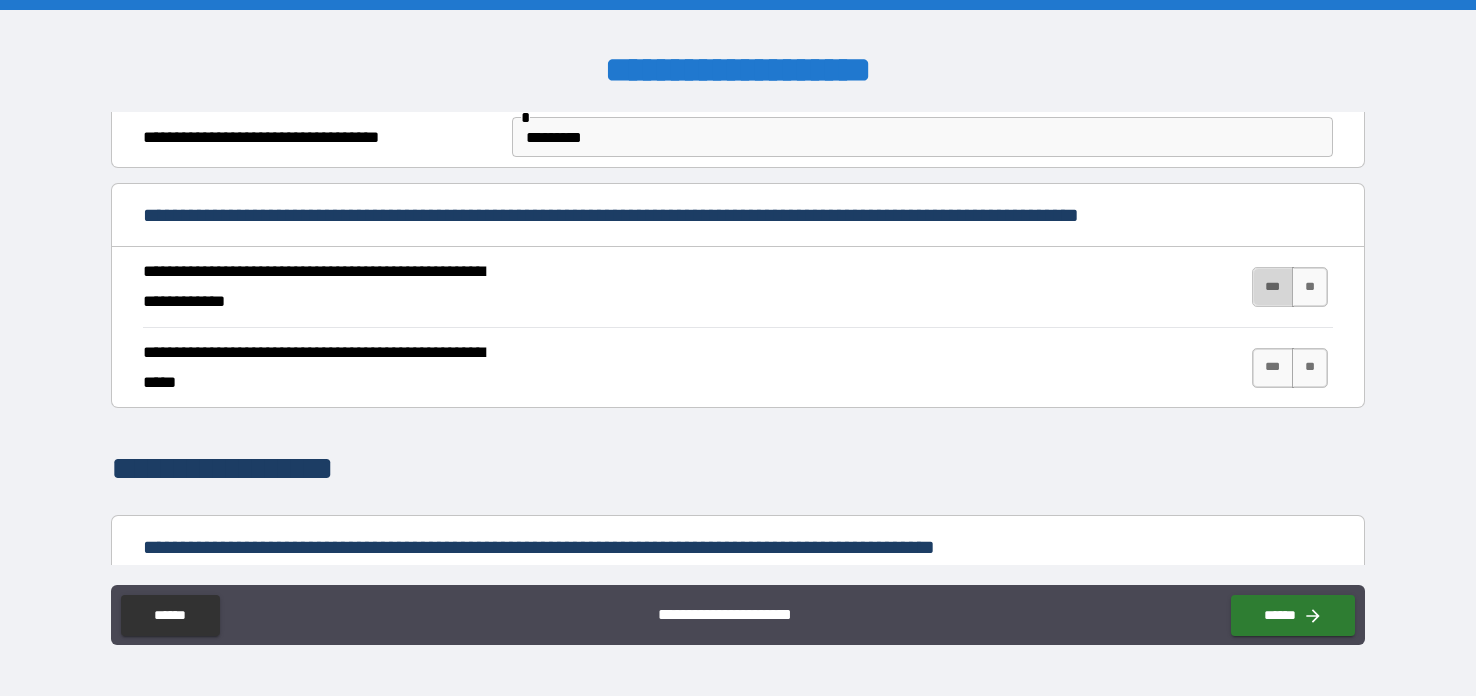 click on "***" at bounding box center [1273, 287] 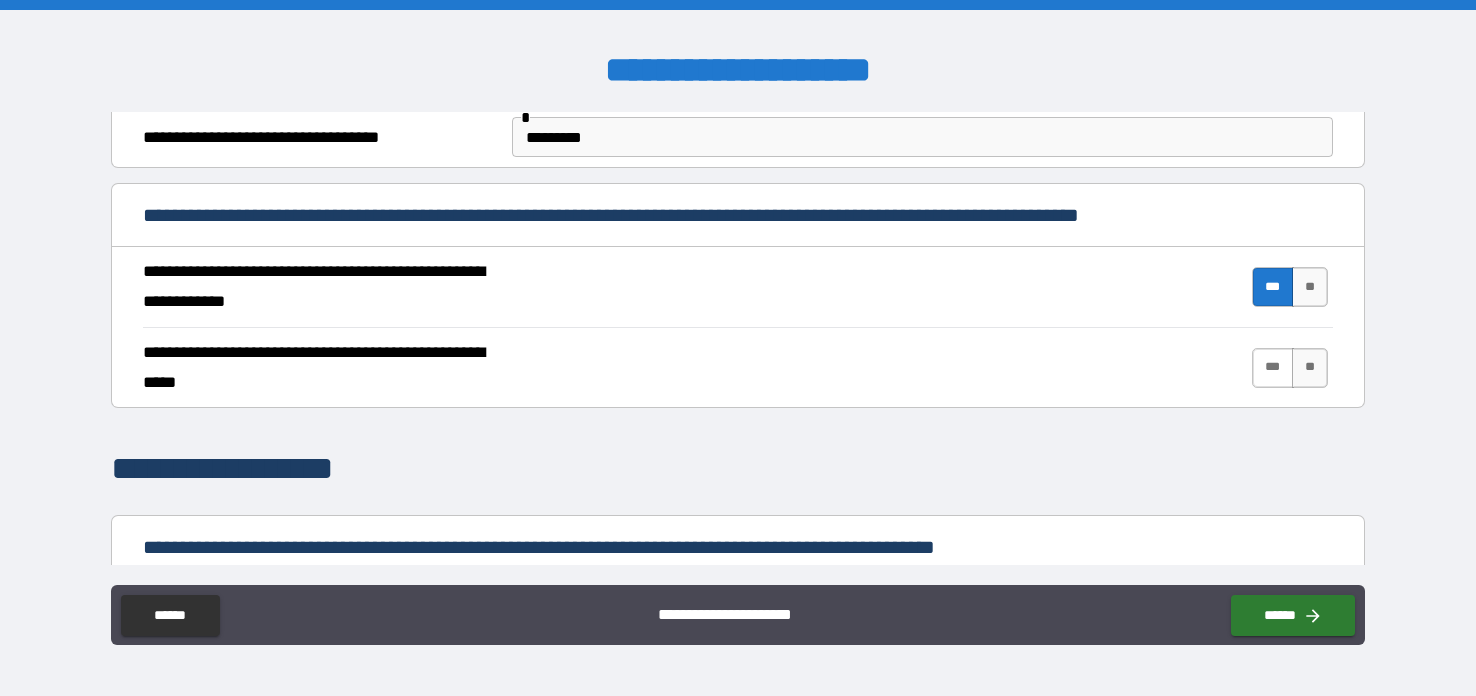 click on "***" at bounding box center (1273, 368) 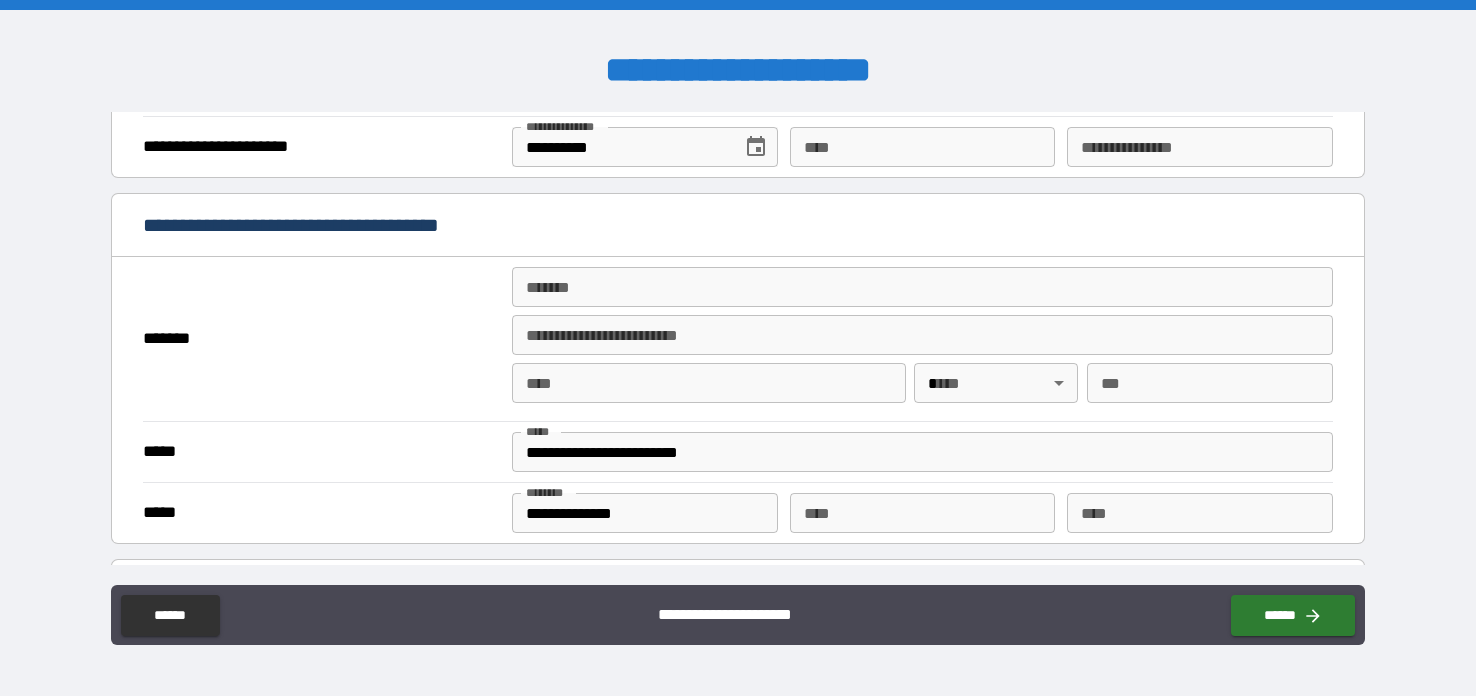 scroll, scrollTop: 1452, scrollLeft: 0, axis: vertical 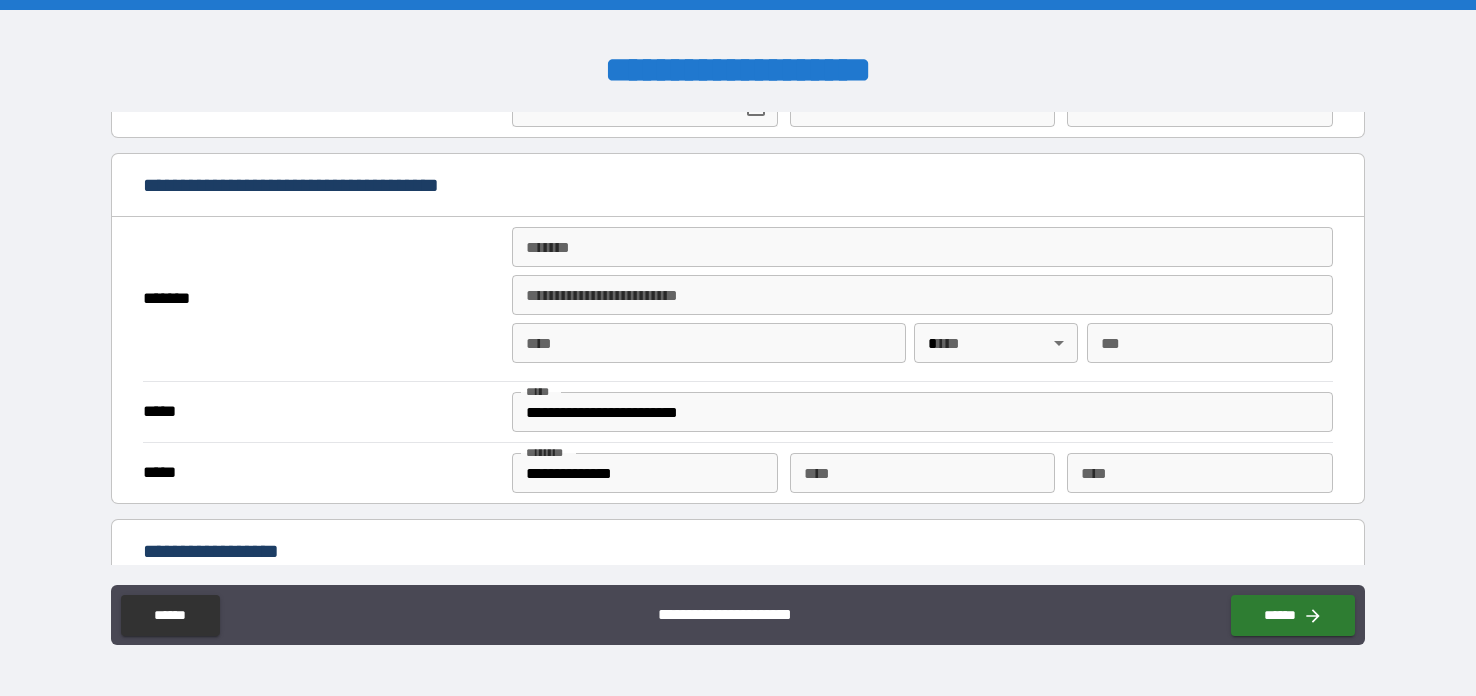 click on "*******" at bounding box center [922, 247] 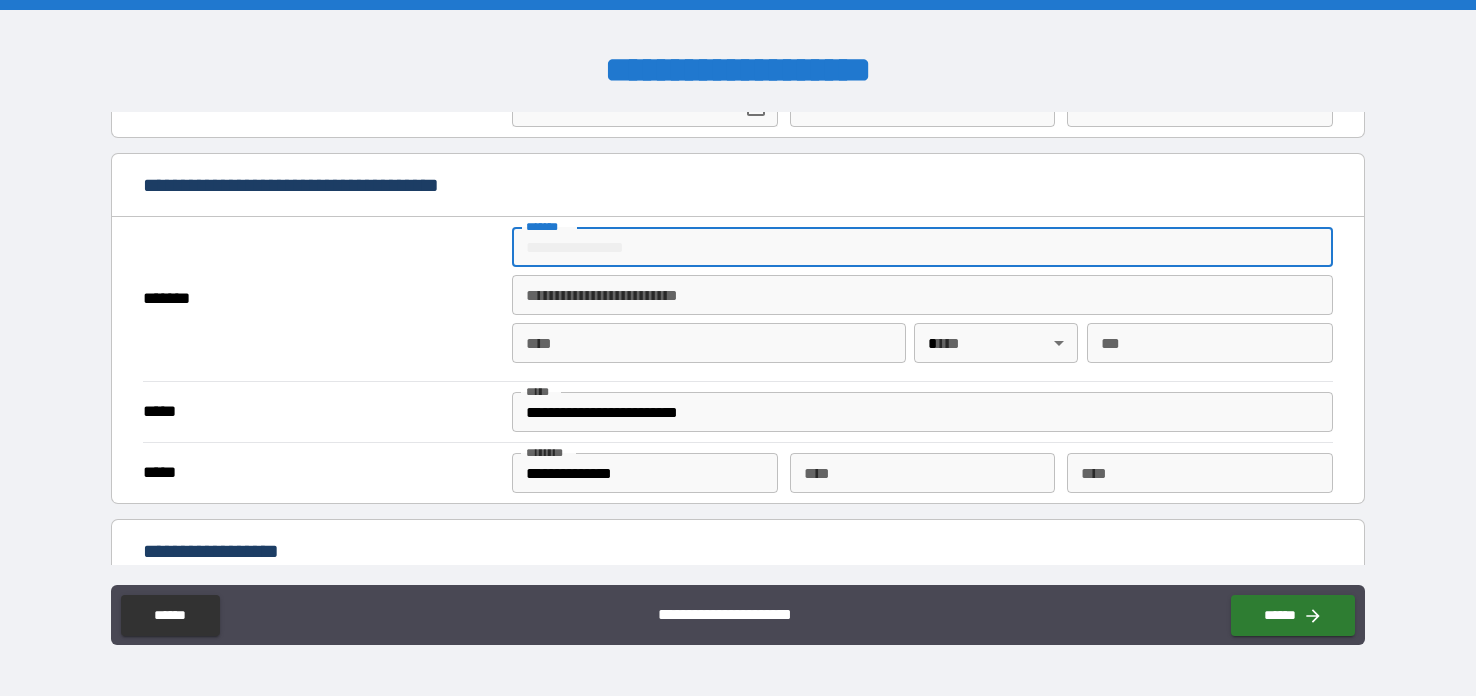 type on "**********" 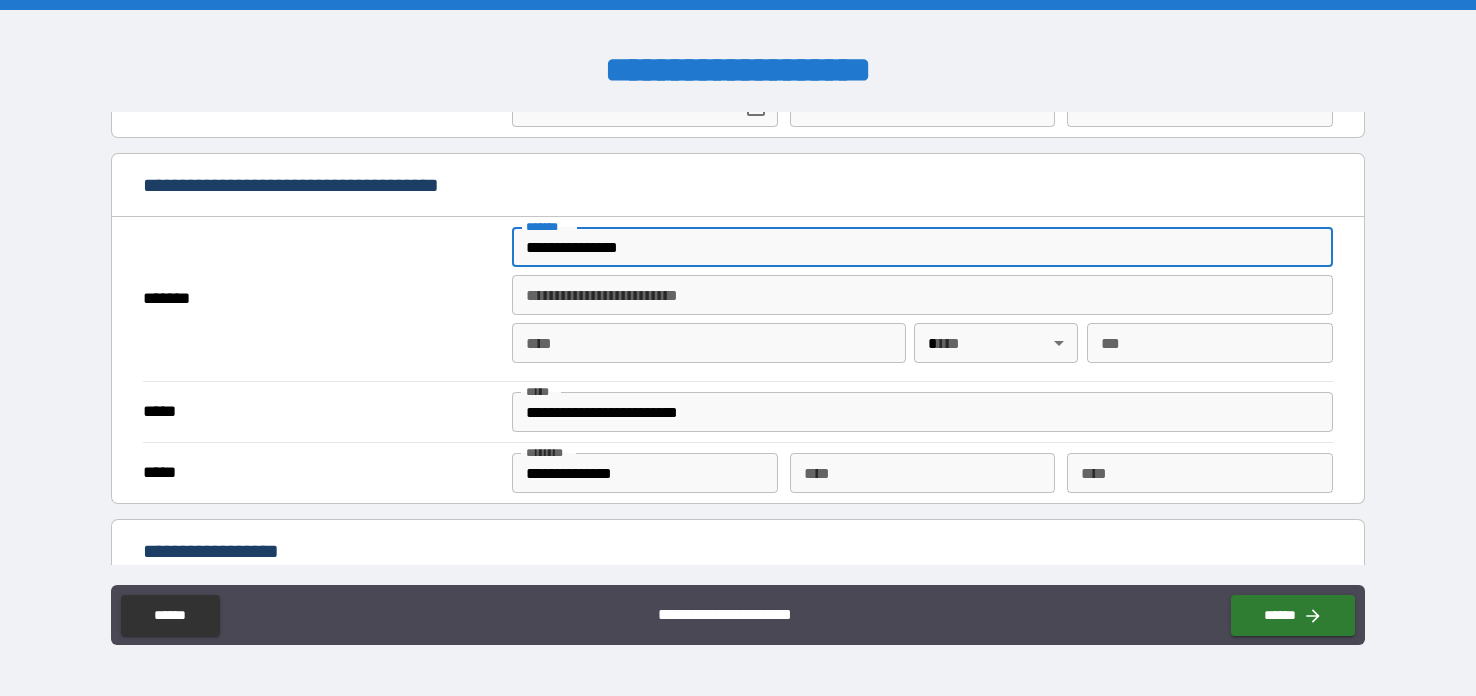 type on "****" 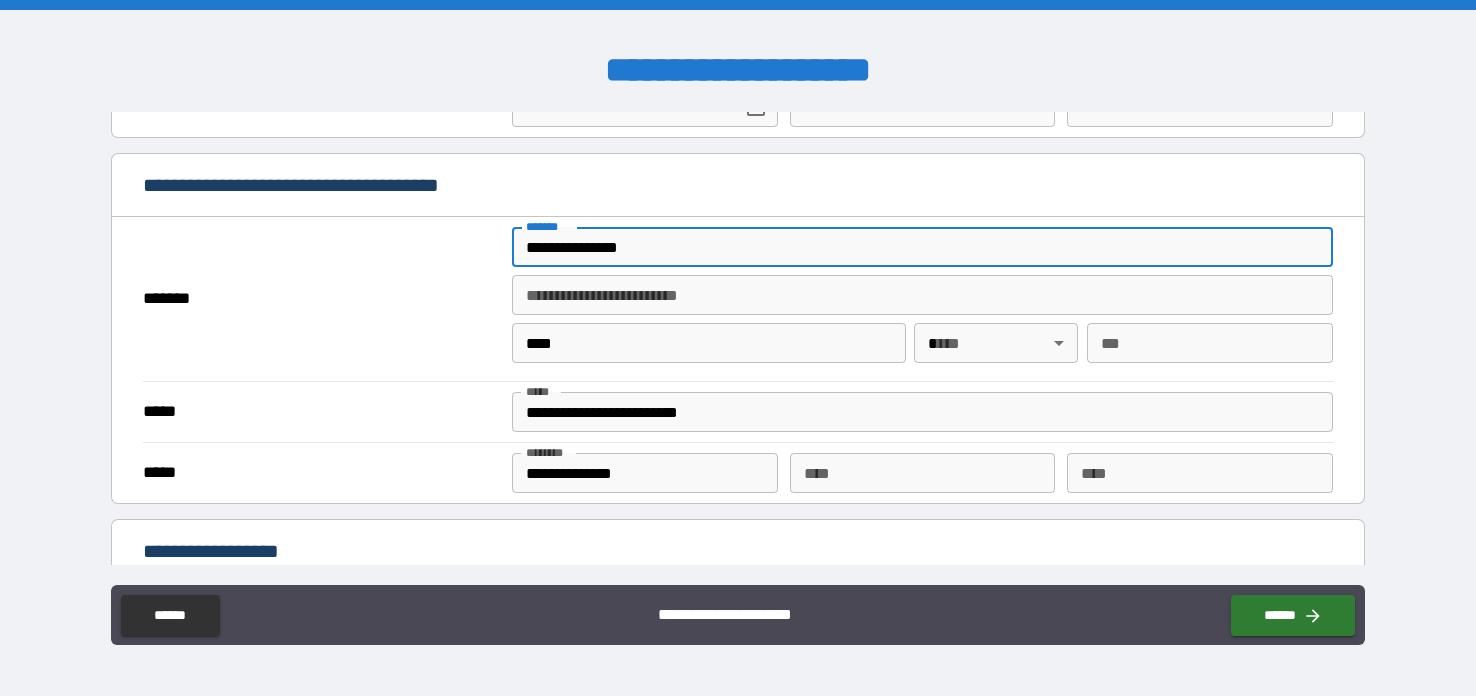 type on "**" 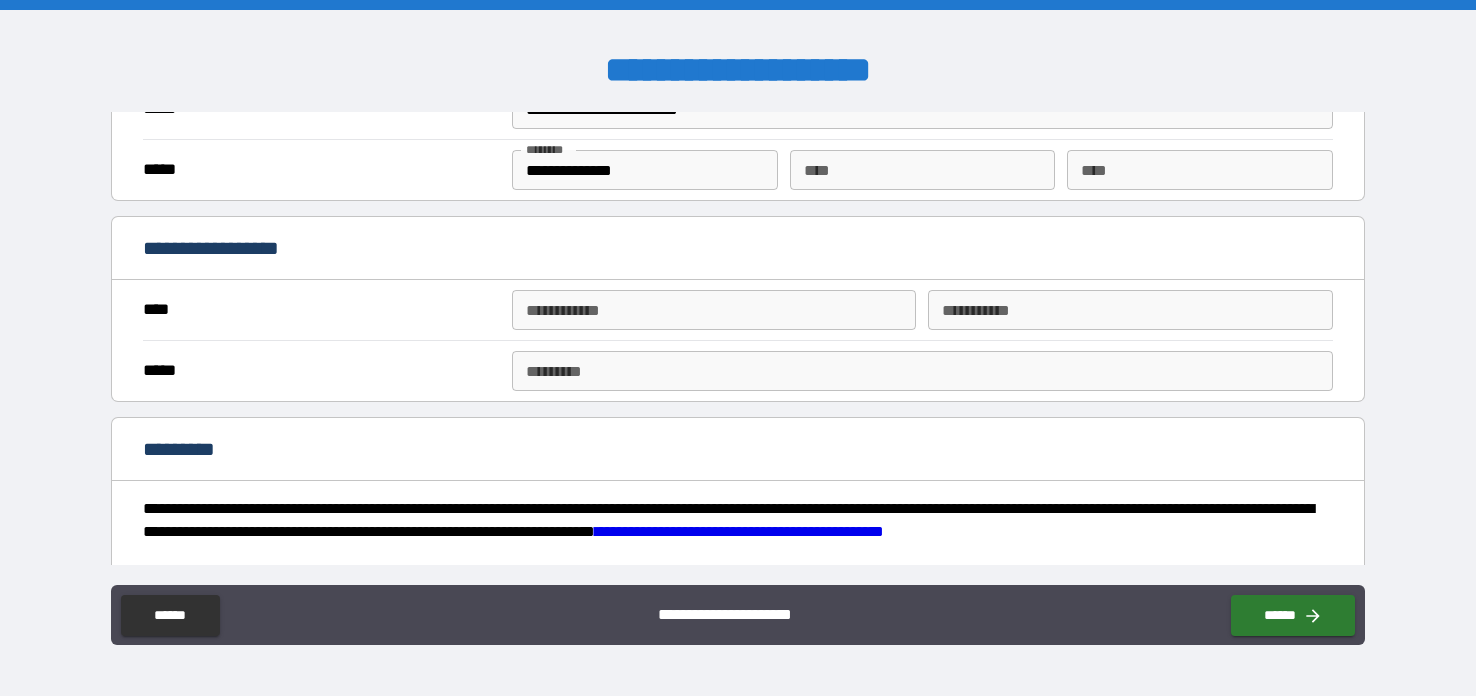 scroll, scrollTop: 1768, scrollLeft: 0, axis: vertical 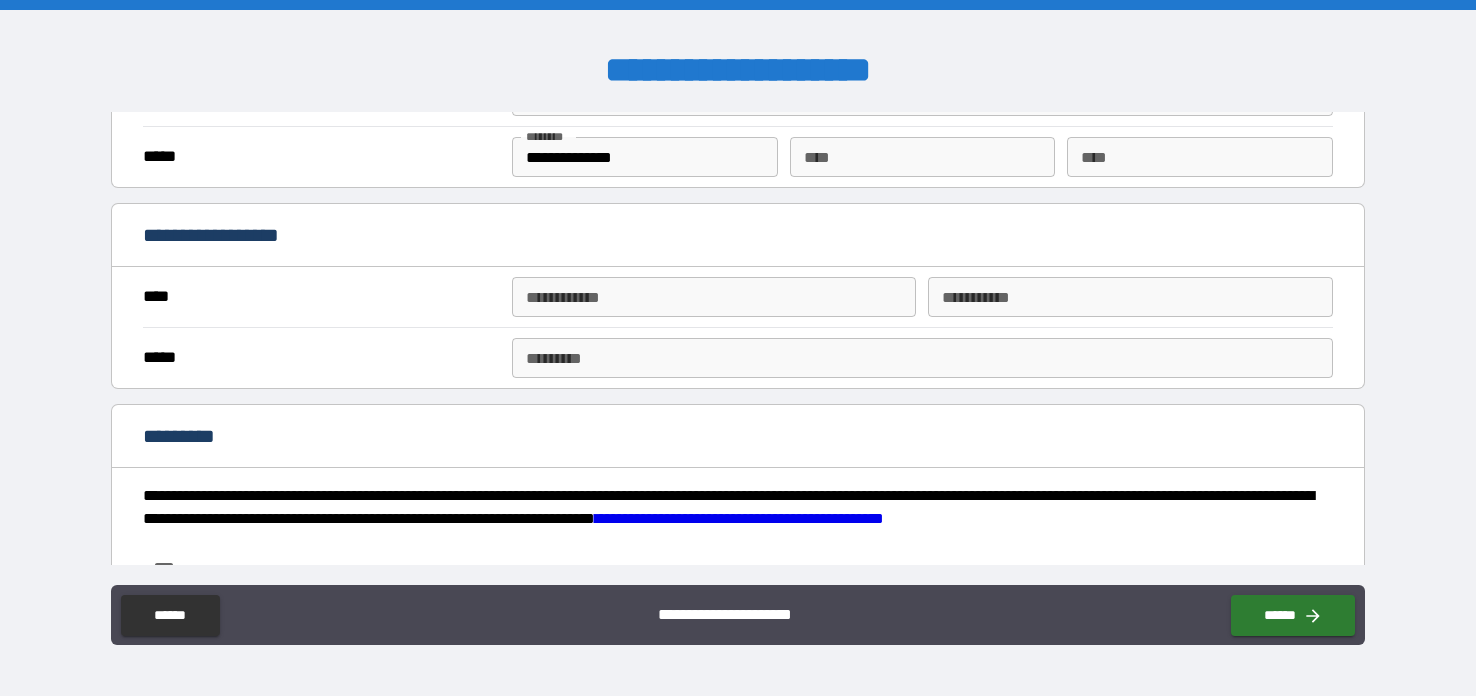 click on "**********" at bounding box center (714, 297) 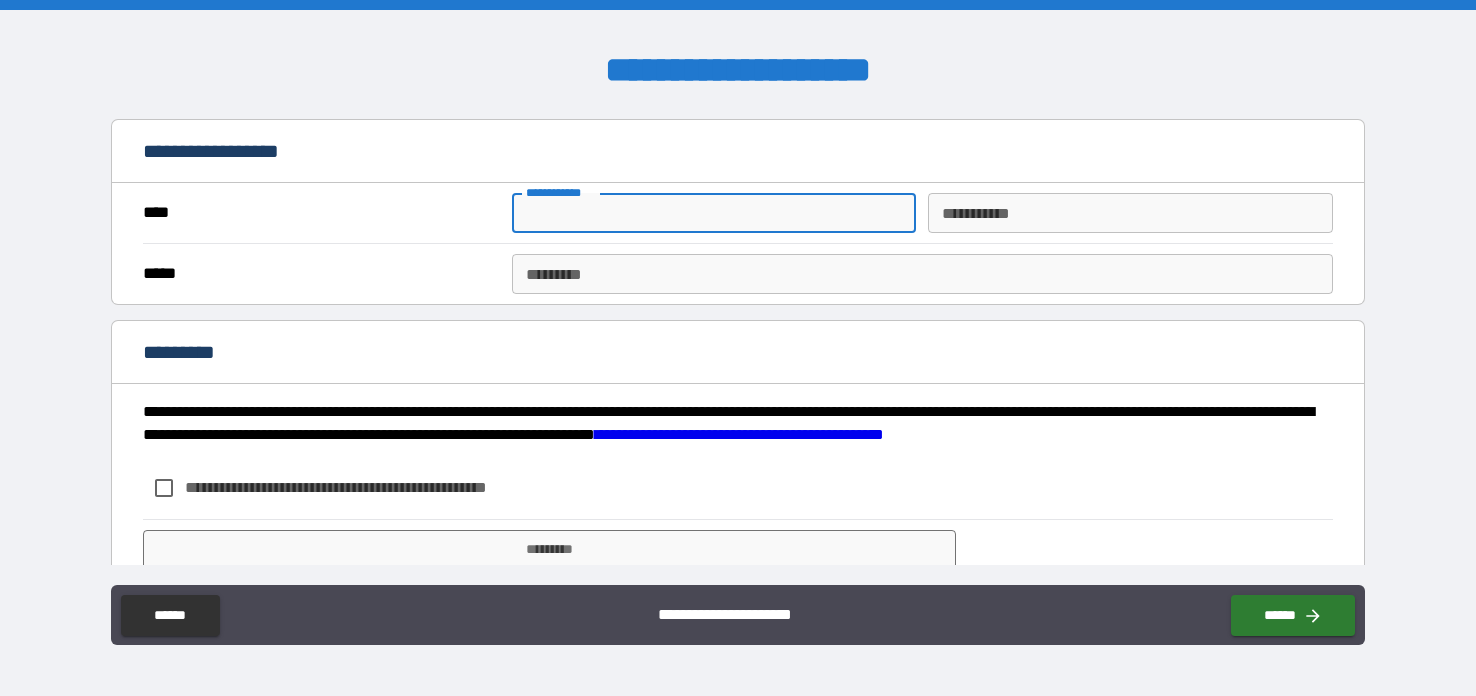 scroll, scrollTop: 1816, scrollLeft: 0, axis: vertical 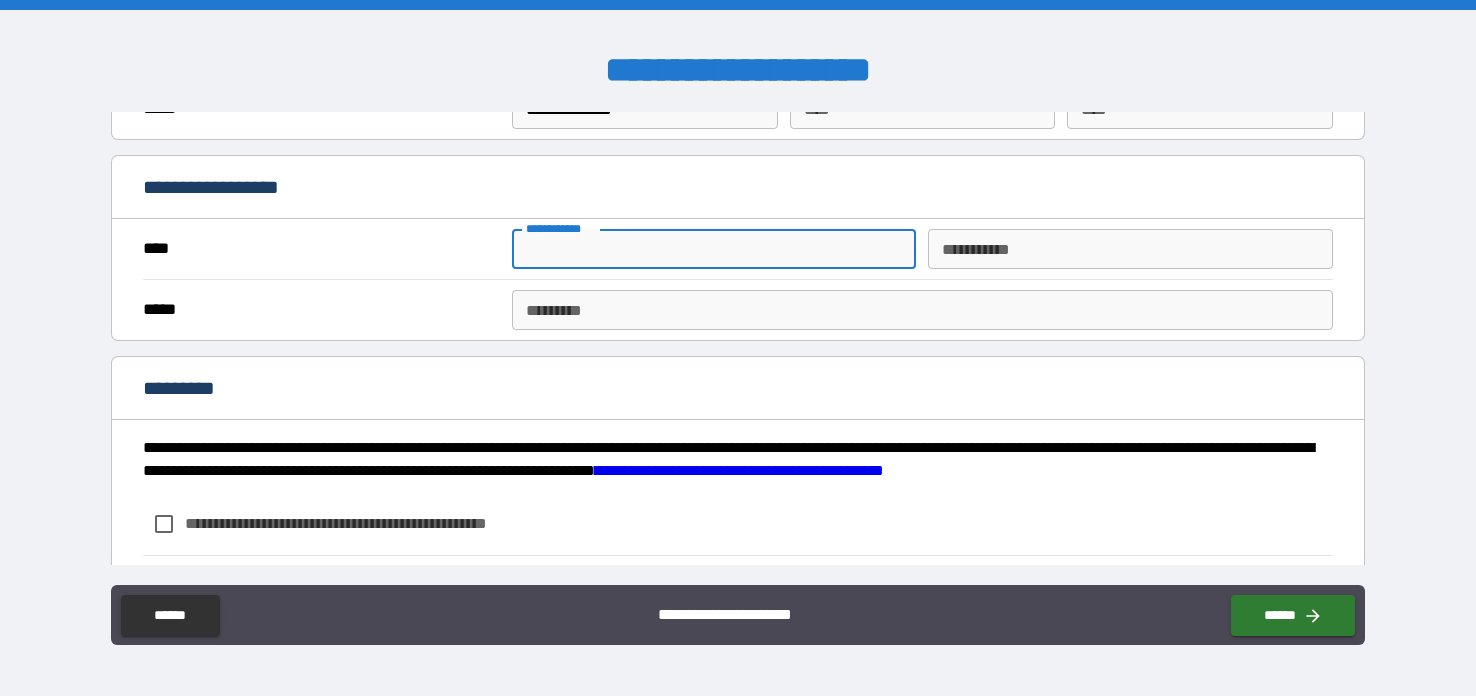 click on "**********" at bounding box center (714, 249) 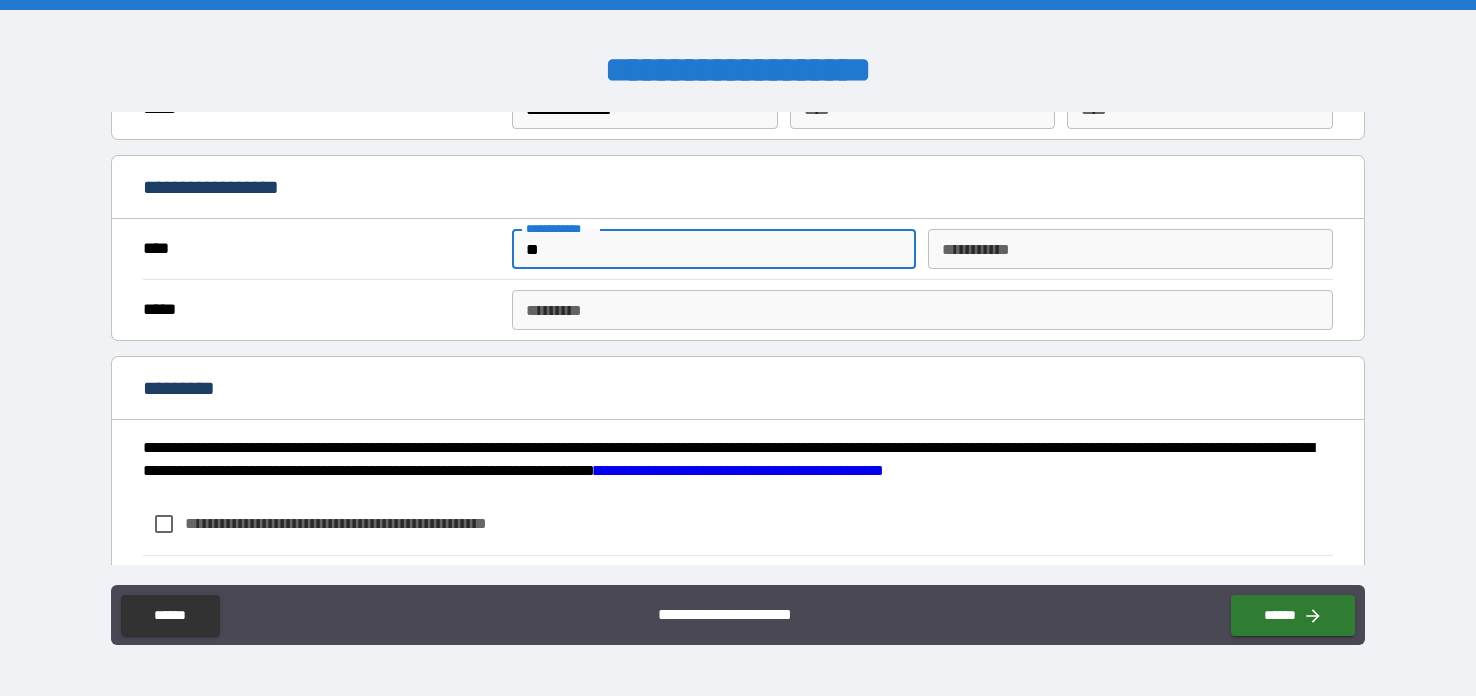 type on "*" 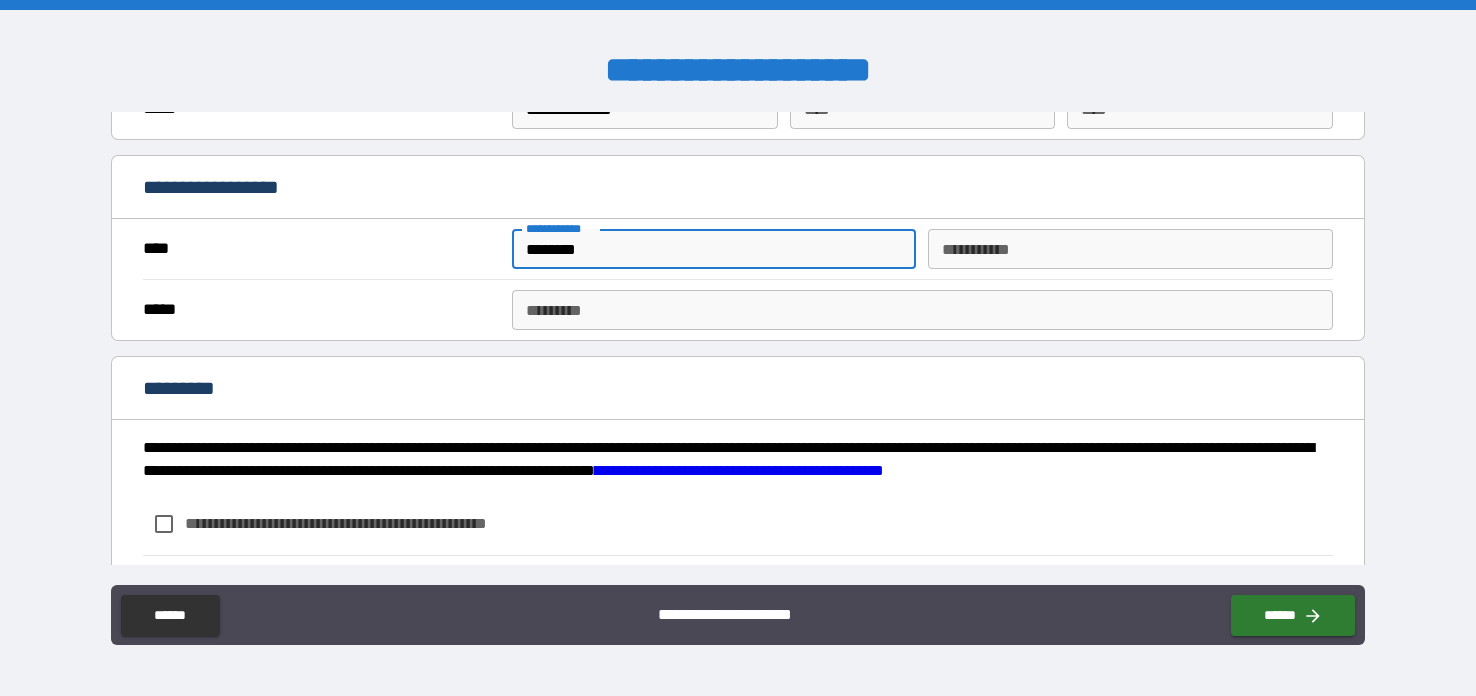type on "********" 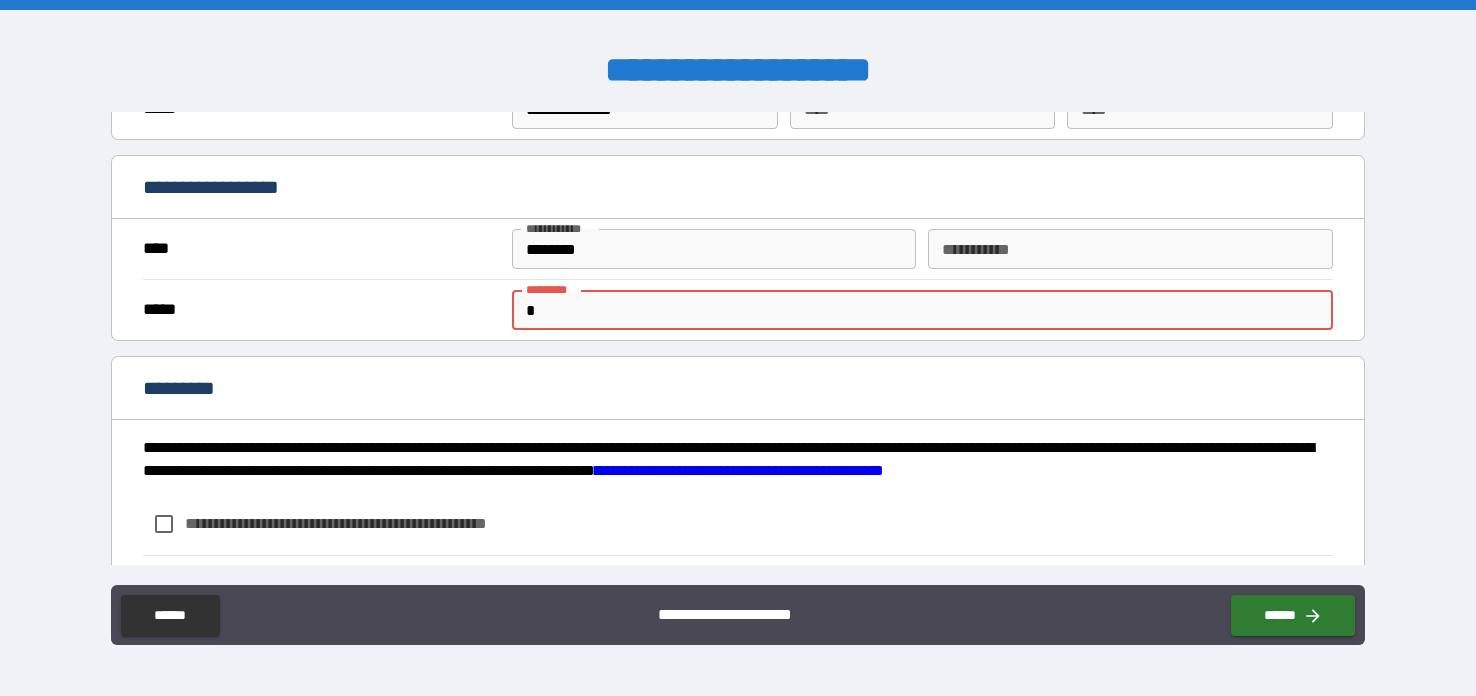 click on "[FIRST] [LAST] [PHONE]" at bounding box center (738, 309) 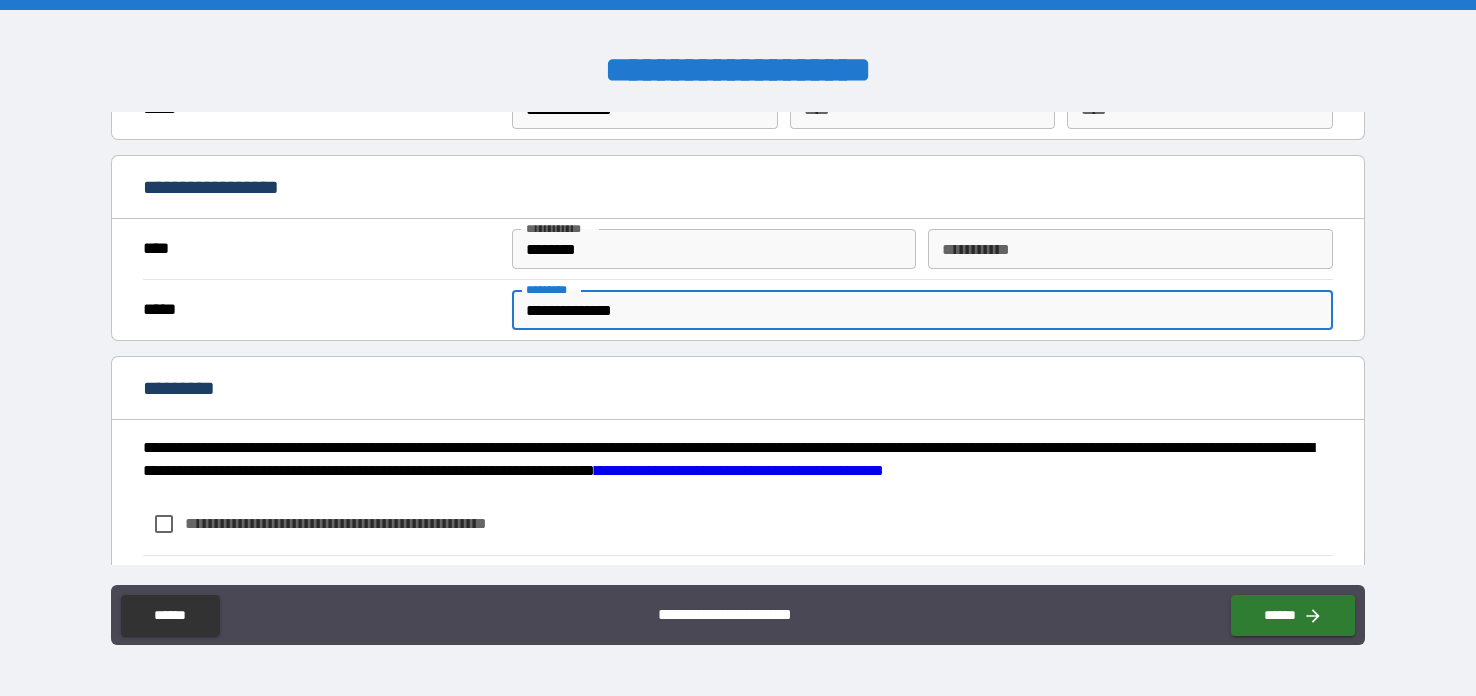 type on "**********" 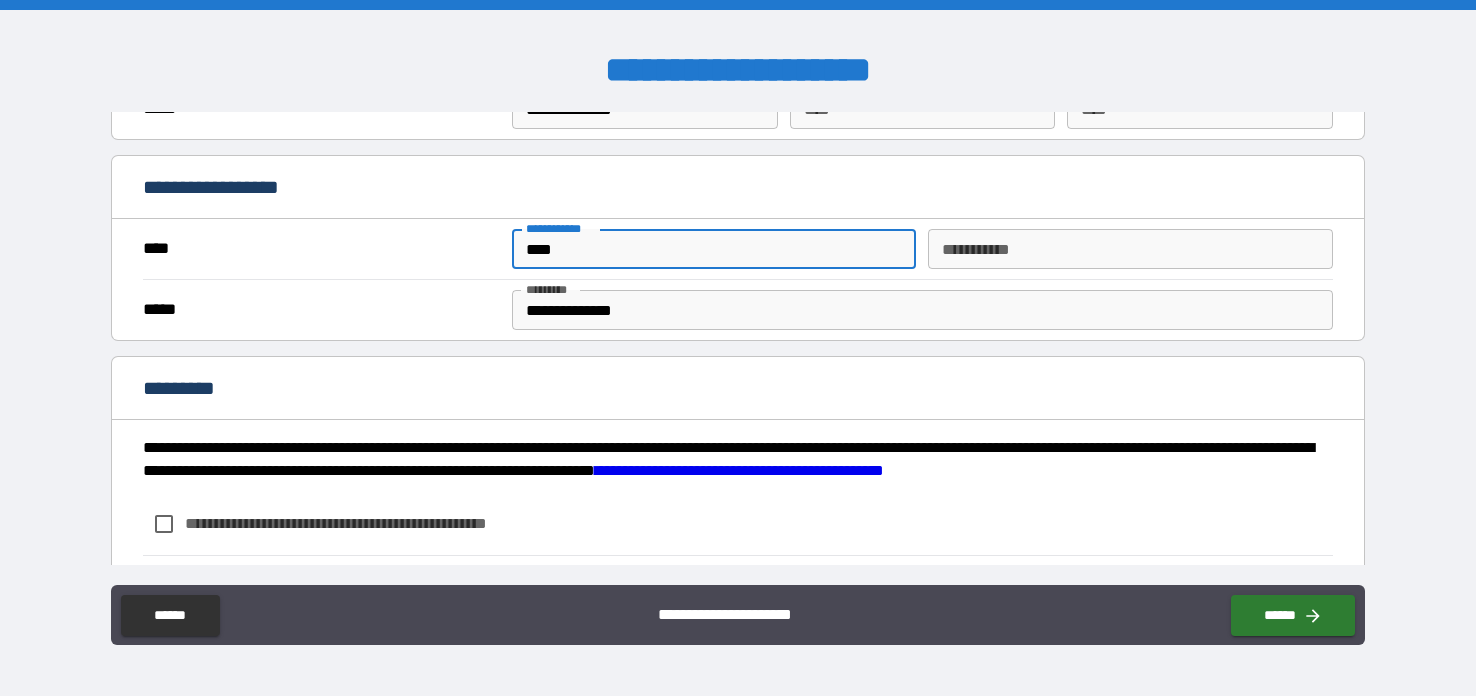 type on "***" 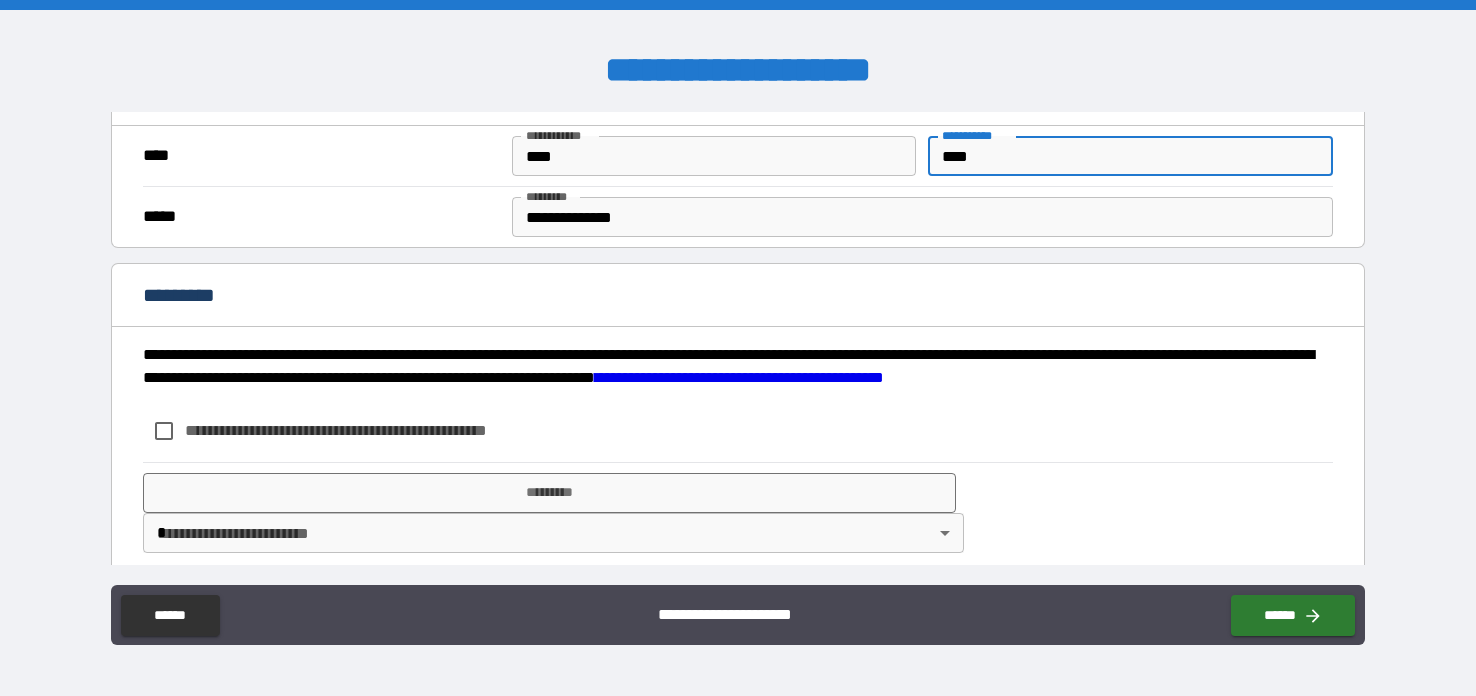 scroll, scrollTop: 1918, scrollLeft: 0, axis: vertical 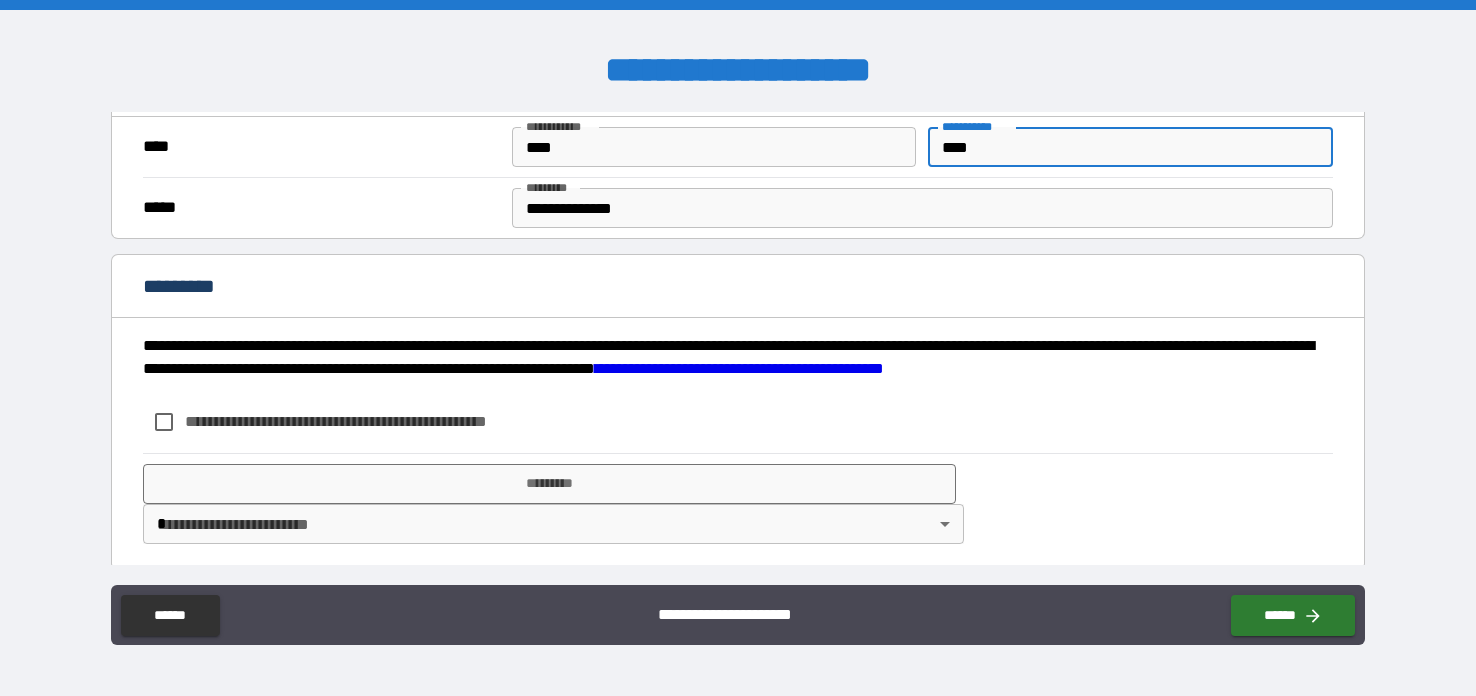 type on "****" 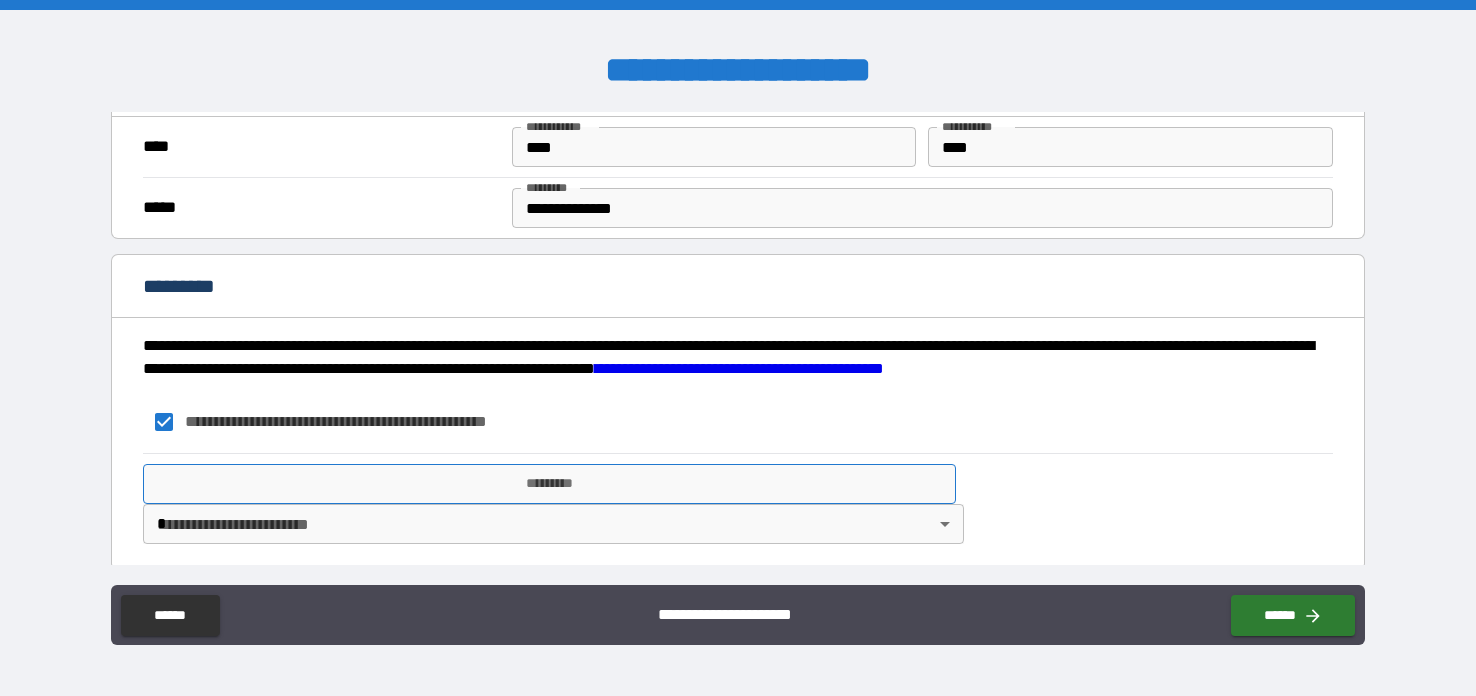 click on "*********" at bounding box center (549, 484) 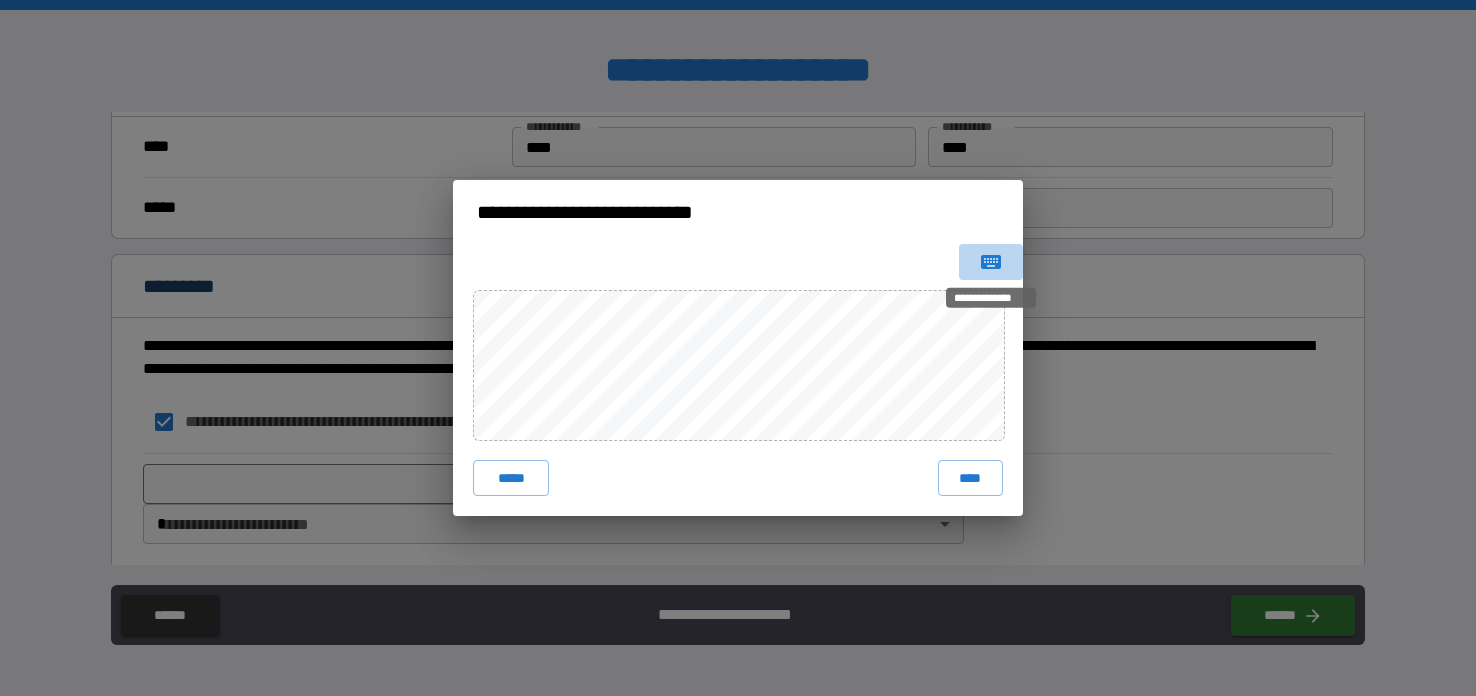 click 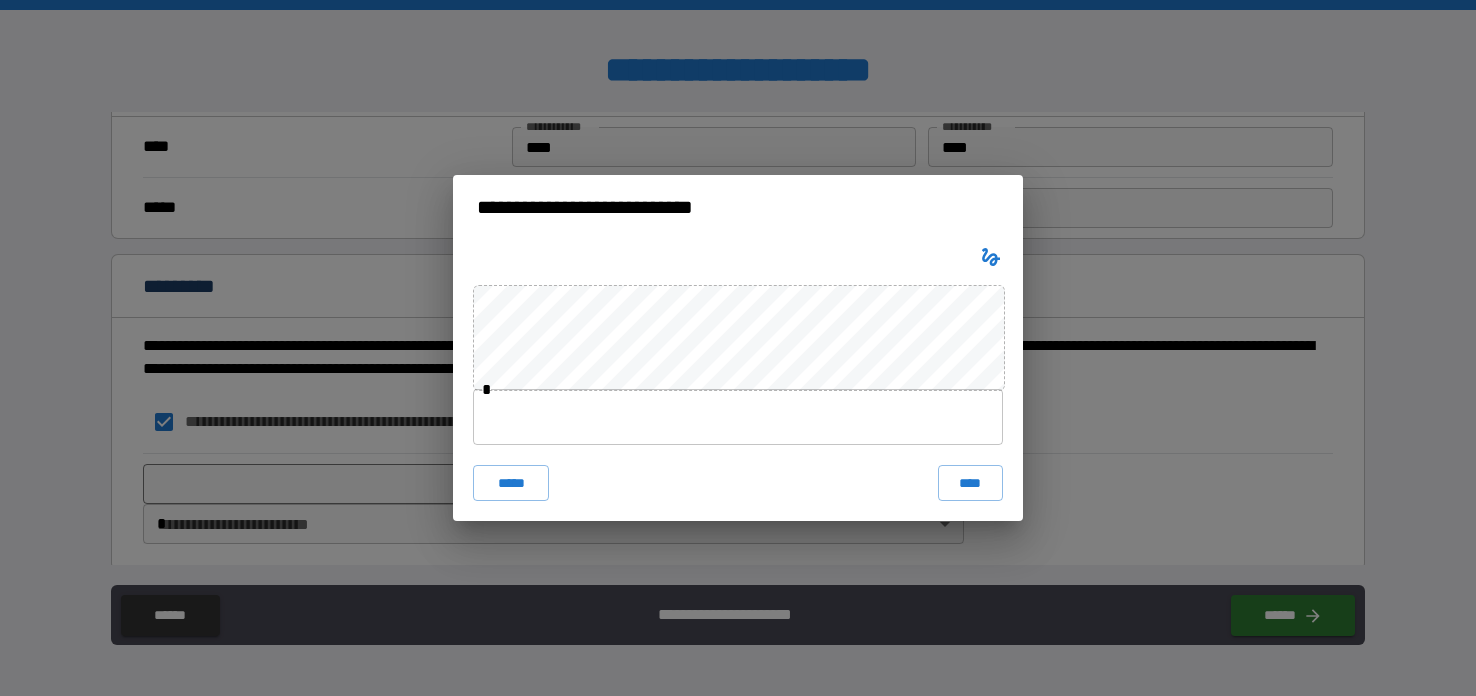 click on "* ***** ****" at bounding box center [738, 380] 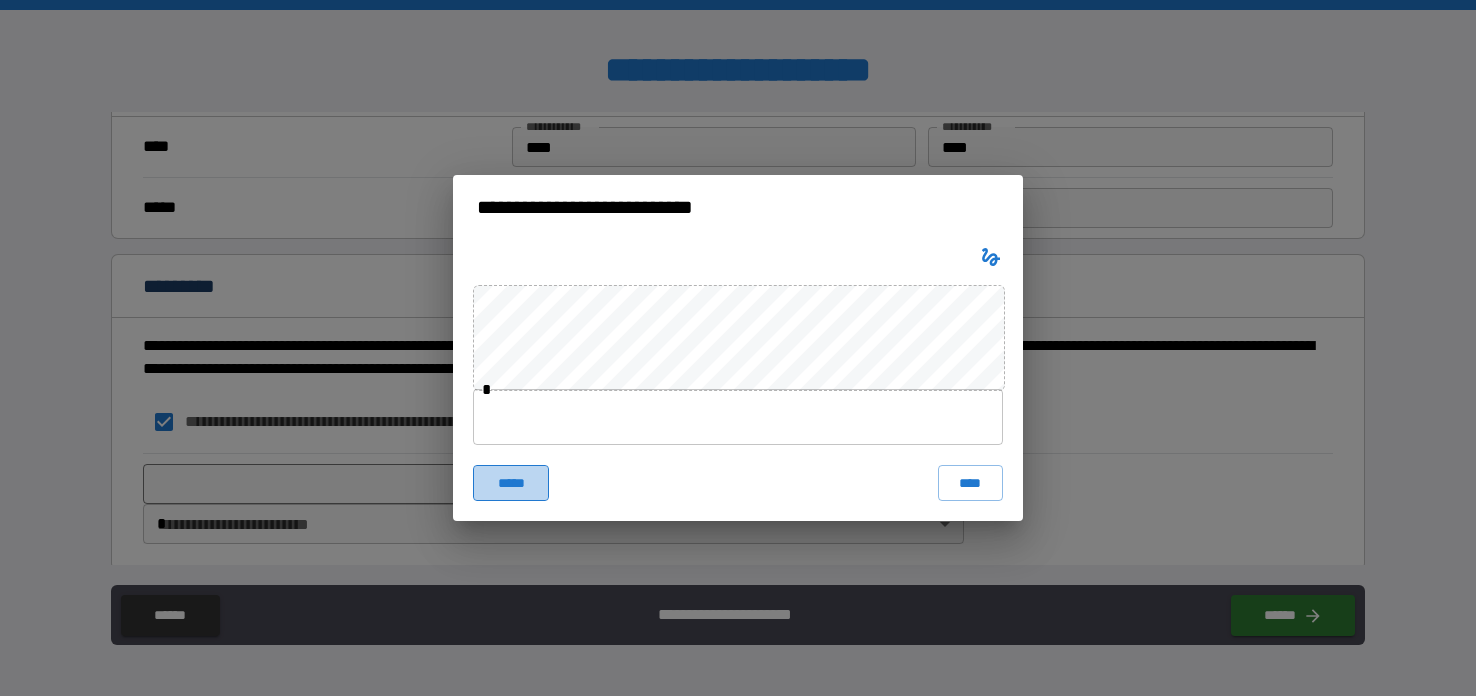click on "*****" at bounding box center [511, 483] 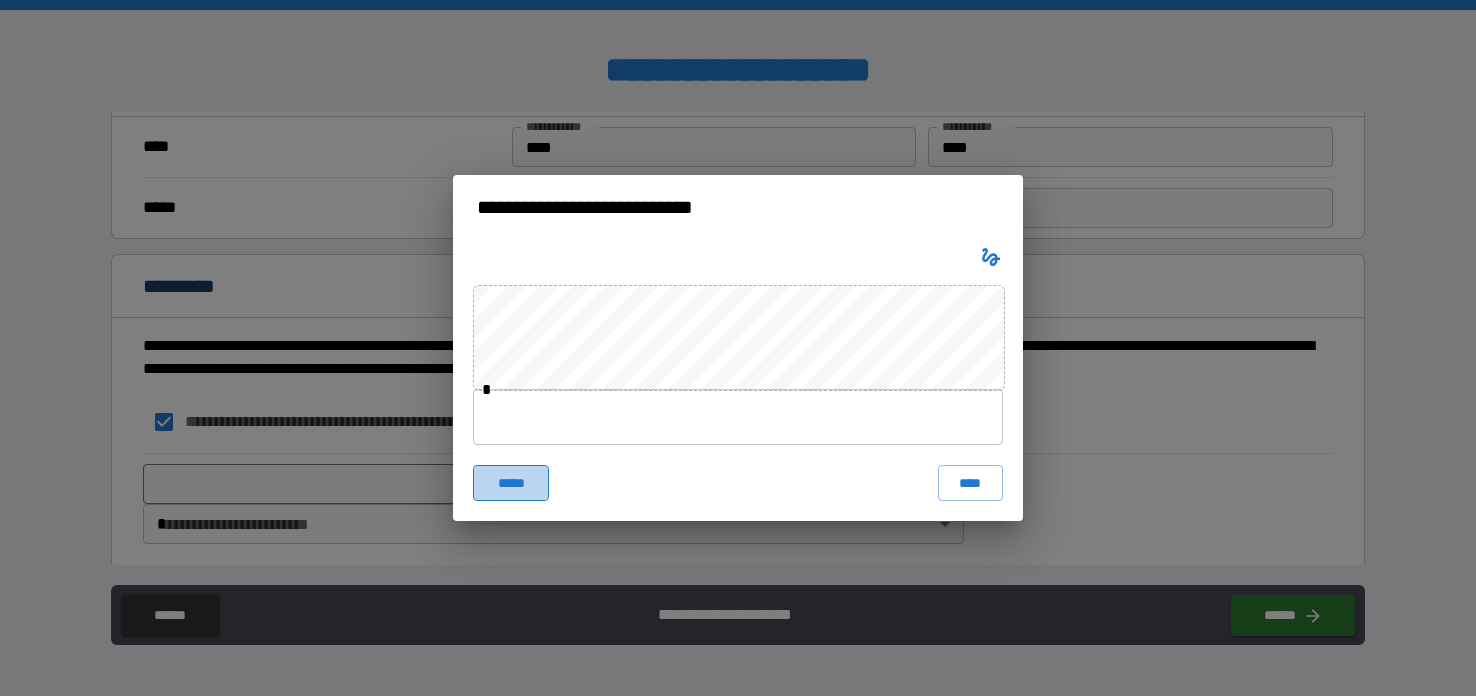 click on "*****" at bounding box center (511, 483) 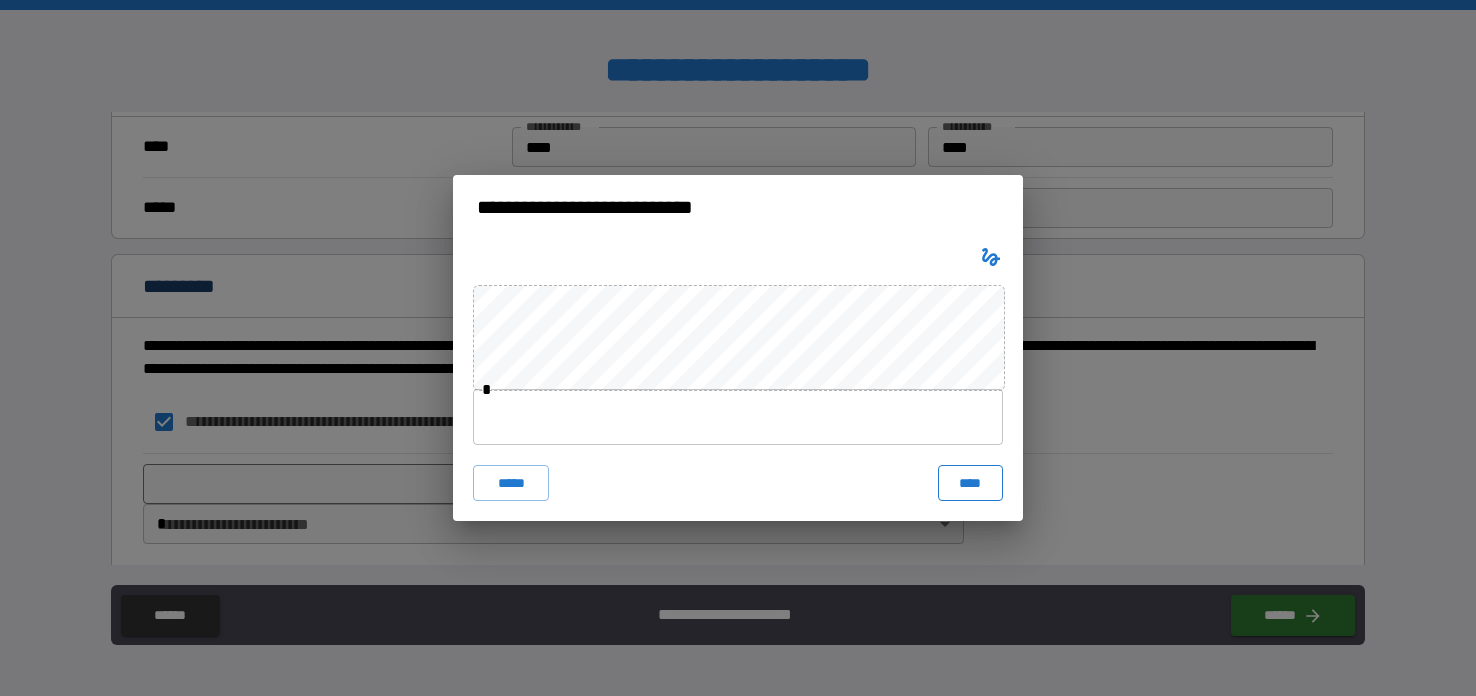 click on "* ***** ****" at bounding box center [738, 380] 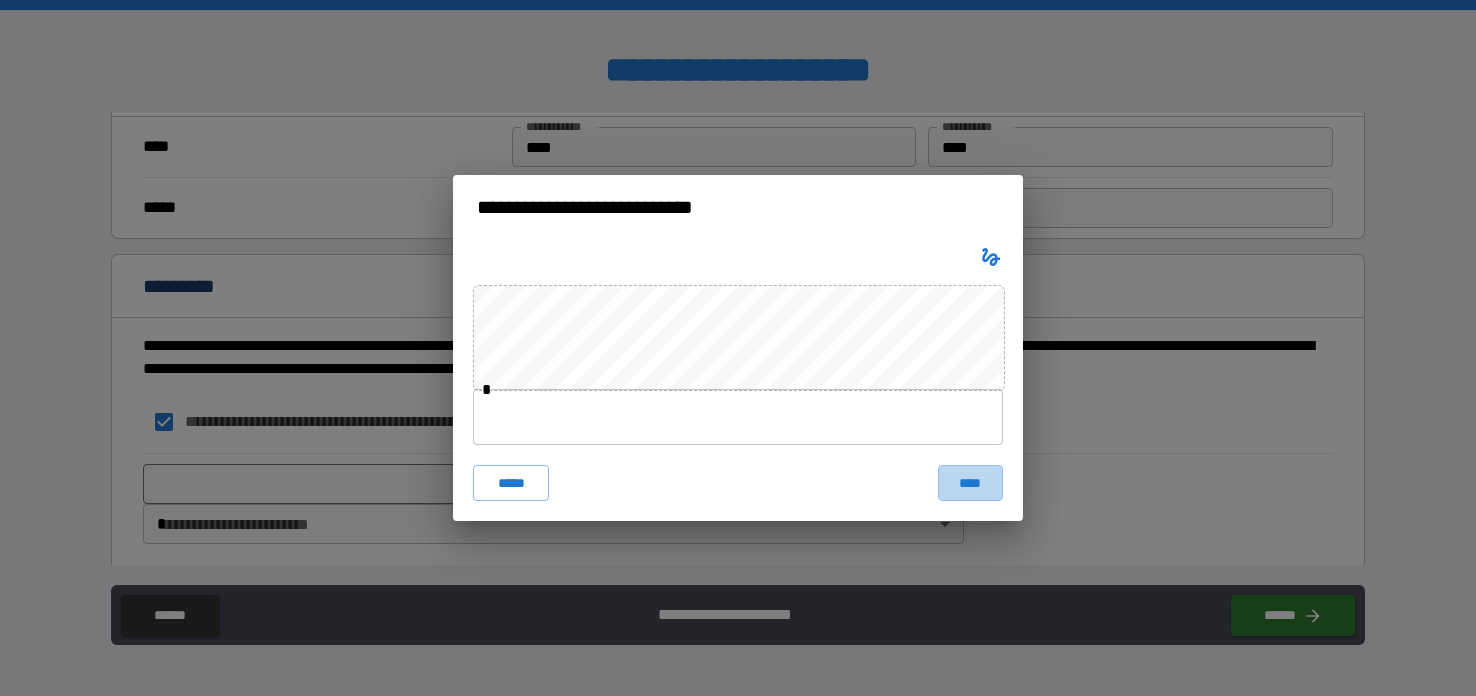 click on "****" at bounding box center [970, 483] 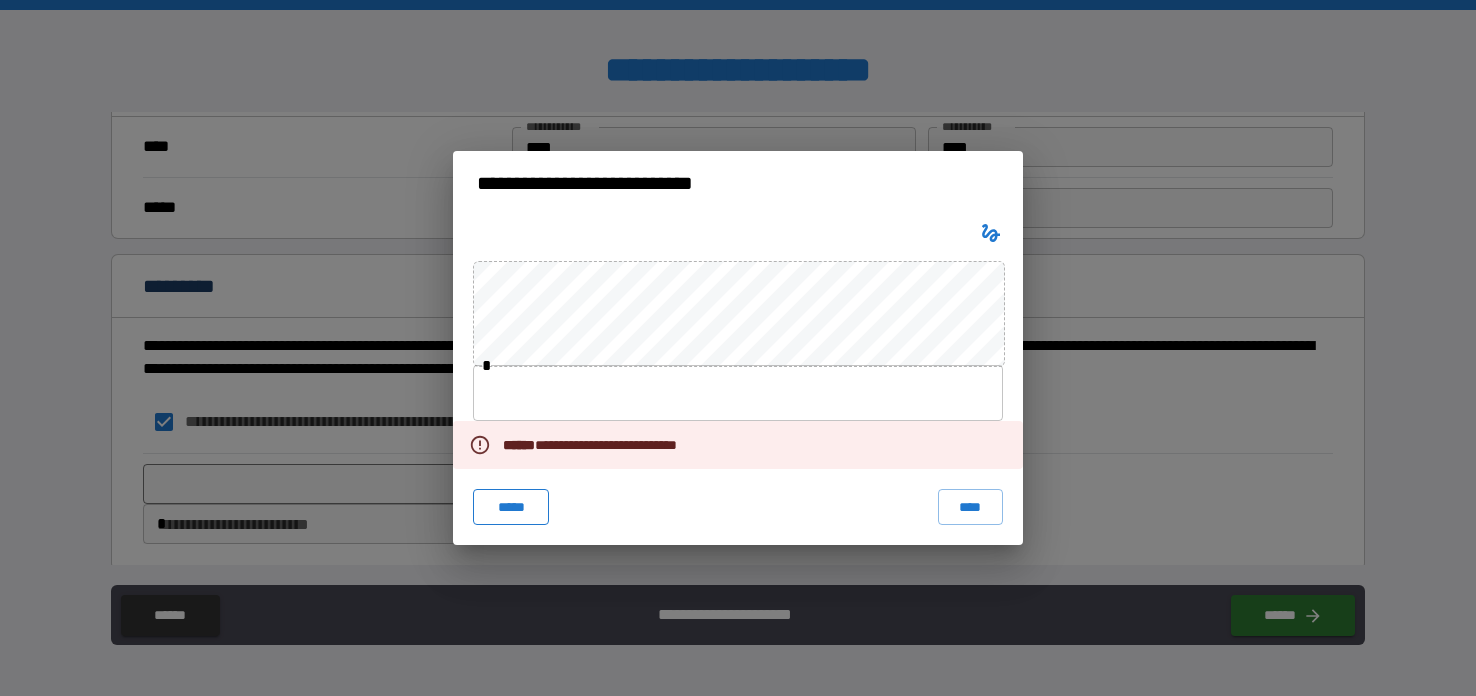 click on "*****" at bounding box center [511, 507] 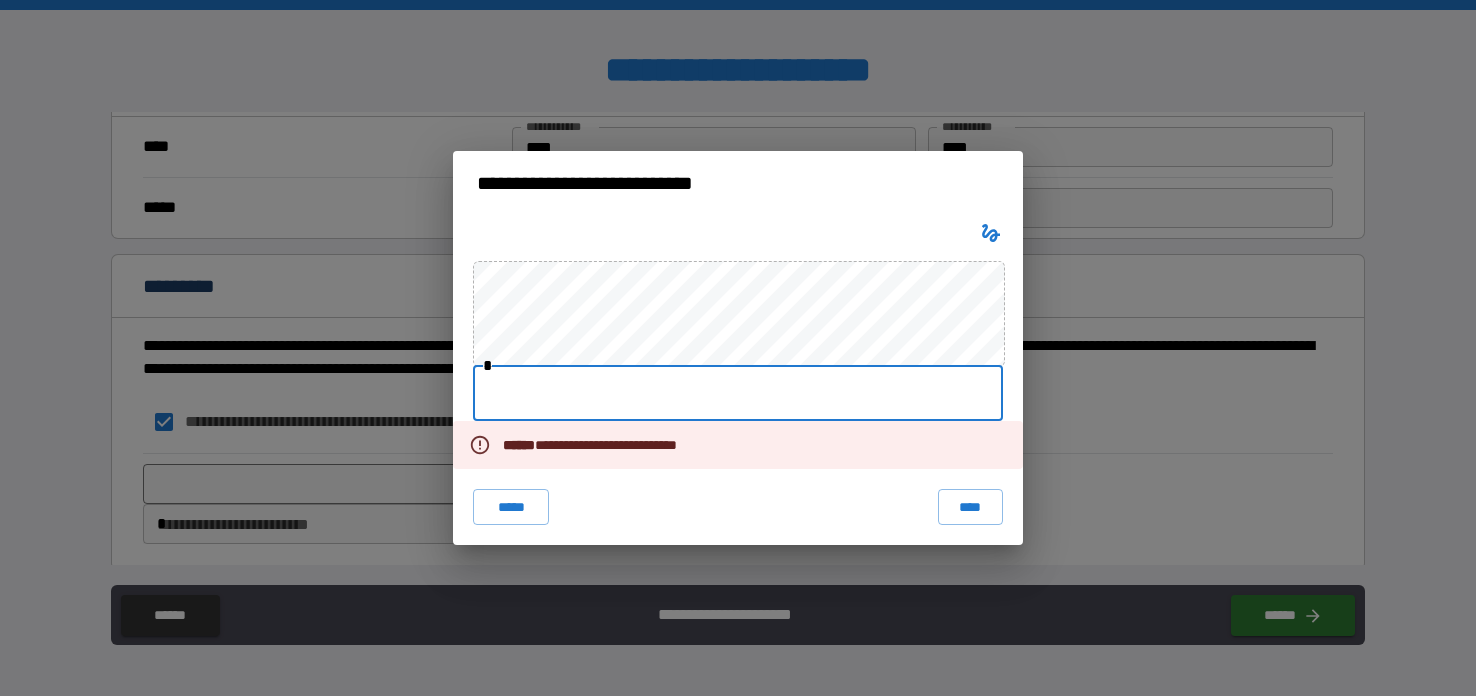 drag, startPoint x: 494, startPoint y: 396, endPoint x: 540, endPoint y: 400, distance: 46.173584 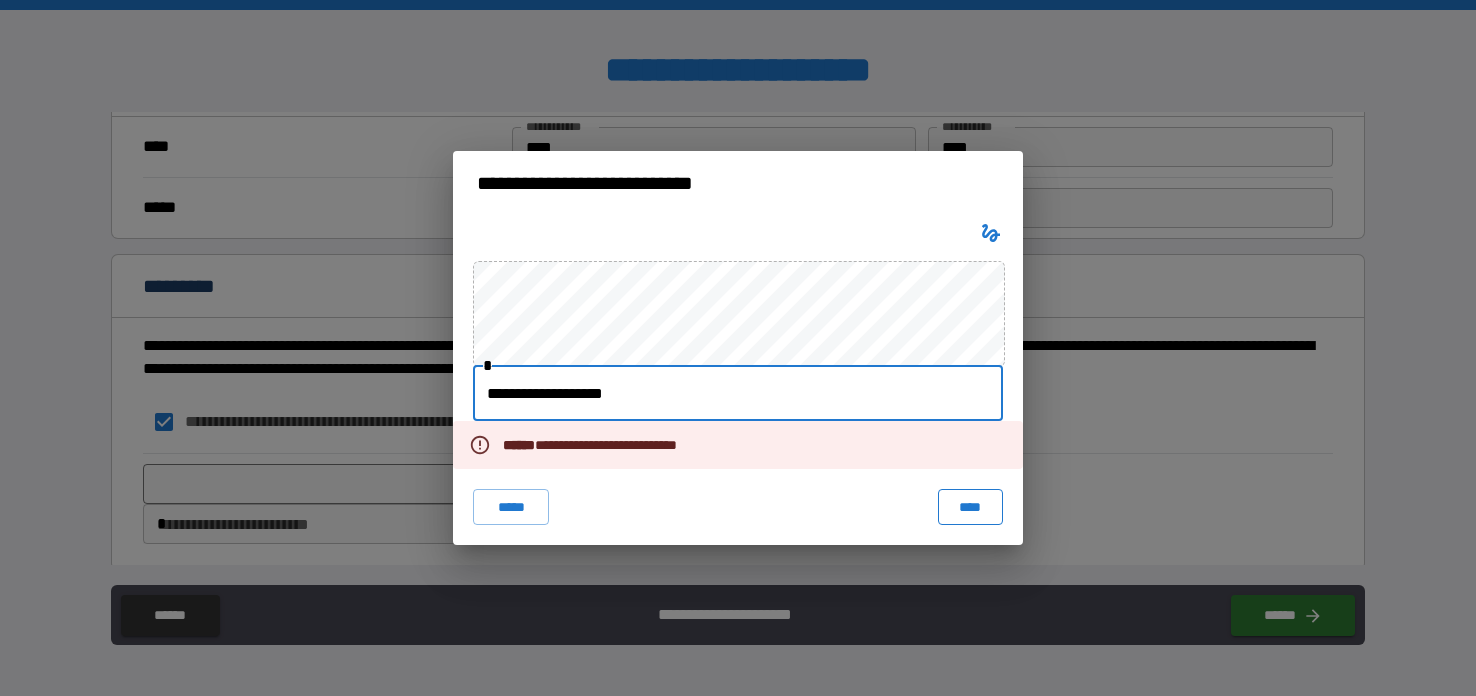 type on "**********" 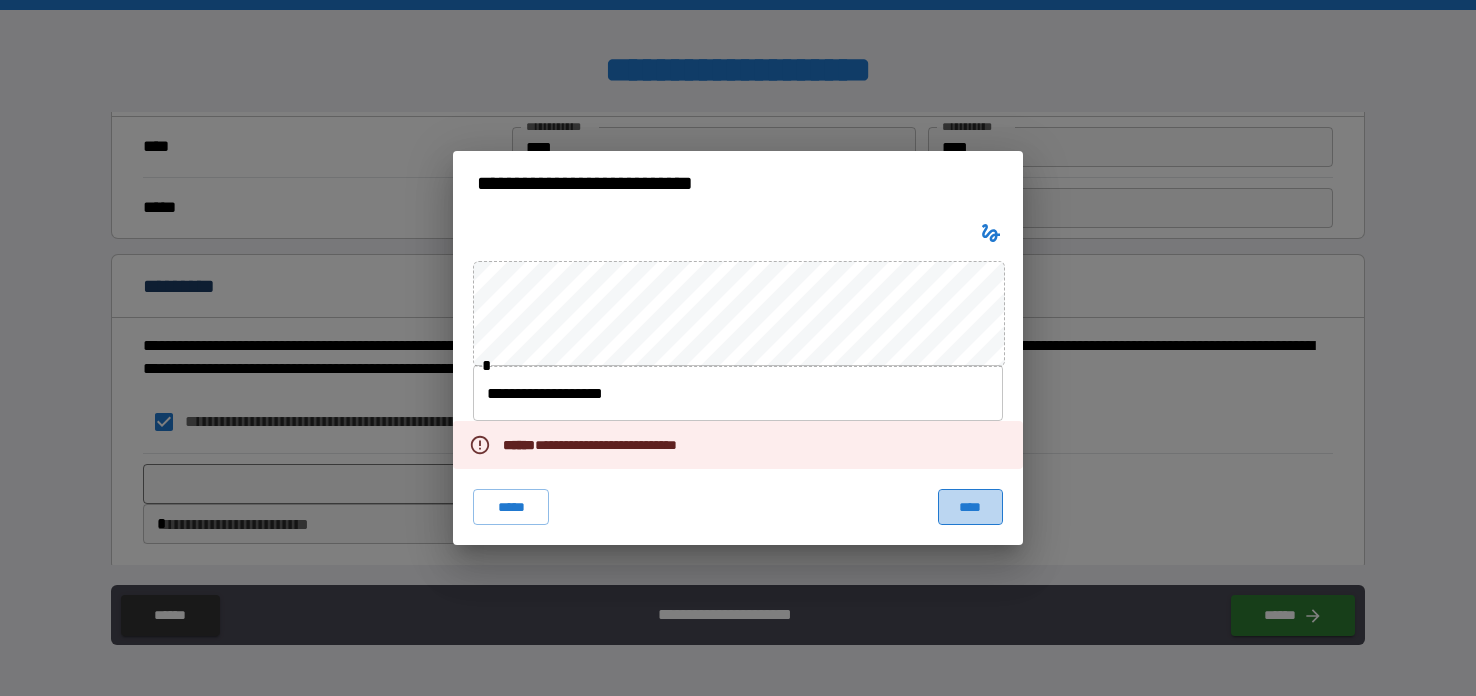 click on "****" at bounding box center [970, 507] 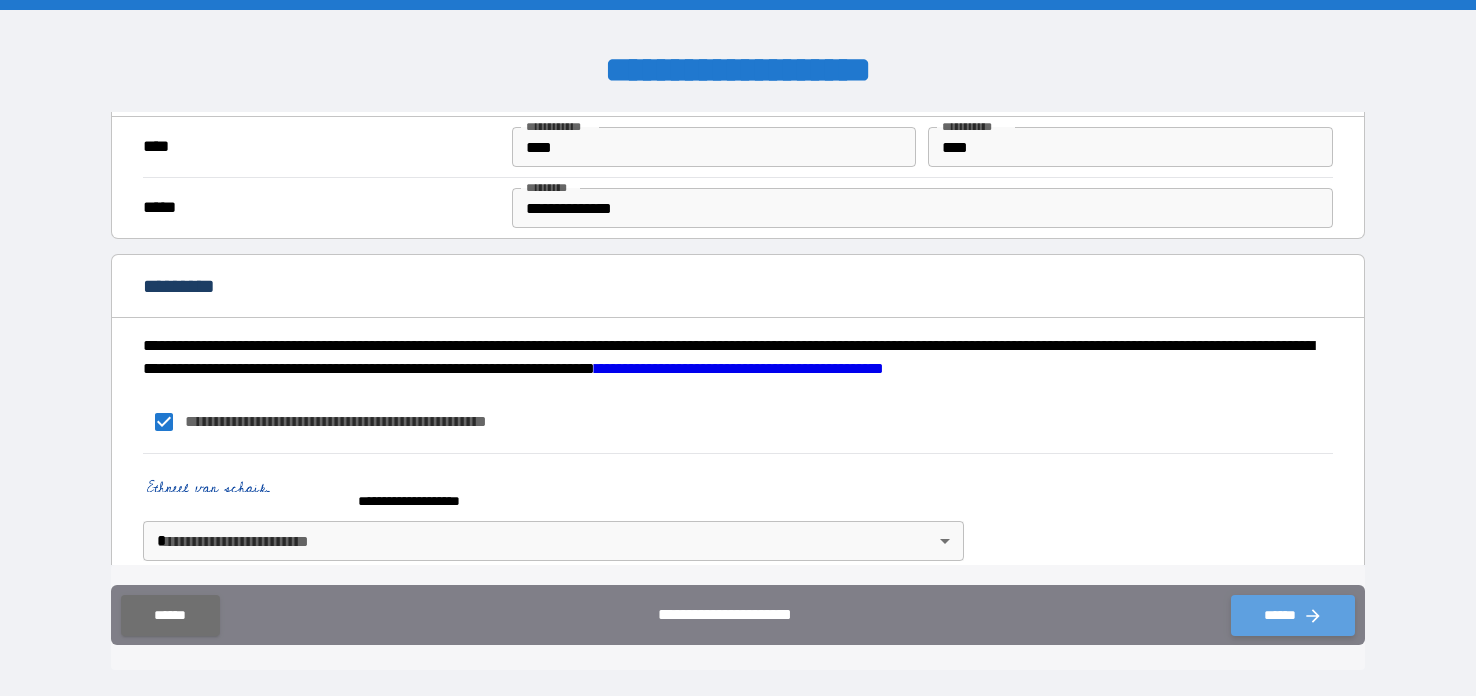 click on "******" at bounding box center (1293, 615) 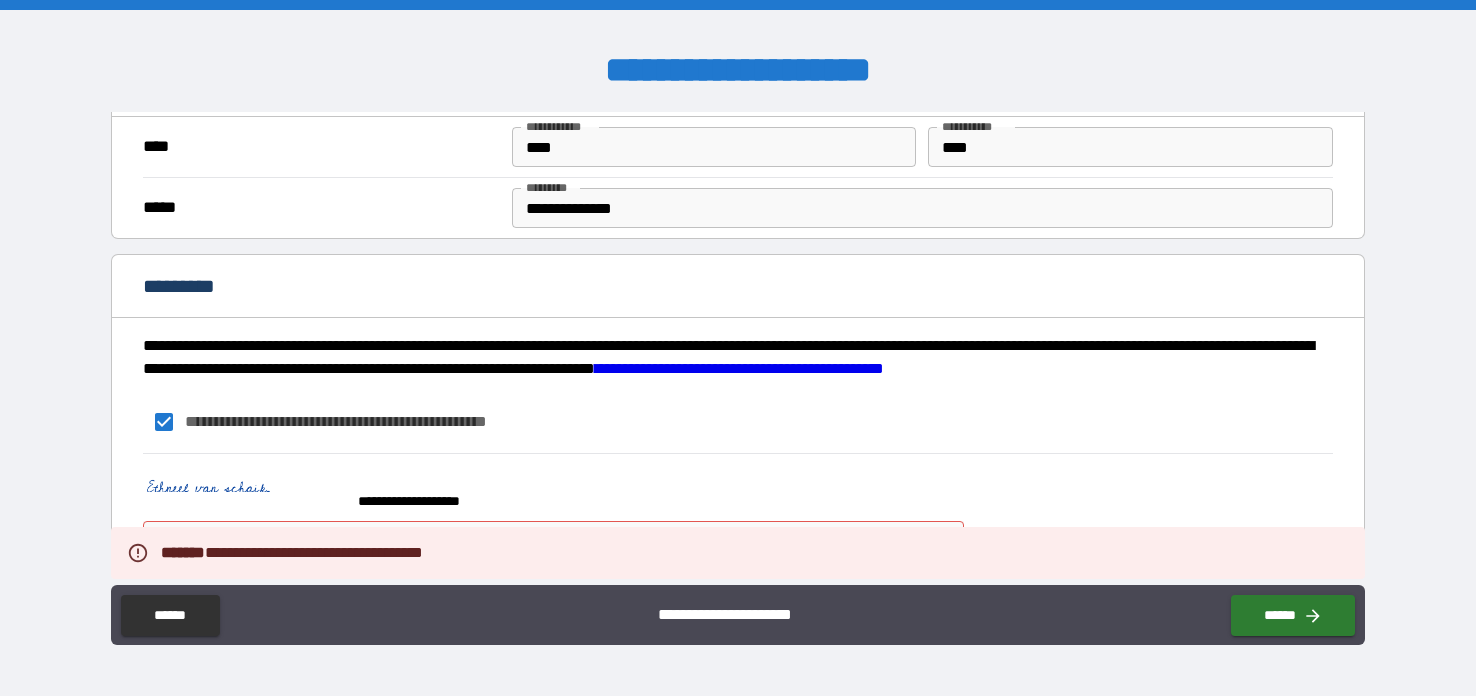 scroll, scrollTop: 1935, scrollLeft: 0, axis: vertical 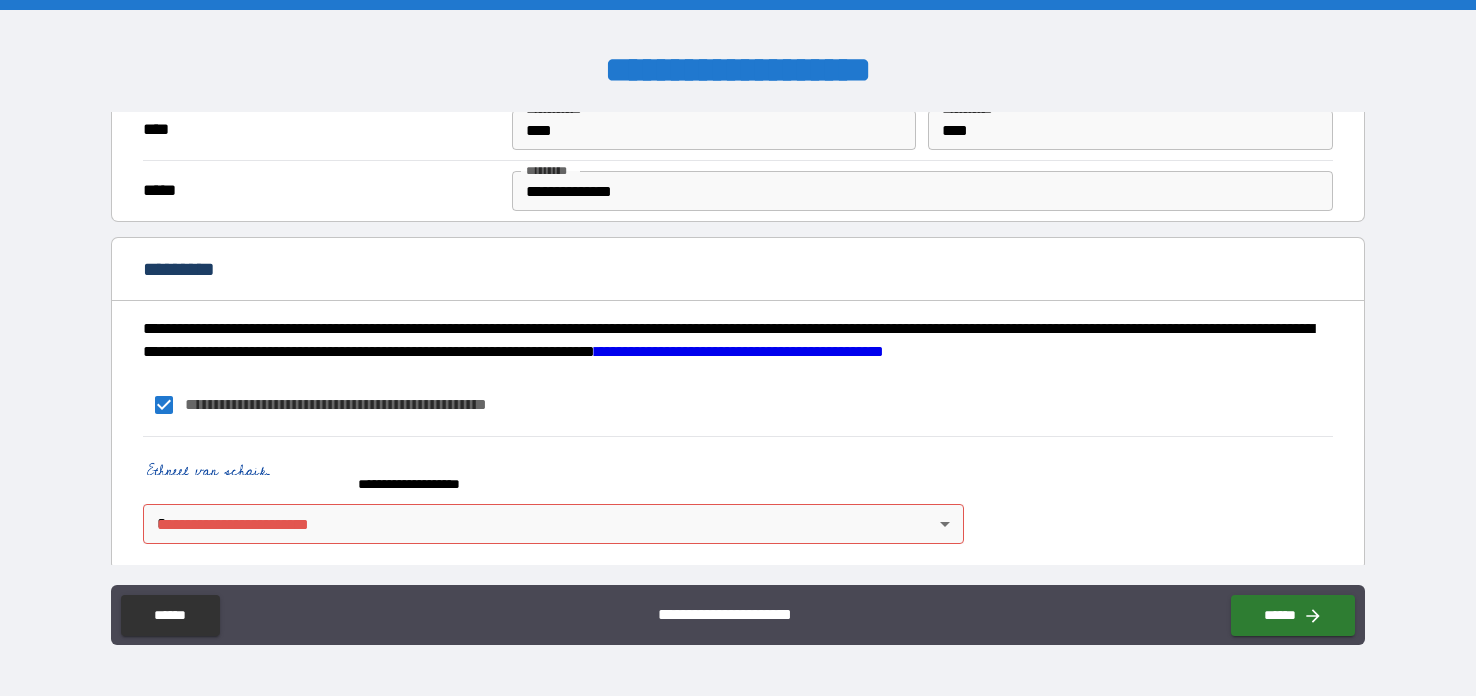 click on "**********" at bounding box center [738, 495] 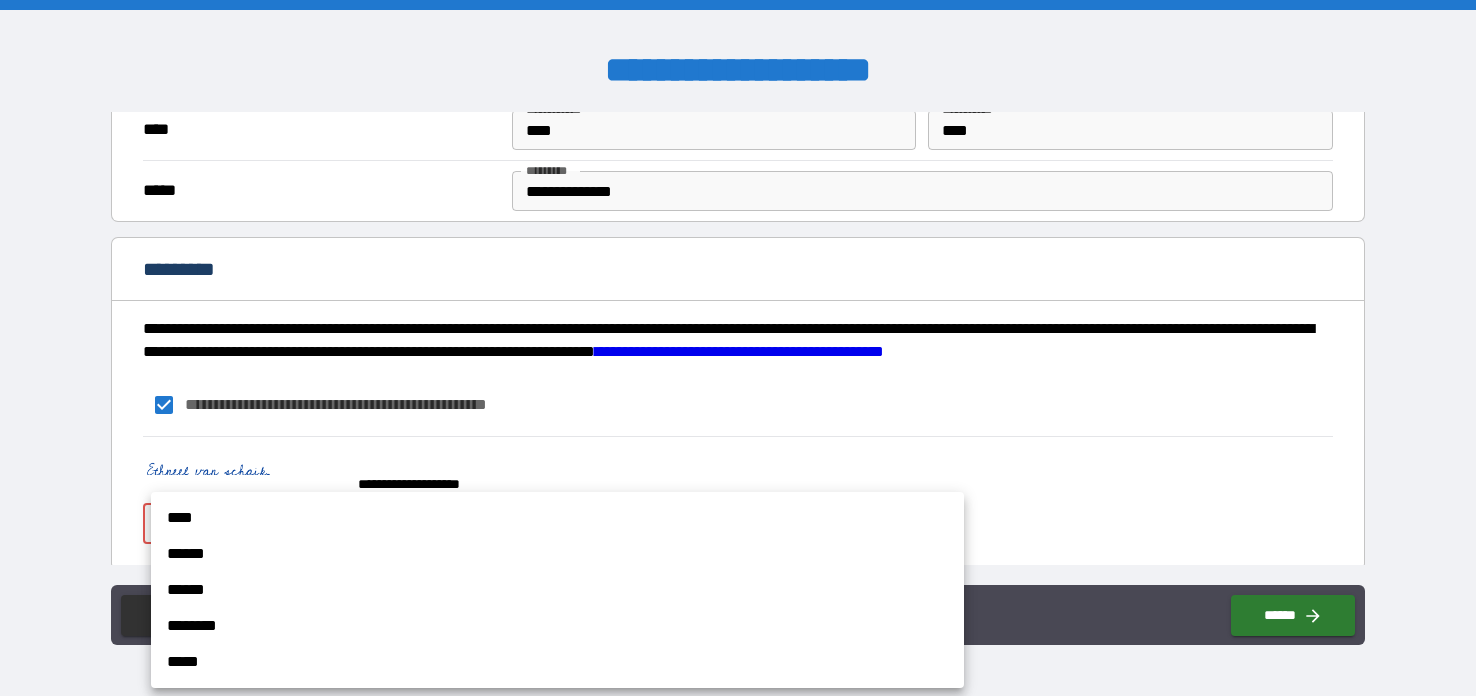 click at bounding box center (738, 348) 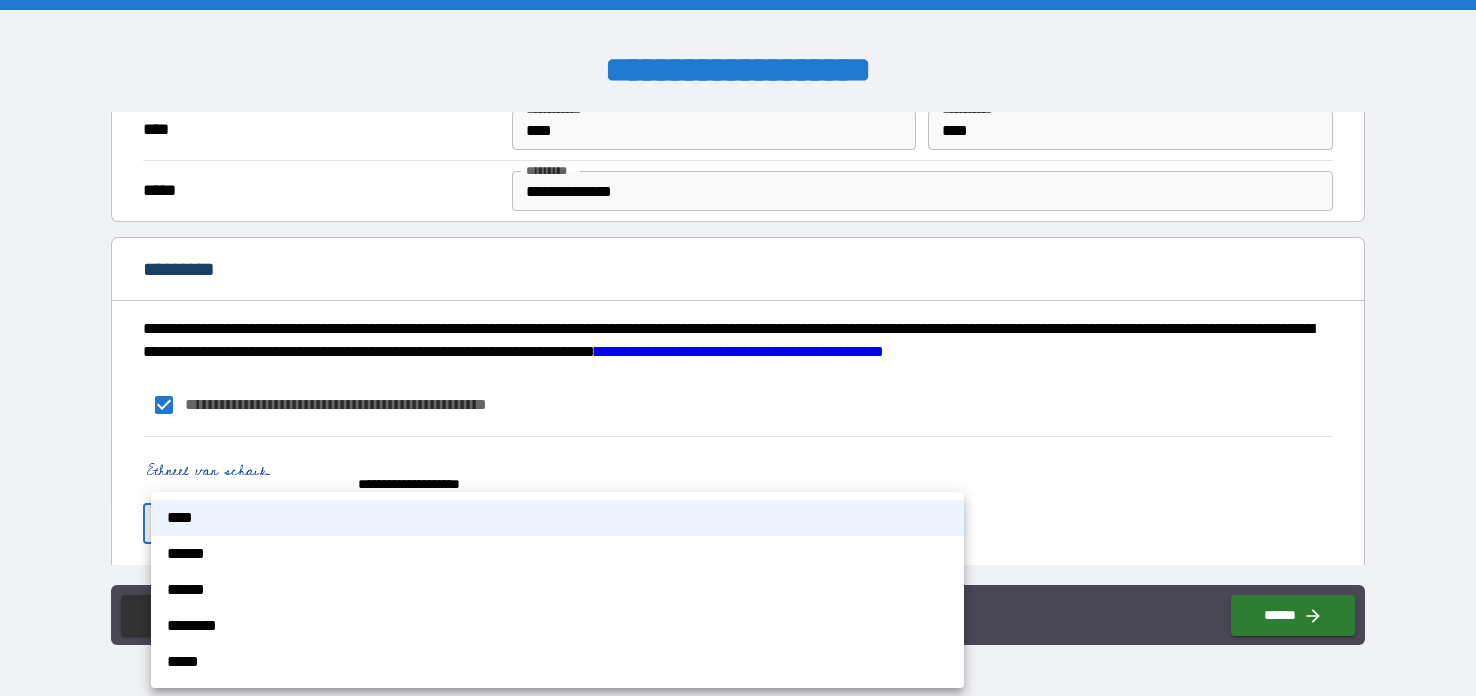 click on "[FIRST] [LAST] [STREET] [CITY], [STATE] [ZIP] [COUNTRY] [PHONE] [EMAIL] [DOB] [SSN] [DLN] [CC] [PASSPORT]" at bounding box center (738, 348) 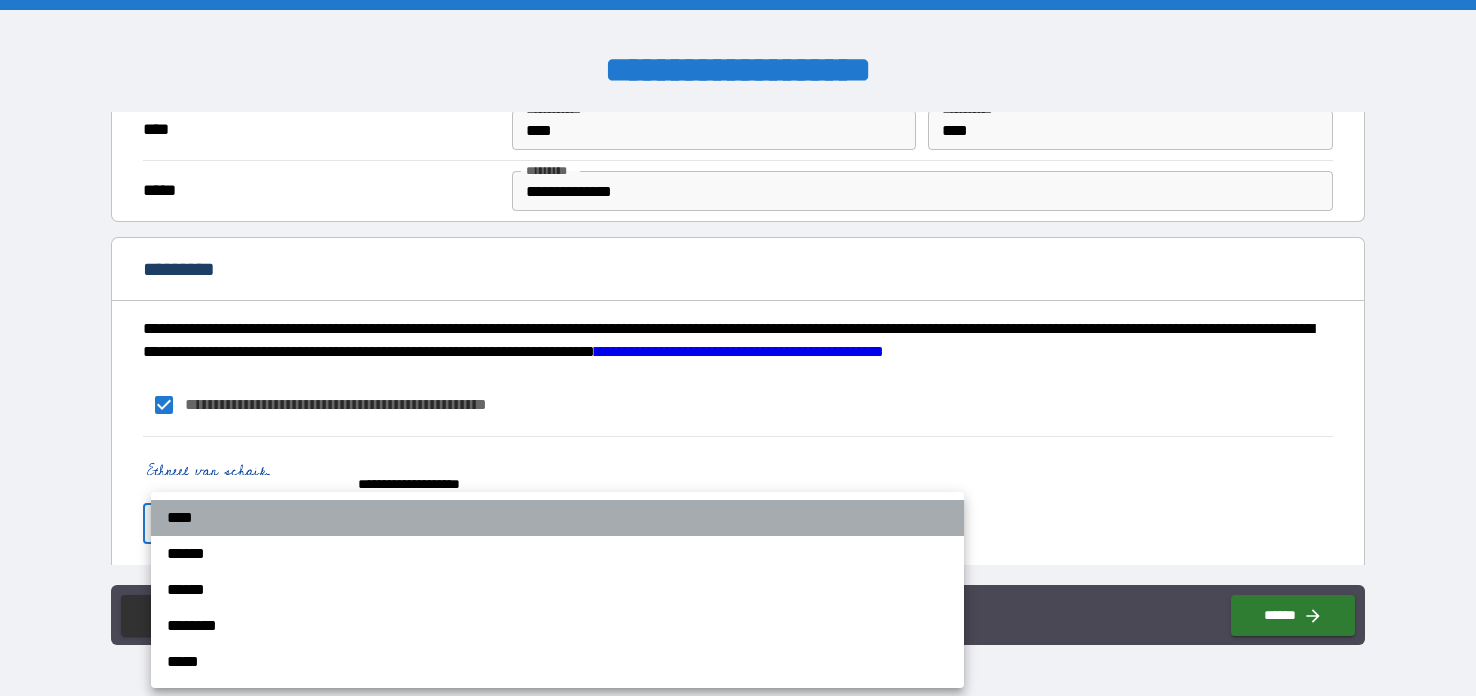 drag, startPoint x: 195, startPoint y: 517, endPoint x: 263, endPoint y: 593, distance: 101.98039 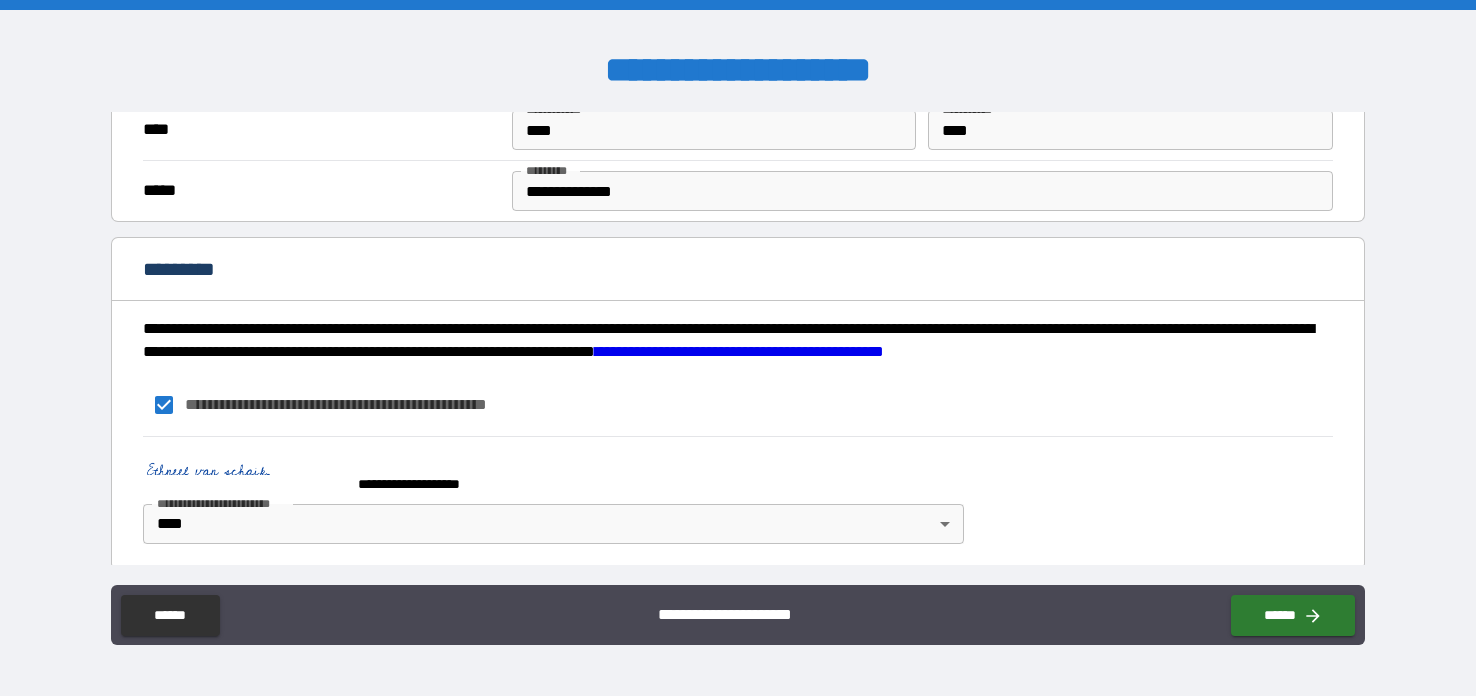 click on "******" at bounding box center (1289, 611) 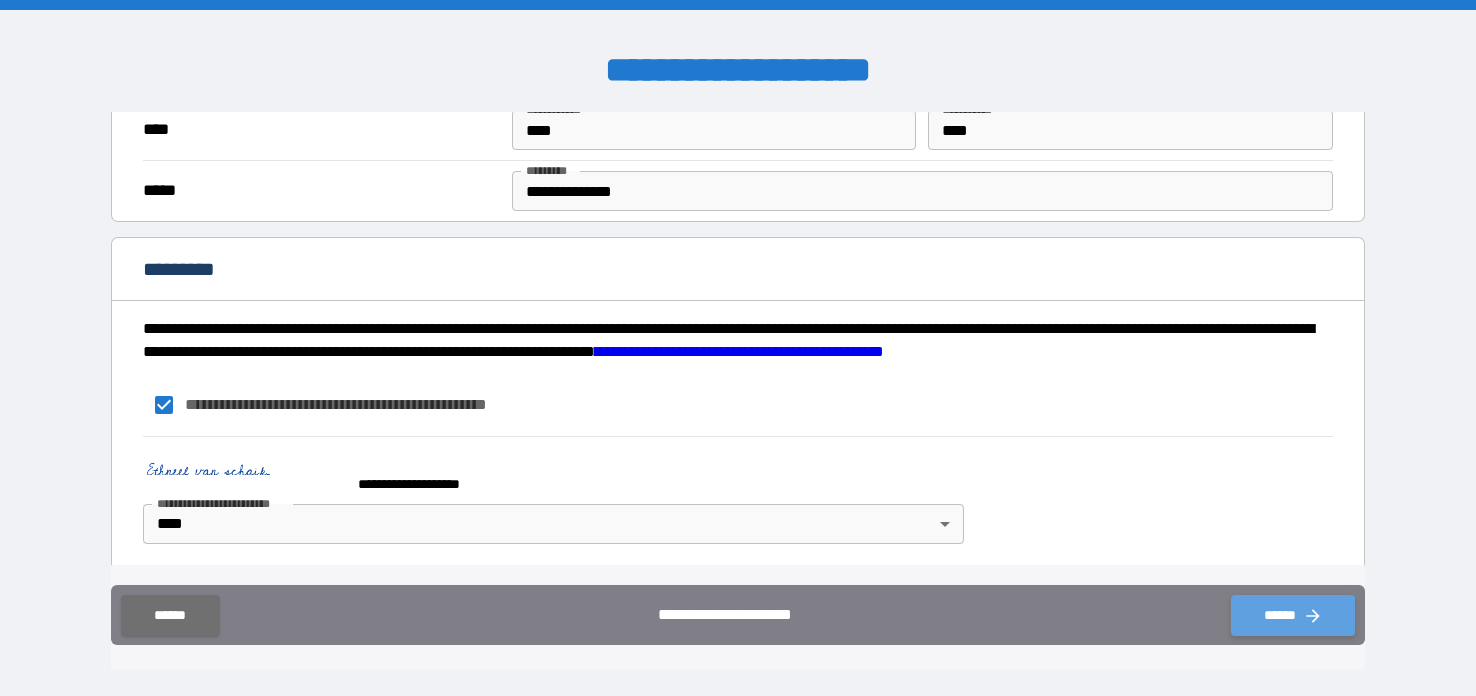 click on "******" at bounding box center [1293, 615] 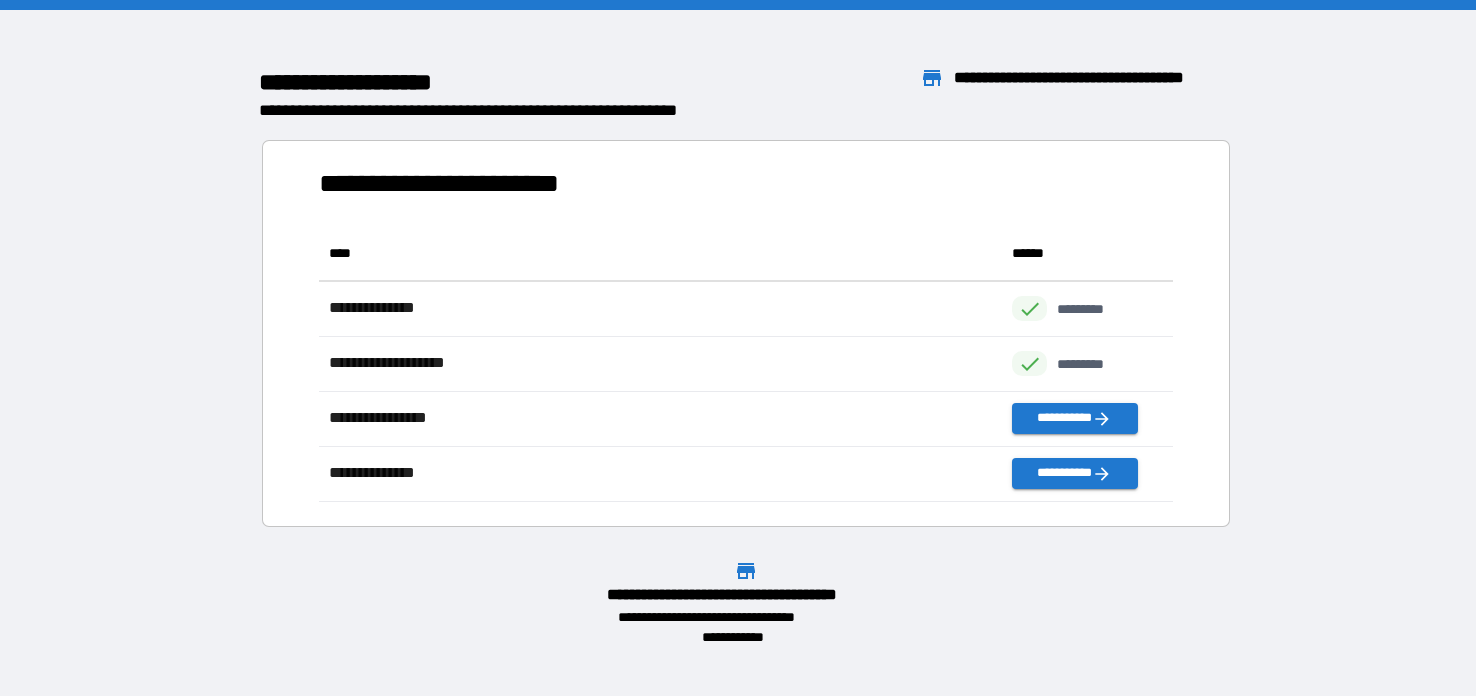 scroll, scrollTop: 0, scrollLeft: 0, axis: both 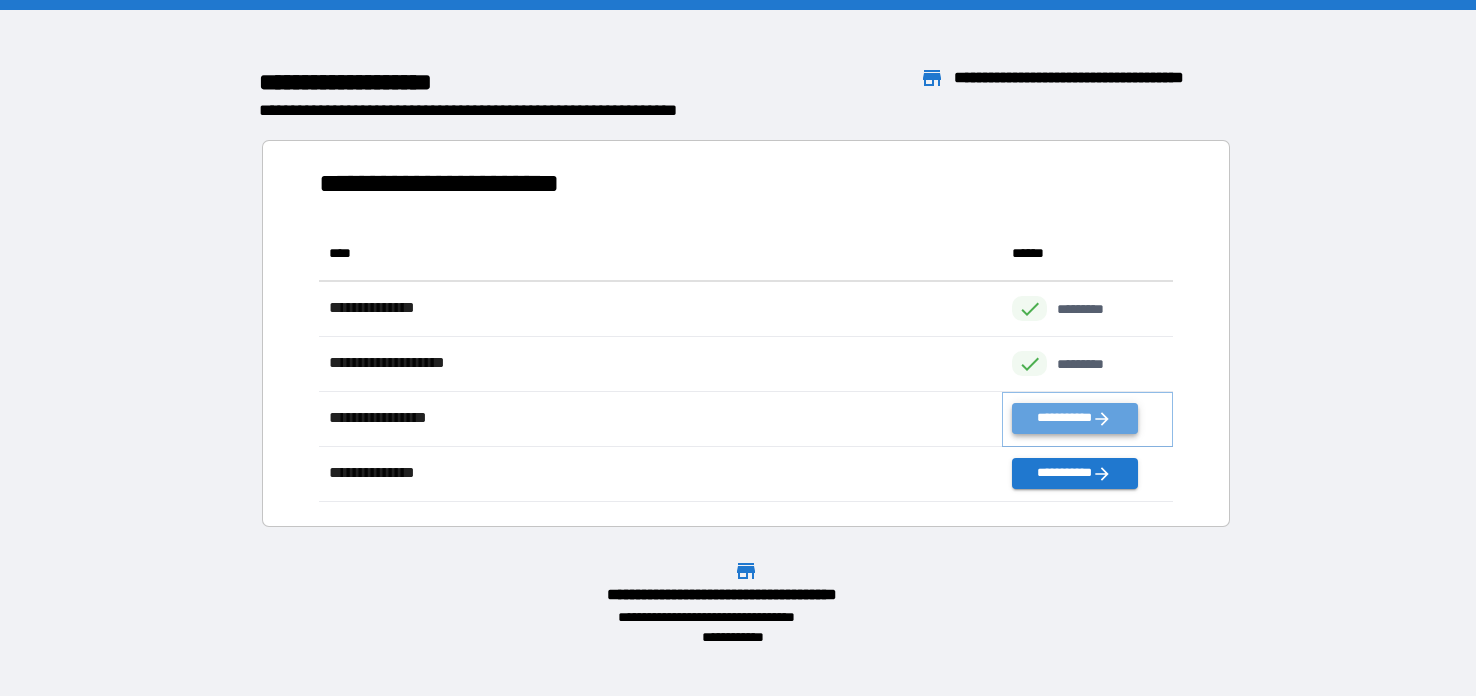 click on "**********" at bounding box center (1074, 418) 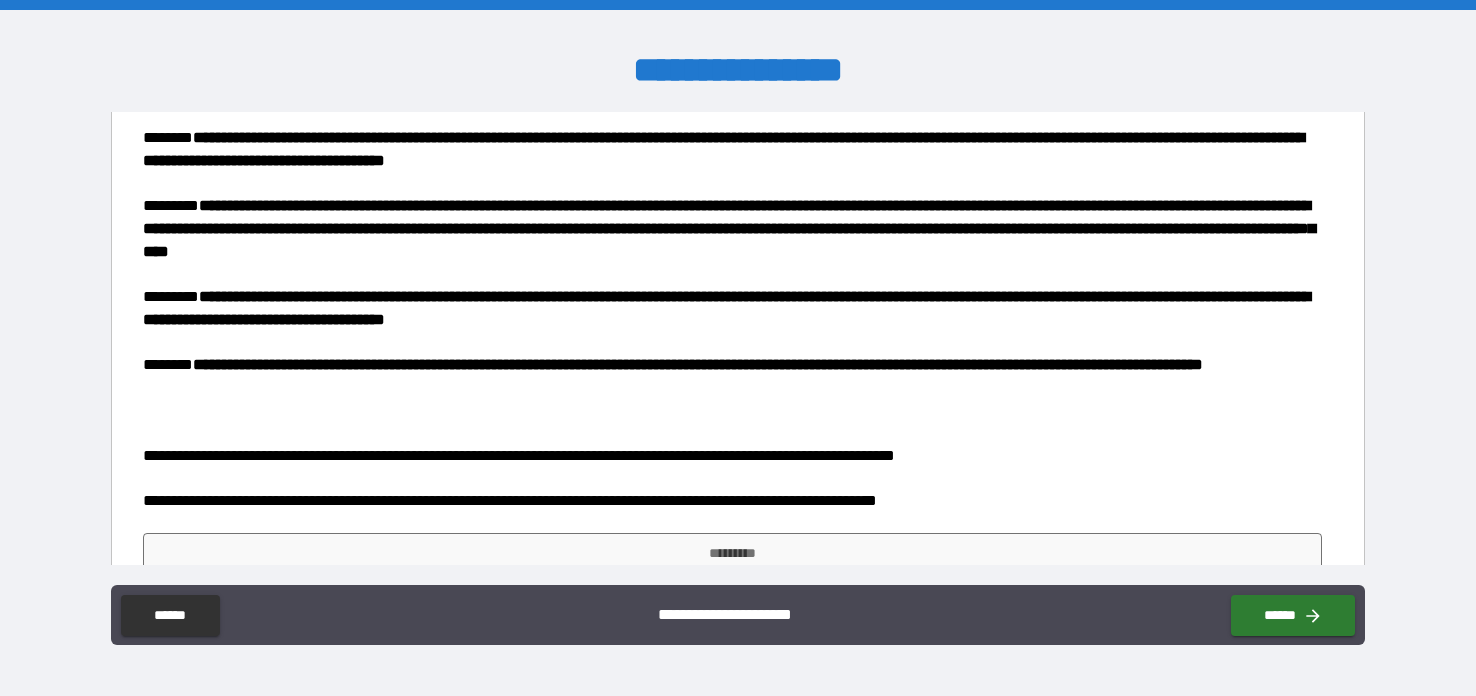 scroll, scrollTop: 539, scrollLeft: 0, axis: vertical 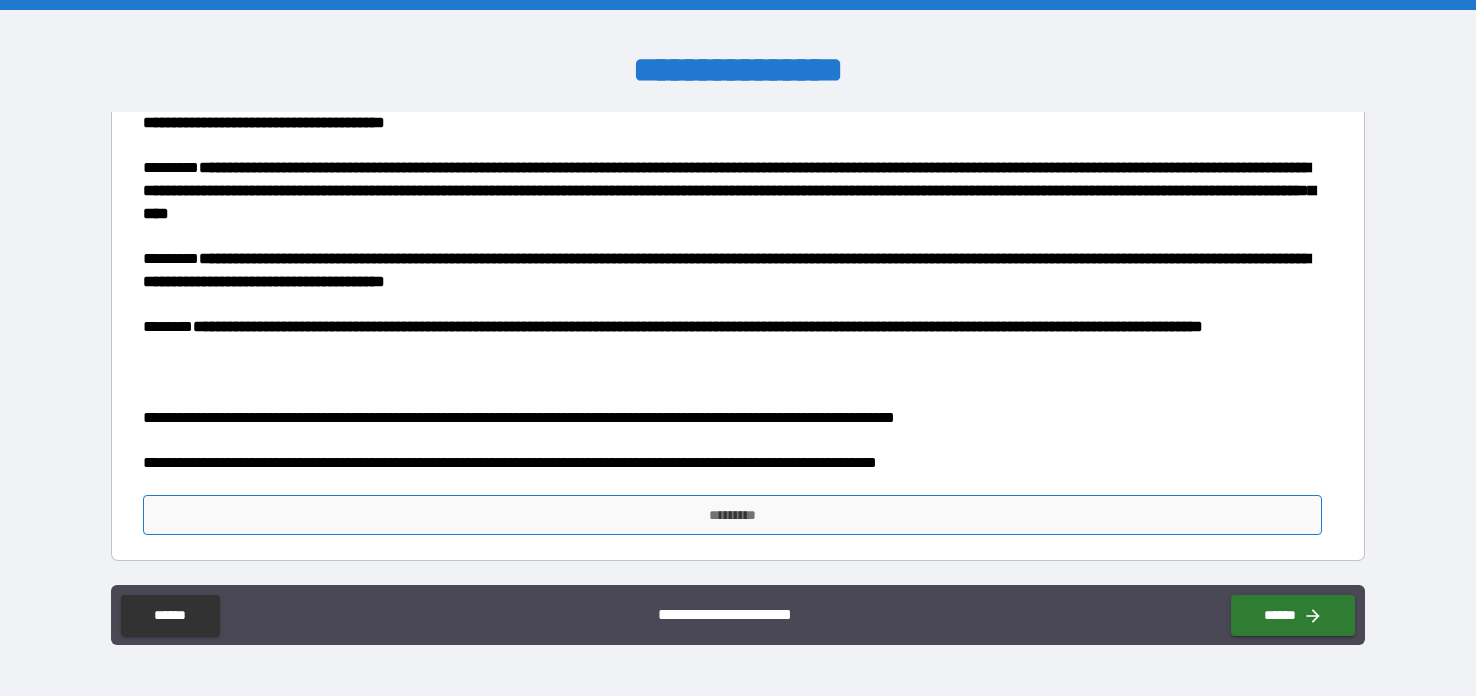 click on "*********" at bounding box center (732, 515) 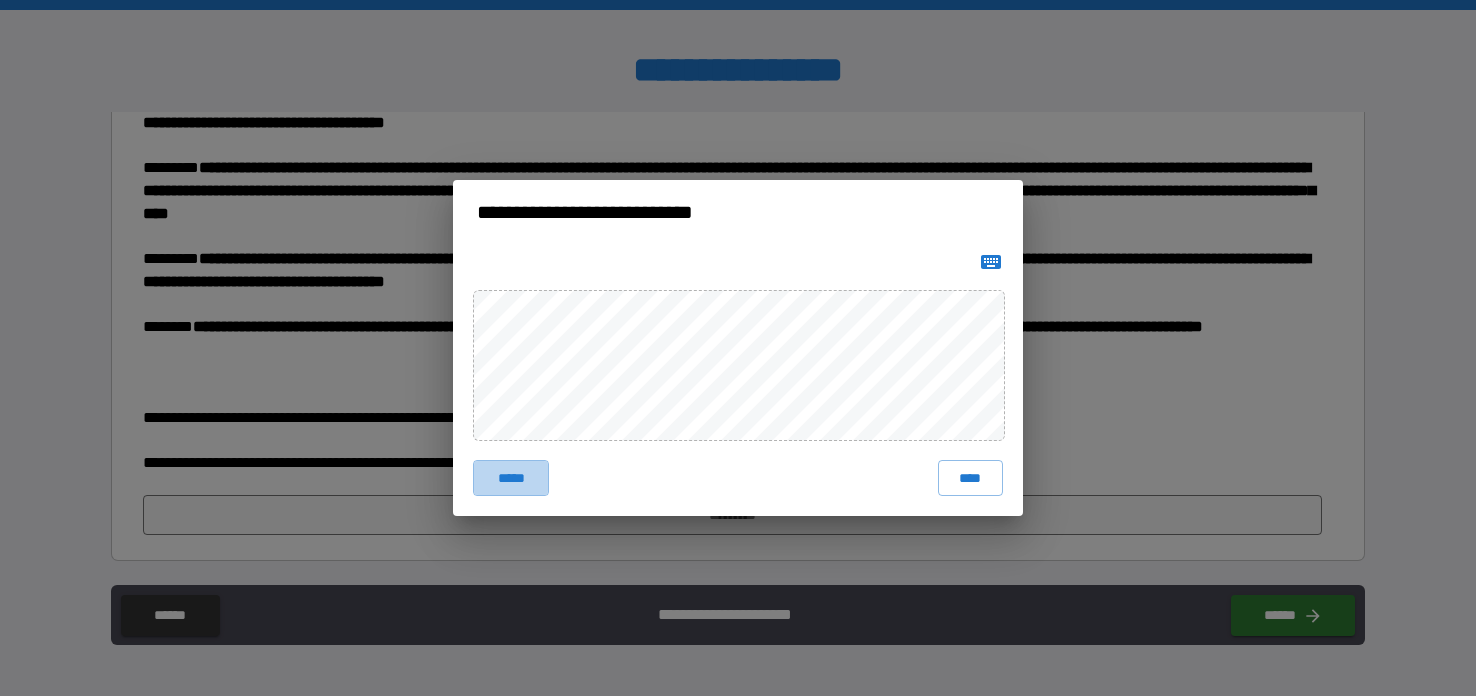 drag, startPoint x: 517, startPoint y: 484, endPoint x: 592, endPoint y: 445, distance: 84.53402 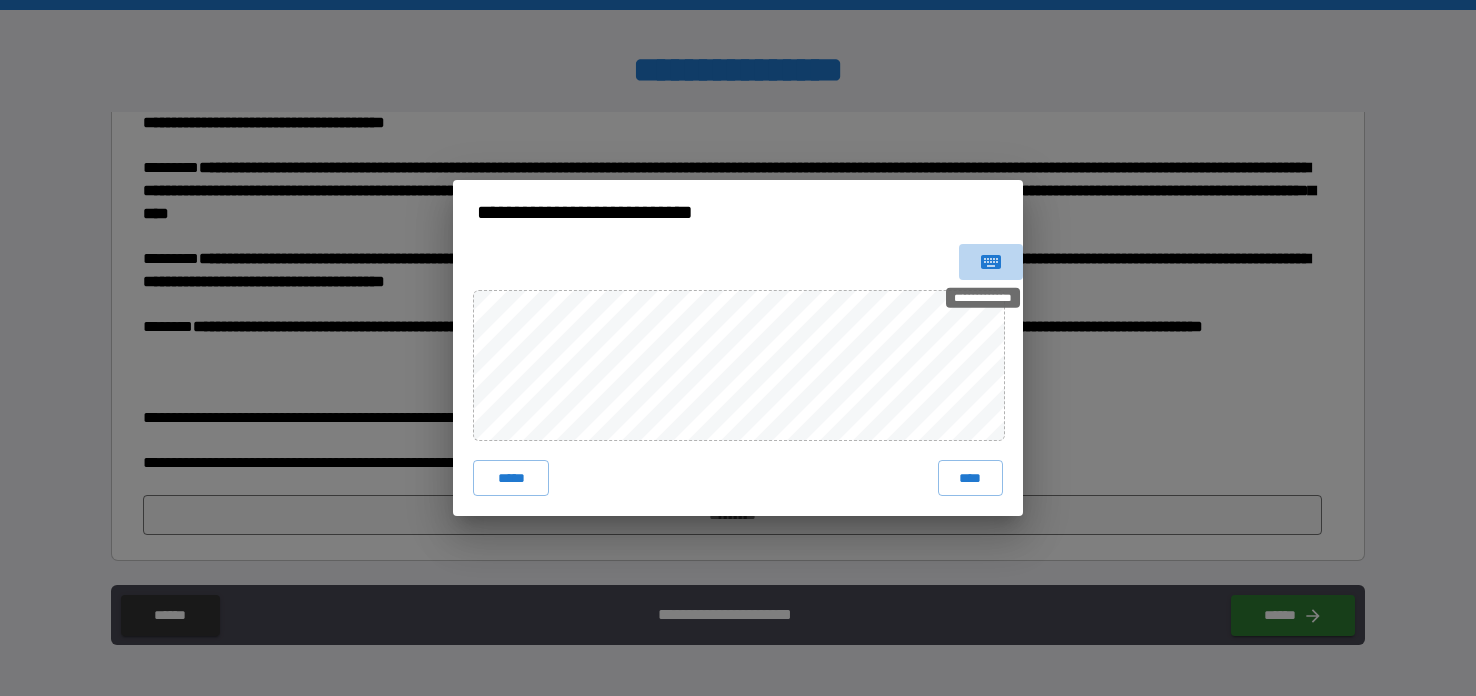 click 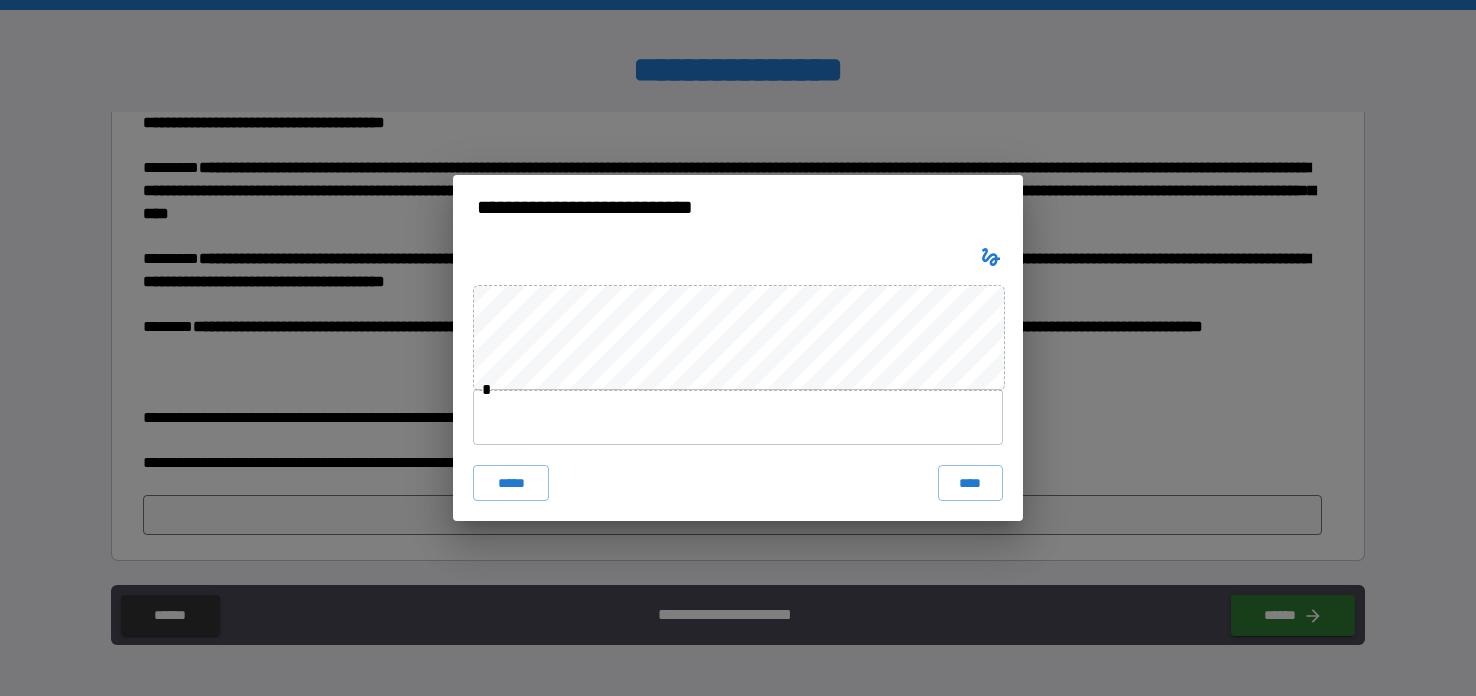 type 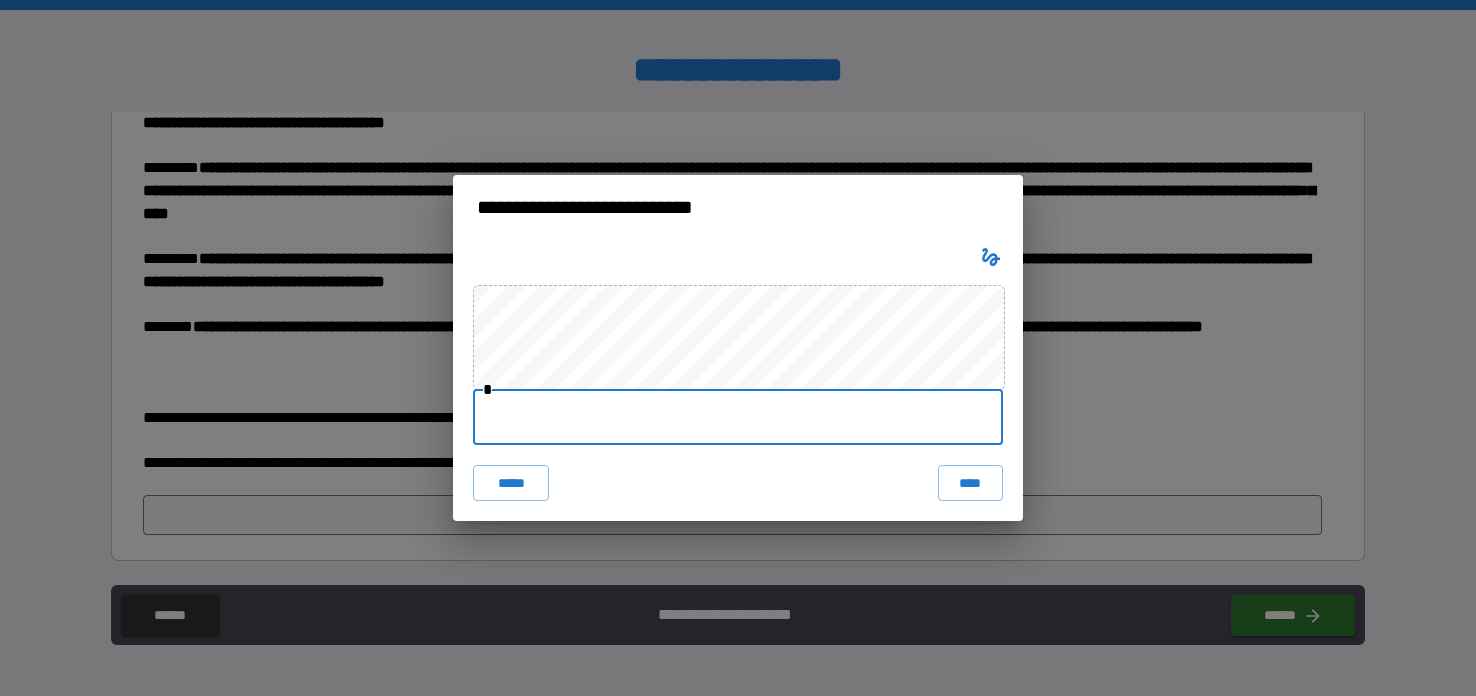 click at bounding box center [738, 417] 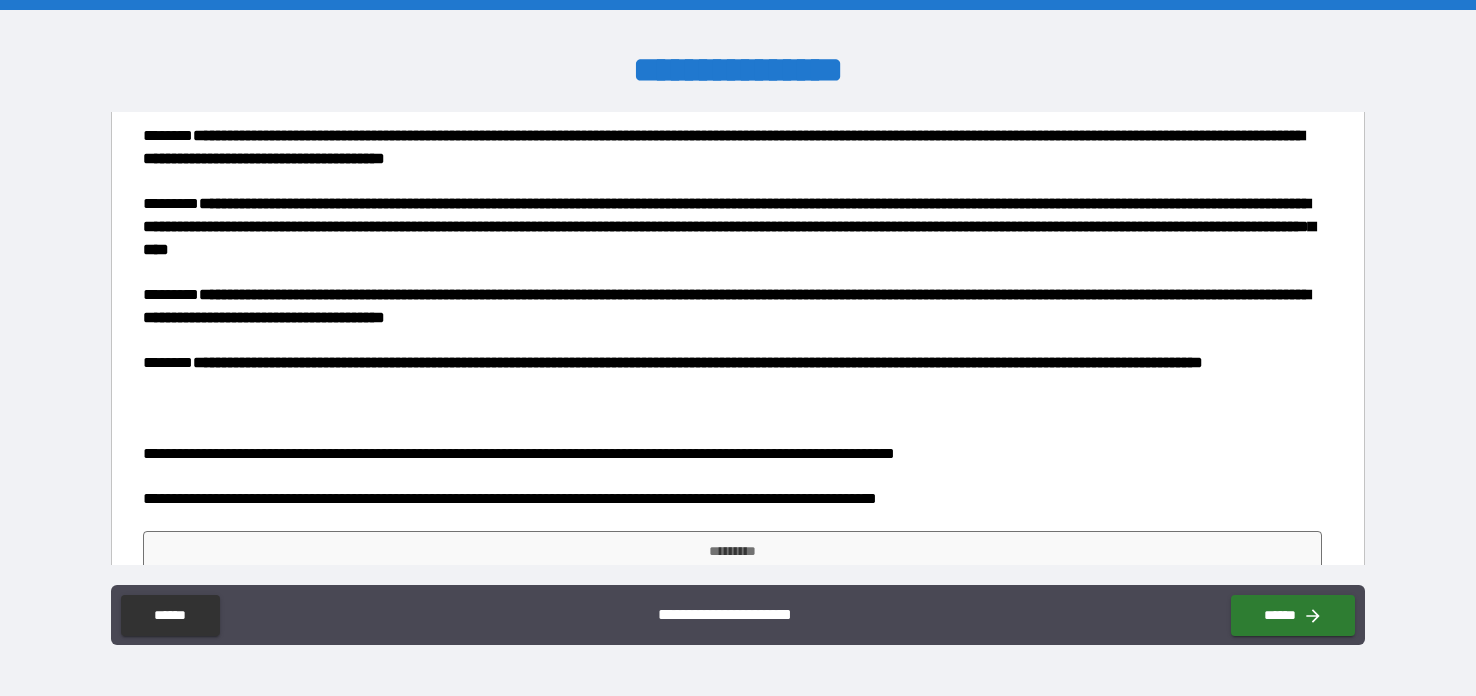 scroll, scrollTop: 539, scrollLeft: 0, axis: vertical 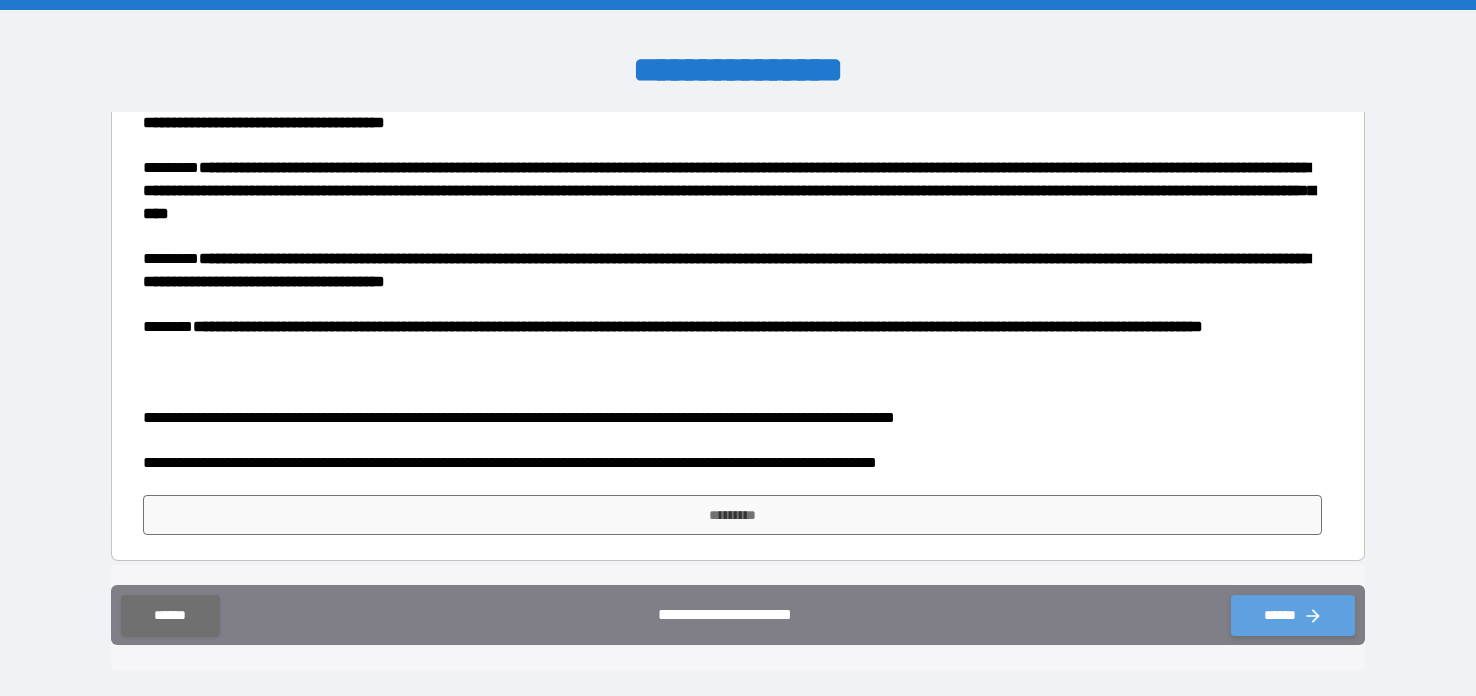 click 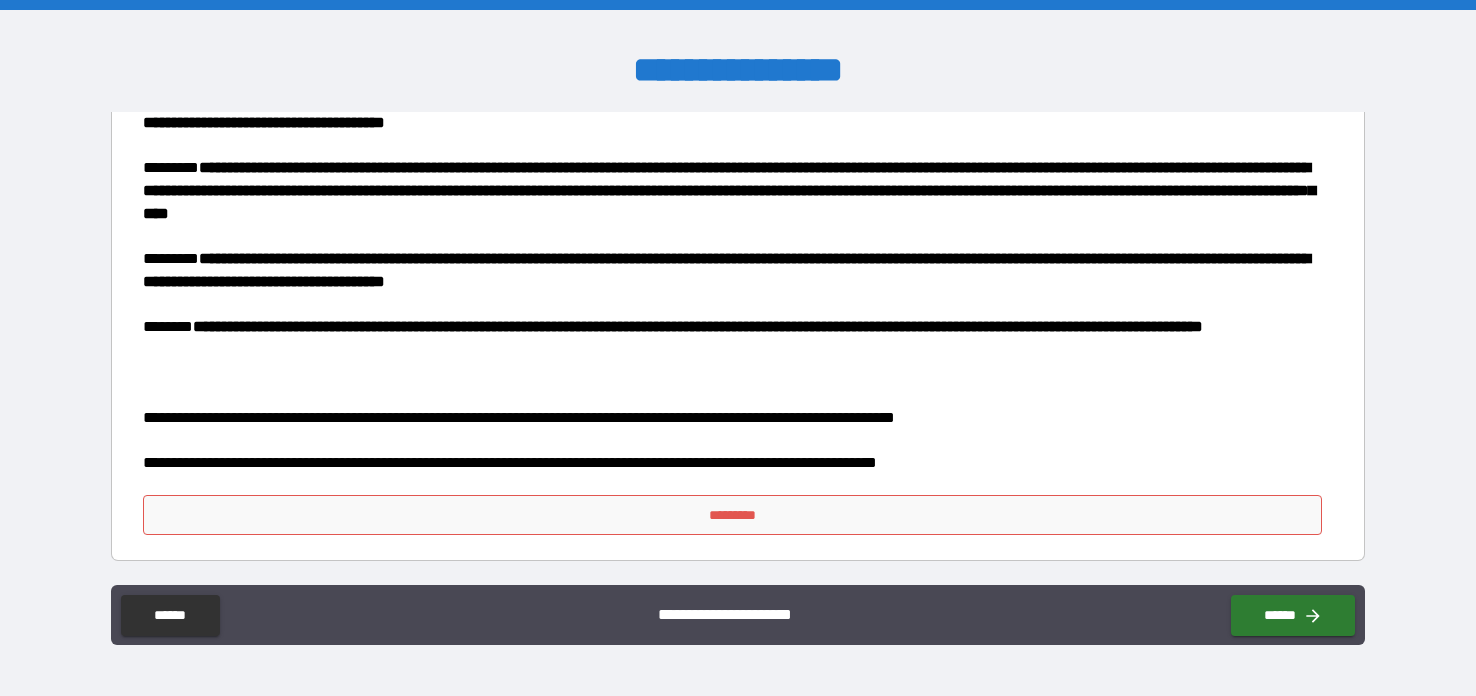 click on "**********" at bounding box center (721, 611) 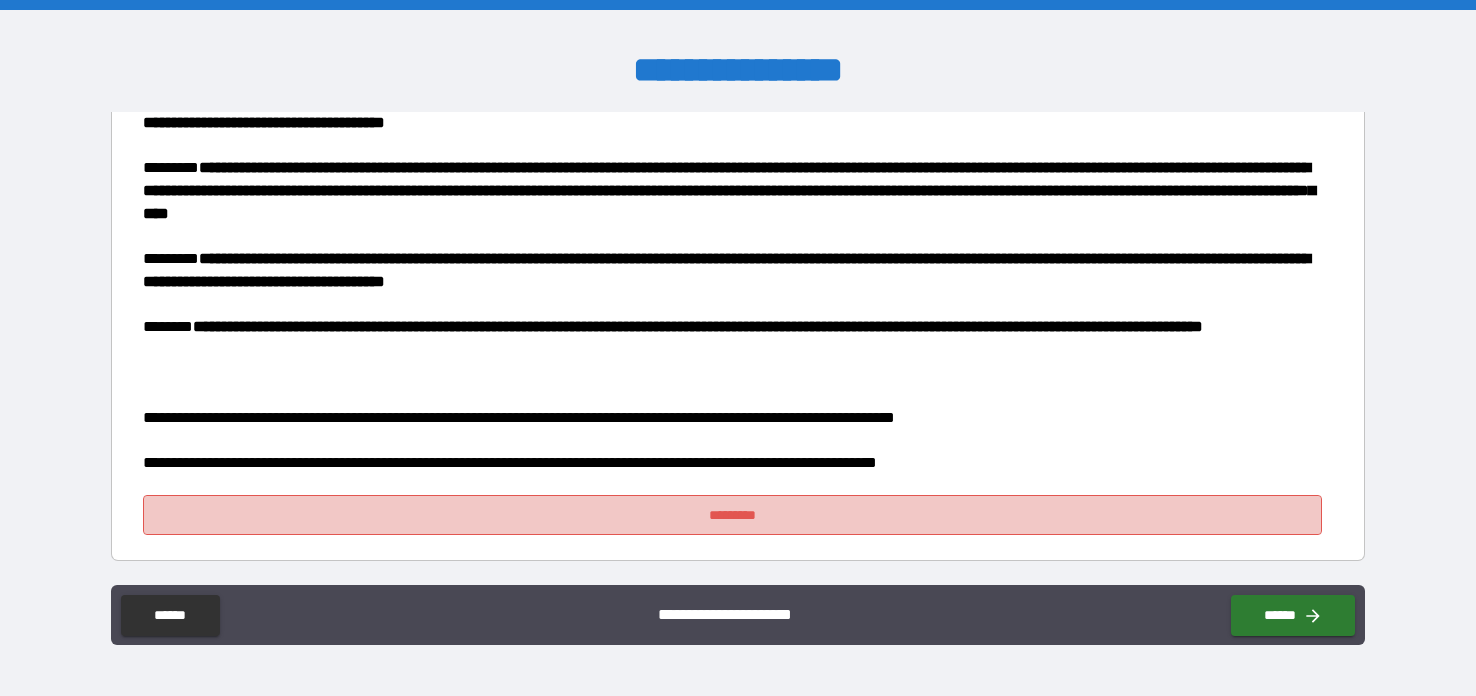 click on "*********" at bounding box center (732, 515) 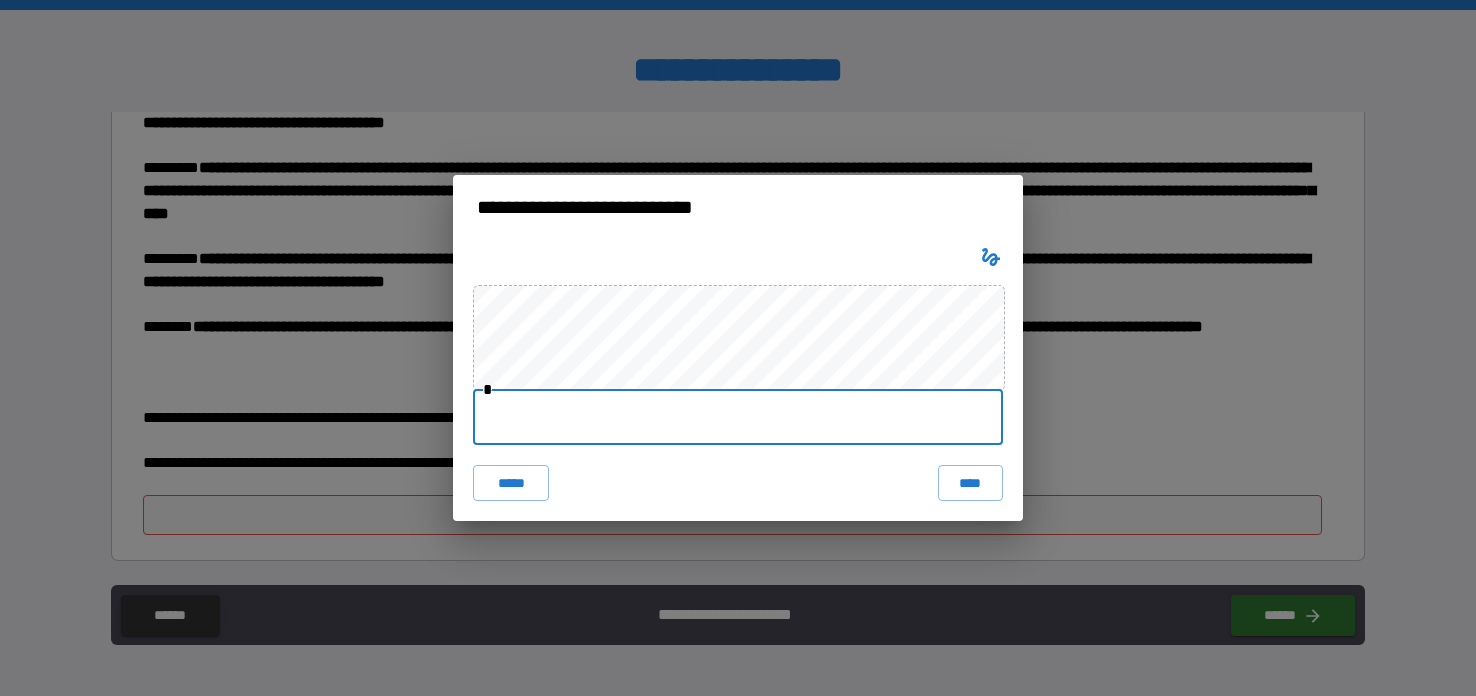 click at bounding box center (738, 417) 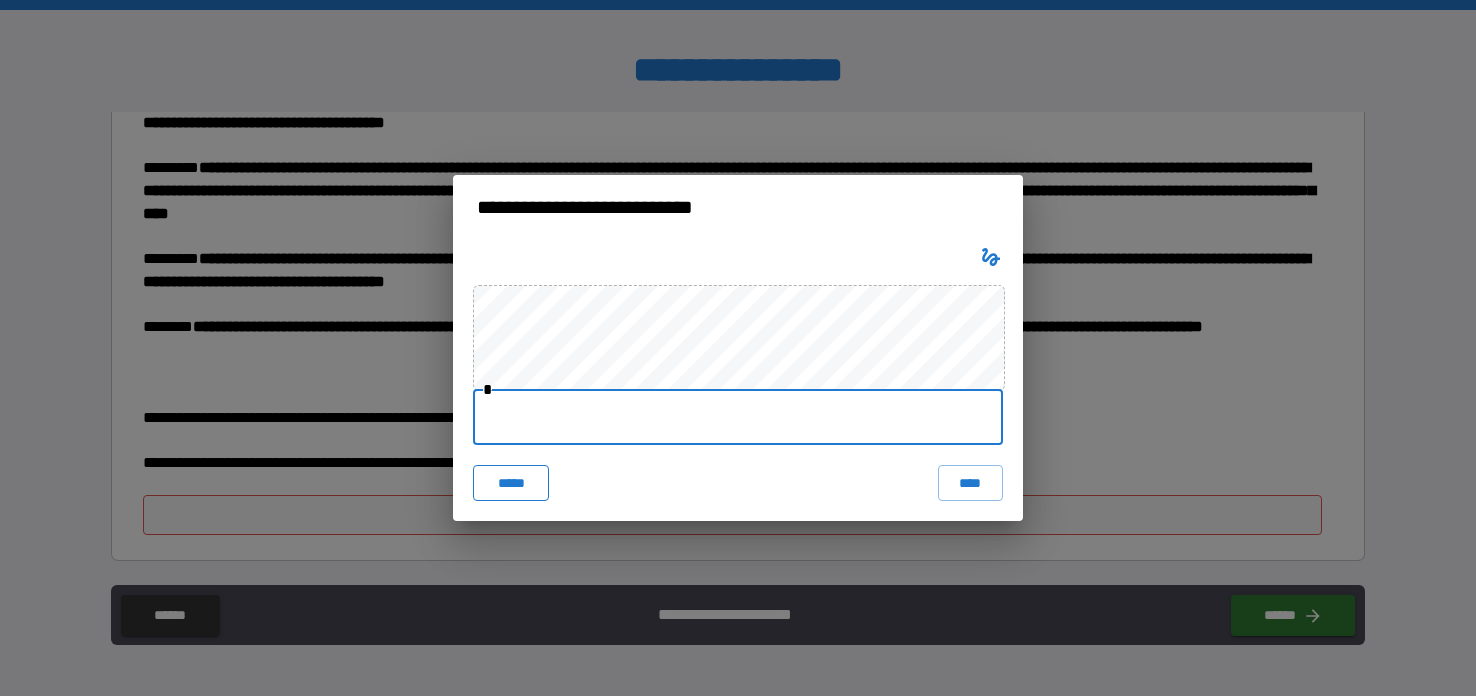click on "*****" at bounding box center [511, 483] 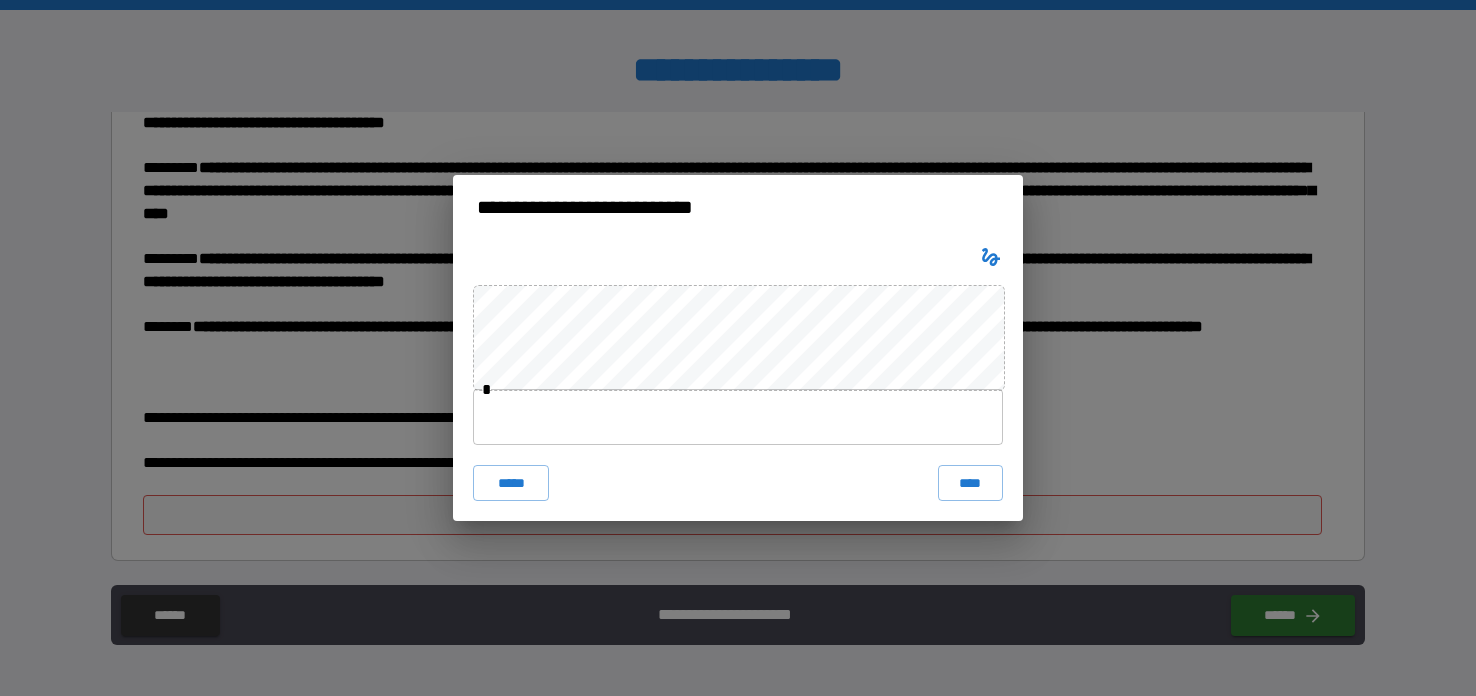 click on "**********" at bounding box center [738, 348] 